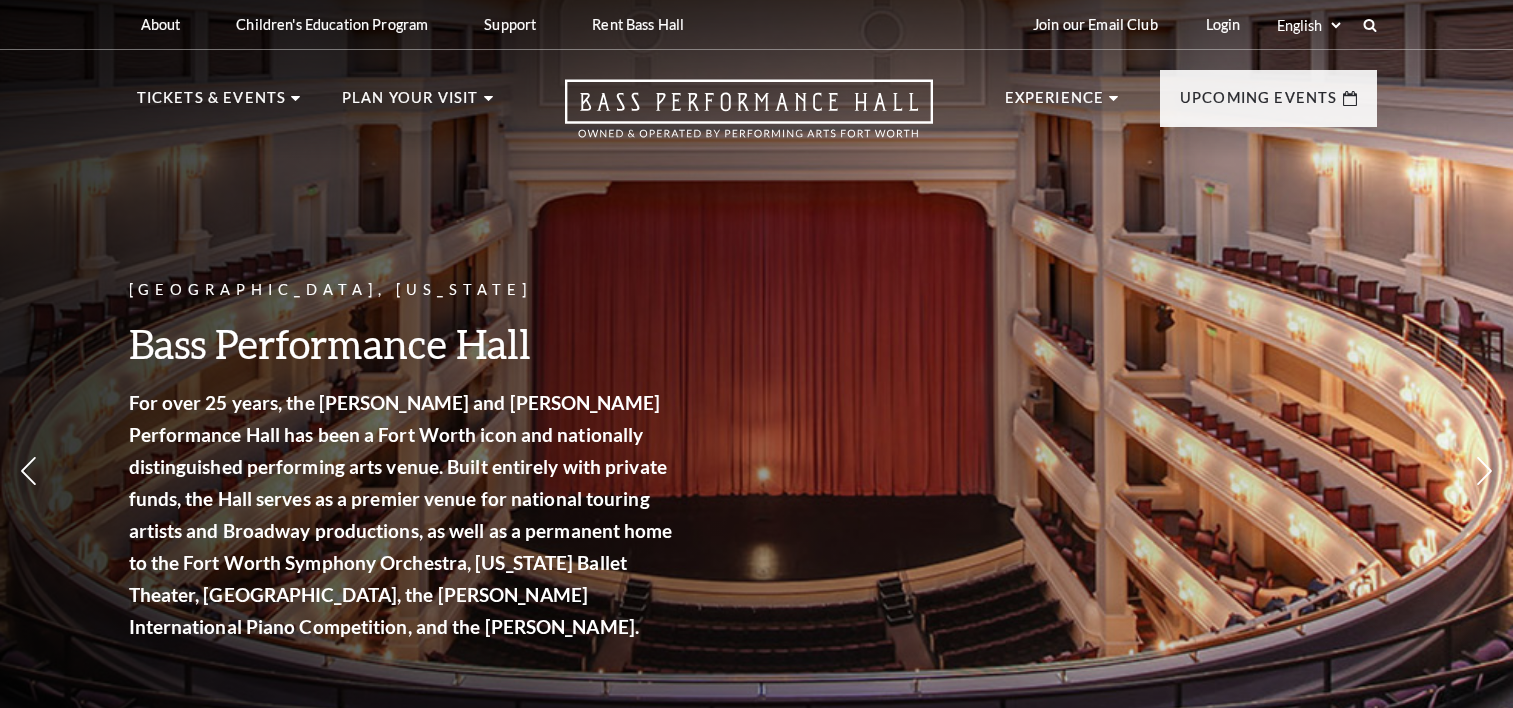 scroll, scrollTop: 0, scrollLeft: 0, axis: both 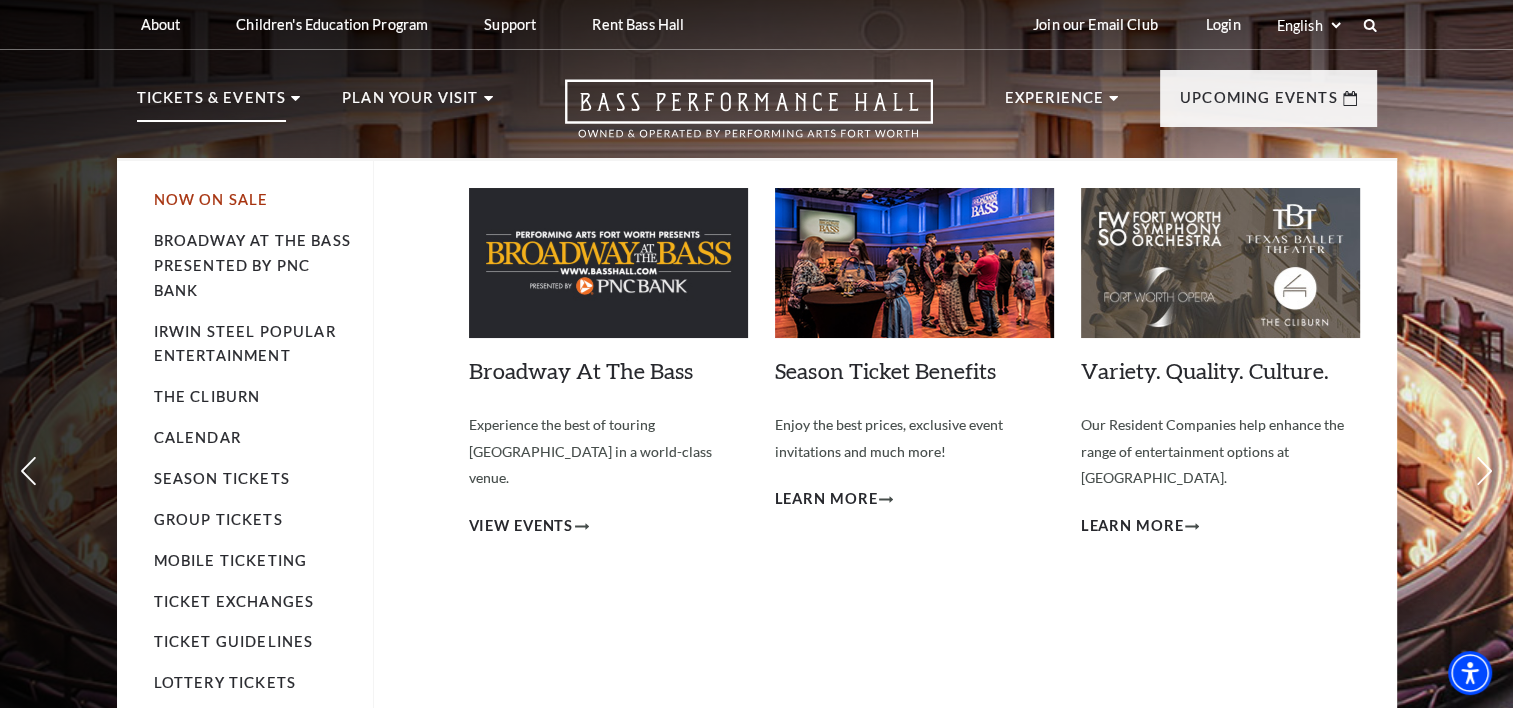 click on "Now On Sale" at bounding box center (211, 199) 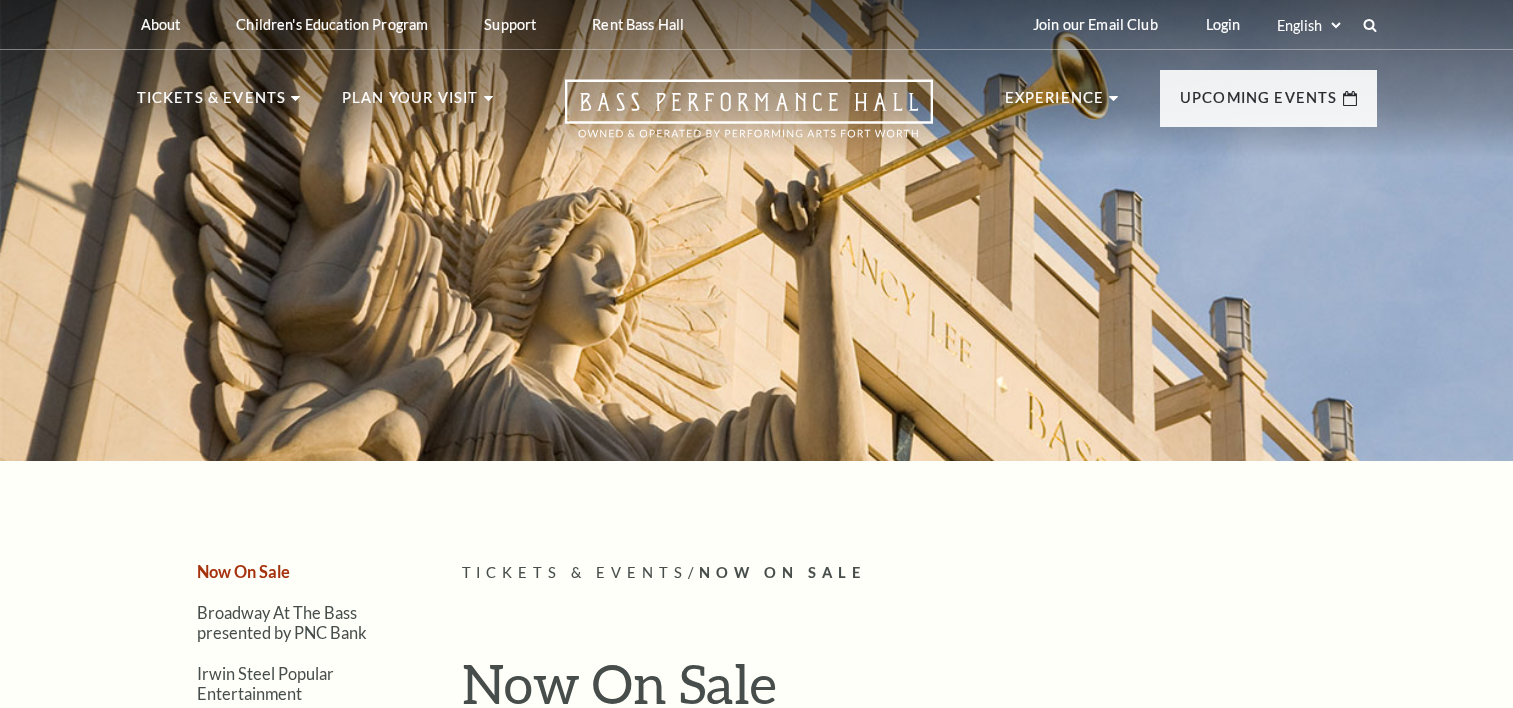 scroll, scrollTop: 0, scrollLeft: 0, axis: both 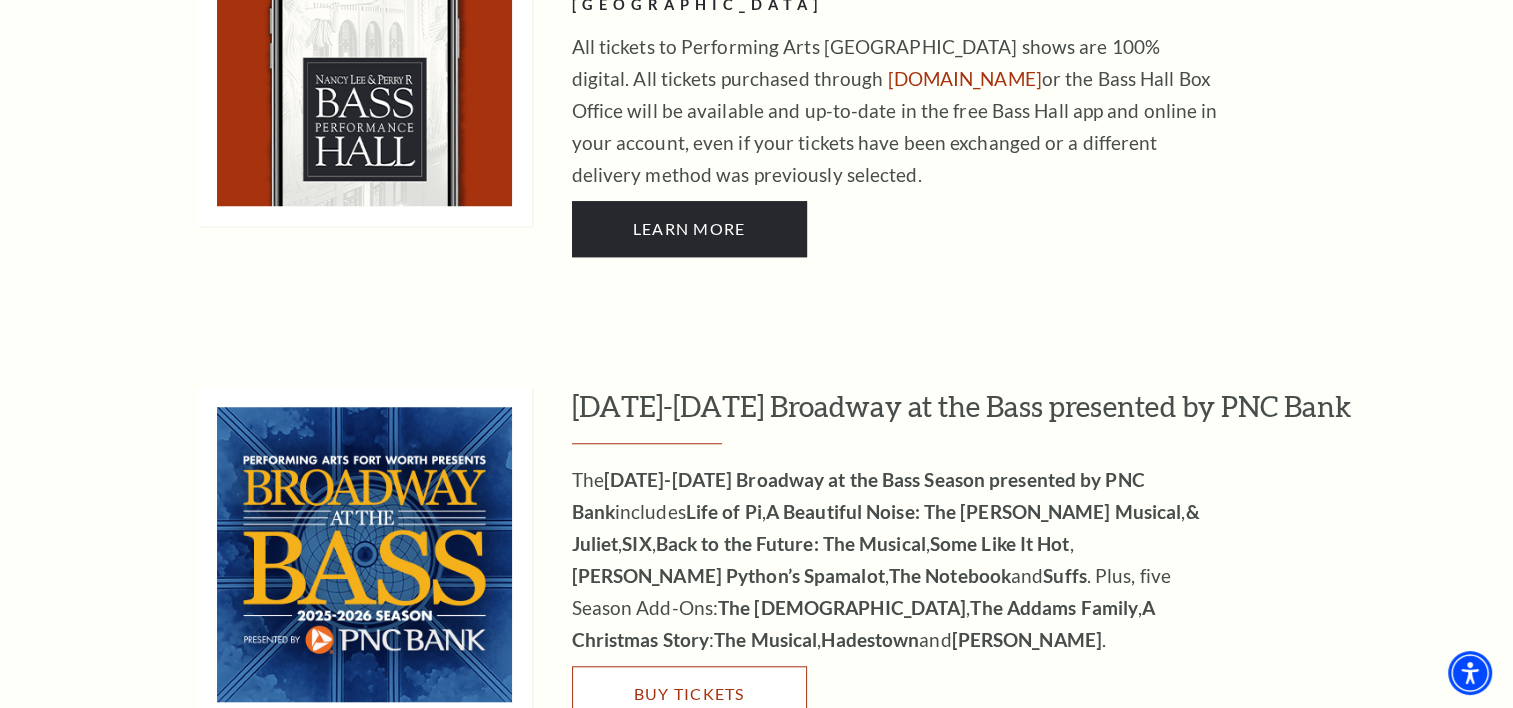 click on "Buy Tickets" at bounding box center (688, 693) 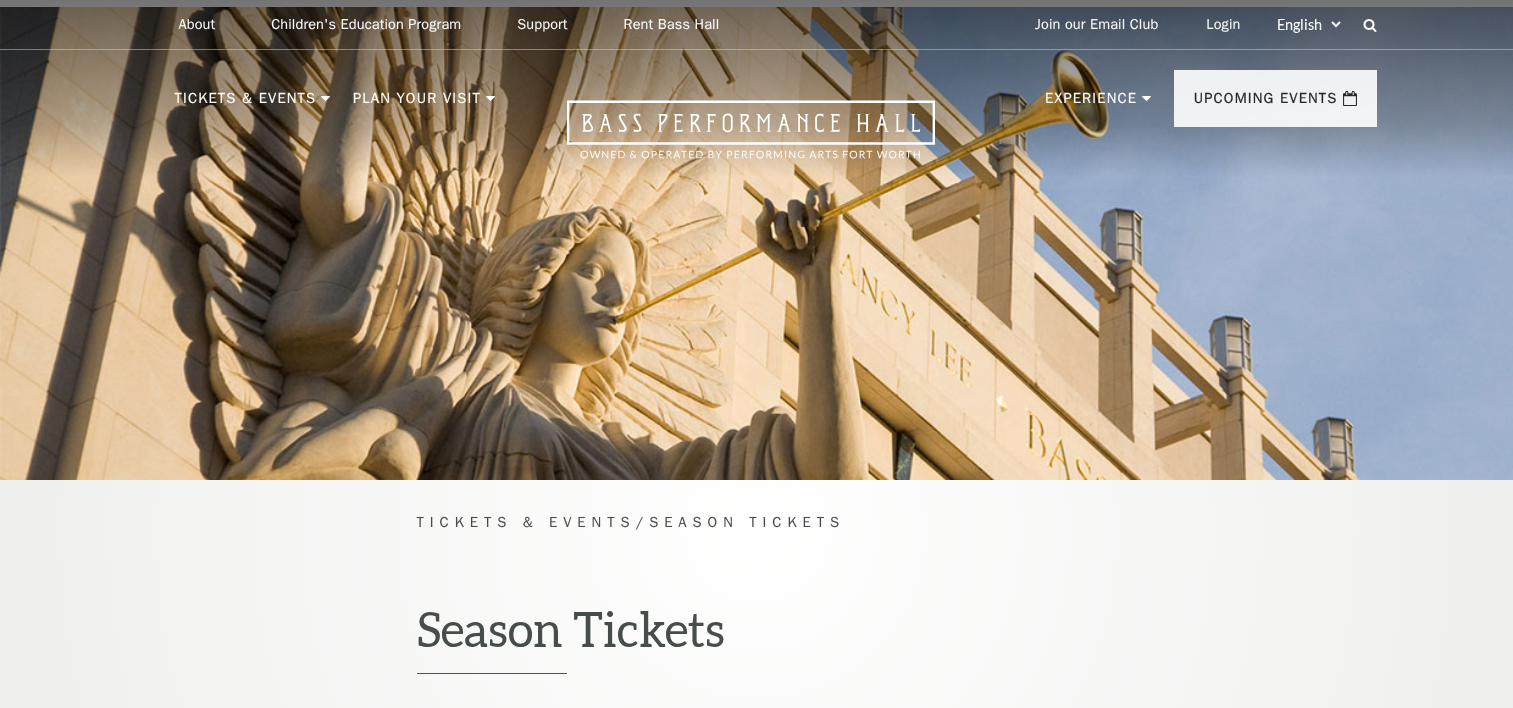 scroll, scrollTop: 0, scrollLeft: 0, axis: both 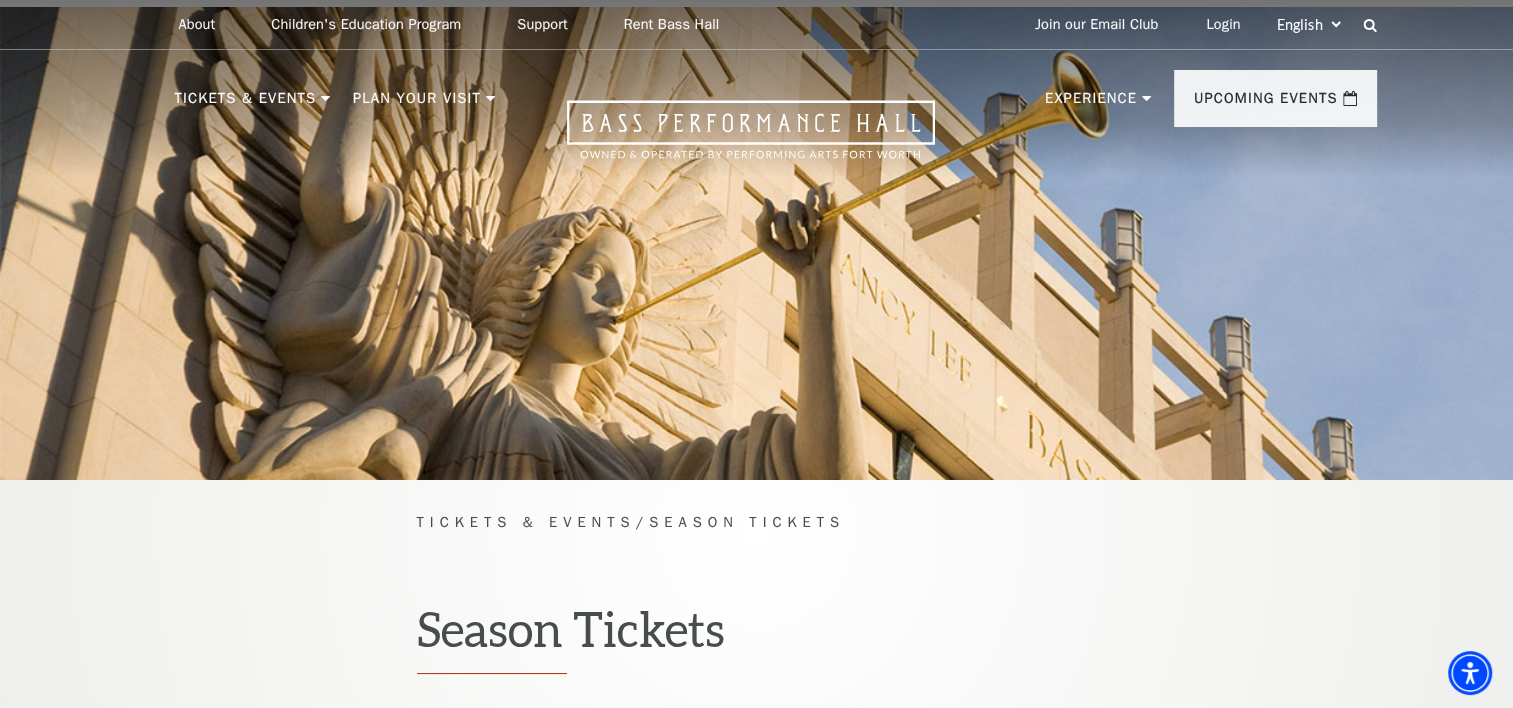 click on "About
Performing Arts [GEOGRAPHIC_DATA]
[PERSON_NAME] [MEDICAL_DATA] Center
Resident Companies
Children's Education Program
The Program
Donate Now
Student Matinees
Broadway Bridges at [GEOGRAPHIC_DATA]
Virtual Programming
Summer Camps
Literacy Program
Study Guides
Education Awards
Books At The Bass
CEP Faqs
Technical Theater Course Support" at bounding box center (756, 88) 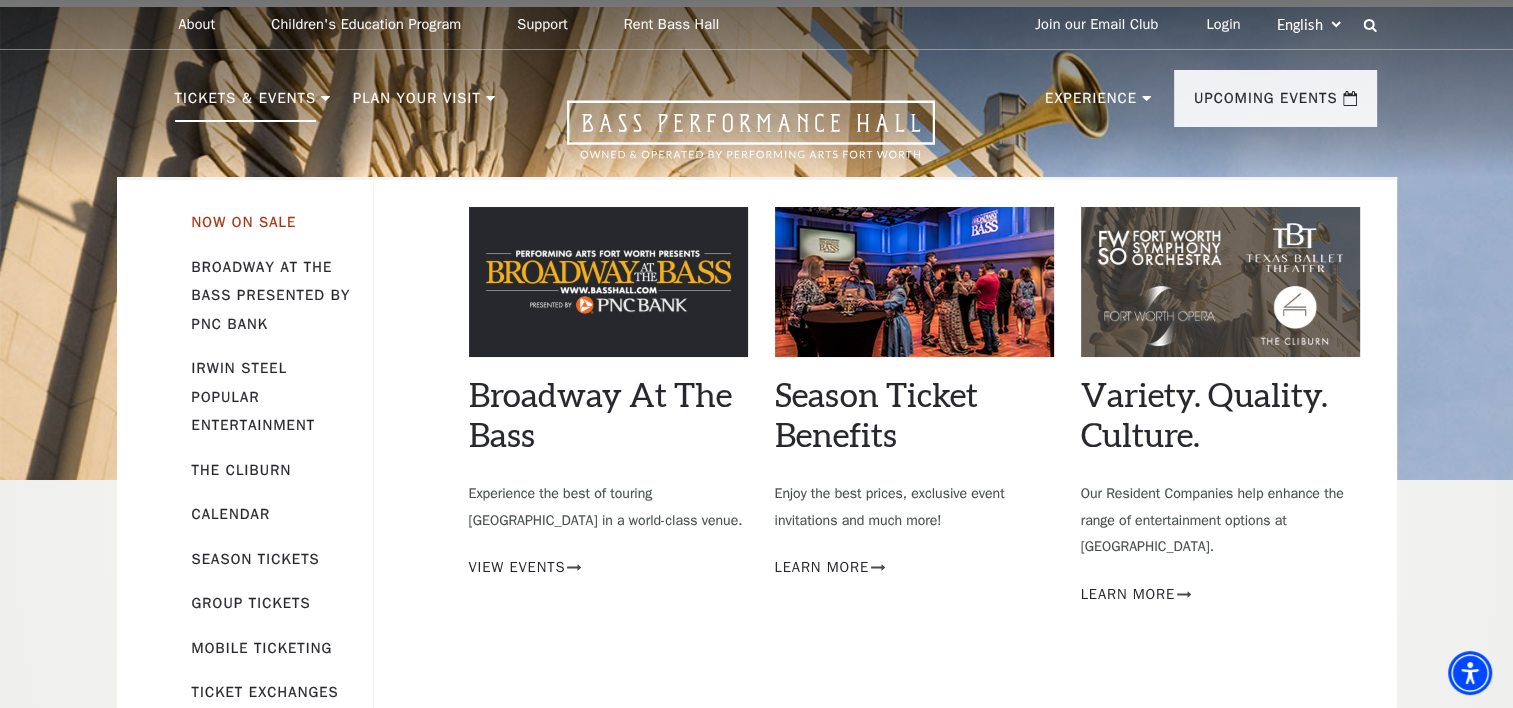 click on "Now On Sale" at bounding box center (244, 222) 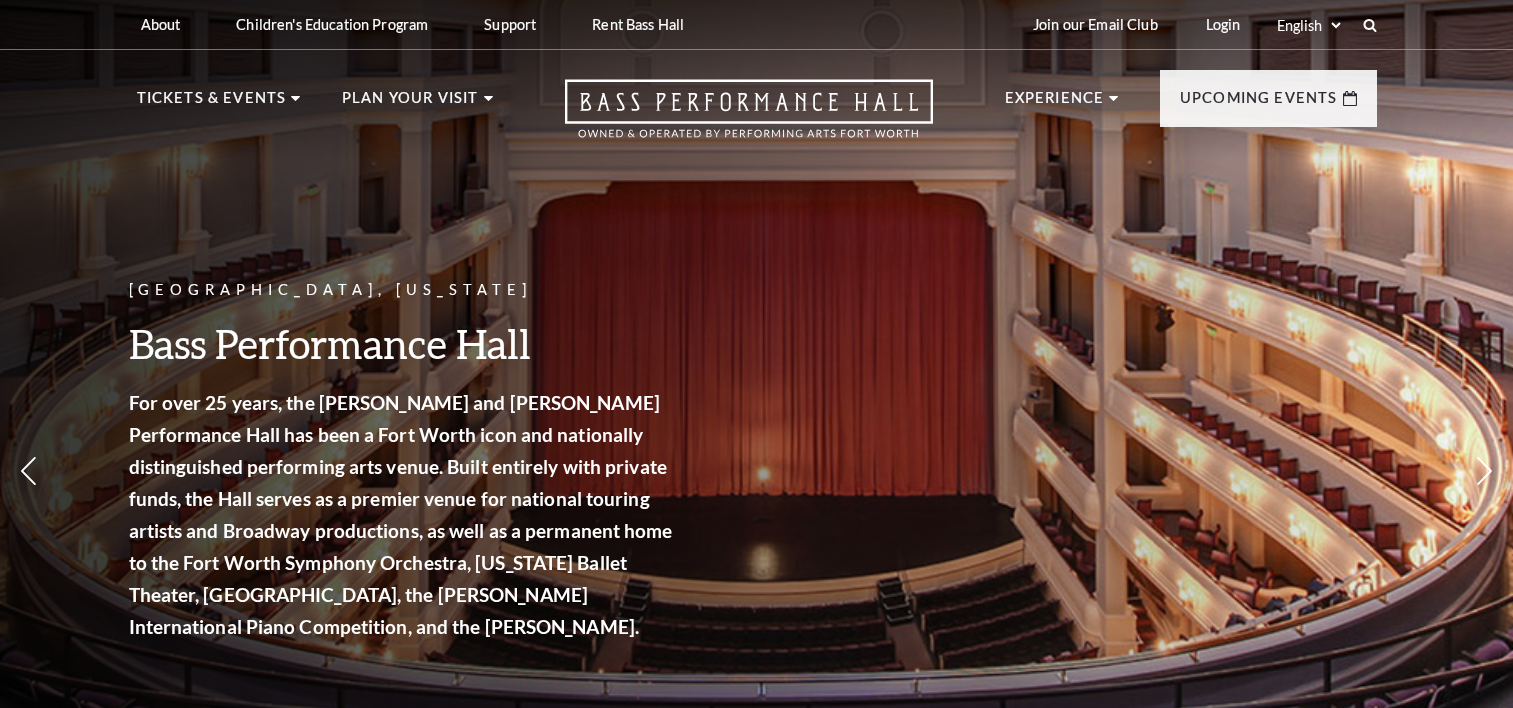scroll, scrollTop: 0, scrollLeft: 0, axis: both 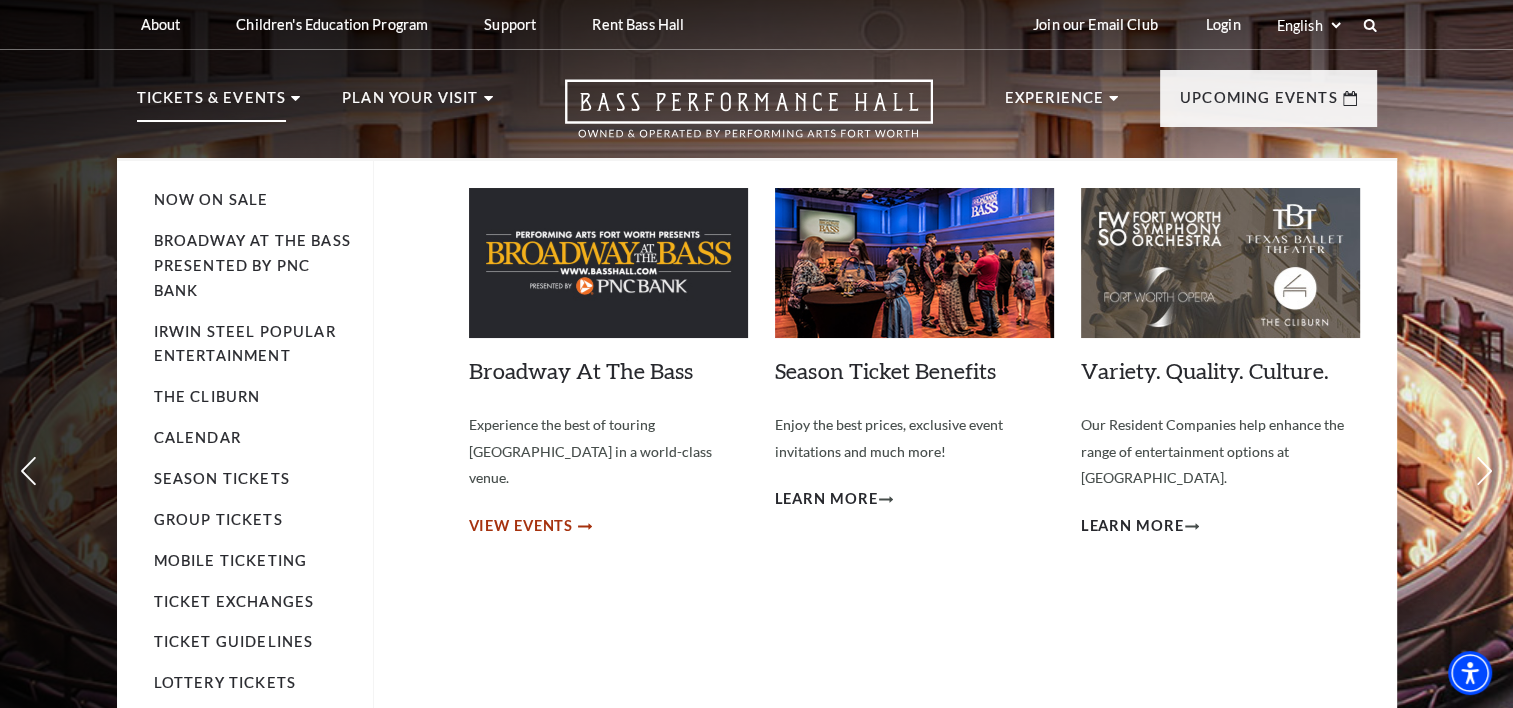 click on "View Events" at bounding box center (521, 526) 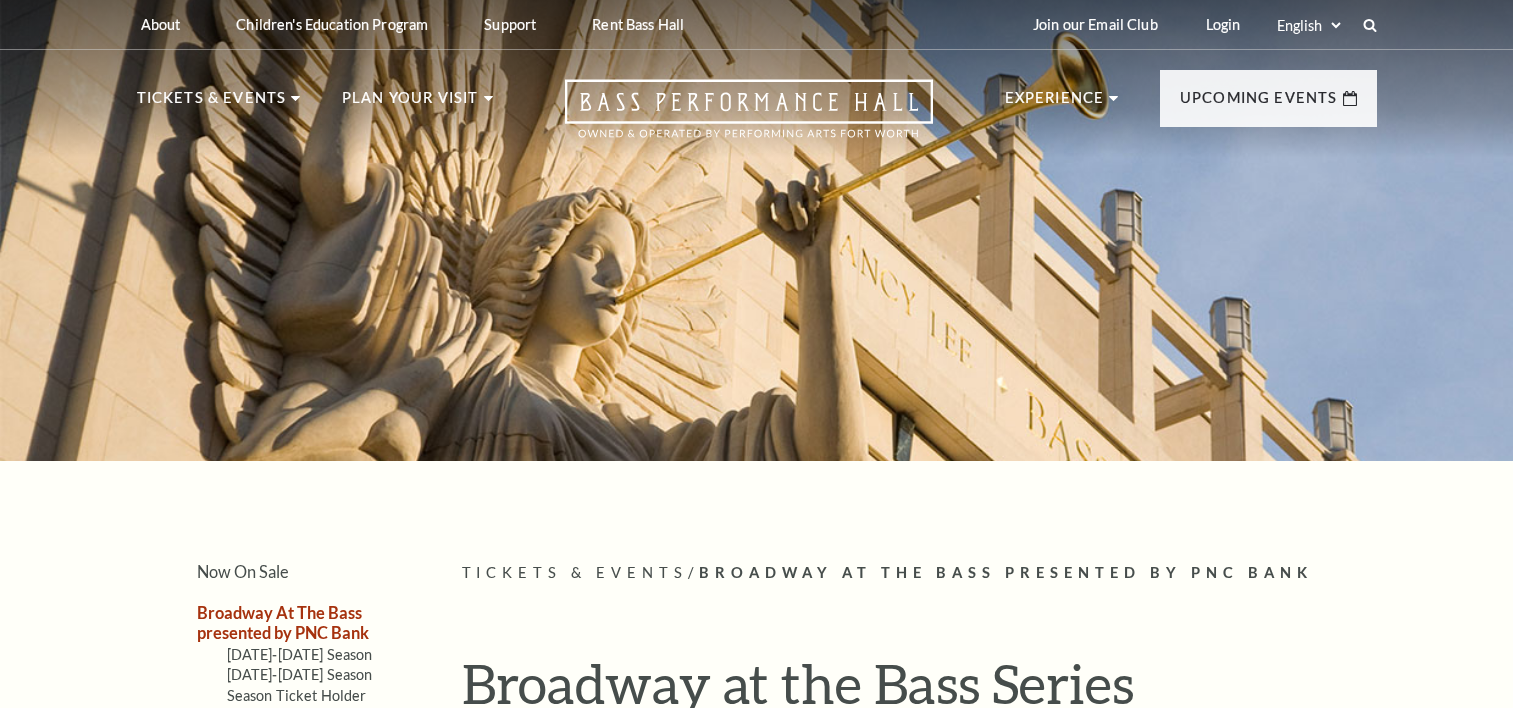 scroll, scrollTop: 0, scrollLeft: 0, axis: both 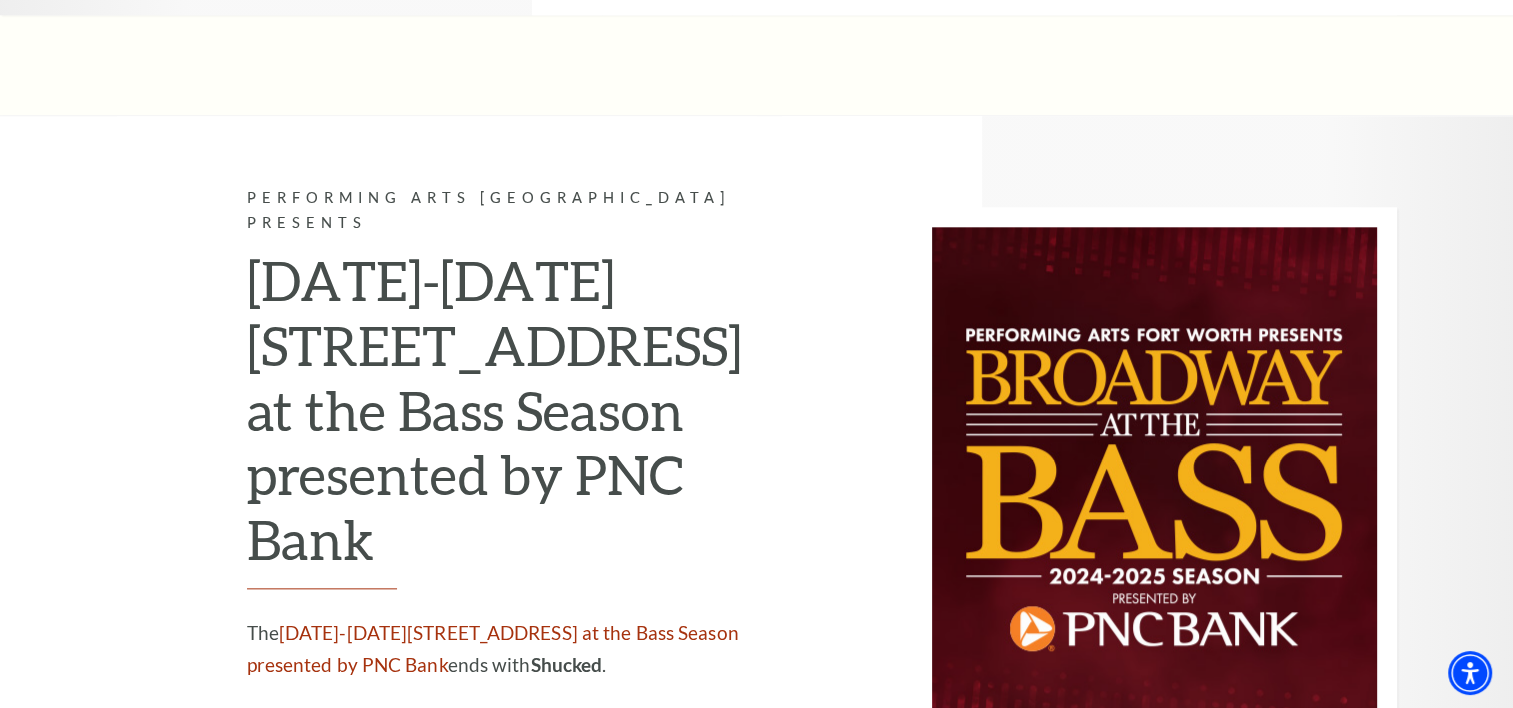 click on "2024-2025 Broadway at the Bass Season presented by PNC Bank" at bounding box center [514, 418] 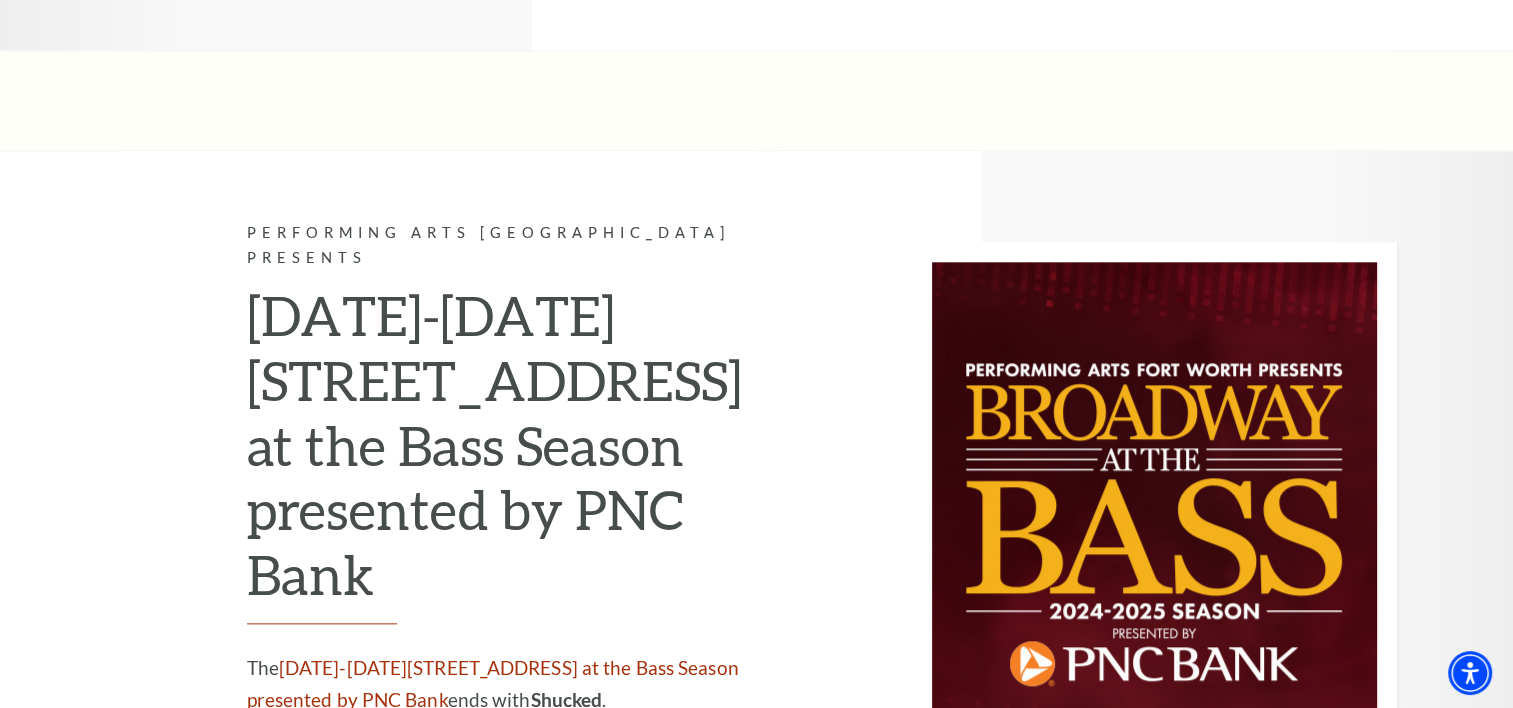 scroll, scrollTop: 2100, scrollLeft: 0, axis: vertical 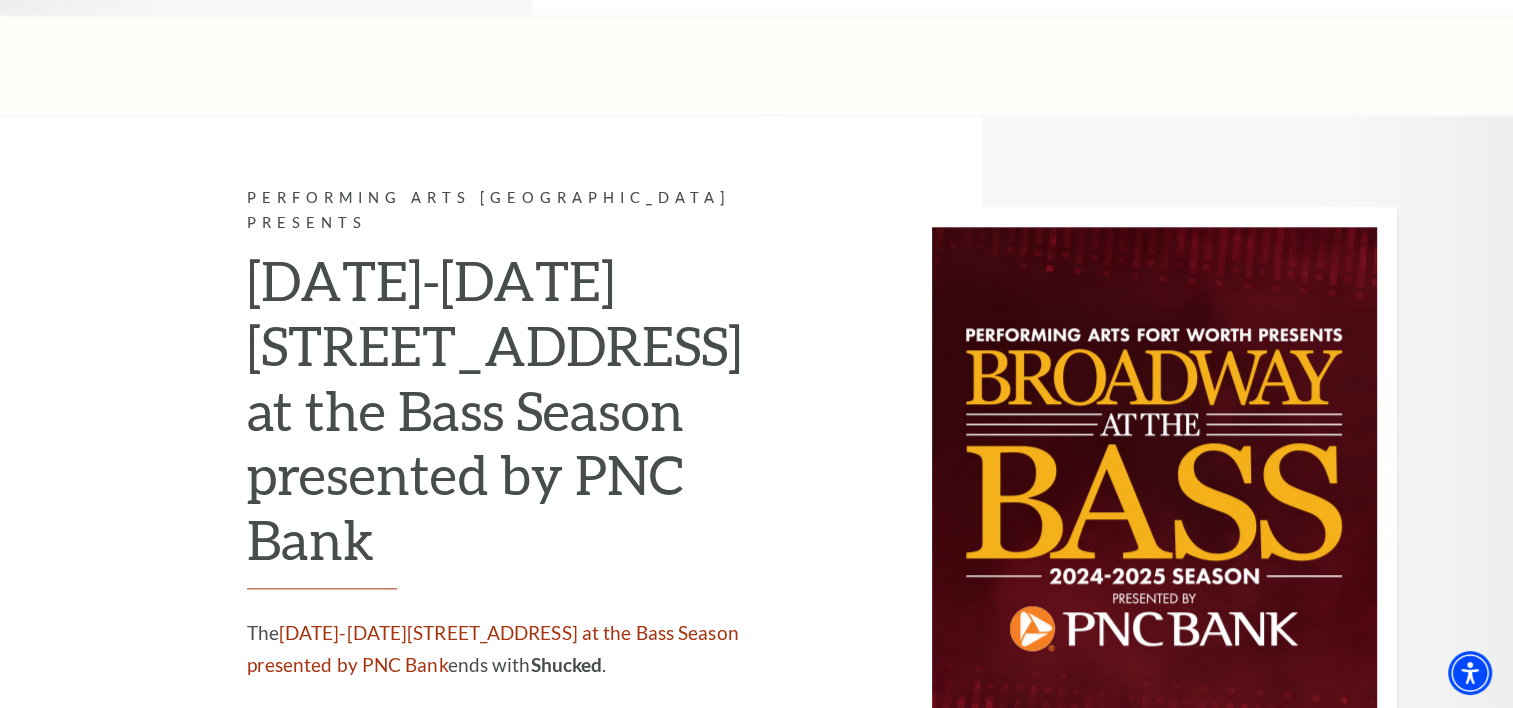click on "Learn More" at bounding box center [384, 745] 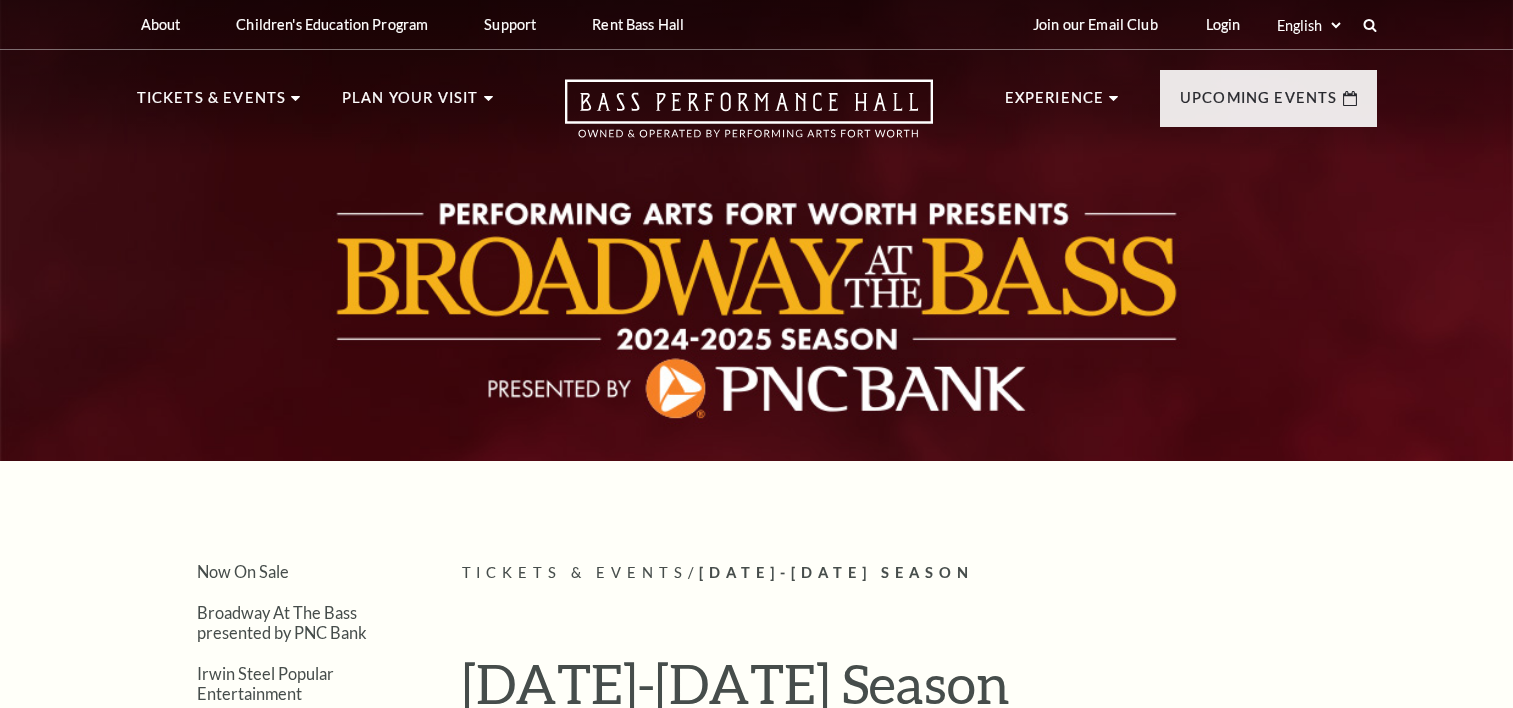 scroll, scrollTop: 0, scrollLeft: 0, axis: both 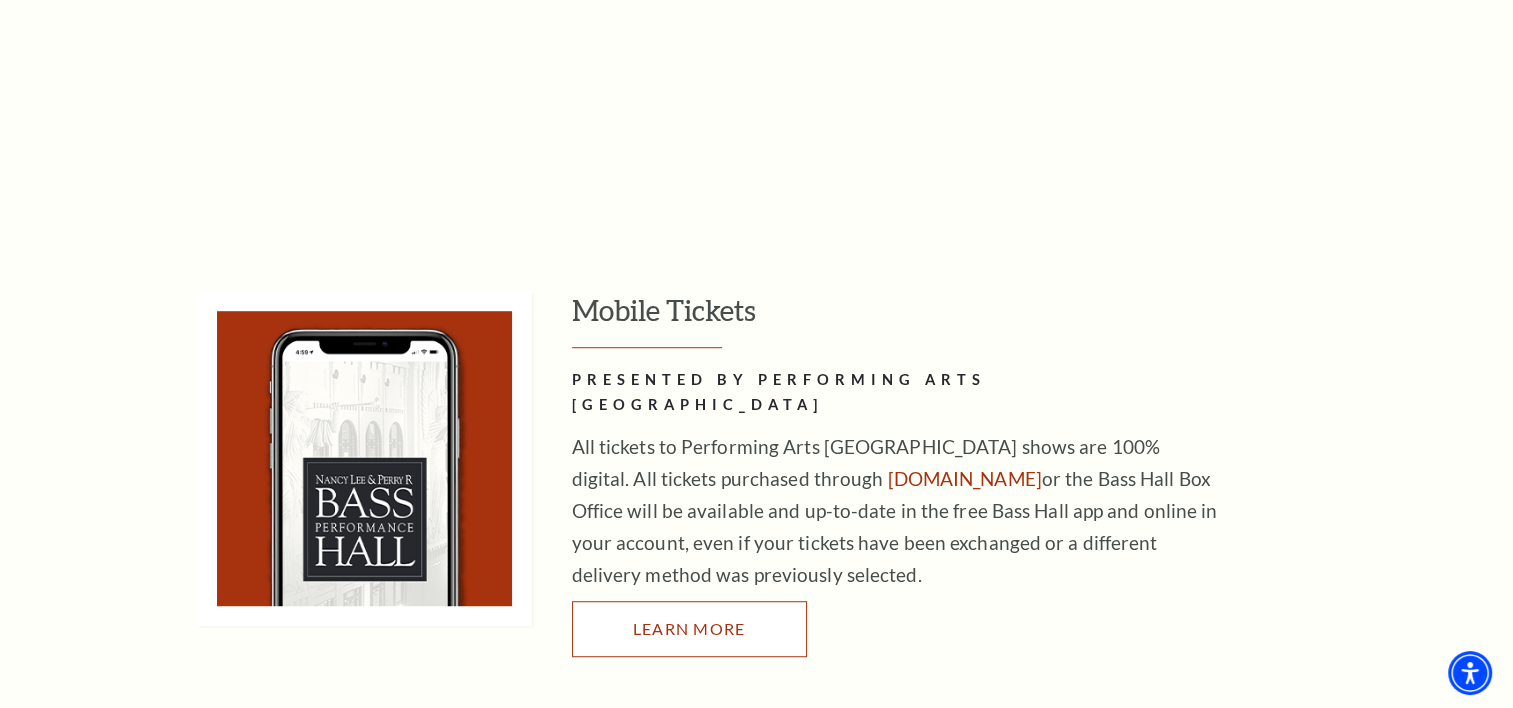 click on "Learn More" at bounding box center [689, 628] 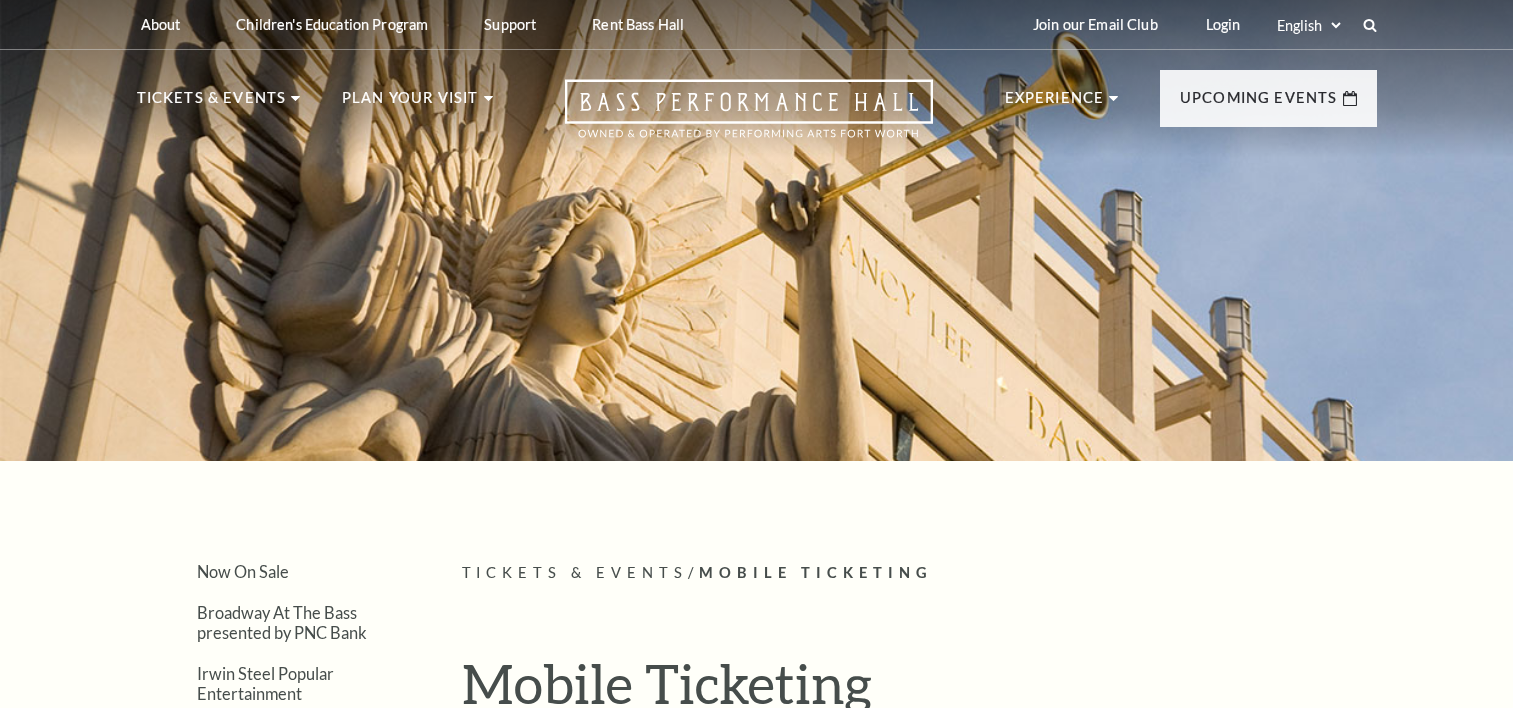 scroll, scrollTop: 0, scrollLeft: 0, axis: both 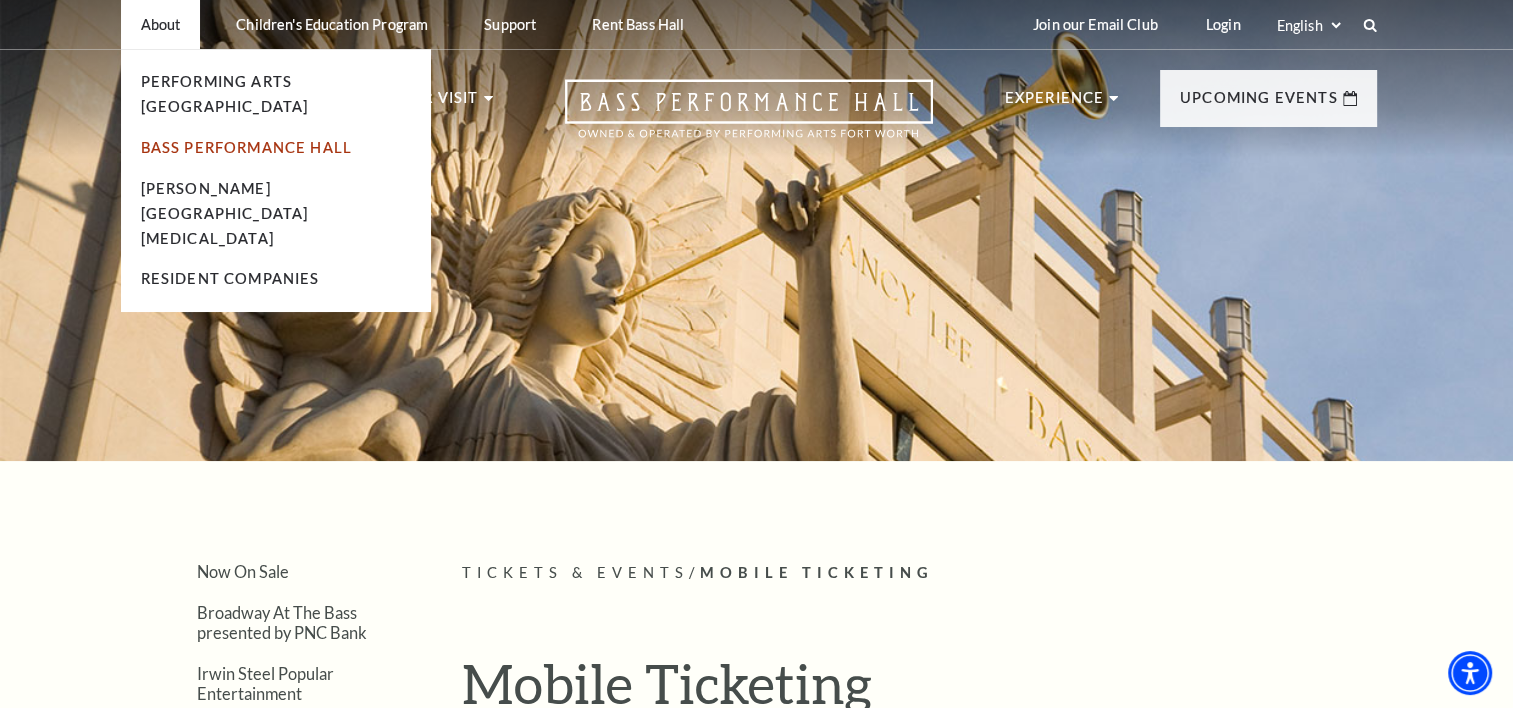 click on "Bass Performance Hall" at bounding box center [247, 147] 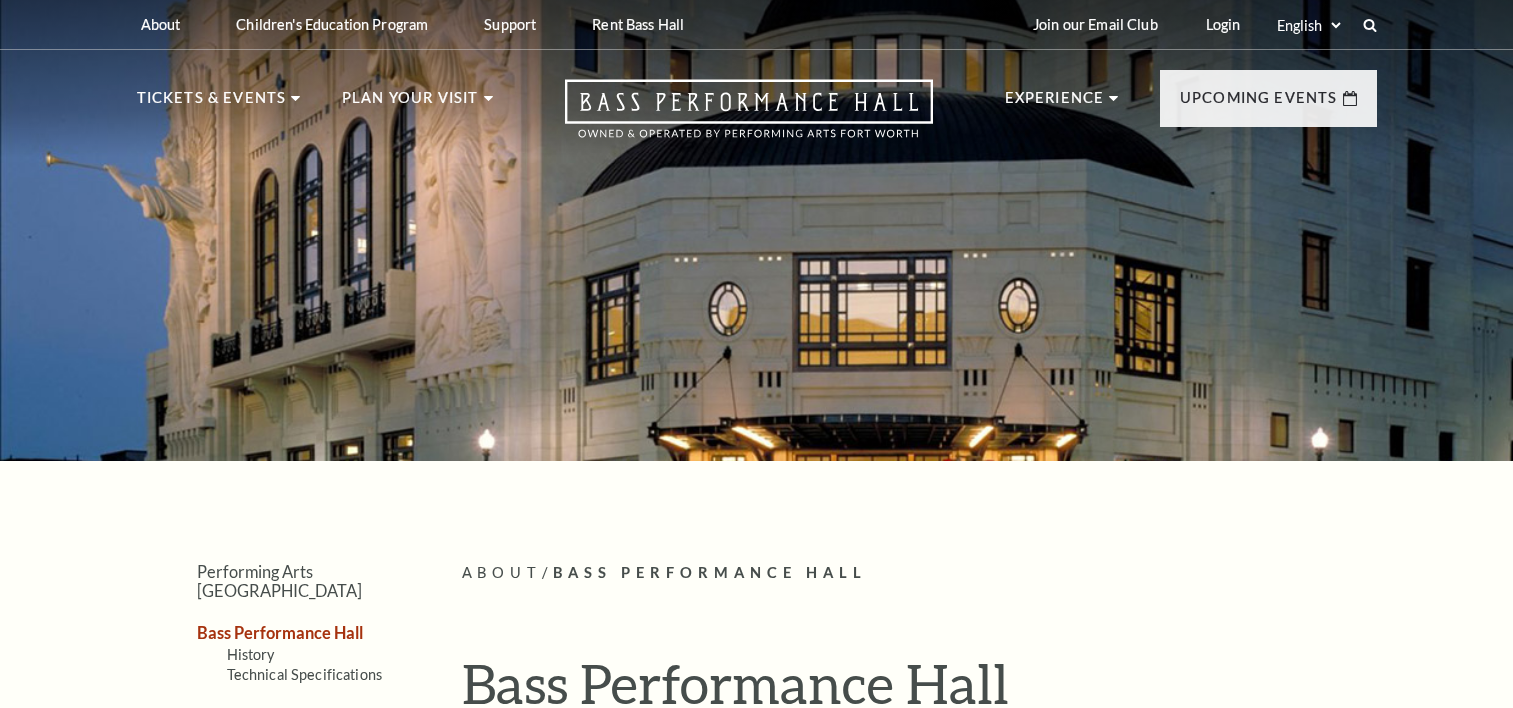 scroll, scrollTop: 0, scrollLeft: 0, axis: both 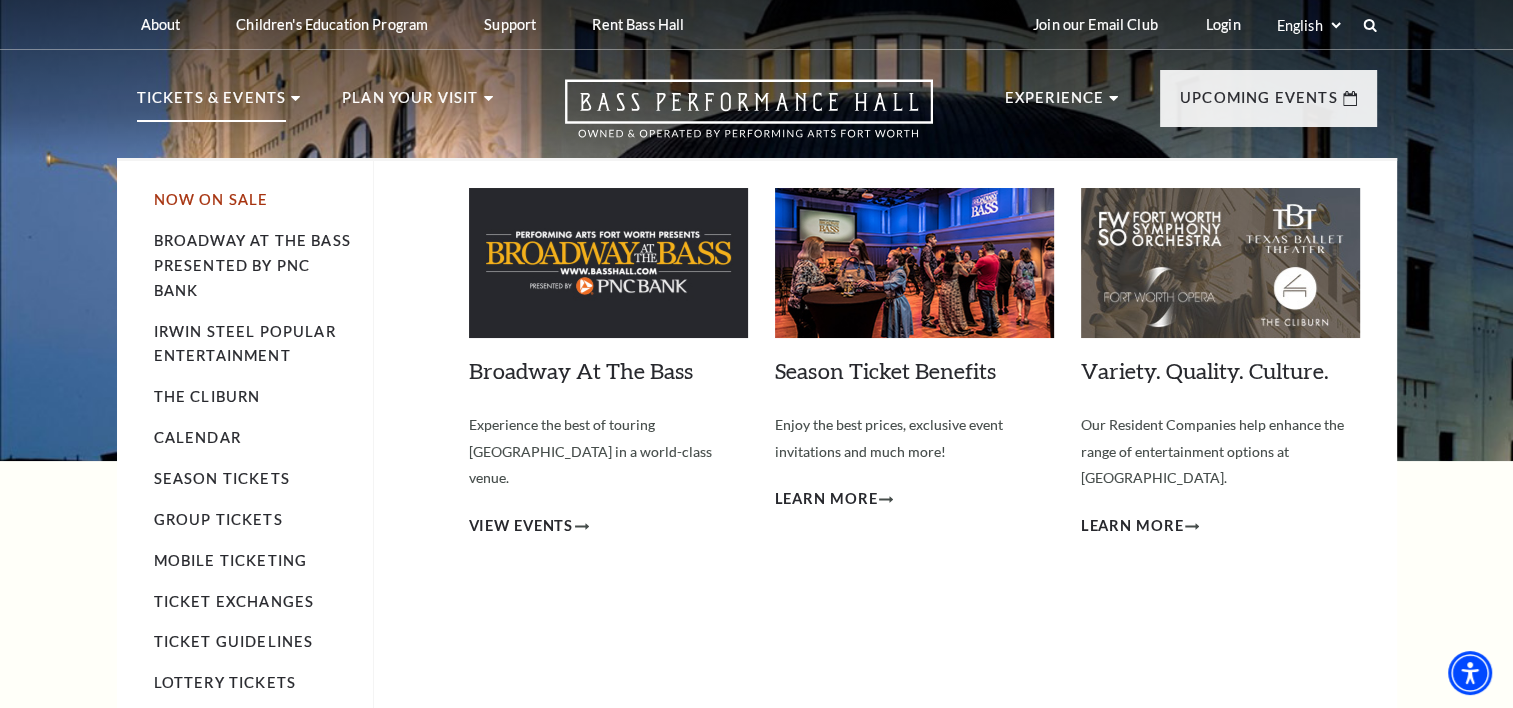 click on "Now On Sale" at bounding box center [211, 199] 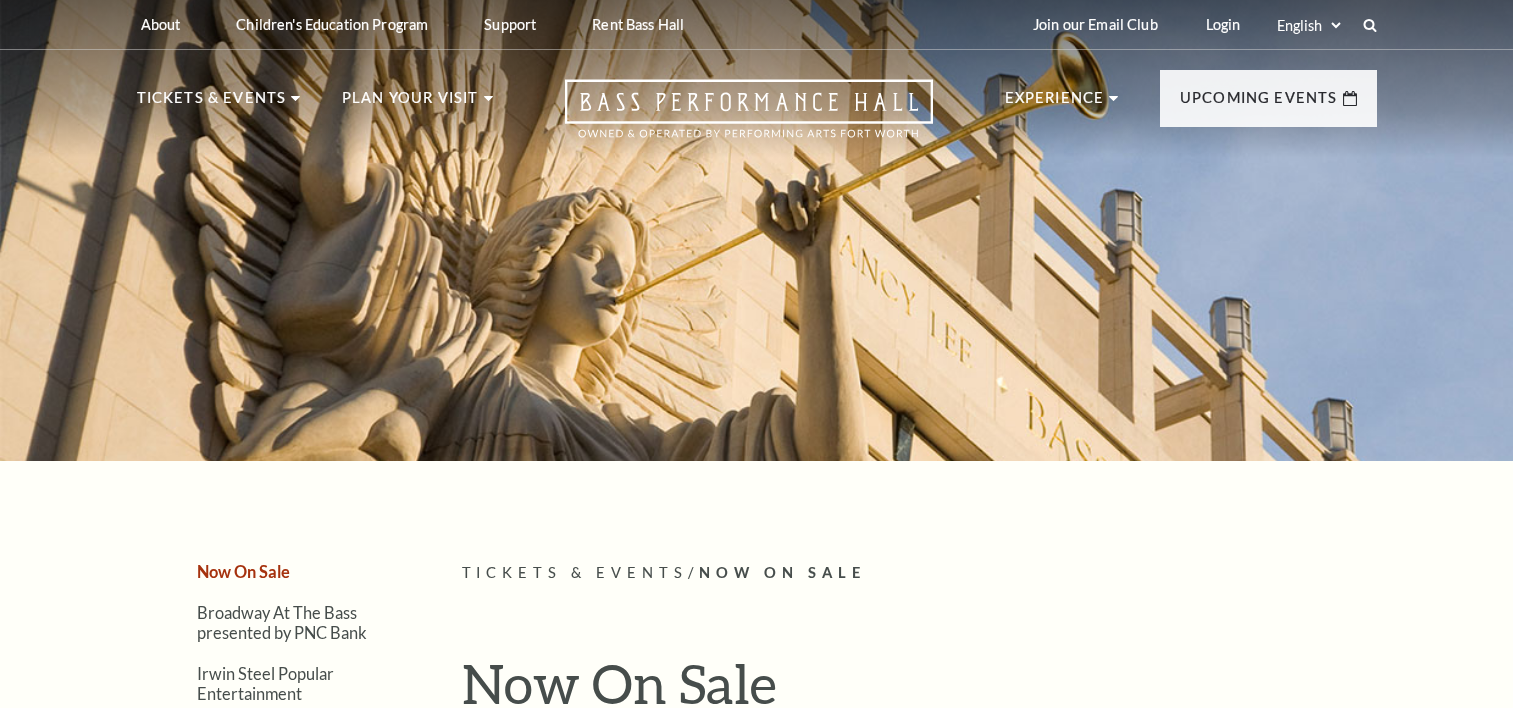 scroll, scrollTop: 0, scrollLeft: 0, axis: both 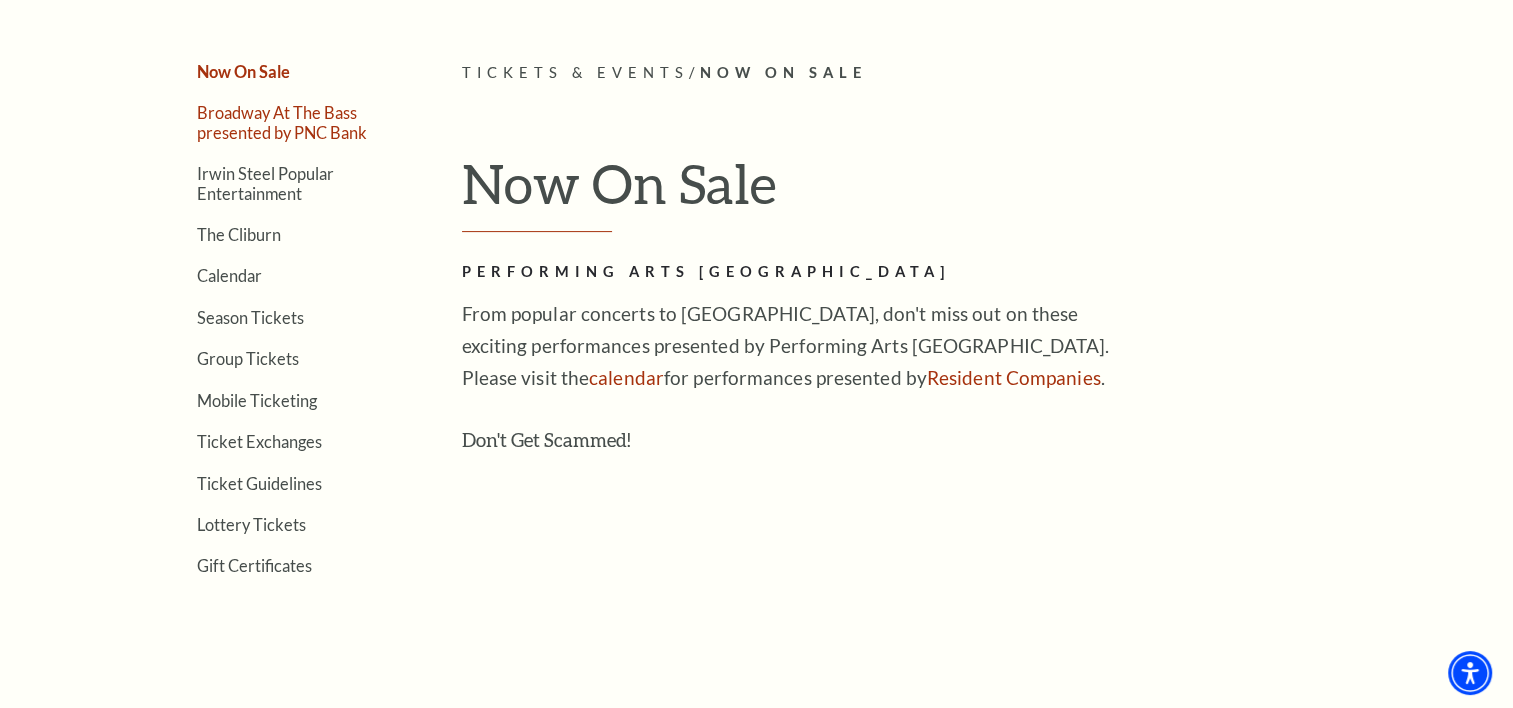 click on "Broadway At The Bass presented by PNC Bank" at bounding box center [282, 122] 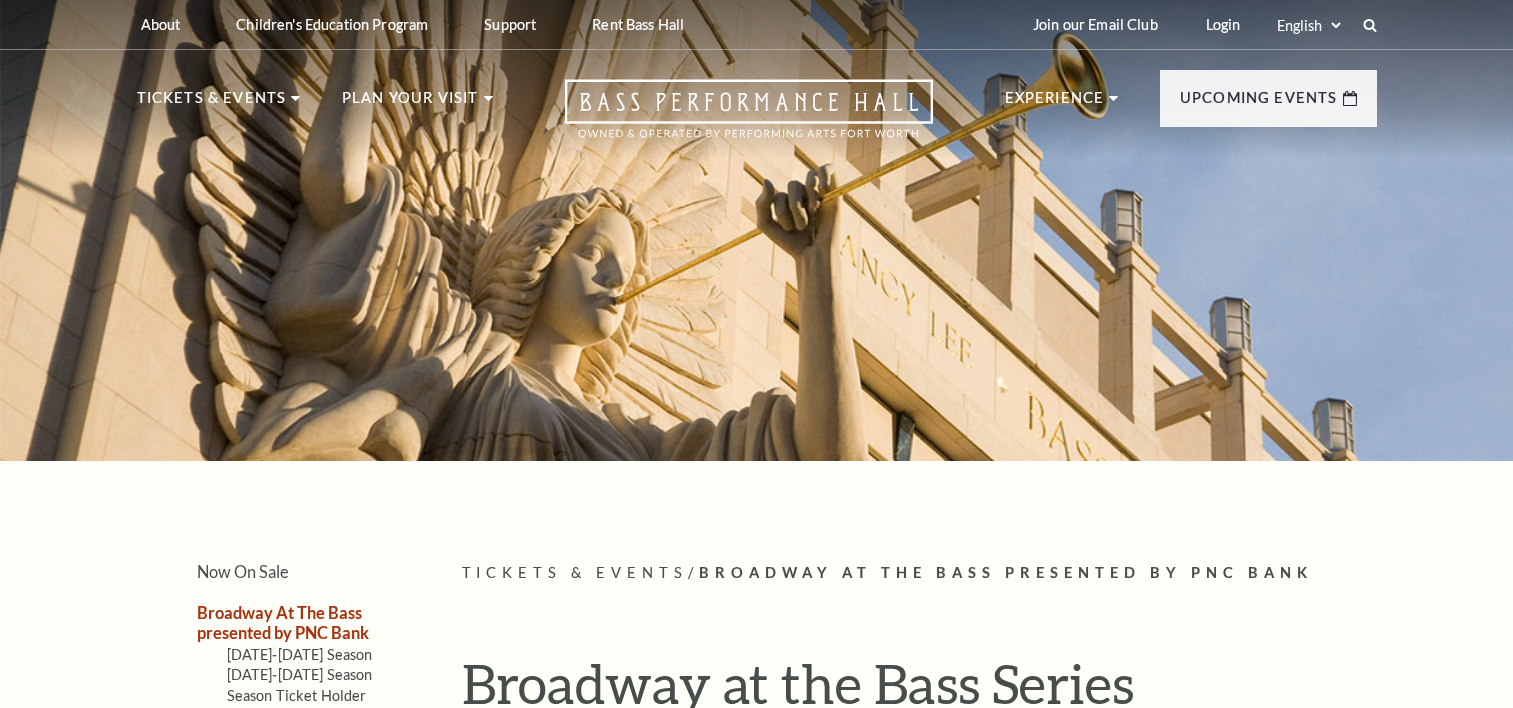 scroll, scrollTop: 0, scrollLeft: 0, axis: both 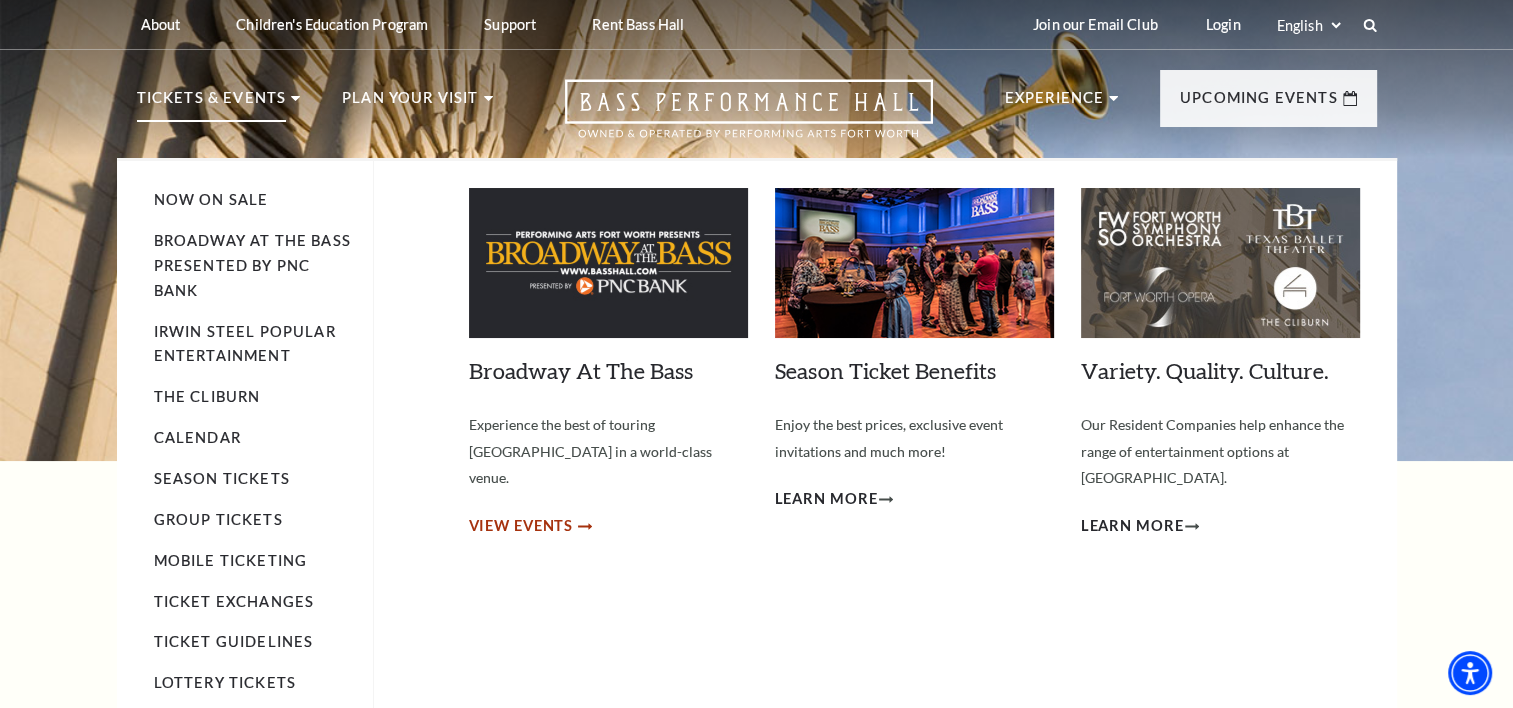 click on "View Events" at bounding box center [521, 526] 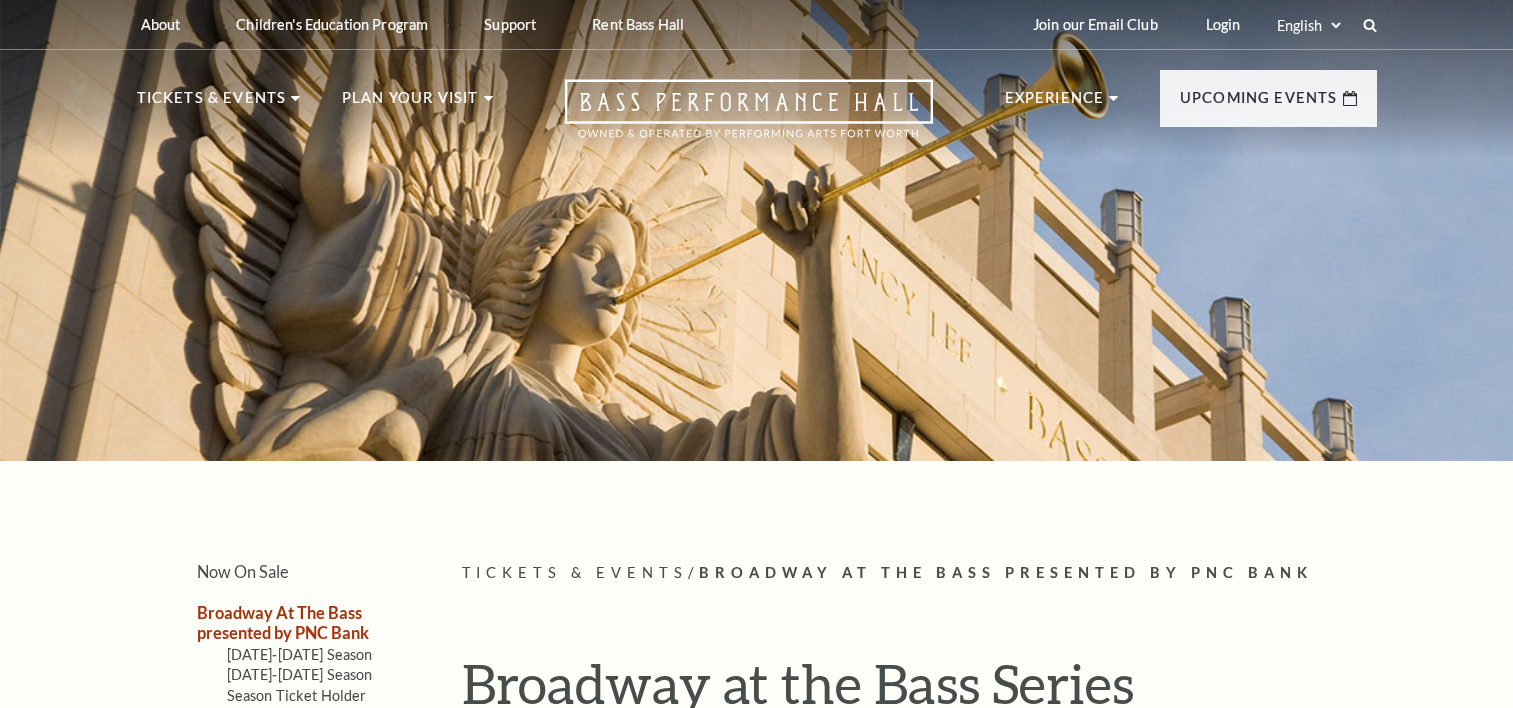 scroll, scrollTop: 0, scrollLeft: 0, axis: both 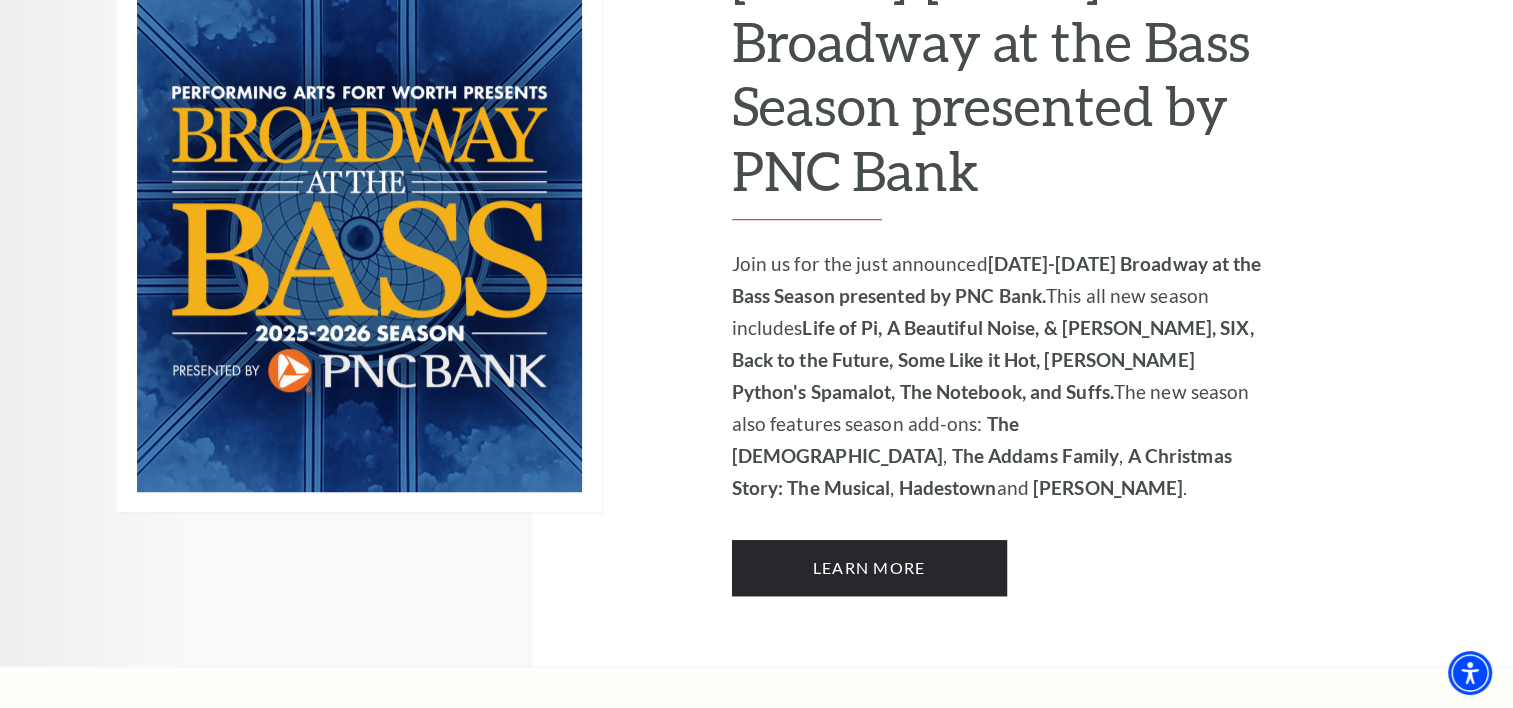 click at bounding box center [359, 239] 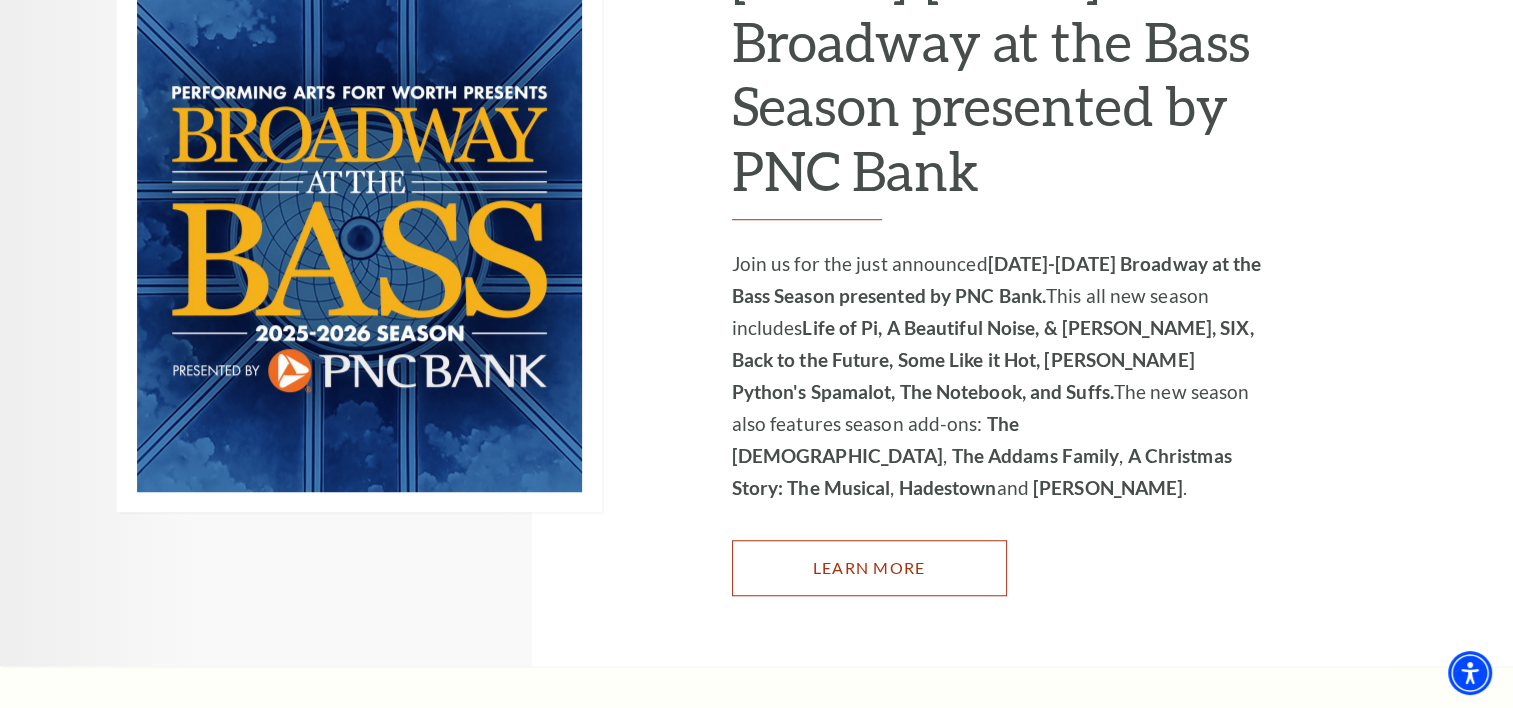 click on "Learn More" at bounding box center [869, 568] 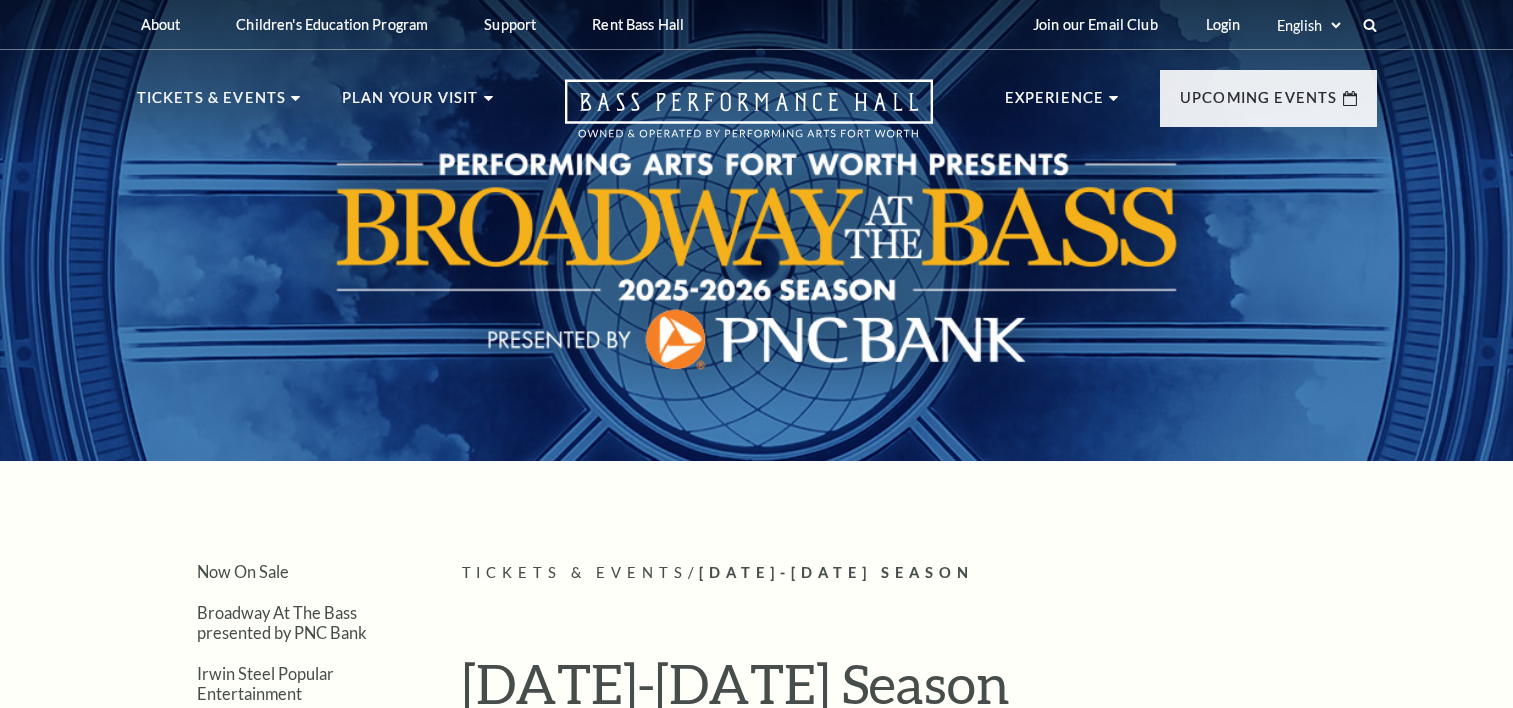 scroll, scrollTop: 0, scrollLeft: 0, axis: both 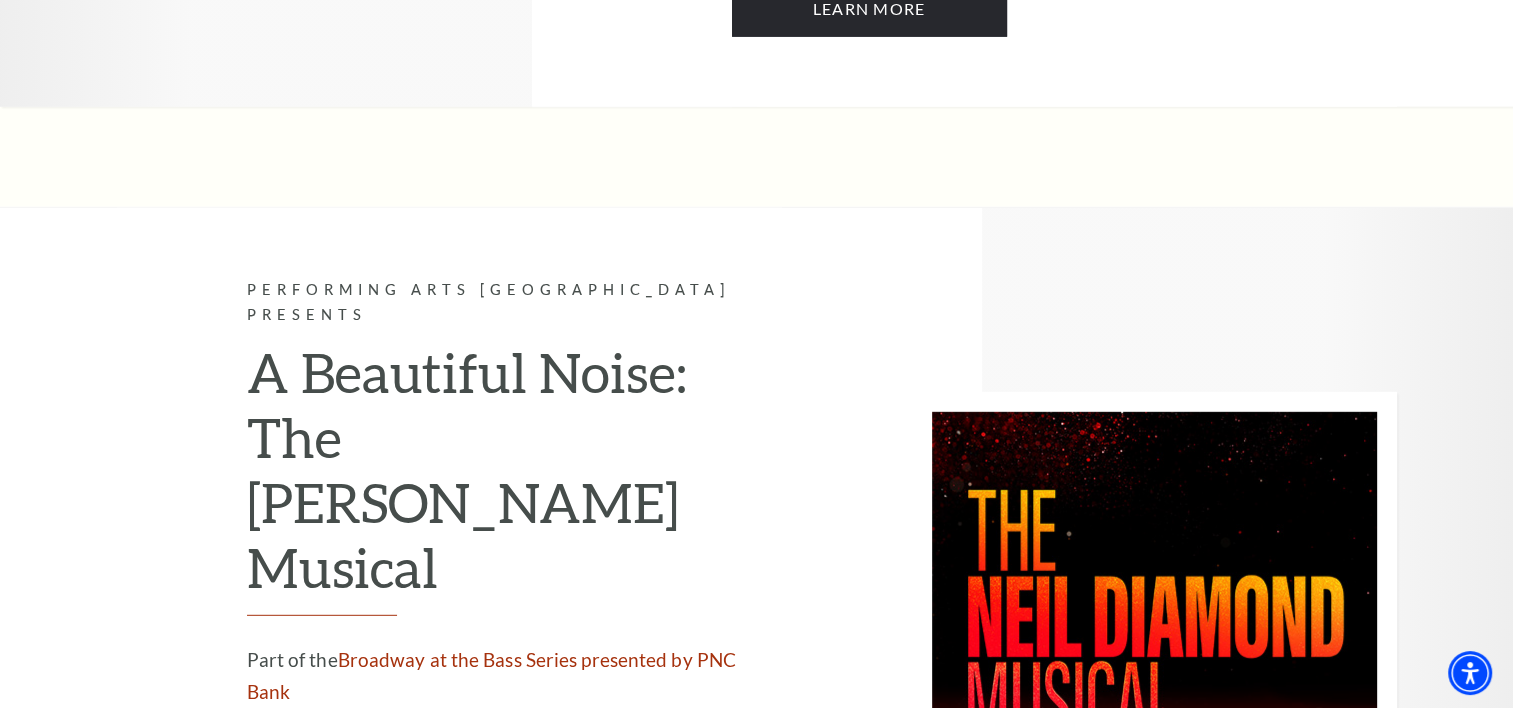 click on "Performing Arts Fort Worth Presents
A Beautiful Noise: The Neil Diamond Musical
Part of the  Broadway at the Bass Series presented by PNC Bank
October 28 - November 2, 2025
Created in collaboration with Neil Diamond himself,  A BEAUTIFUL NOISE  is an inspiring, exhilarating, energy-filled musical memoir, that tells the untold true story of how America's greatest hitmaker became a star, set to the songs that defined his career.
Learn More" at bounding box center (449, -1615) 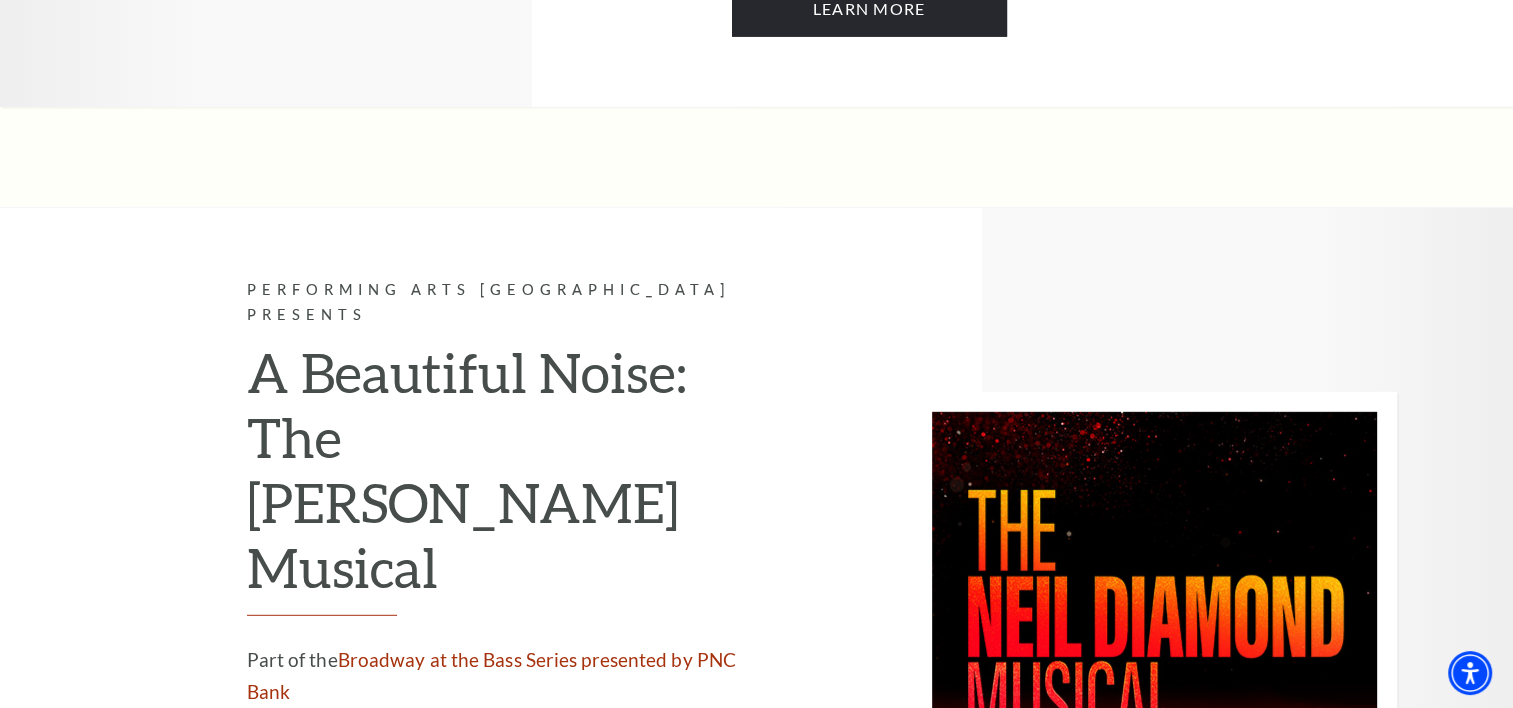 click on "Learn More" at bounding box center [384, 1024] 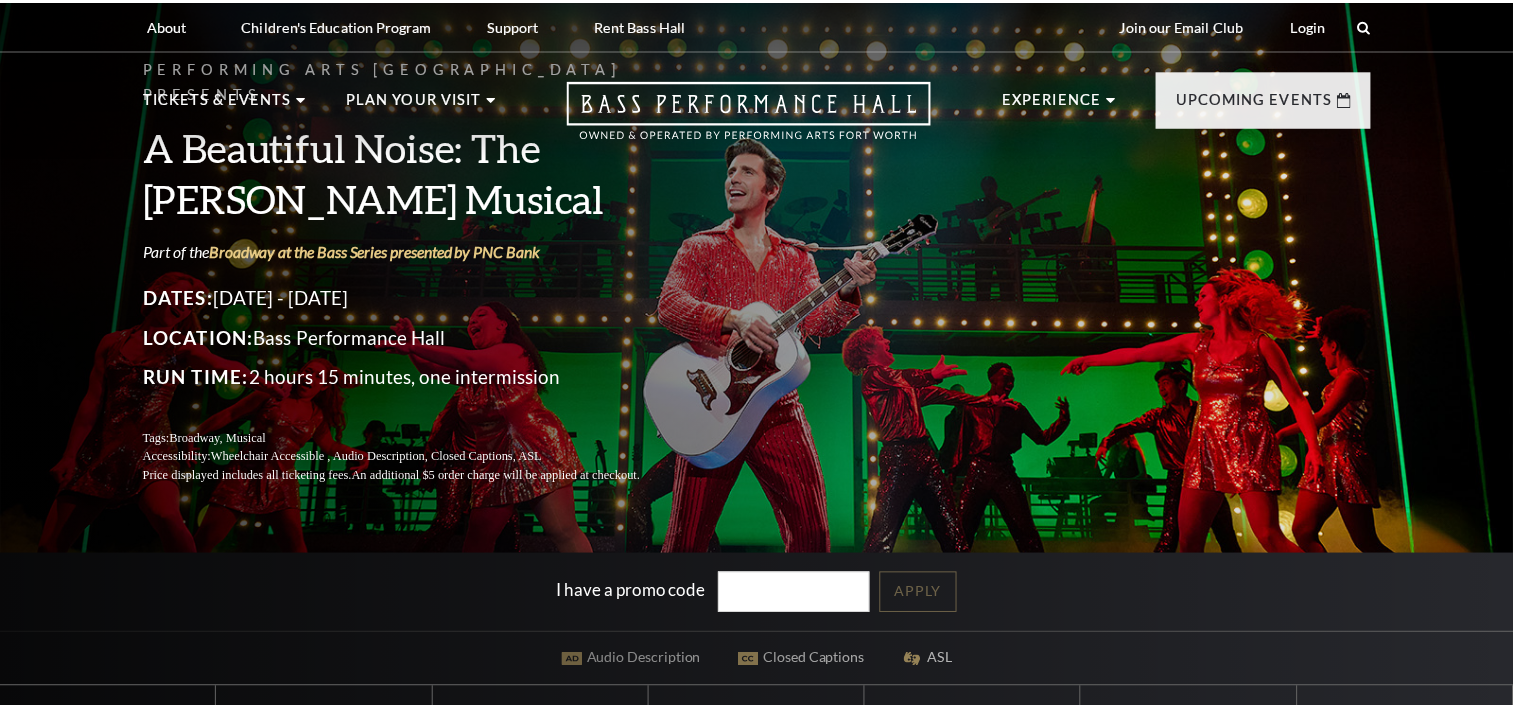 scroll, scrollTop: 0, scrollLeft: 0, axis: both 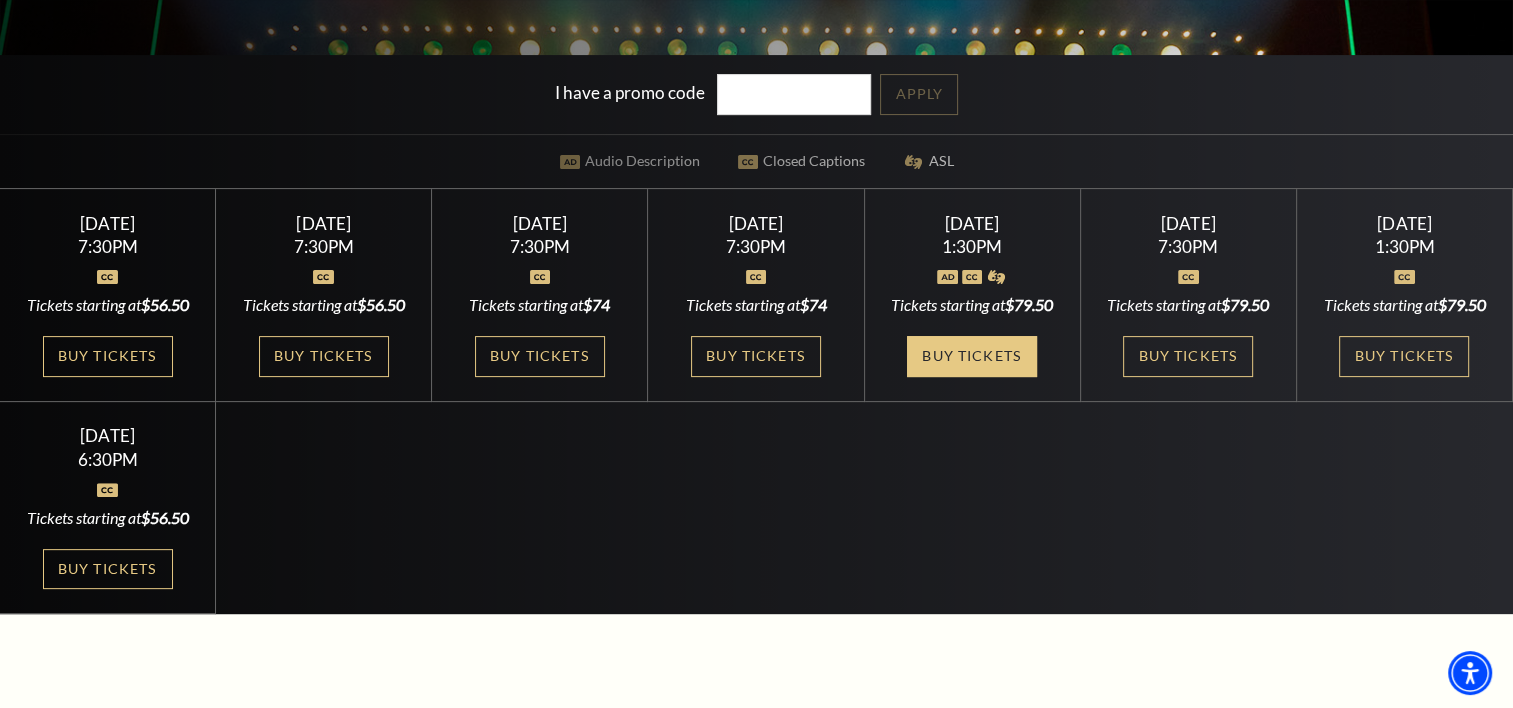 click on "Buy Tickets" at bounding box center [972, 356] 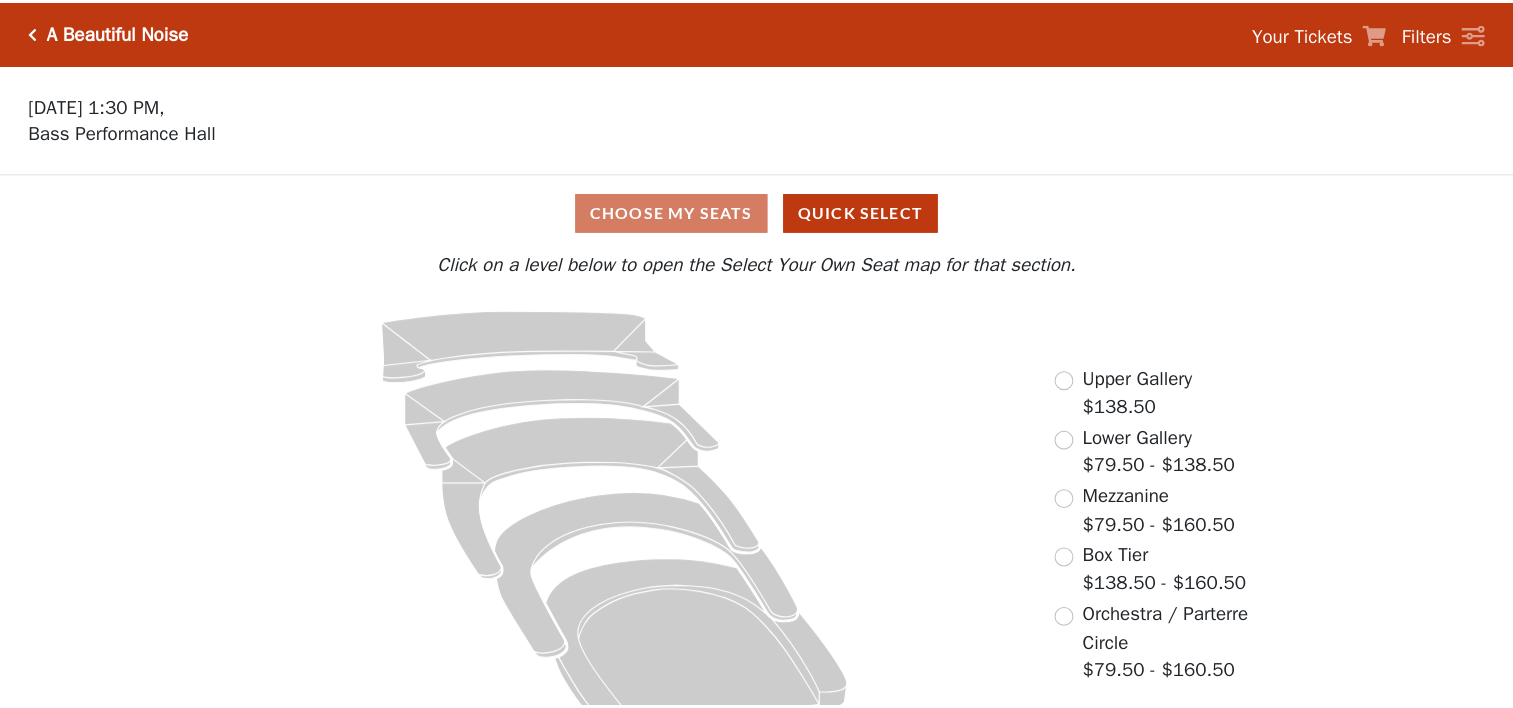 scroll, scrollTop: 0, scrollLeft: 0, axis: both 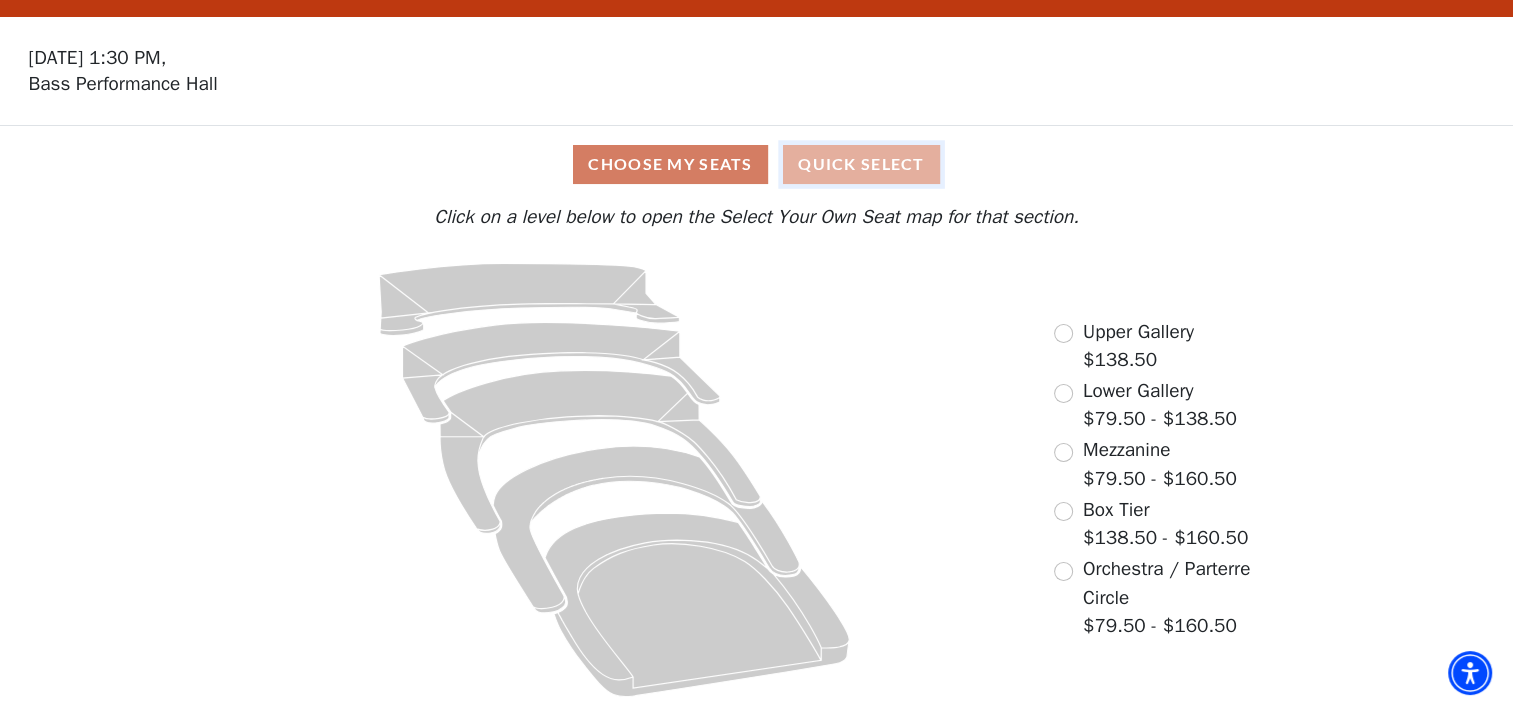 click on "Quick Select" at bounding box center [861, 164] 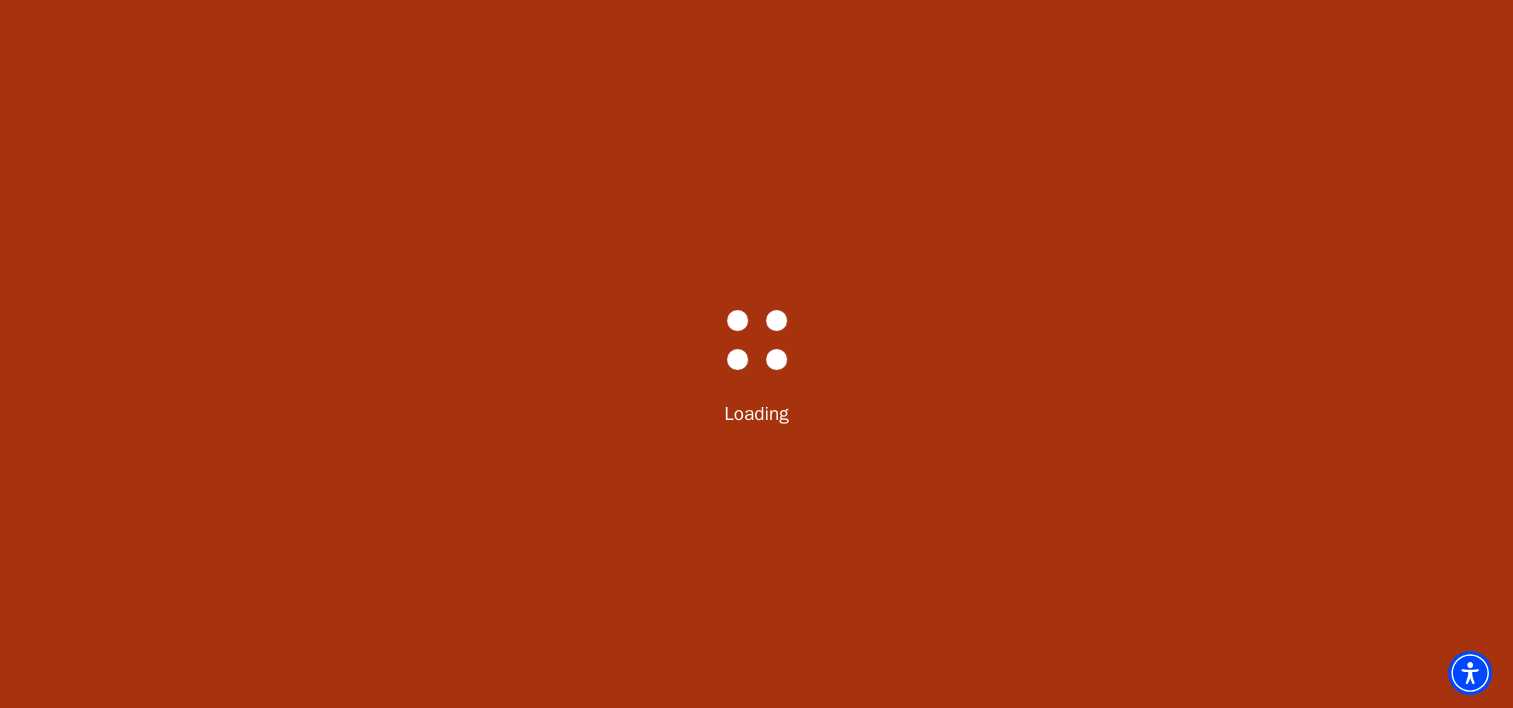 scroll, scrollTop: 0, scrollLeft: 0, axis: both 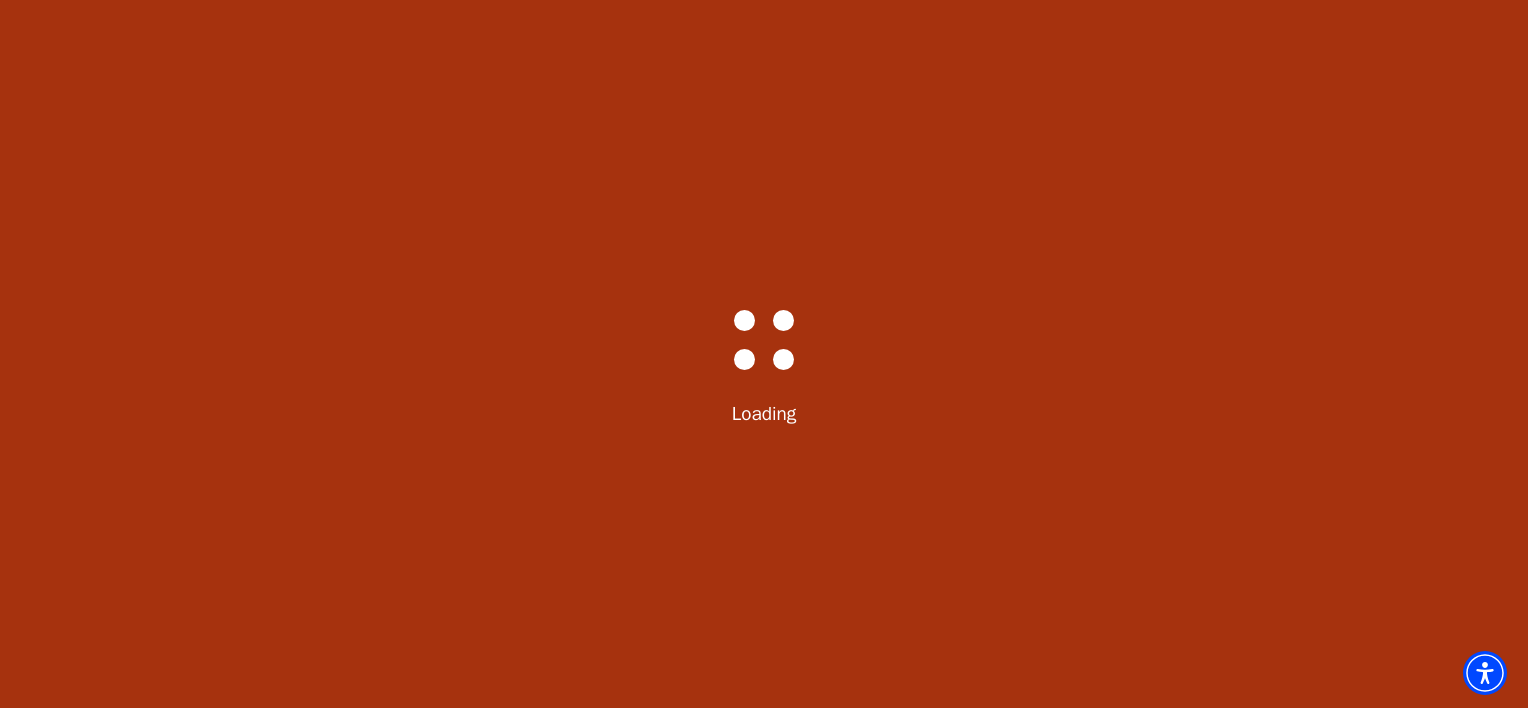 select on "6224" 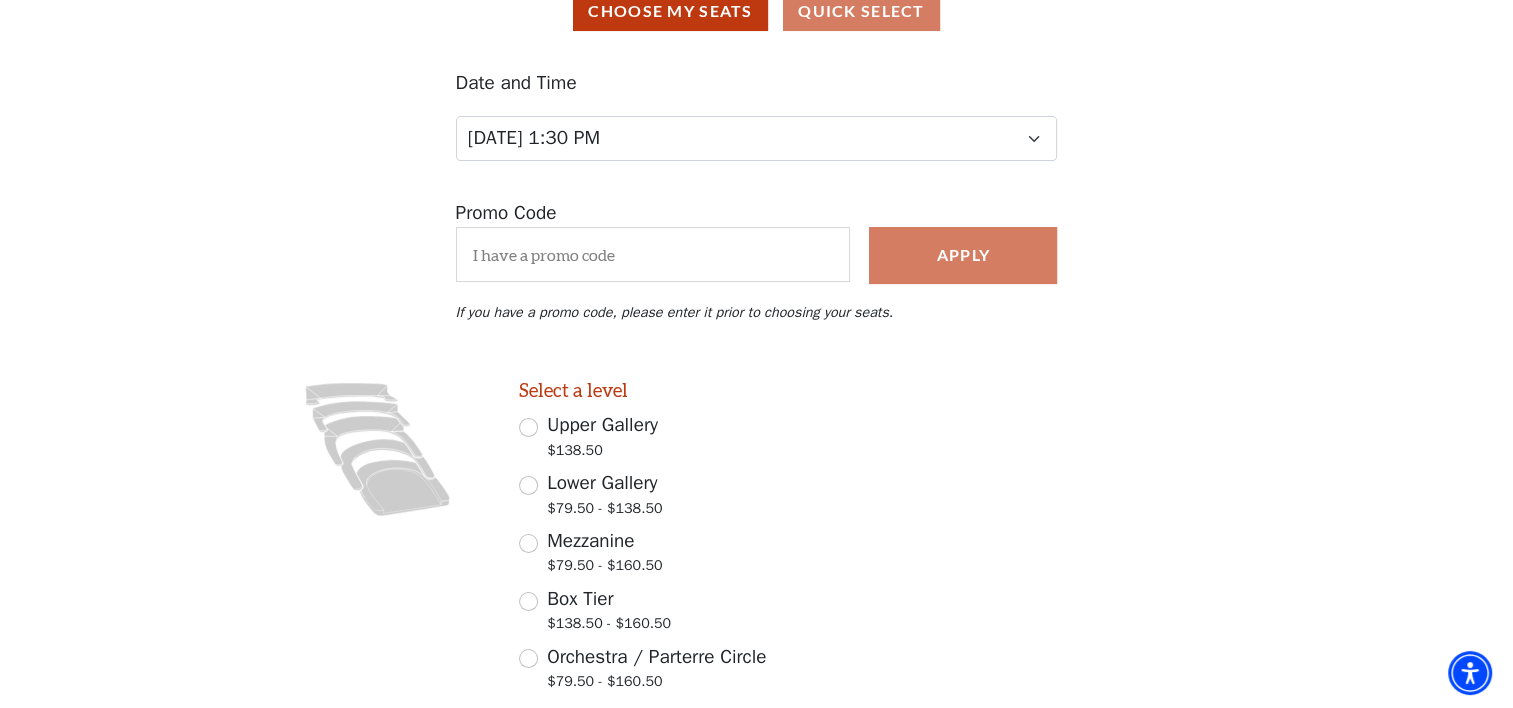 scroll, scrollTop: 343, scrollLeft: 0, axis: vertical 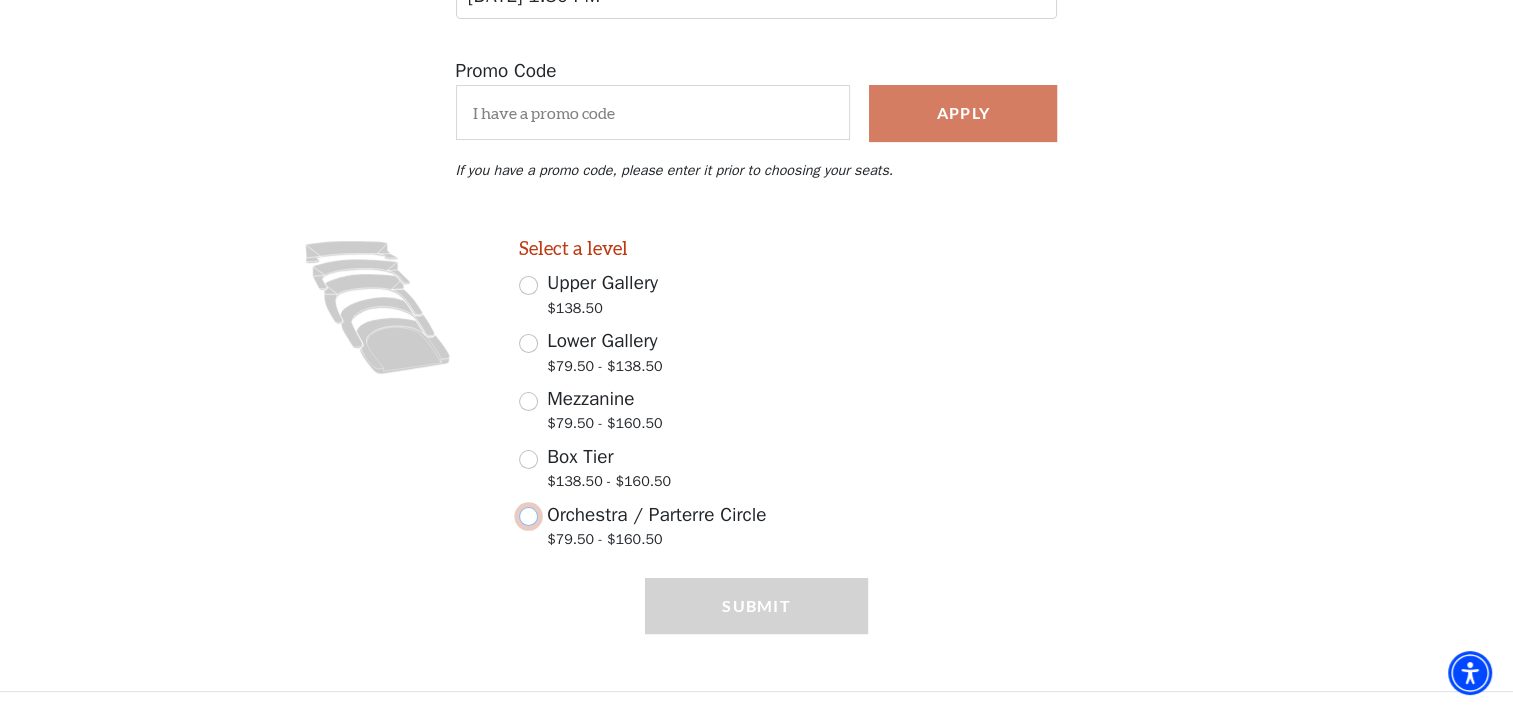 click on "Orchestra / Parterre Circle     $79.50 - $160.50" at bounding box center (528, 516) 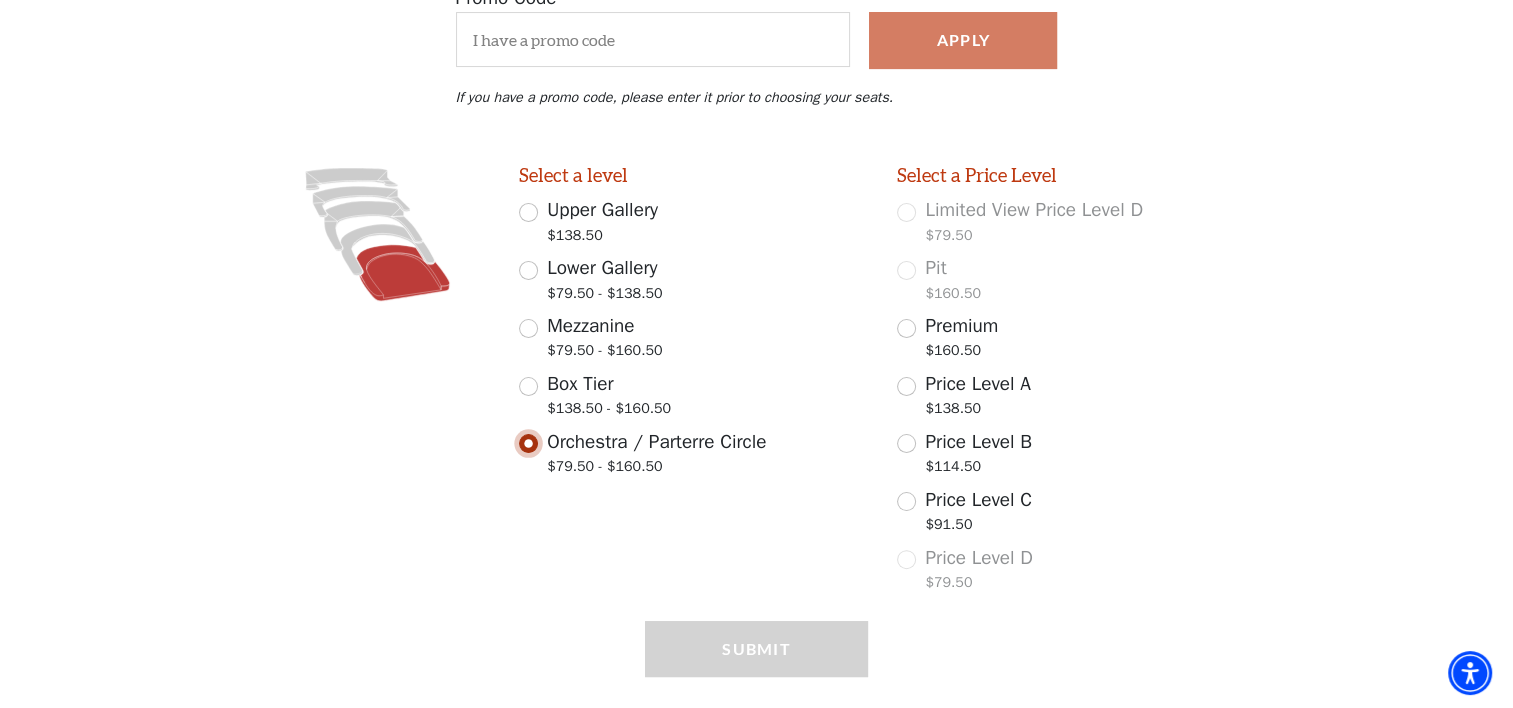 scroll, scrollTop: 458, scrollLeft: 0, axis: vertical 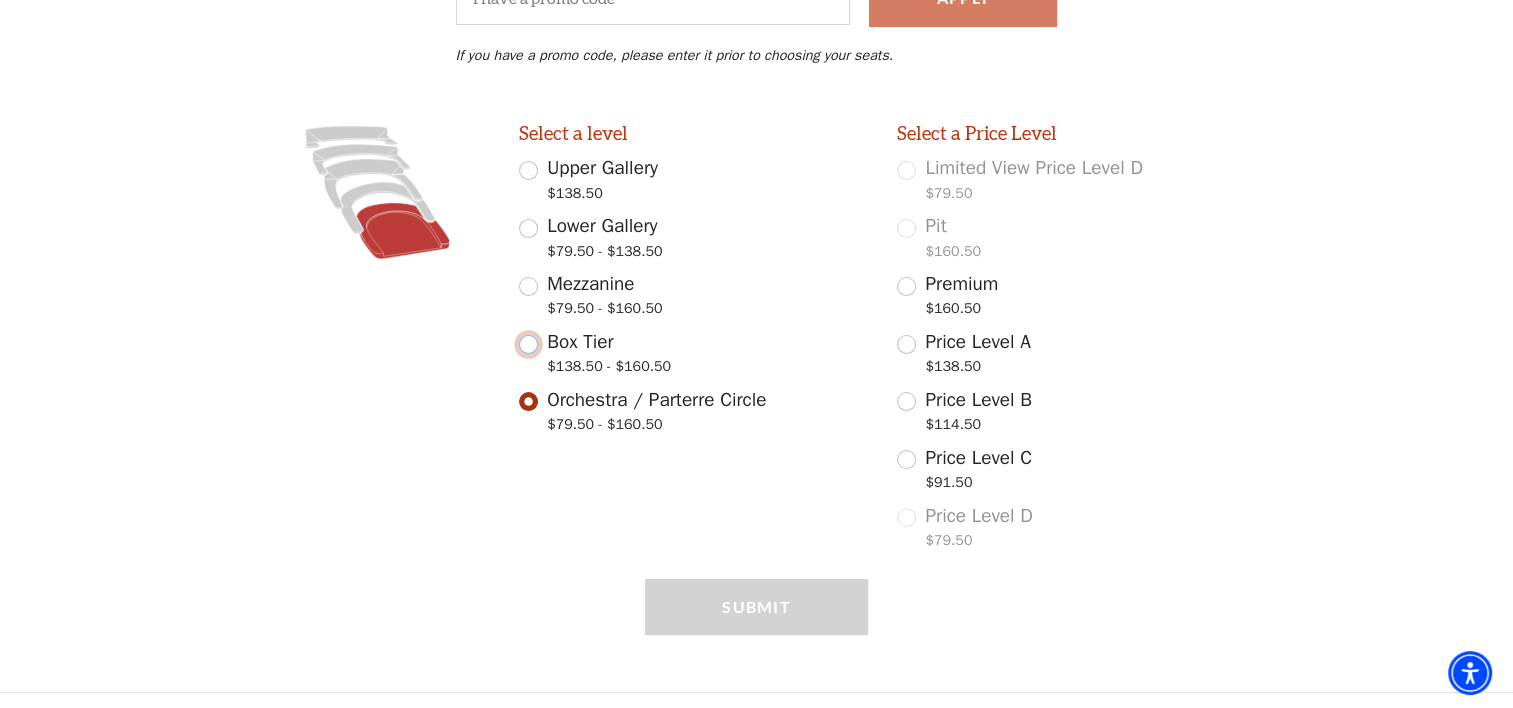click on "Box Tier     $138.50 - $160.50" at bounding box center (528, 344) 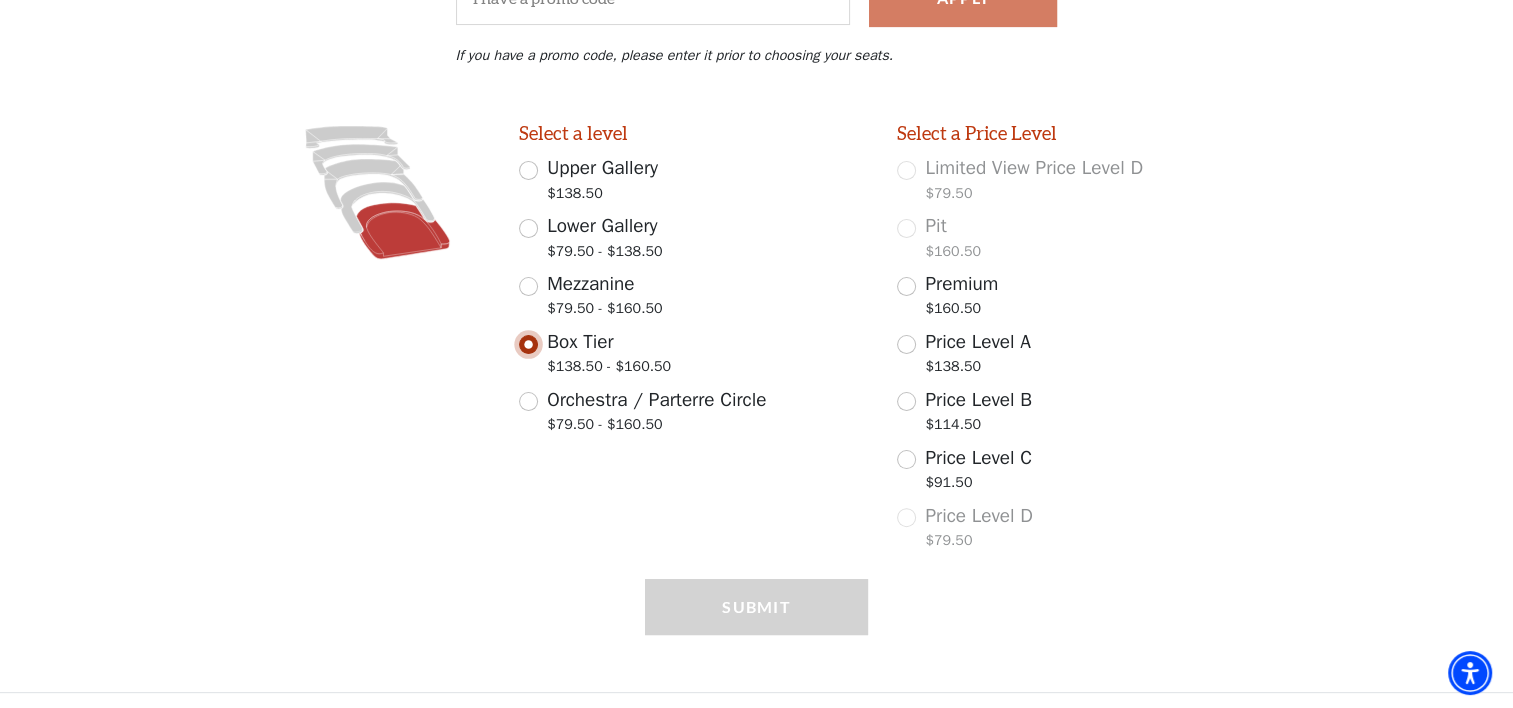 scroll, scrollTop: 343, scrollLeft: 0, axis: vertical 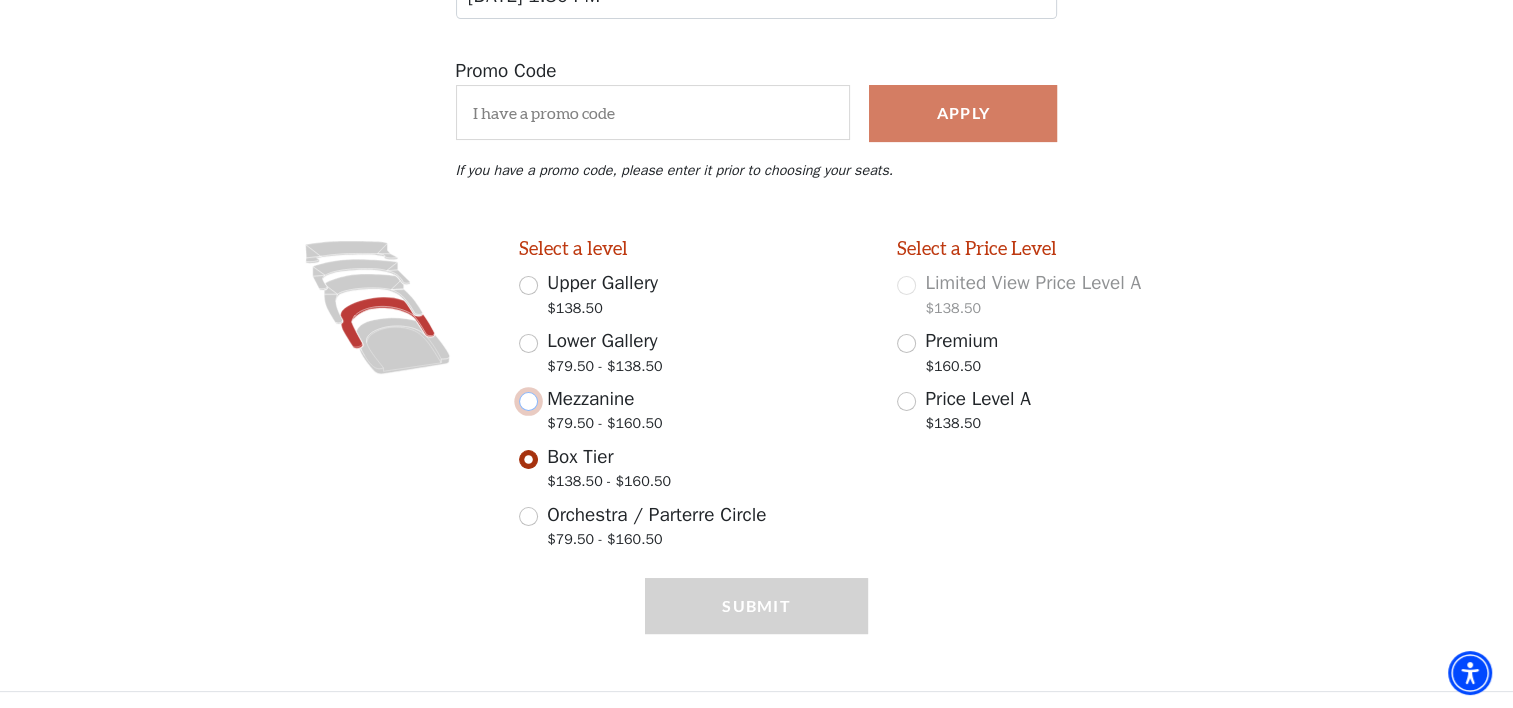 click on "Mezzanine     $79.50 - $160.50" at bounding box center [528, 401] 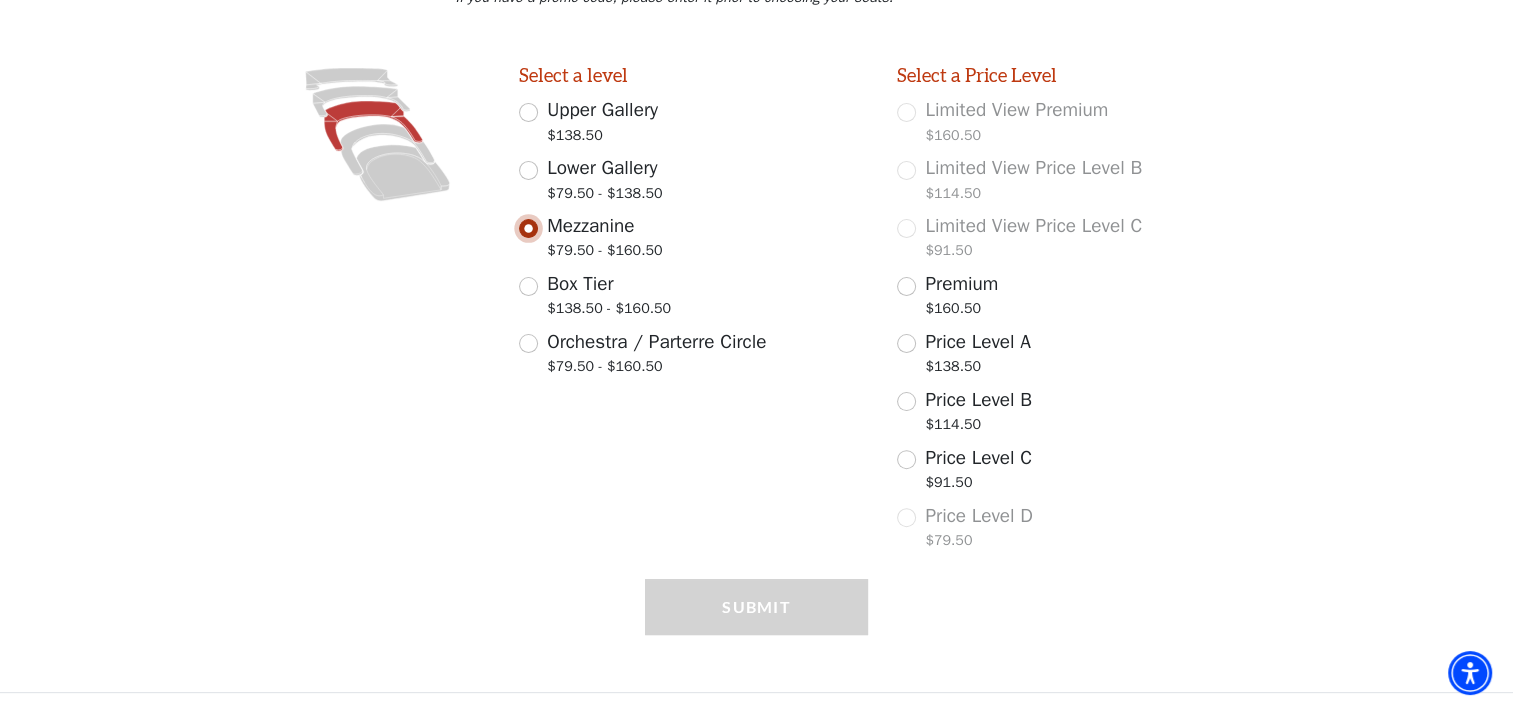 scroll, scrollTop: 516, scrollLeft: 0, axis: vertical 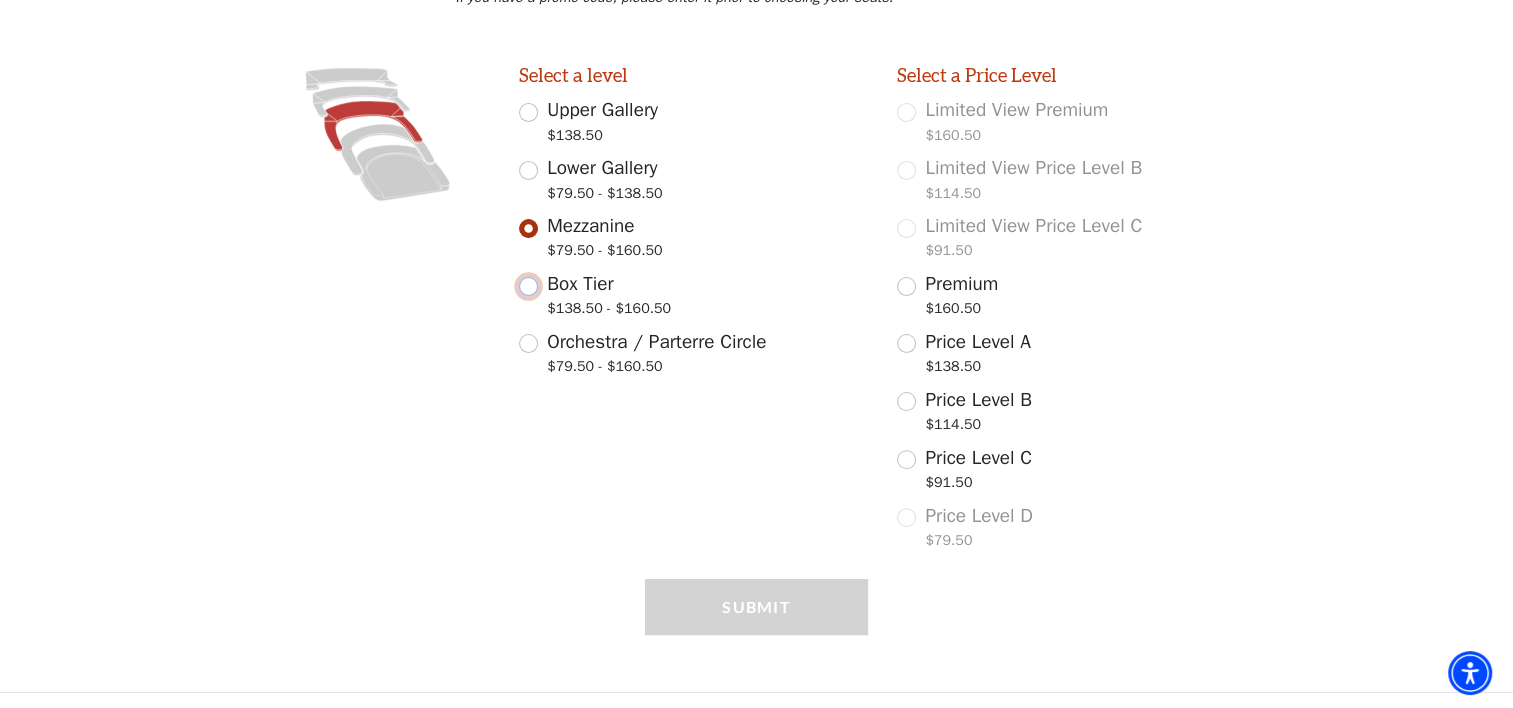 click on "Box Tier     $138.50 - $160.50" at bounding box center (528, 286) 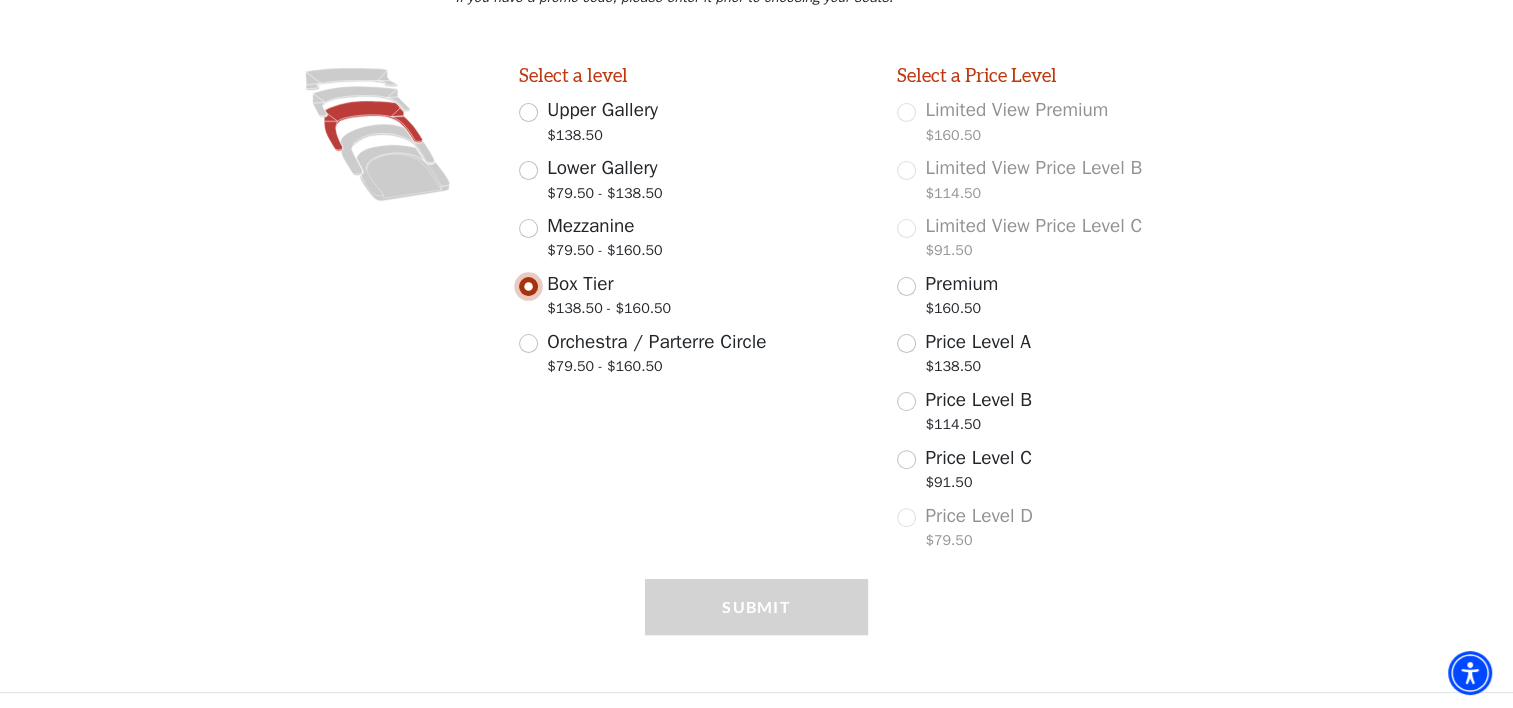 scroll, scrollTop: 343, scrollLeft: 0, axis: vertical 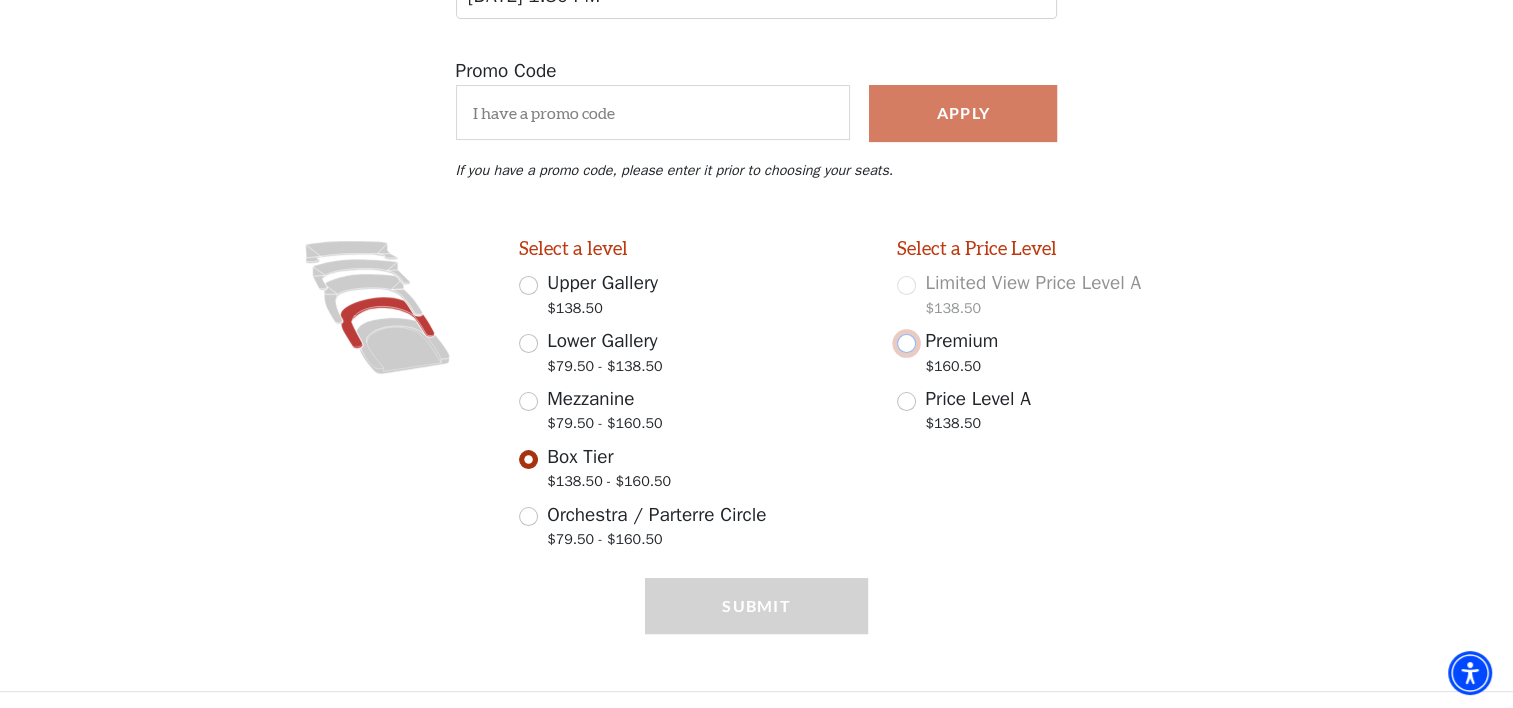 click on "Premium $160.50" at bounding box center (906, 343) 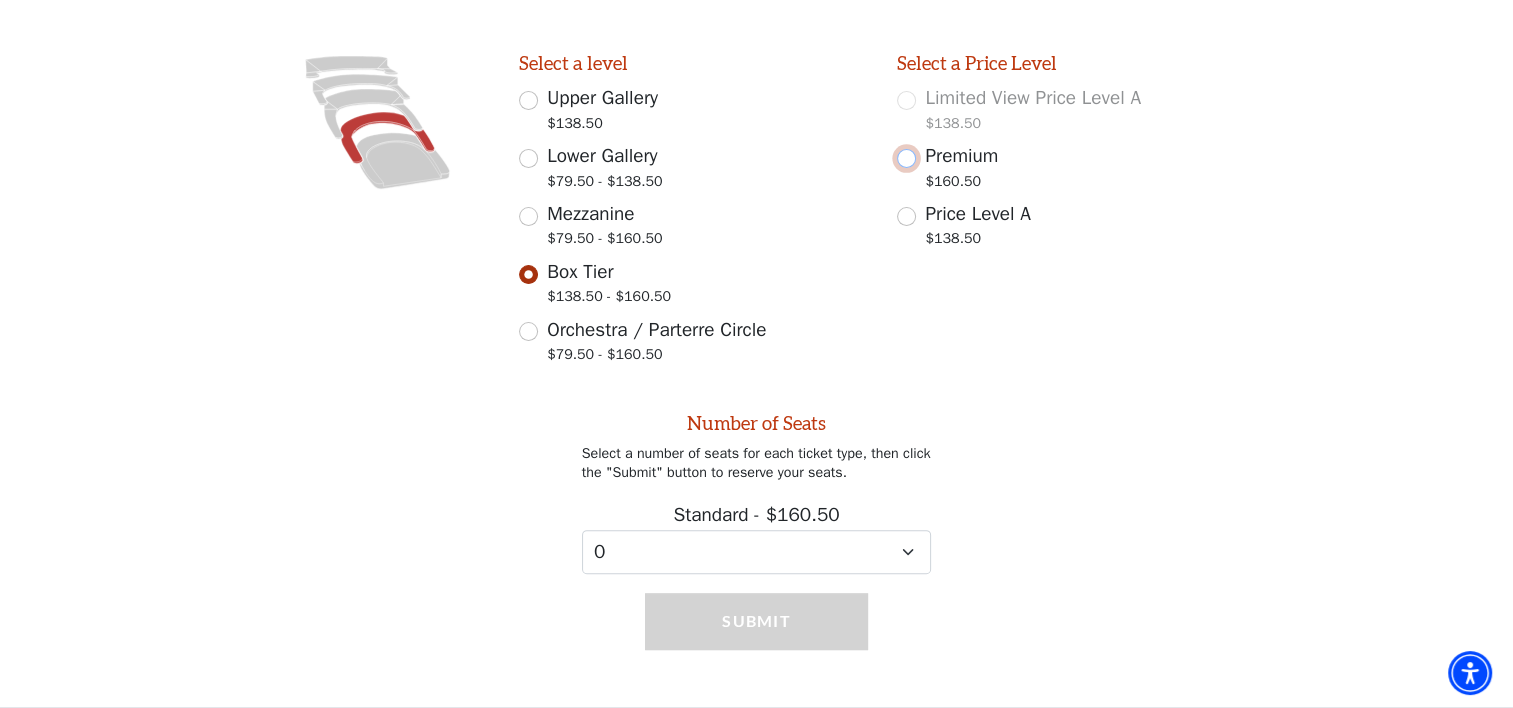 scroll, scrollTop: 541, scrollLeft: 0, axis: vertical 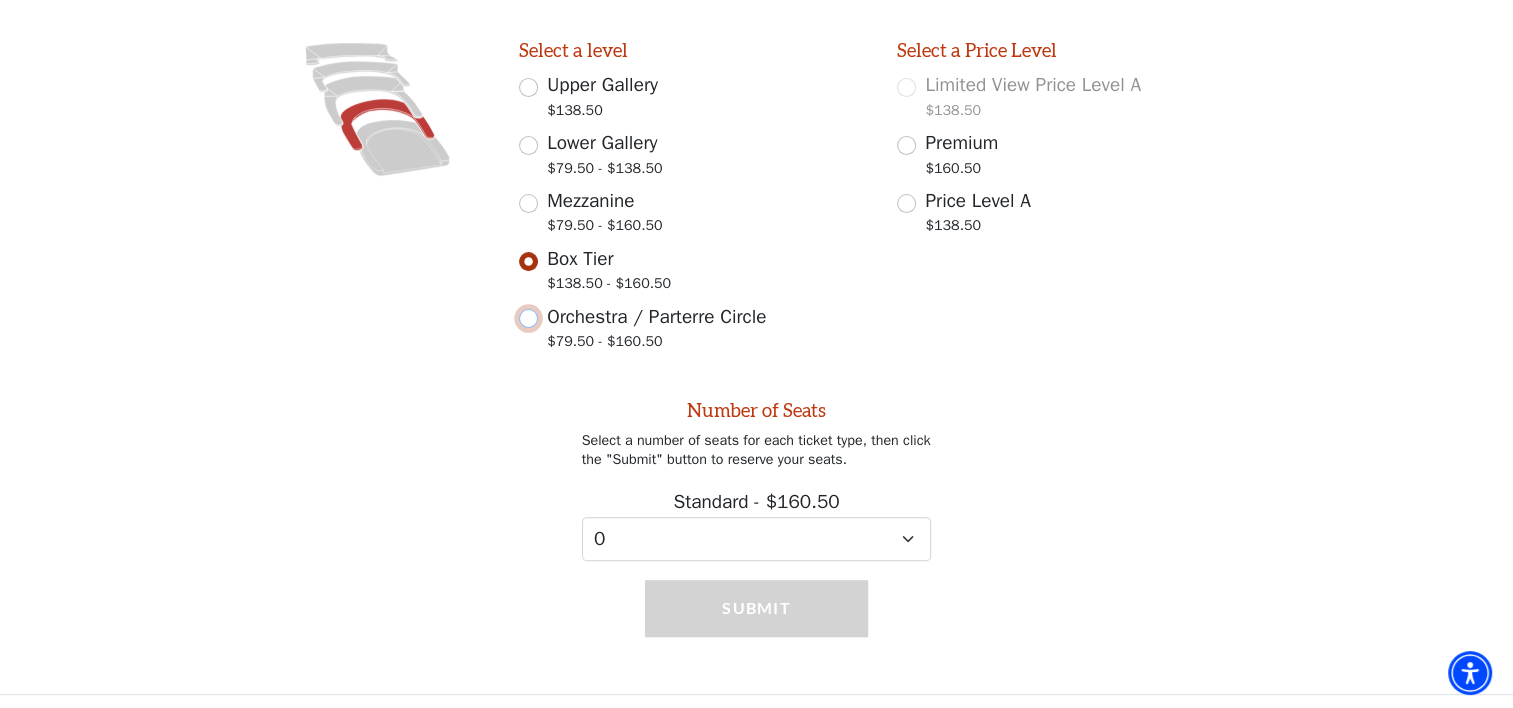 click on "Orchestra / Parterre Circle     $79.50 - $160.50" at bounding box center (528, 318) 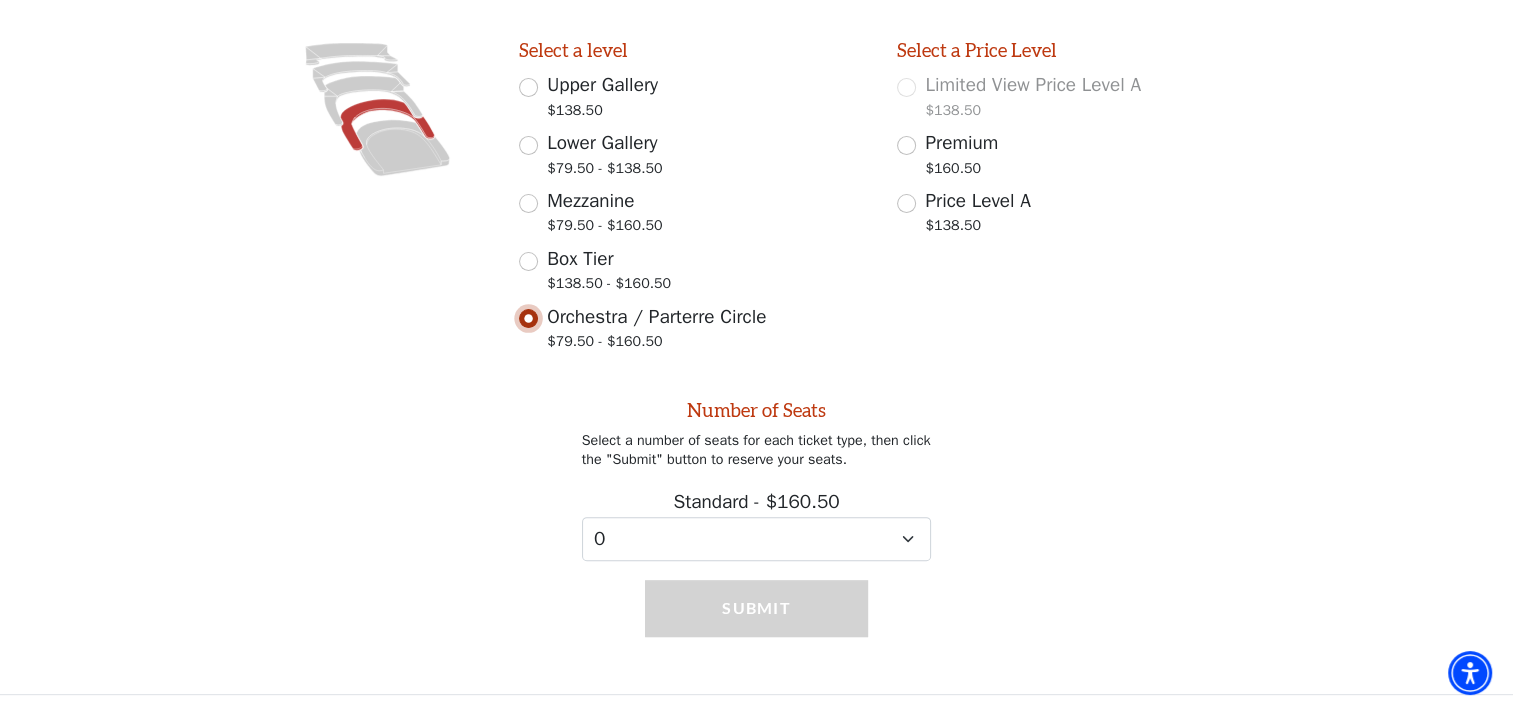 scroll, scrollTop: 458, scrollLeft: 0, axis: vertical 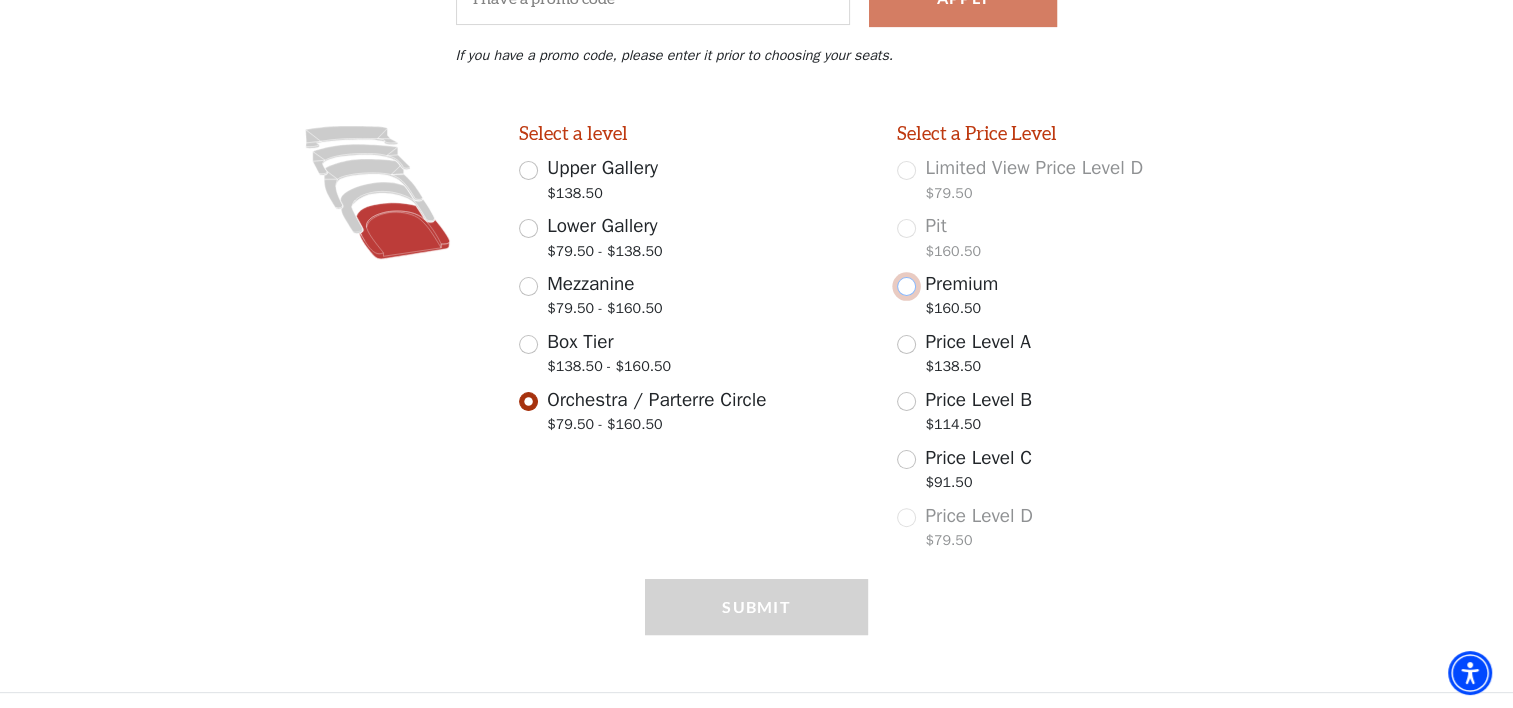 click on "Premium $160.50" at bounding box center (906, 286) 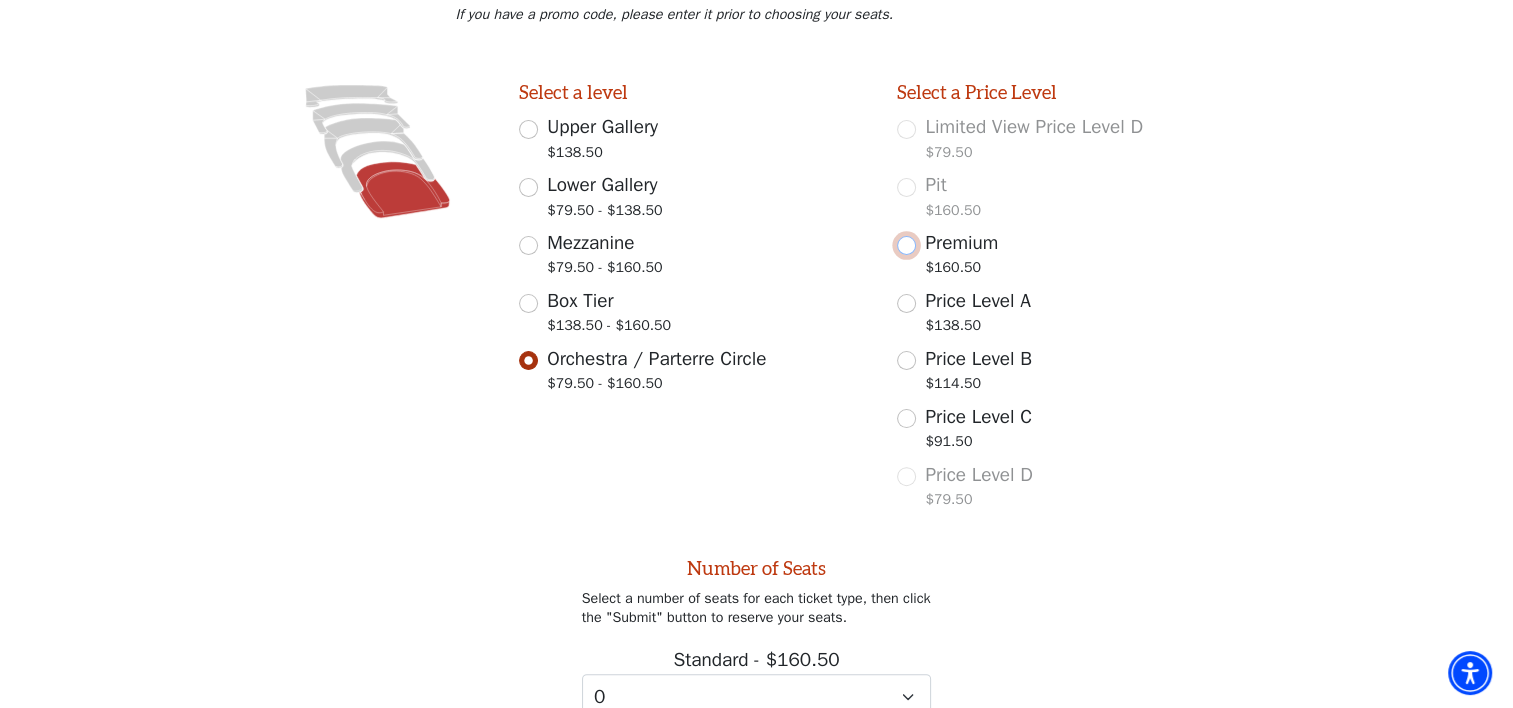 scroll, scrollTop: 457, scrollLeft: 0, axis: vertical 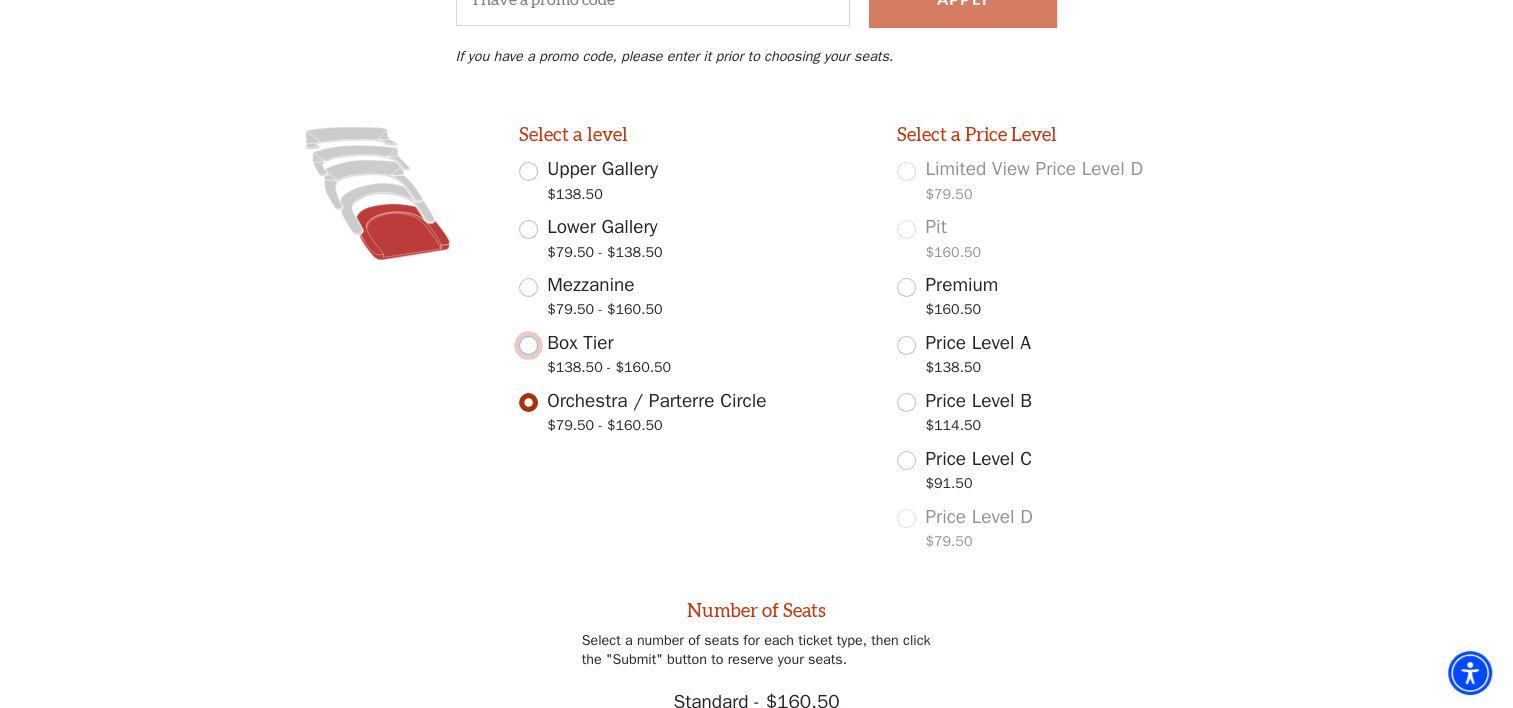 click on "Box Tier     $138.50 - $160.50" at bounding box center (528, 345) 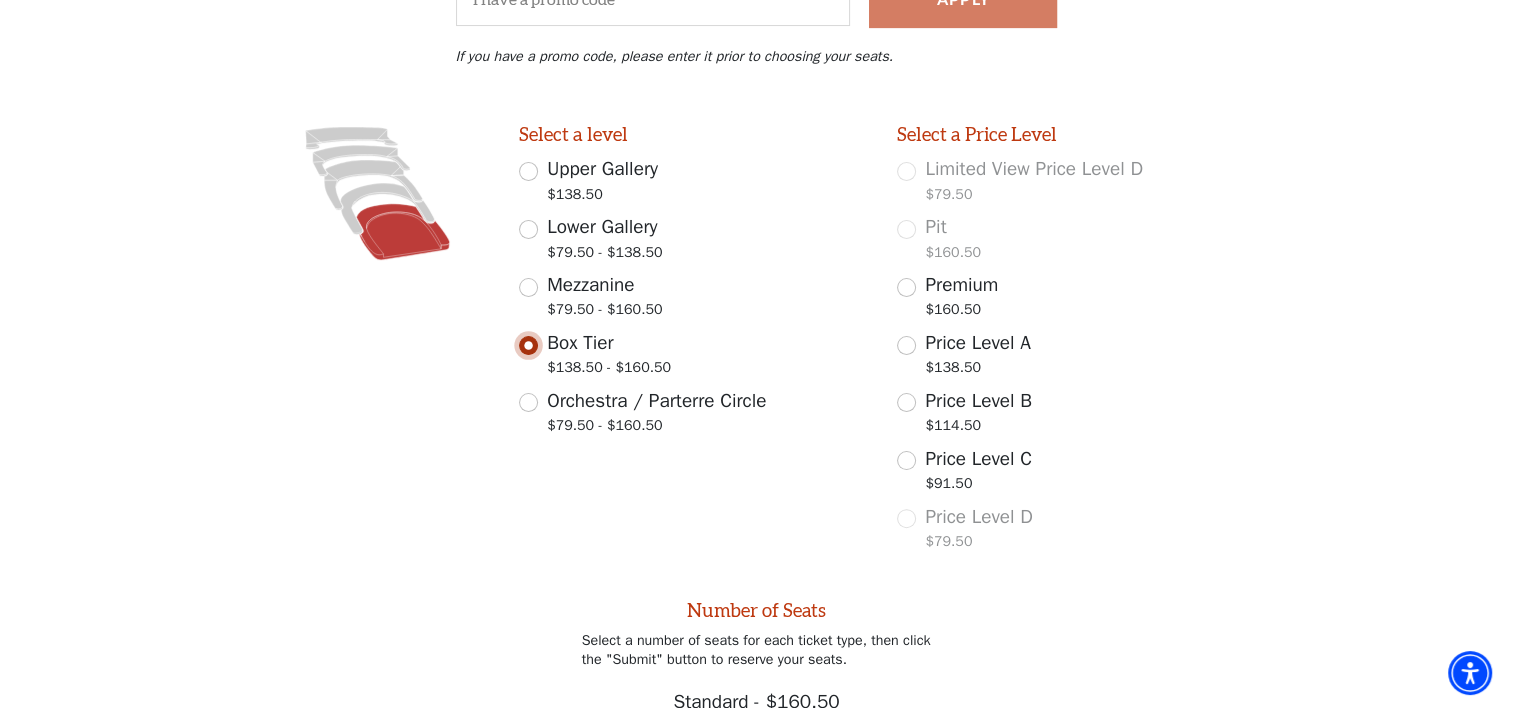 scroll, scrollTop: 343, scrollLeft: 0, axis: vertical 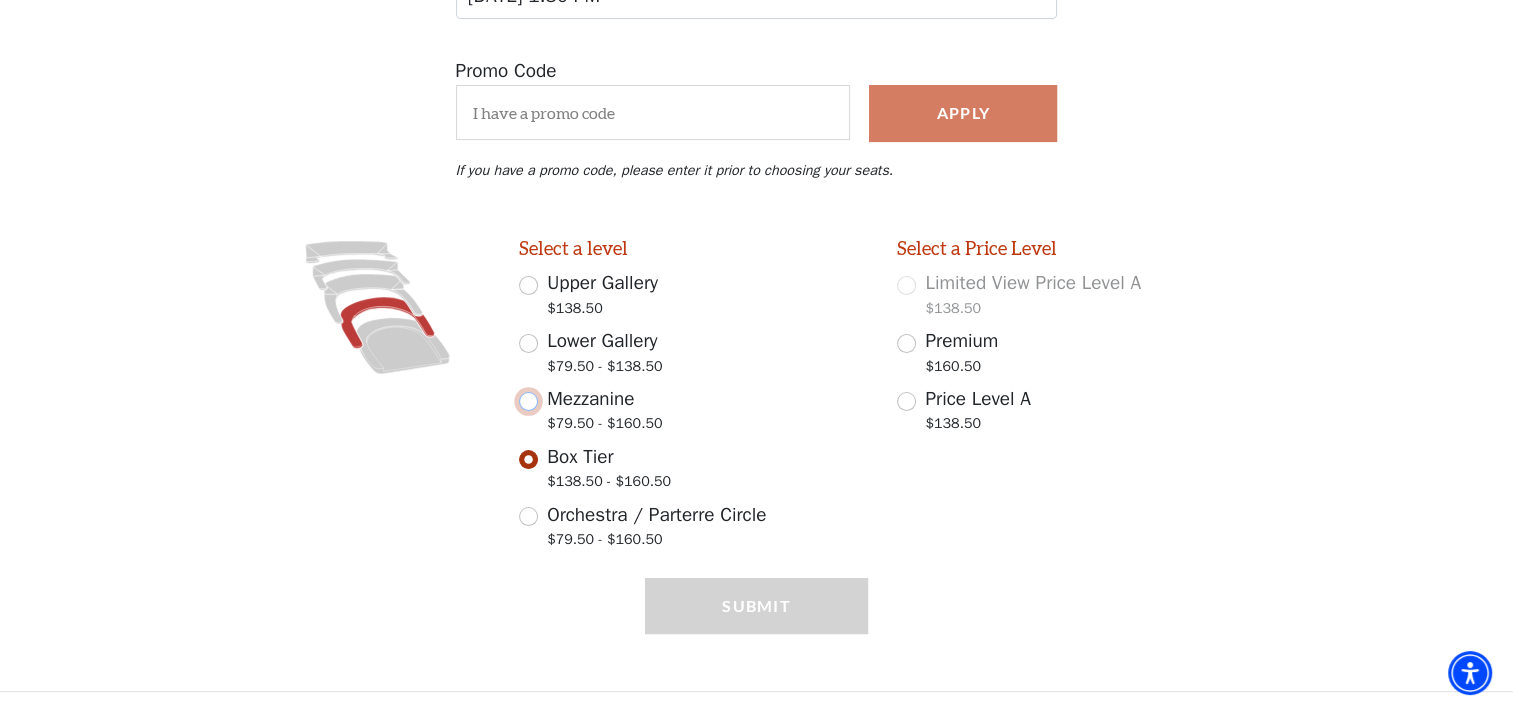 click on "Mezzanine     $79.50 - $160.50" at bounding box center (528, 401) 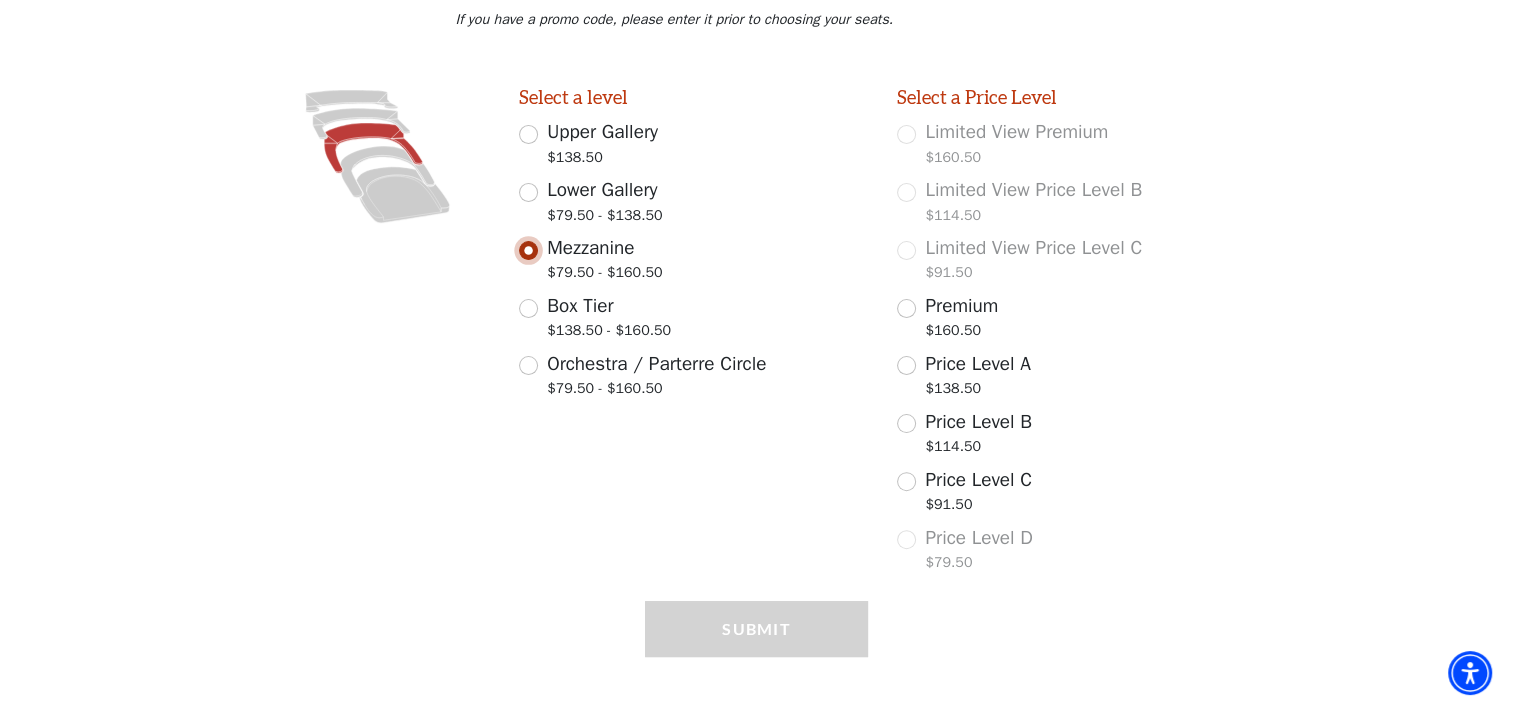 scroll, scrollTop: 516, scrollLeft: 0, axis: vertical 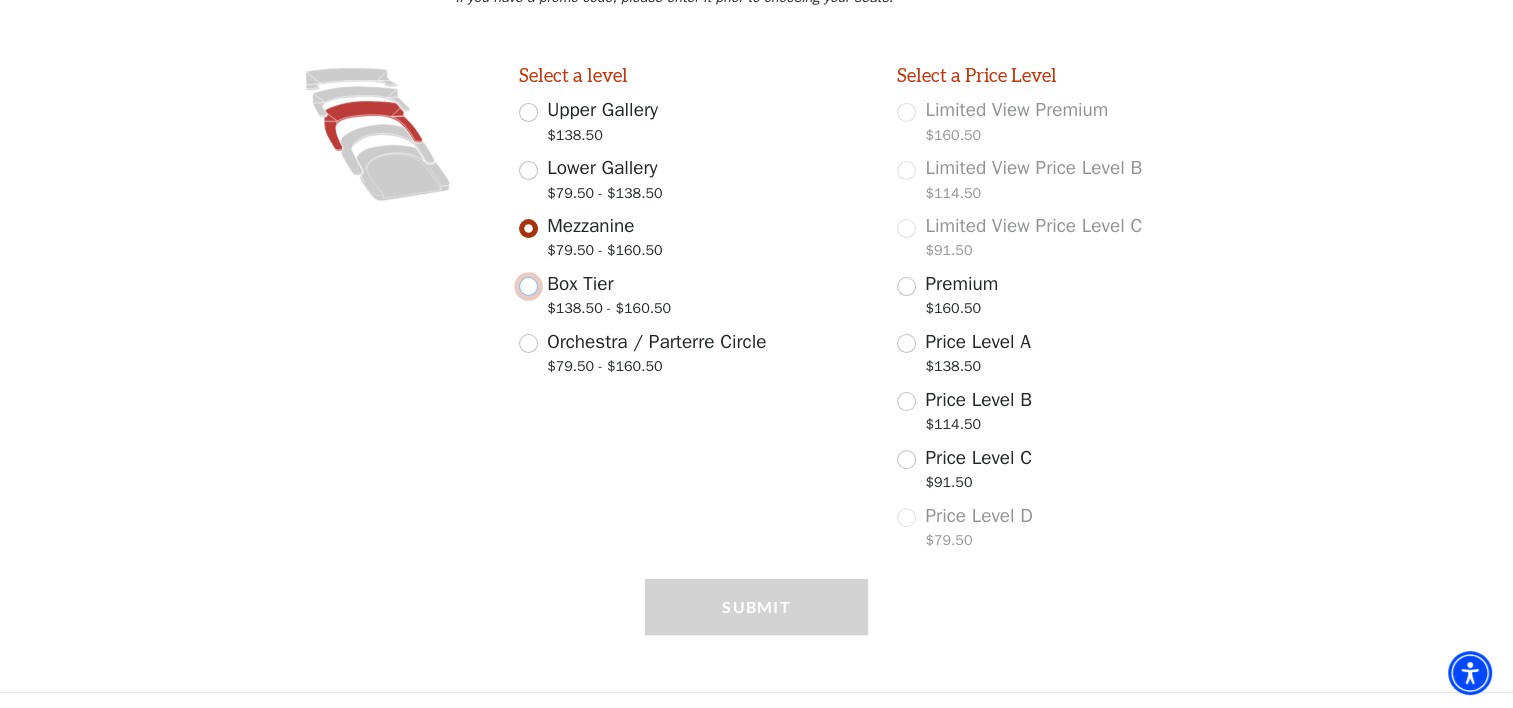 click on "Box Tier     $138.50 - $160.50" at bounding box center [528, 286] 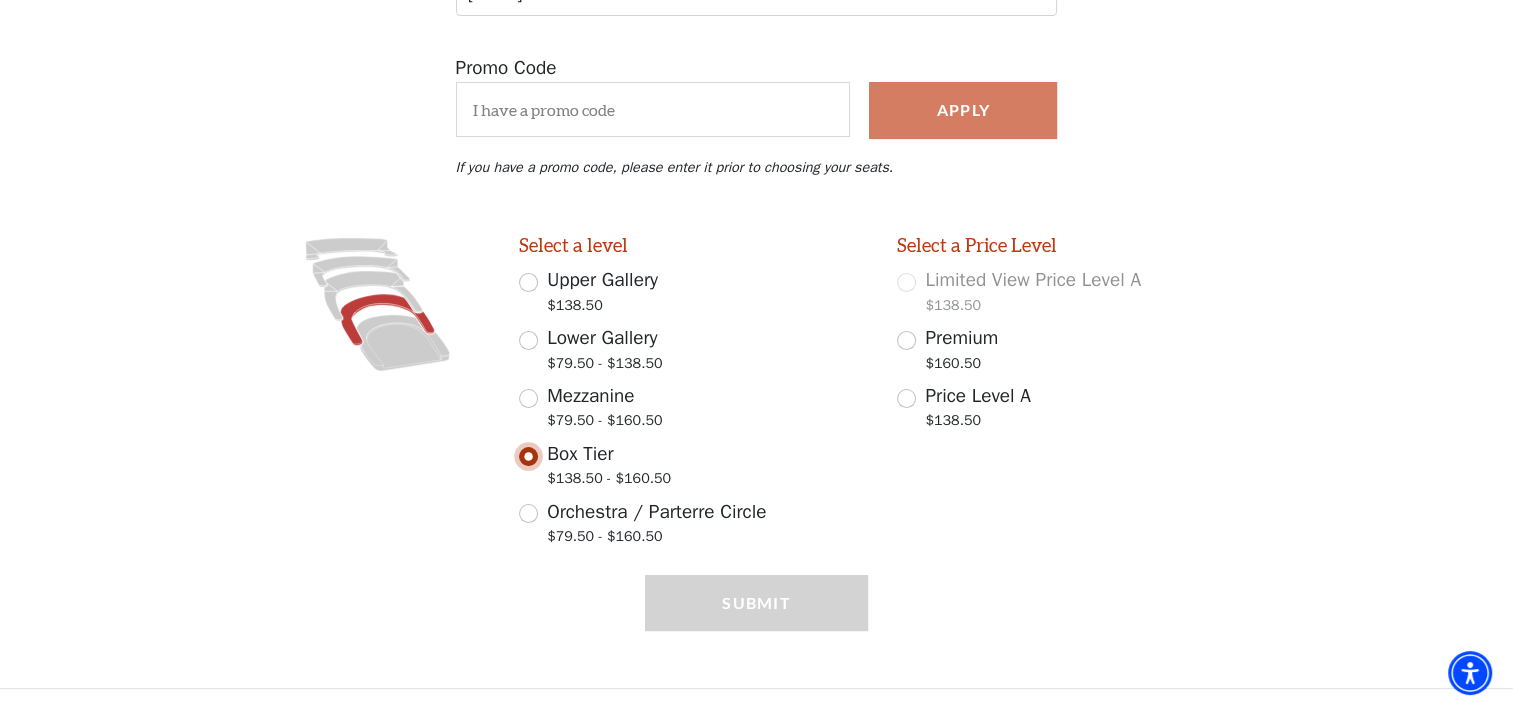 scroll, scrollTop: 343, scrollLeft: 0, axis: vertical 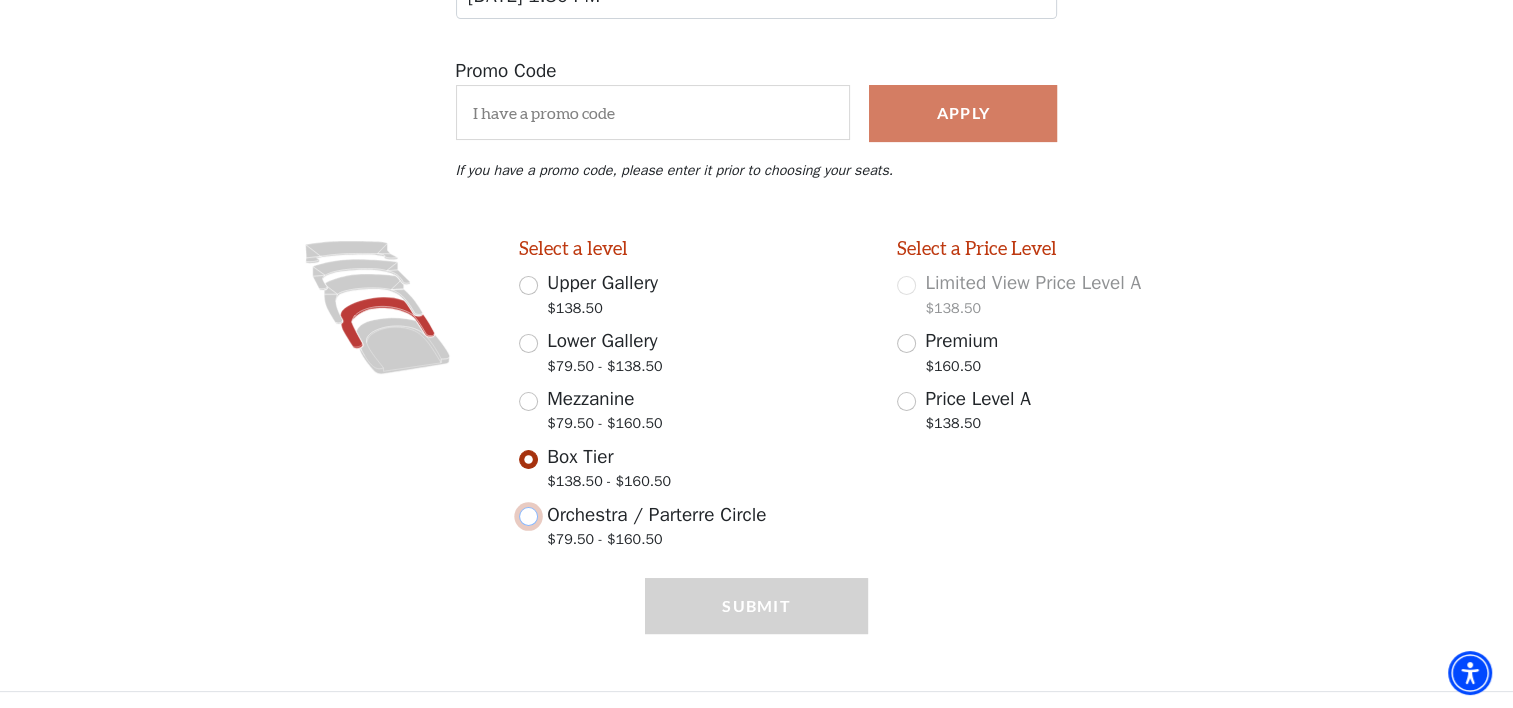click on "Orchestra / Parterre Circle     $79.50 - $160.50" at bounding box center [528, 516] 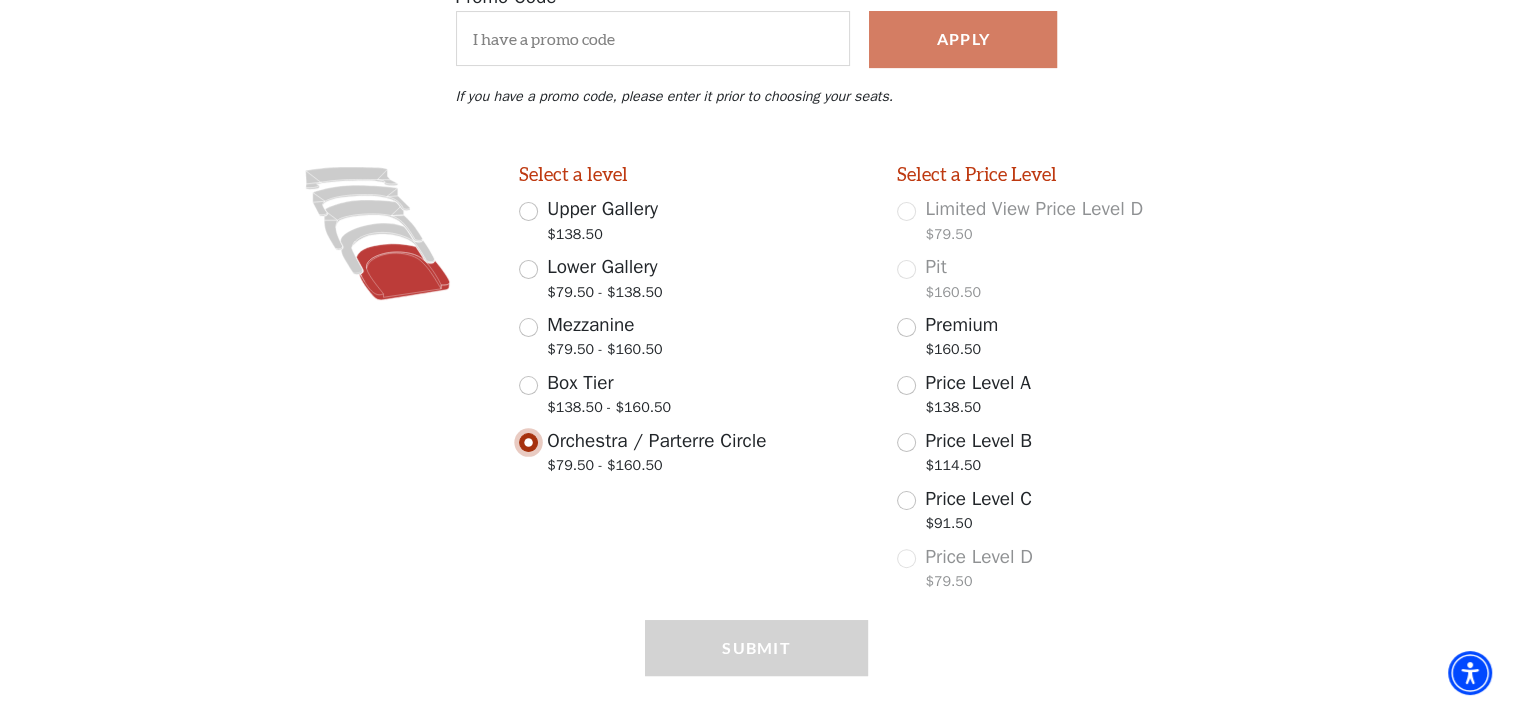scroll, scrollTop: 458, scrollLeft: 0, axis: vertical 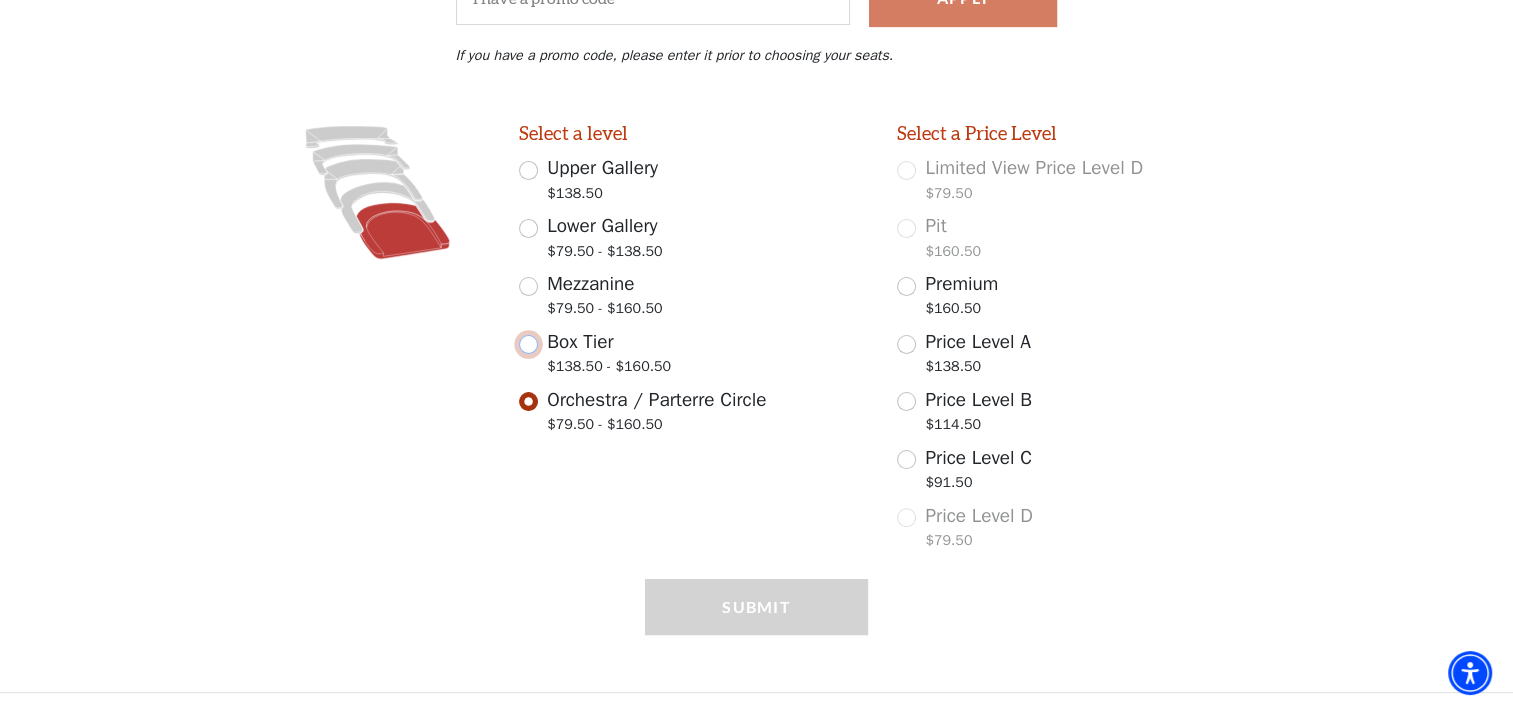 click on "Box Tier     $138.50 - $160.50" at bounding box center (528, 344) 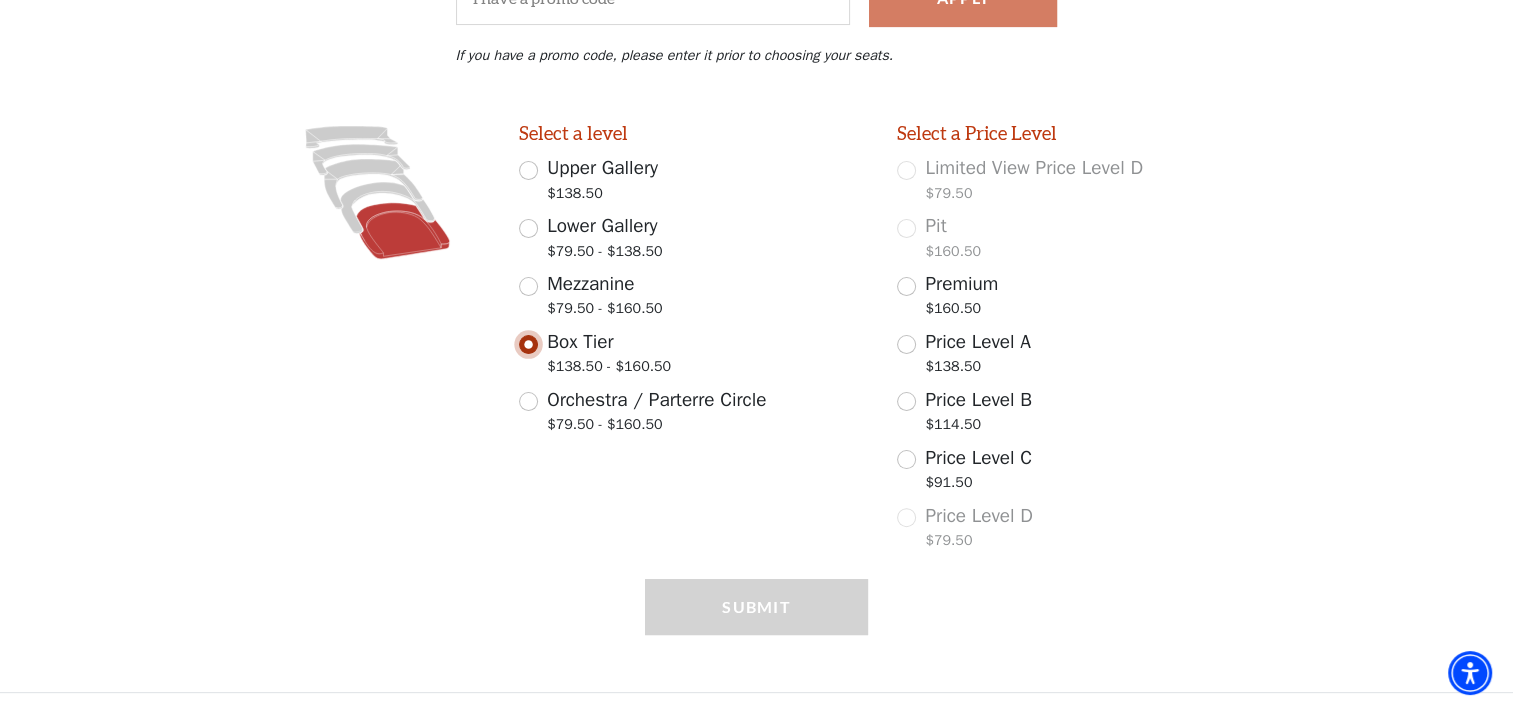 scroll, scrollTop: 343, scrollLeft: 0, axis: vertical 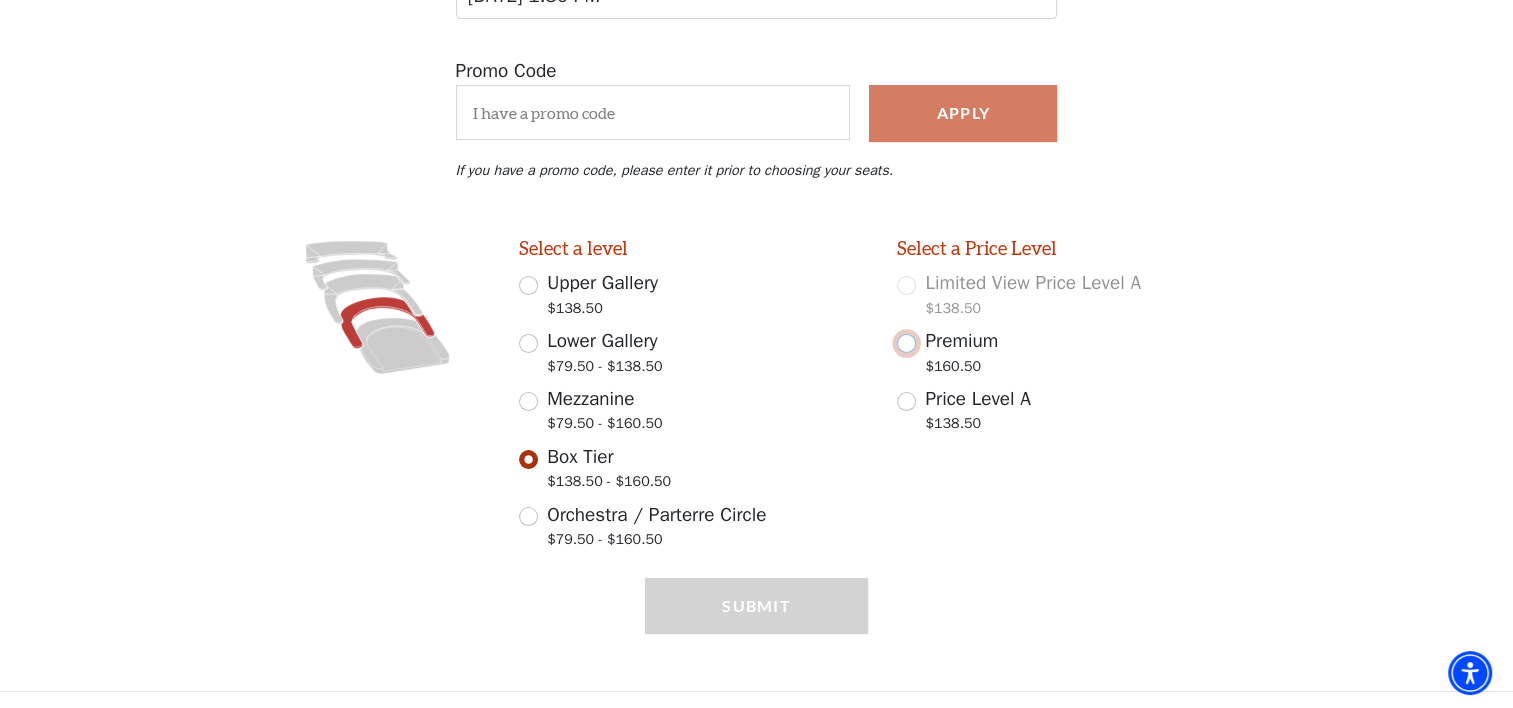 click on "Premium $160.50" at bounding box center (906, 343) 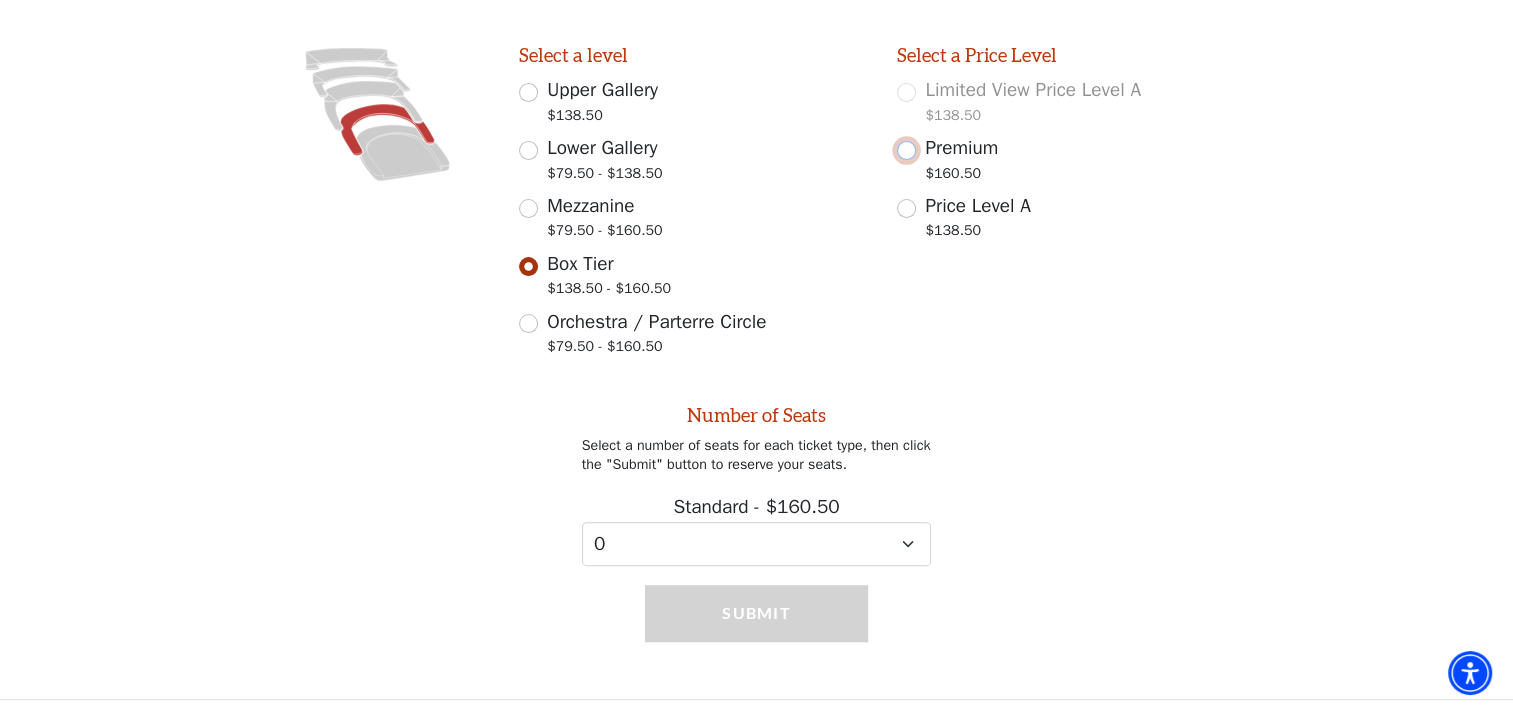 scroll, scrollTop: 541, scrollLeft: 0, axis: vertical 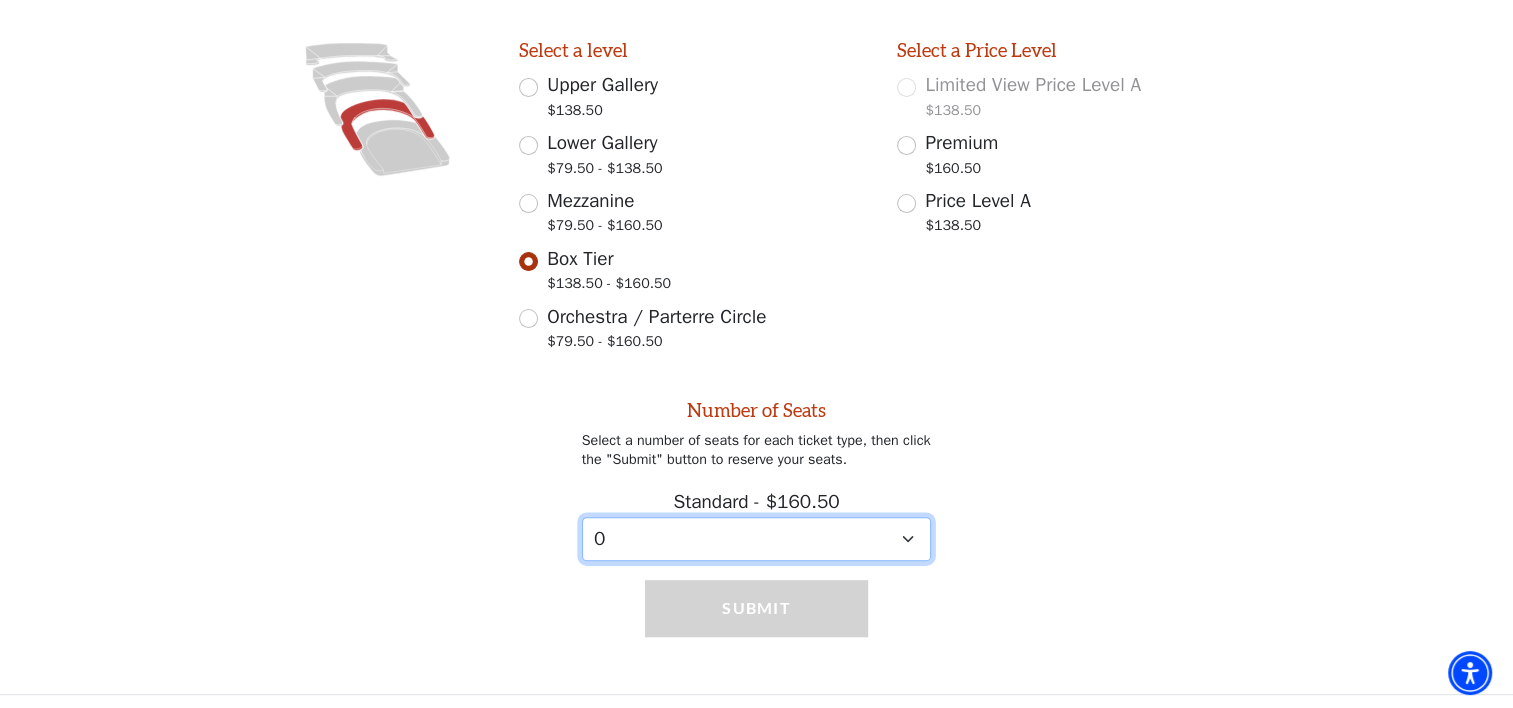 click on "0 1 2 3 4 5 6 7" at bounding box center [757, 539] 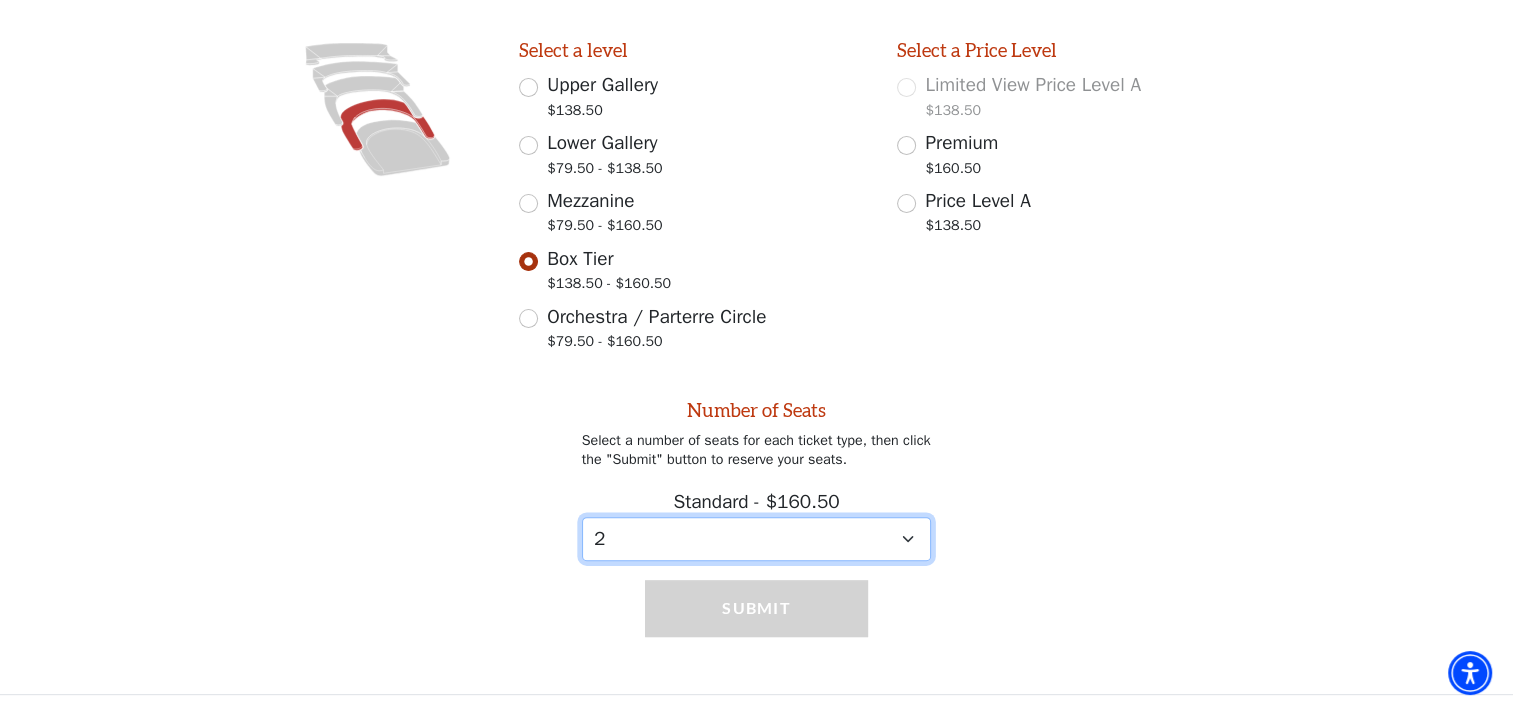 click on "0 1 2 3 4 5 6 7" at bounding box center [757, 539] 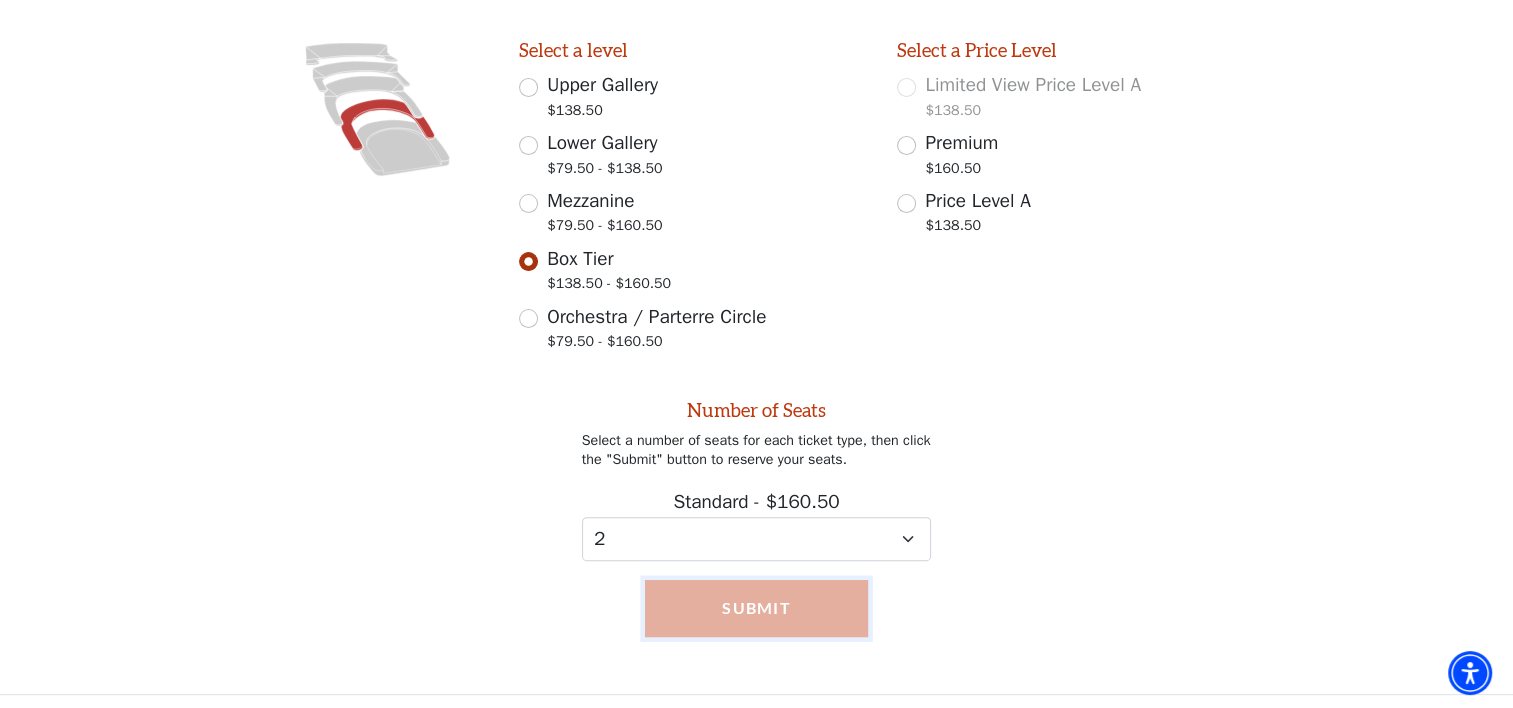 click on "Submit" at bounding box center (757, 608) 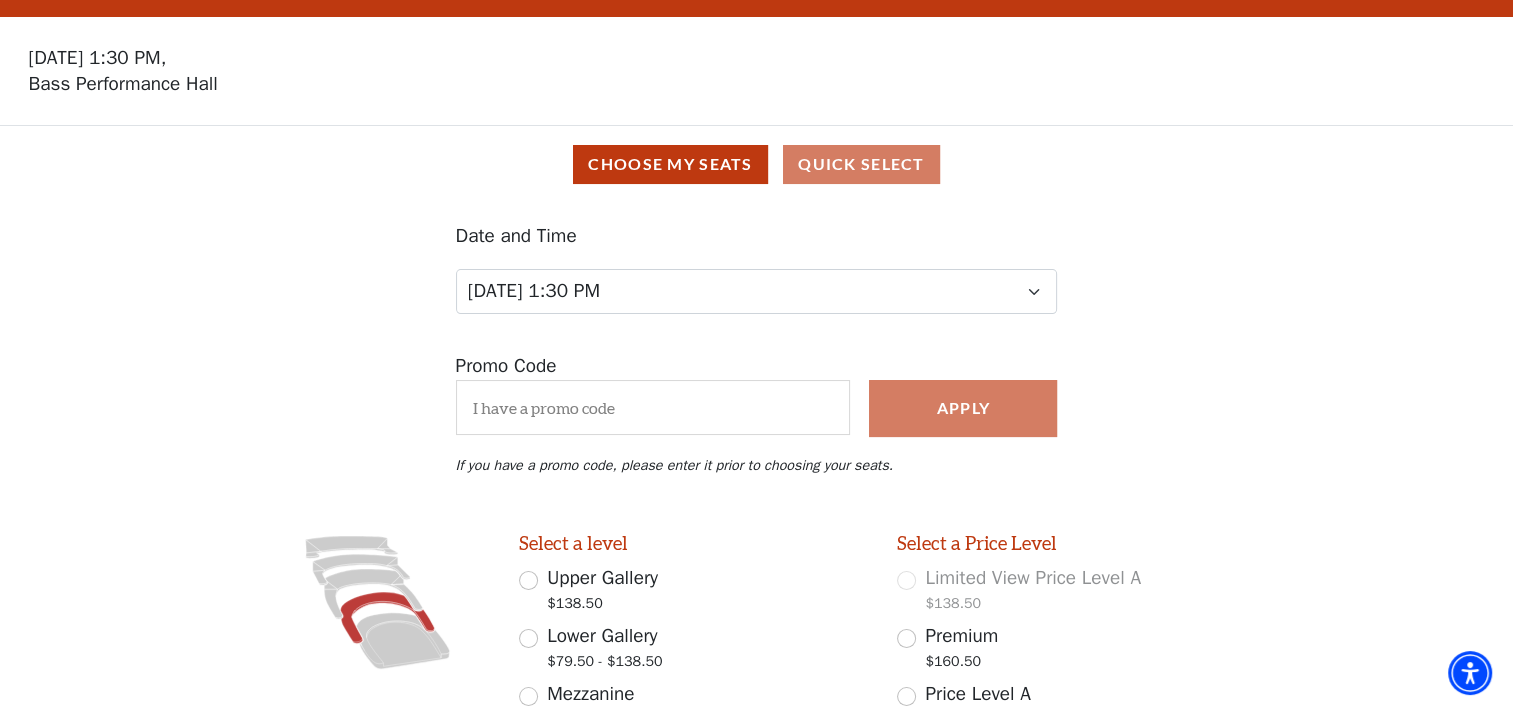 scroll, scrollTop: 0, scrollLeft: 0, axis: both 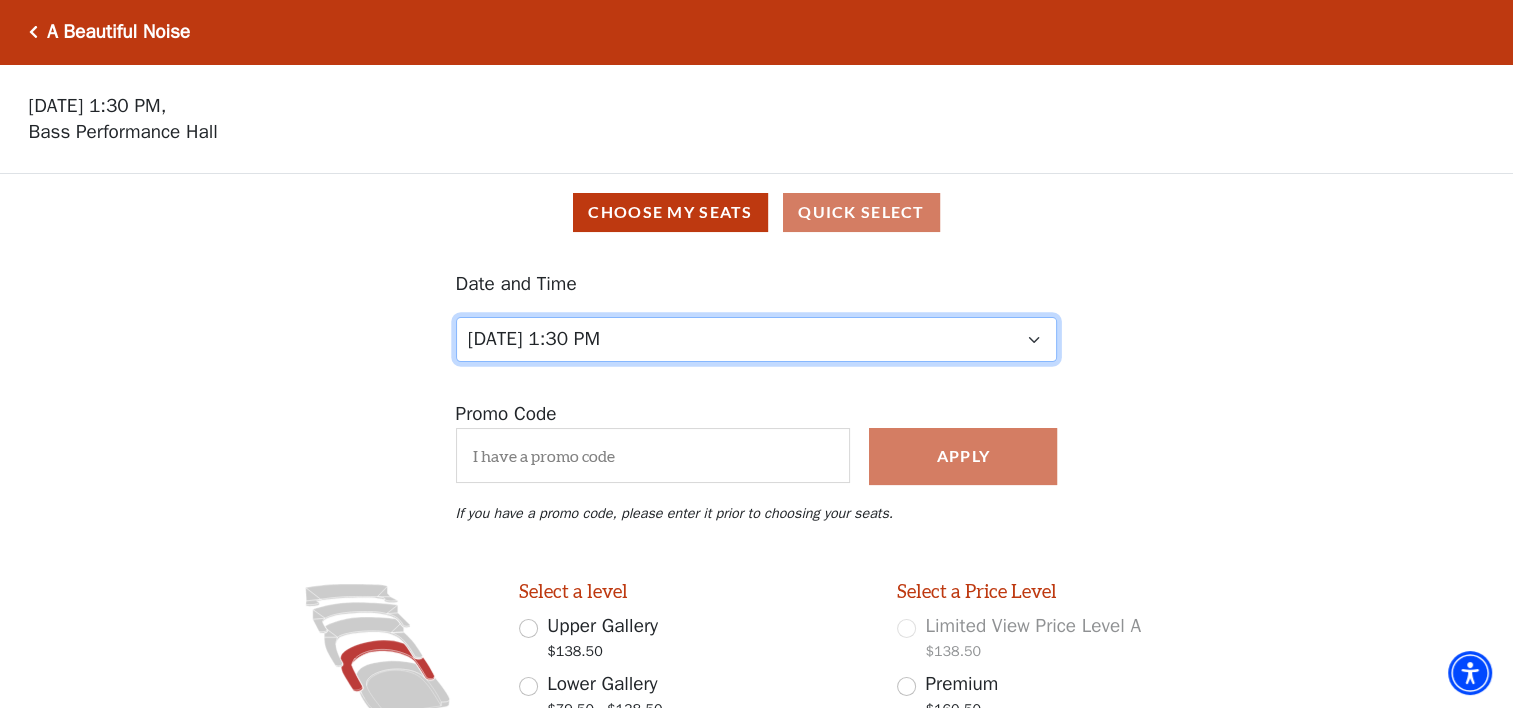 click on "Tuesday, October 28 at 7:30 PM Wednesday, October 29 at 7:30 PM Thursday, October 30 at 7:30 PM Friday, October 31 at 7:30 PM Saturday, November 1 at 1:30 PM Saturday, November 1 at 7:30 PM Sunday, November 2 at 1:30 PM Sunday, November 2 at 6:30 PM" at bounding box center [757, 339] 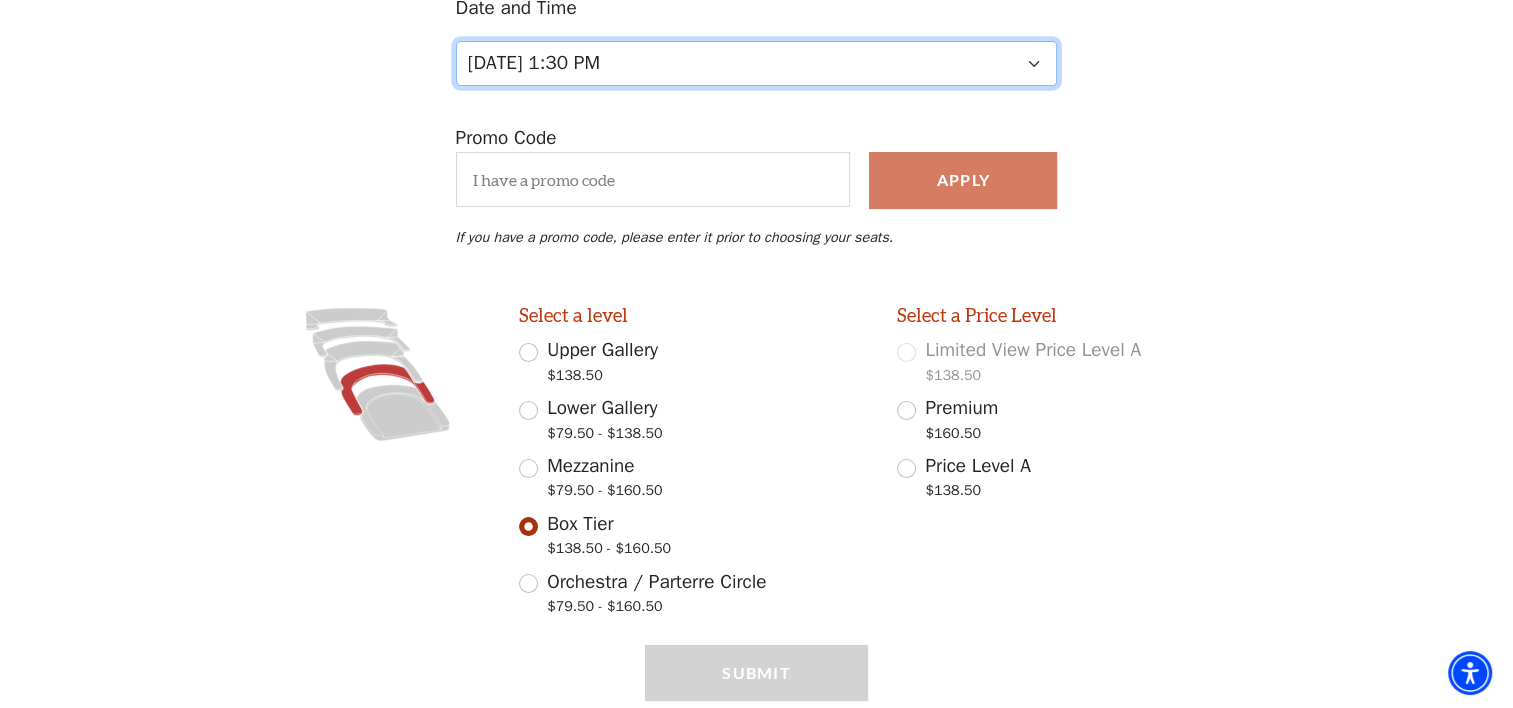 scroll, scrollTop: 343, scrollLeft: 0, axis: vertical 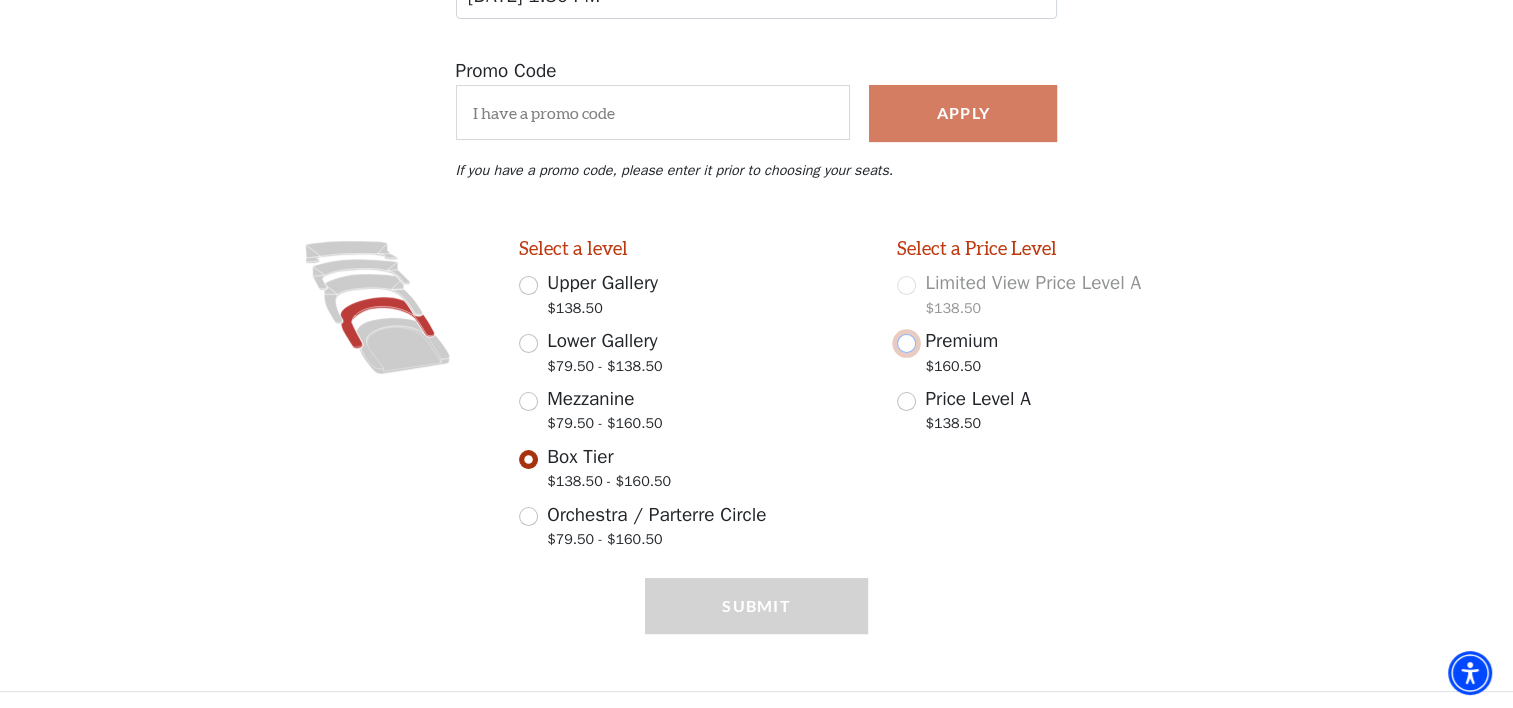 click on "Premium $160.50" at bounding box center (906, 343) 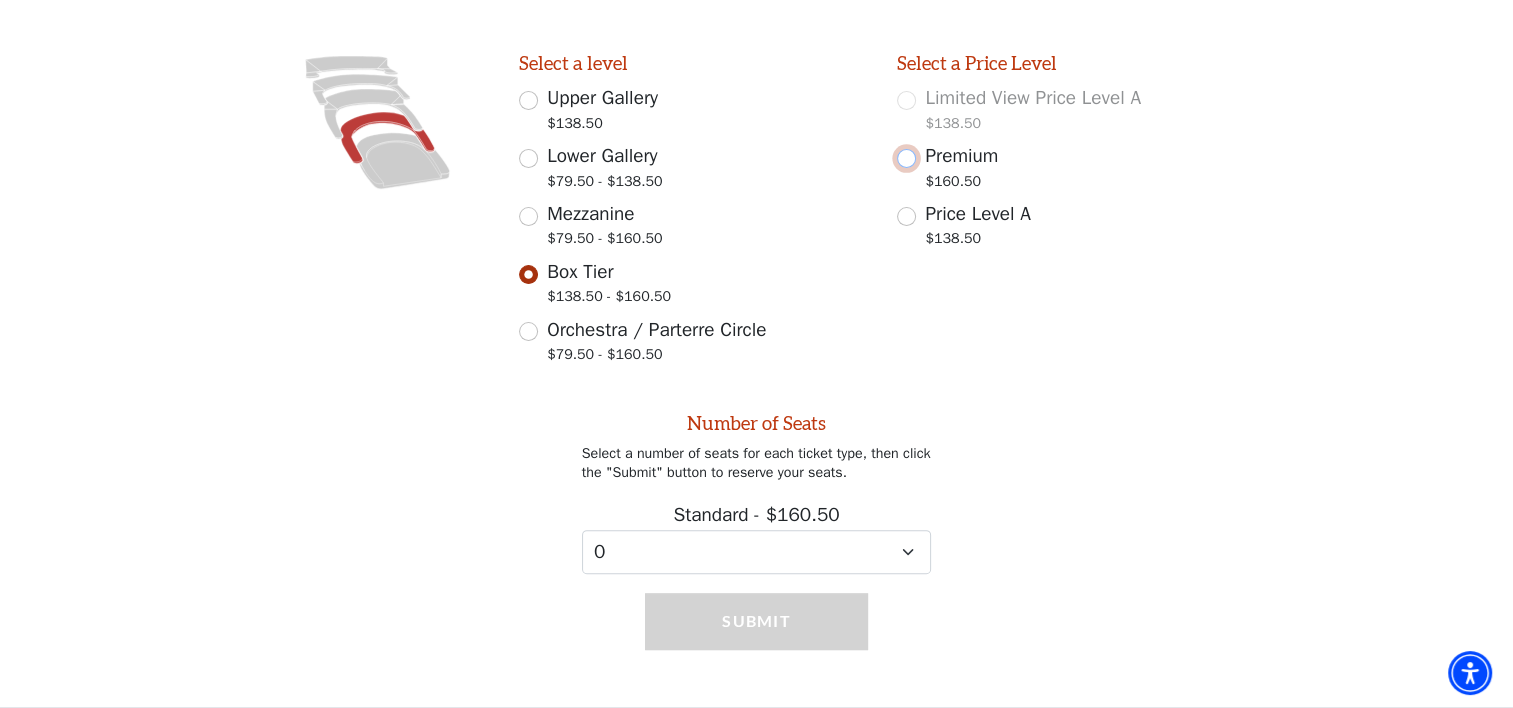 scroll, scrollTop: 541, scrollLeft: 0, axis: vertical 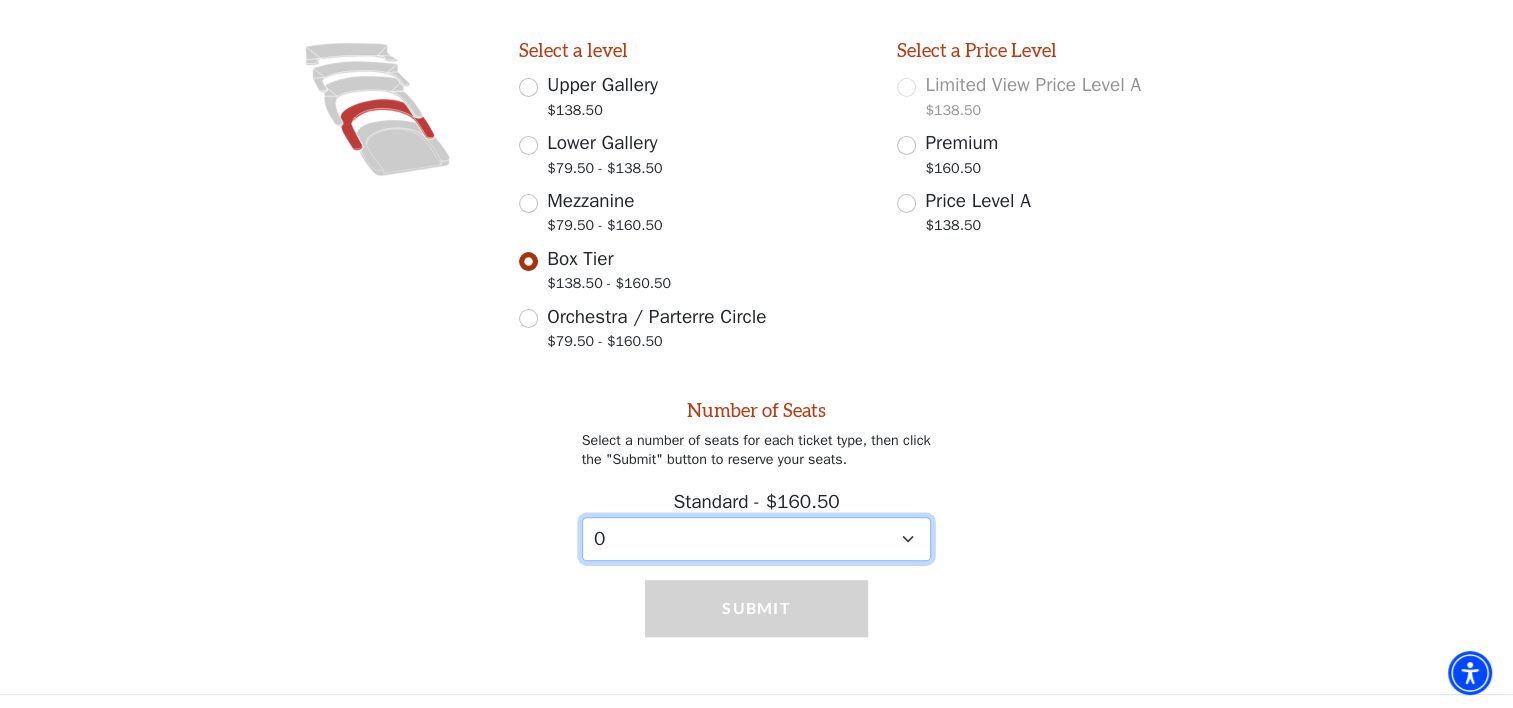 click on "0 1 2 3 4" at bounding box center (757, 539) 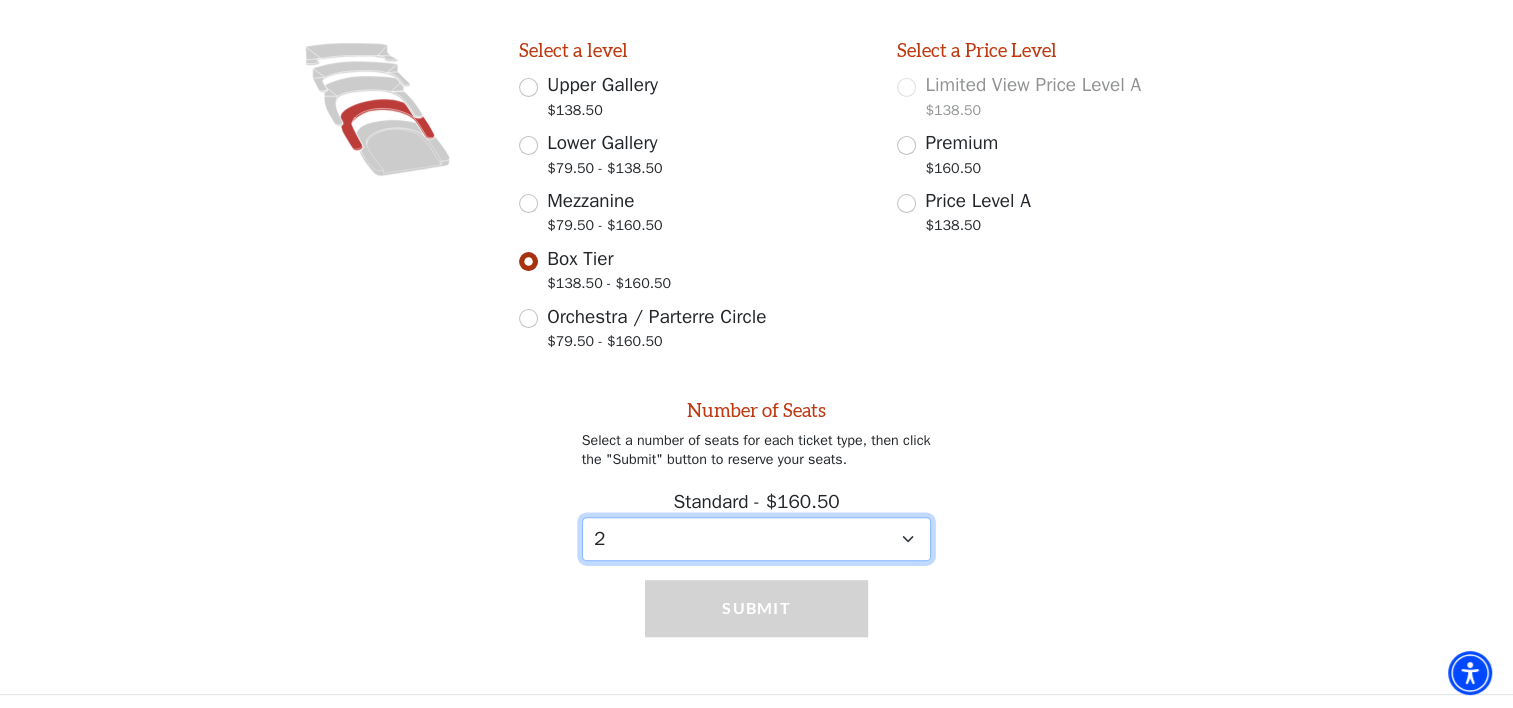 click on "0 1 2 3 4" at bounding box center (757, 539) 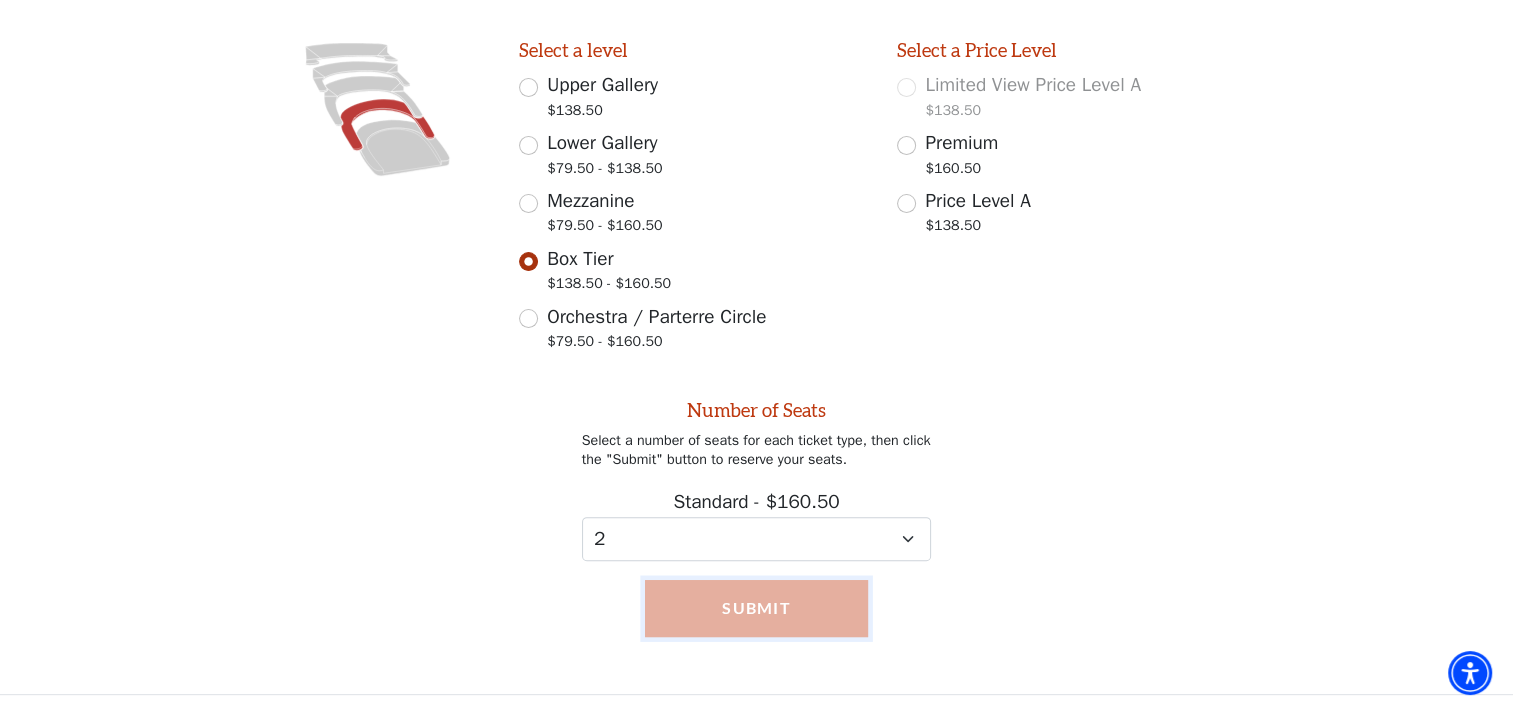 click on "Submit" at bounding box center (757, 608) 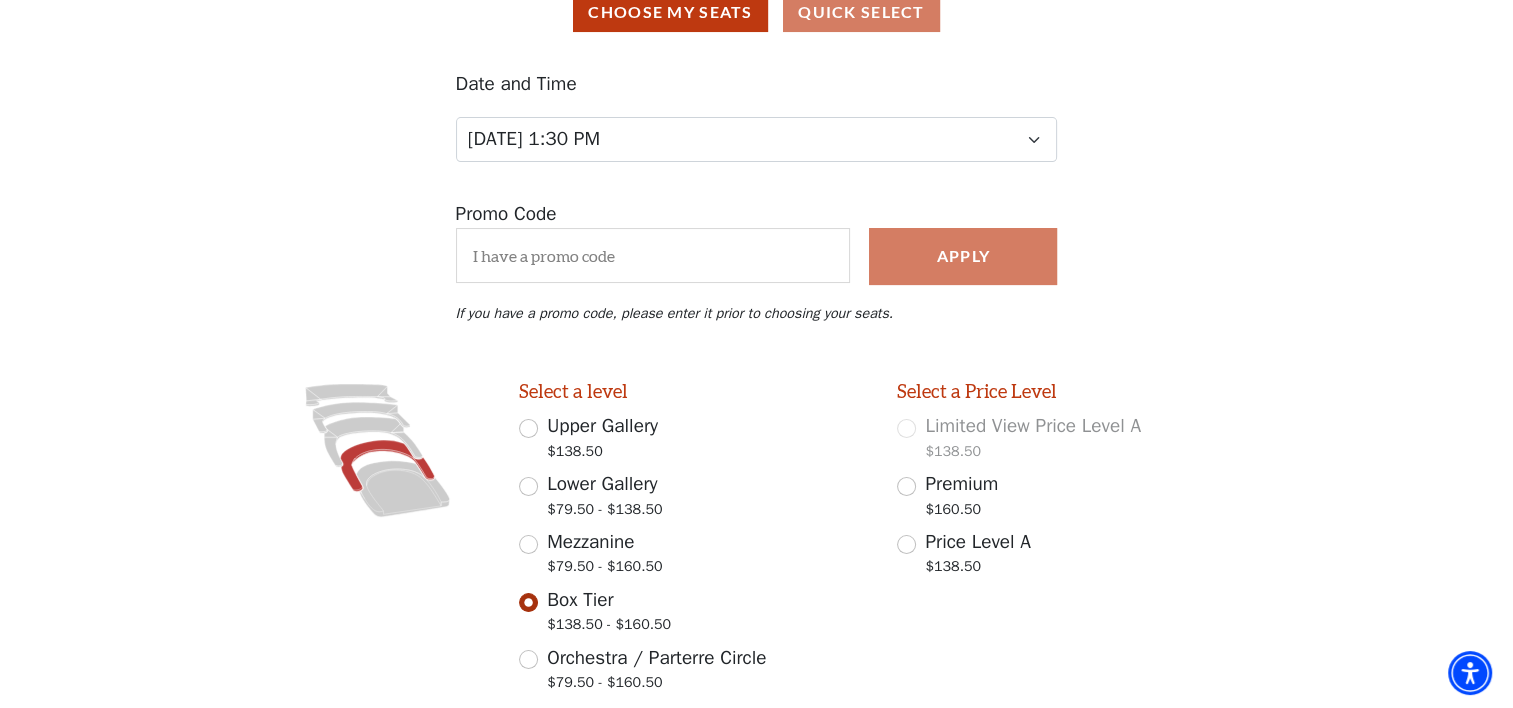 scroll, scrollTop: 100, scrollLeft: 0, axis: vertical 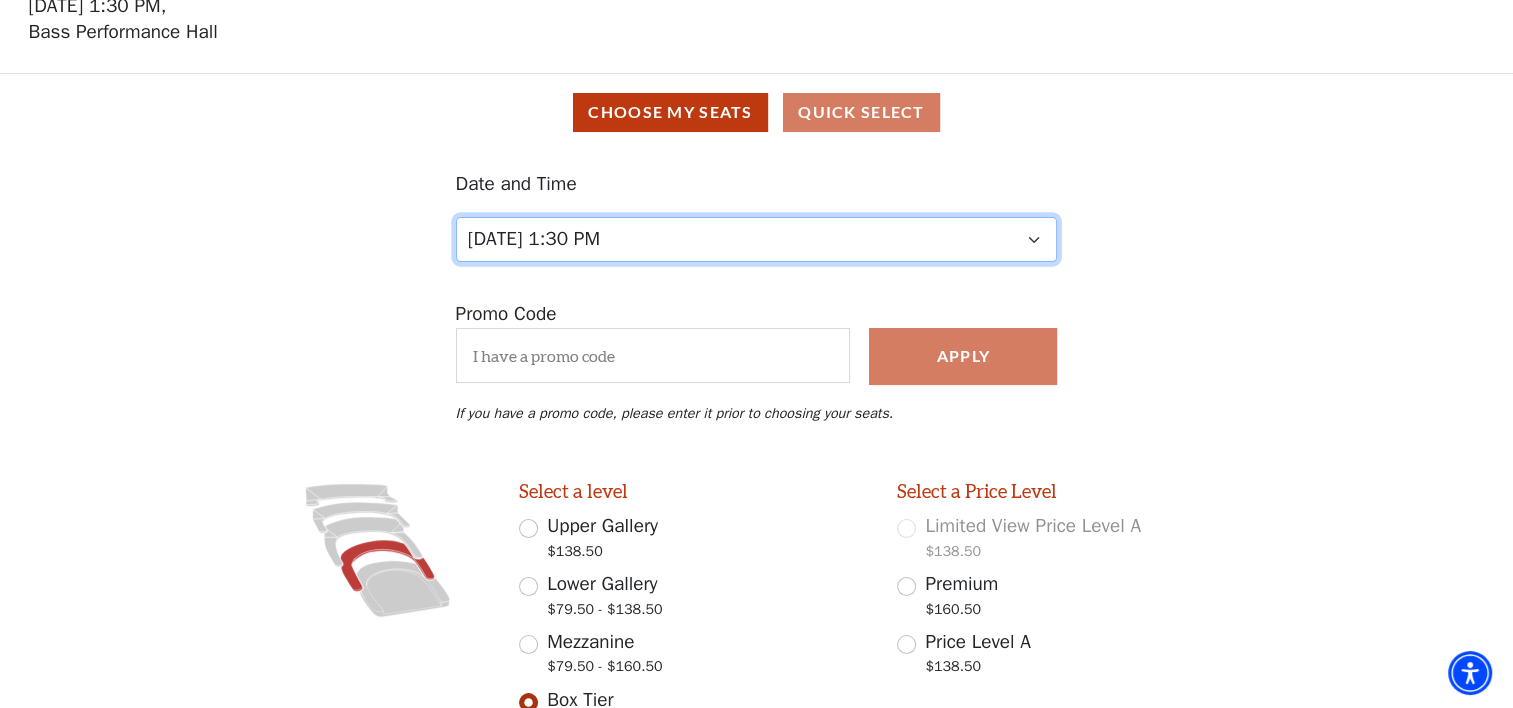 click on "Tuesday, October 28 at 7:30 PM Wednesday, October 29 at 7:30 PM Thursday, October 30 at 7:30 PM Friday, October 31 at 7:30 PM Saturday, November 1 at 1:30 PM Saturday, November 1 at 7:30 PM Sunday, November 2 at 1:30 PM Sunday, November 2 at 6:30 PM" at bounding box center (757, 239) 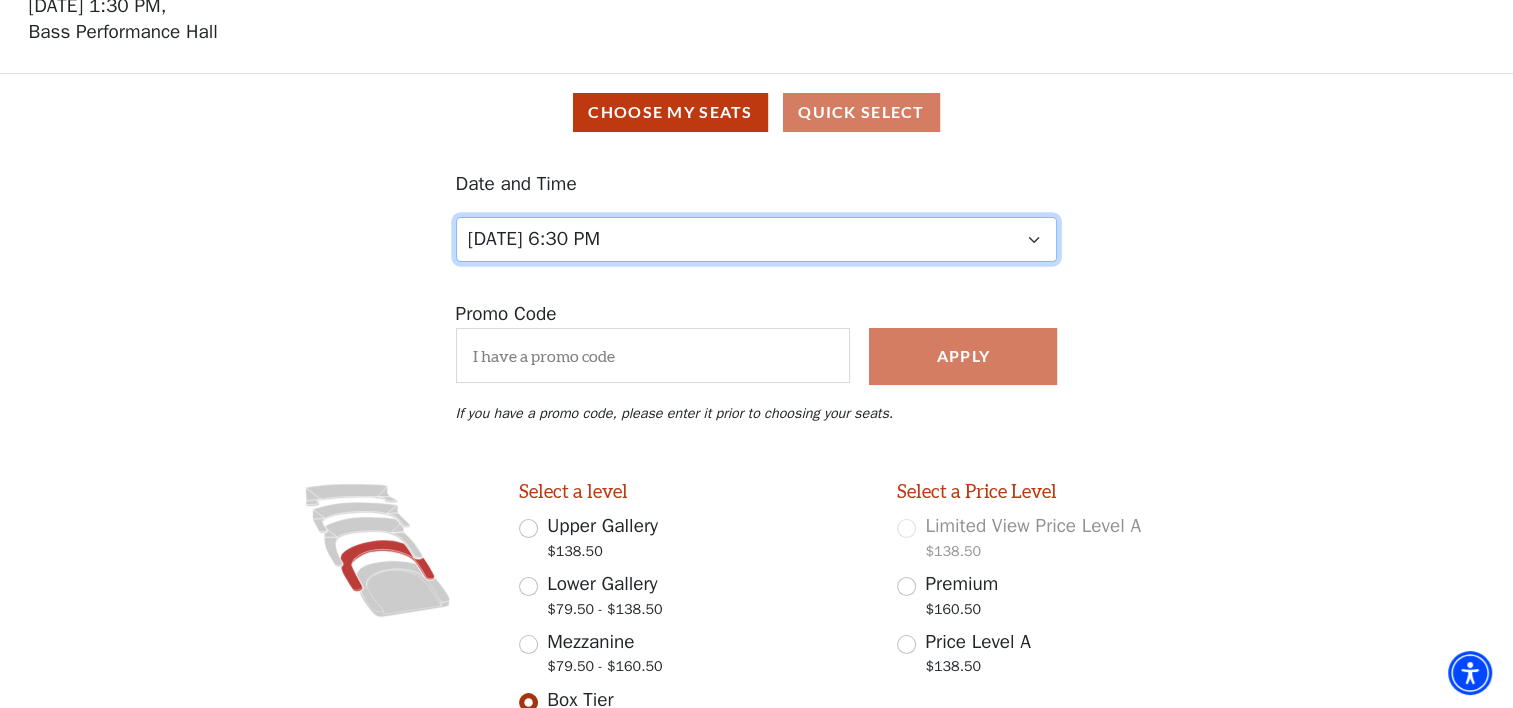 click on "Tuesday, October 28 at 7:30 PM Wednesday, October 29 at 7:30 PM Thursday, October 30 at 7:30 PM Friday, October 31 at 7:30 PM Saturday, November 1 at 1:30 PM Saturday, November 1 at 7:30 PM Sunday, November 2 at 1:30 PM Sunday, November 2 at 6:30 PM" at bounding box center (757, 239) 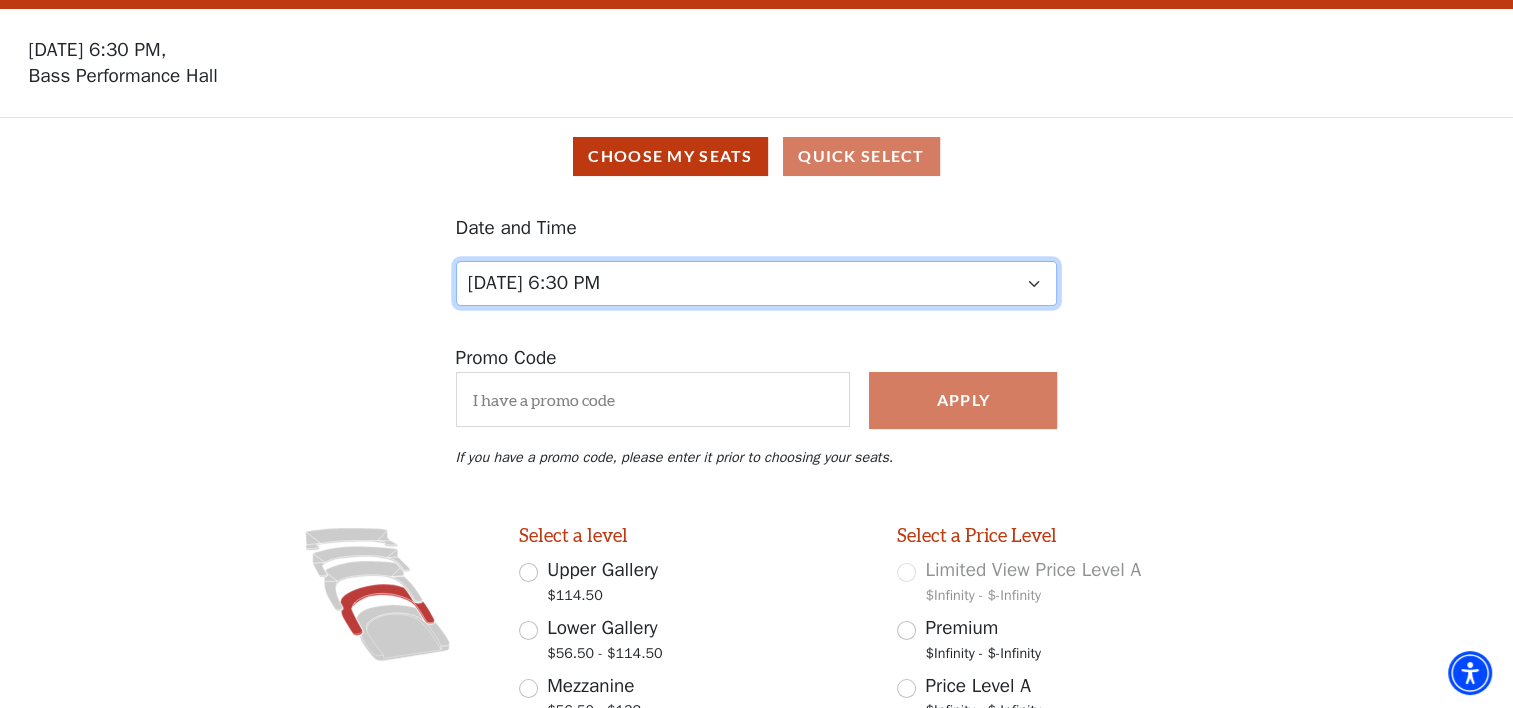 scroll, scrollTop: 0, scrollLeft: 0, axis: both 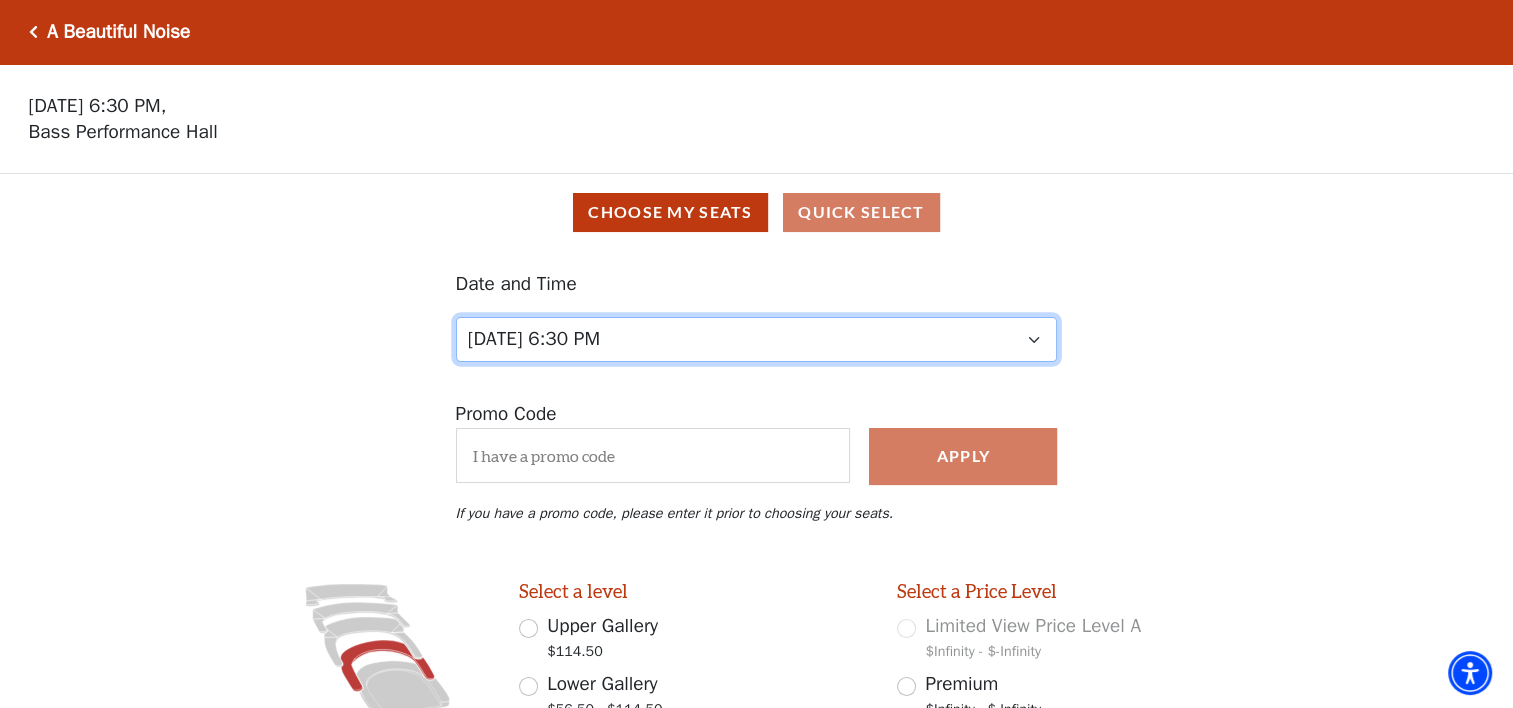 click on "Tuesday, October 28 at 7:30 PM Wednesday, October 29 at 7:30 PM Thursday, October 30 at 7:30 PM Friday, October 31 at 7:30 PM Saturday, November 1 at 1:30 PM Saturday, November 1 at 7:30 PM Sunday, November 2 at 1:30 PM Sunday, November 2 at 6:30 PM" at bounding box center (757, 339) 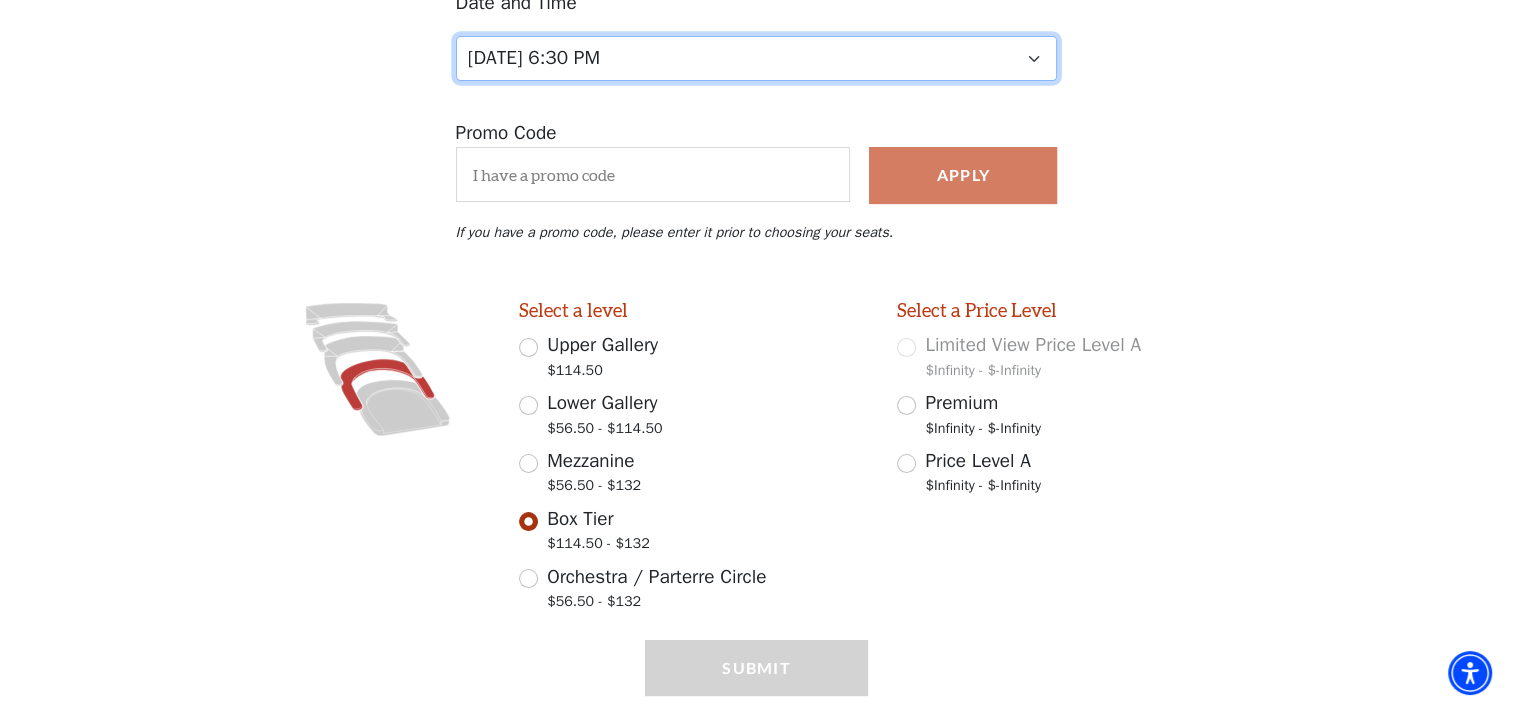 scroll, scrollTop: 300, scrollLeft: 0, axis: vertical 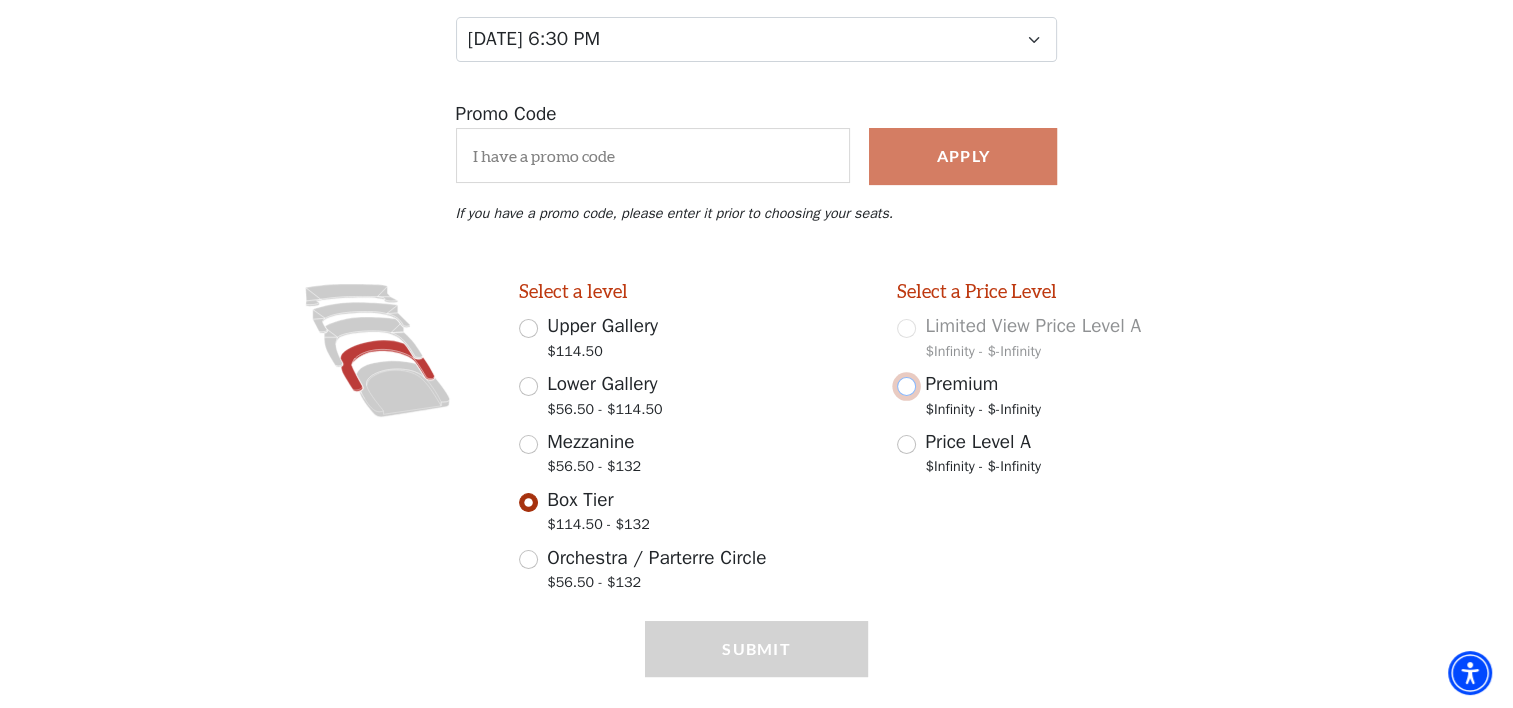 click on "Premium $Infinity - $-Infinity" at bounding box center [906, 386] 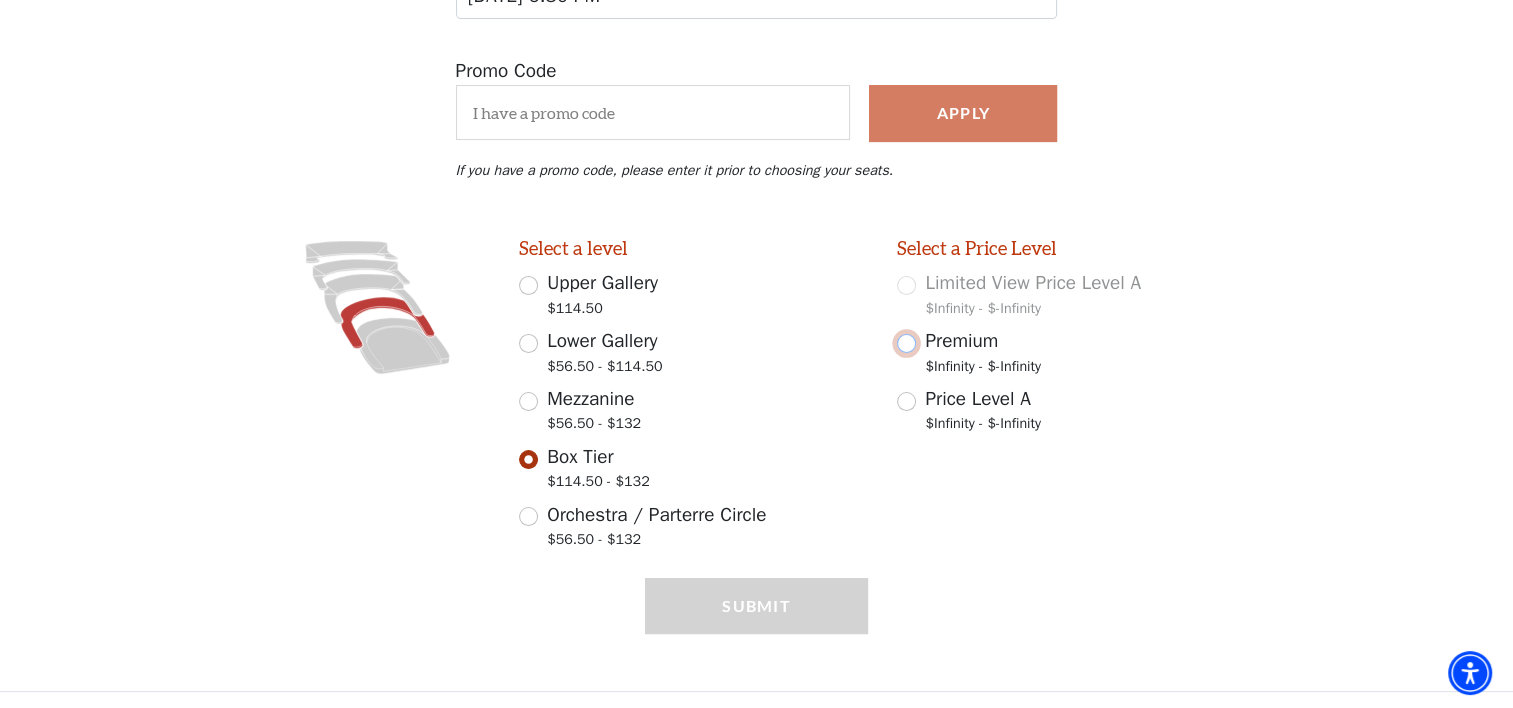 click on "Premium $Infinity - $-Infinity" at bounding box center (906, 343) 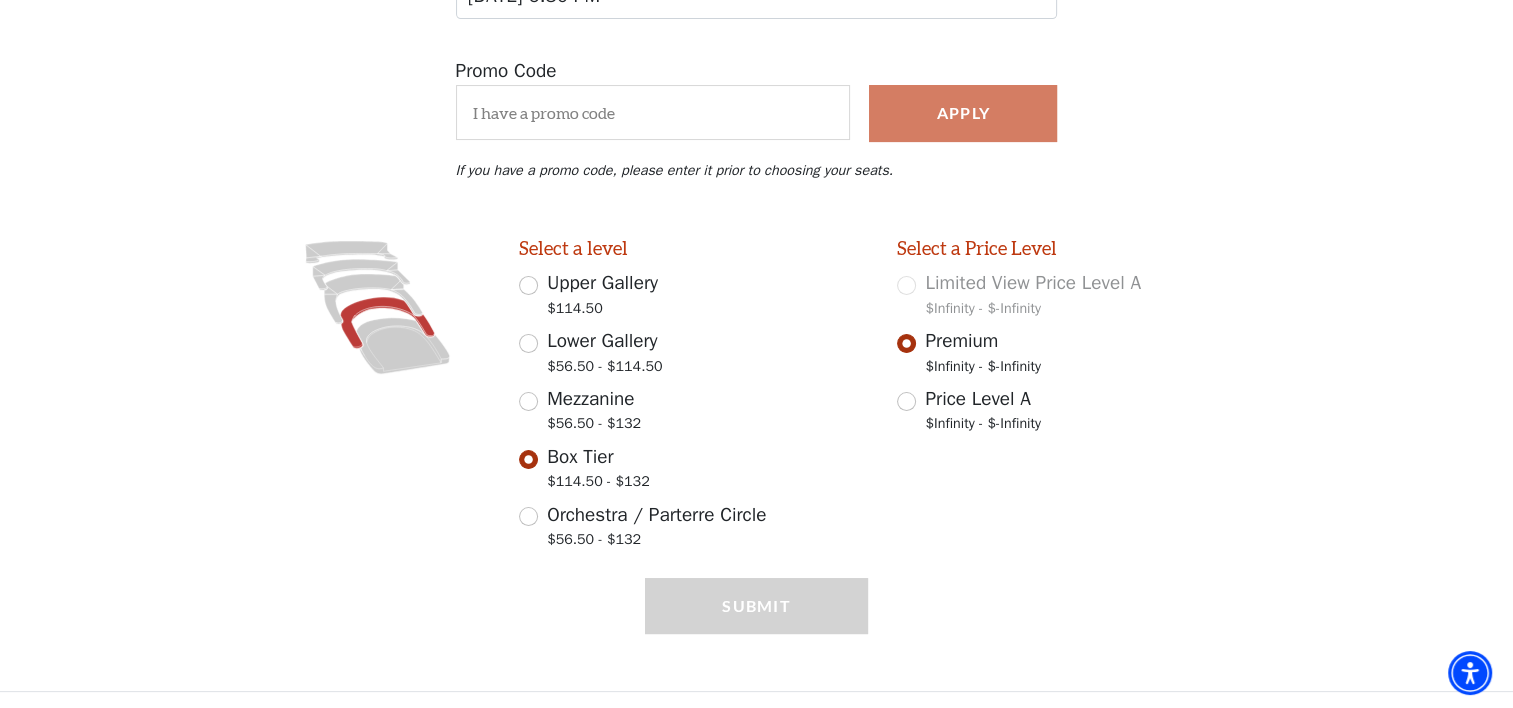 click on "Submit" at bounding box center (757, 634) 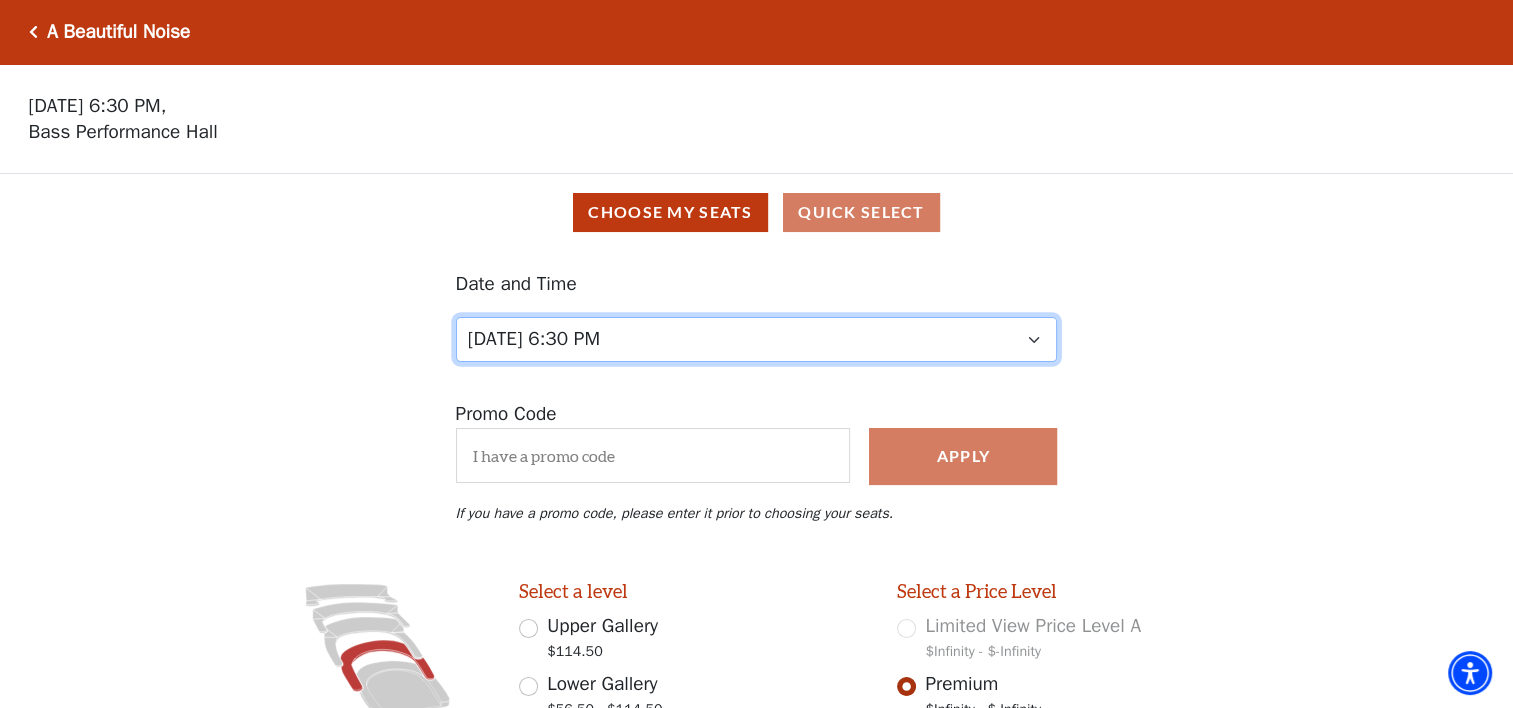 click on "Tuesday, October 28 at 7:30 PM Wednesday, October 29 at 7:30 PM Thursday, October 30 at 7:30 PM Friday, October 31 at 7:30 PM Saturday, November 1 at 1:30 PM Saturday, November 1 at 7:30 PM Sunday, November 2 at 1:30 PM Sunday, November 2 at 6:30 PM" at bounding box center [757, 339] 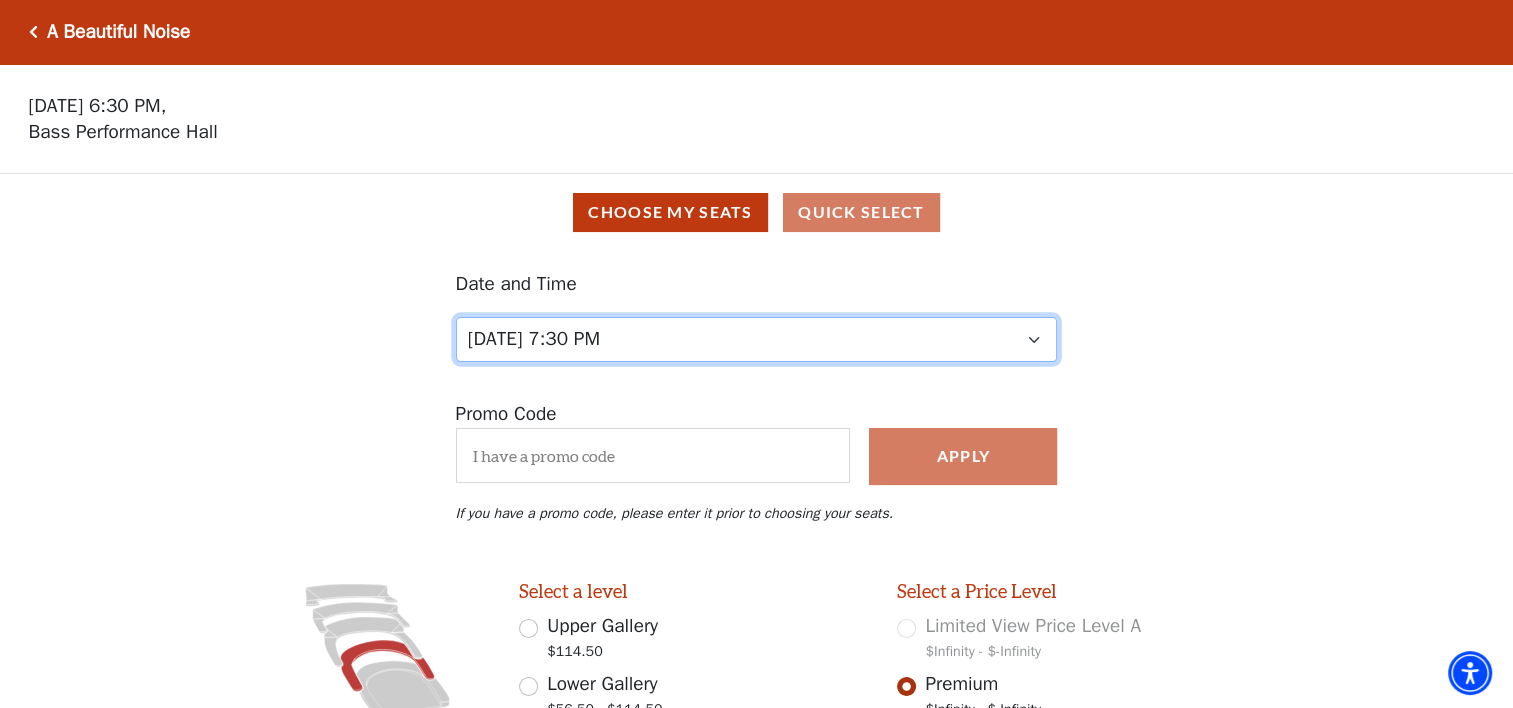 click on "Tuesday, October 28 at 7:30 PM Wednesday, October 29 at 7:30 PM Thursday, October 30 at 7:30 PM Friday, October 31 at 7:30 PM Saturday, November 1 at 1:30 PM Saturday, November 1 at 7:30 PM Sunday, November 2 at 1:30 PM Sunday, November 2 at 6:30 PM" at bounding box center (757, 339) 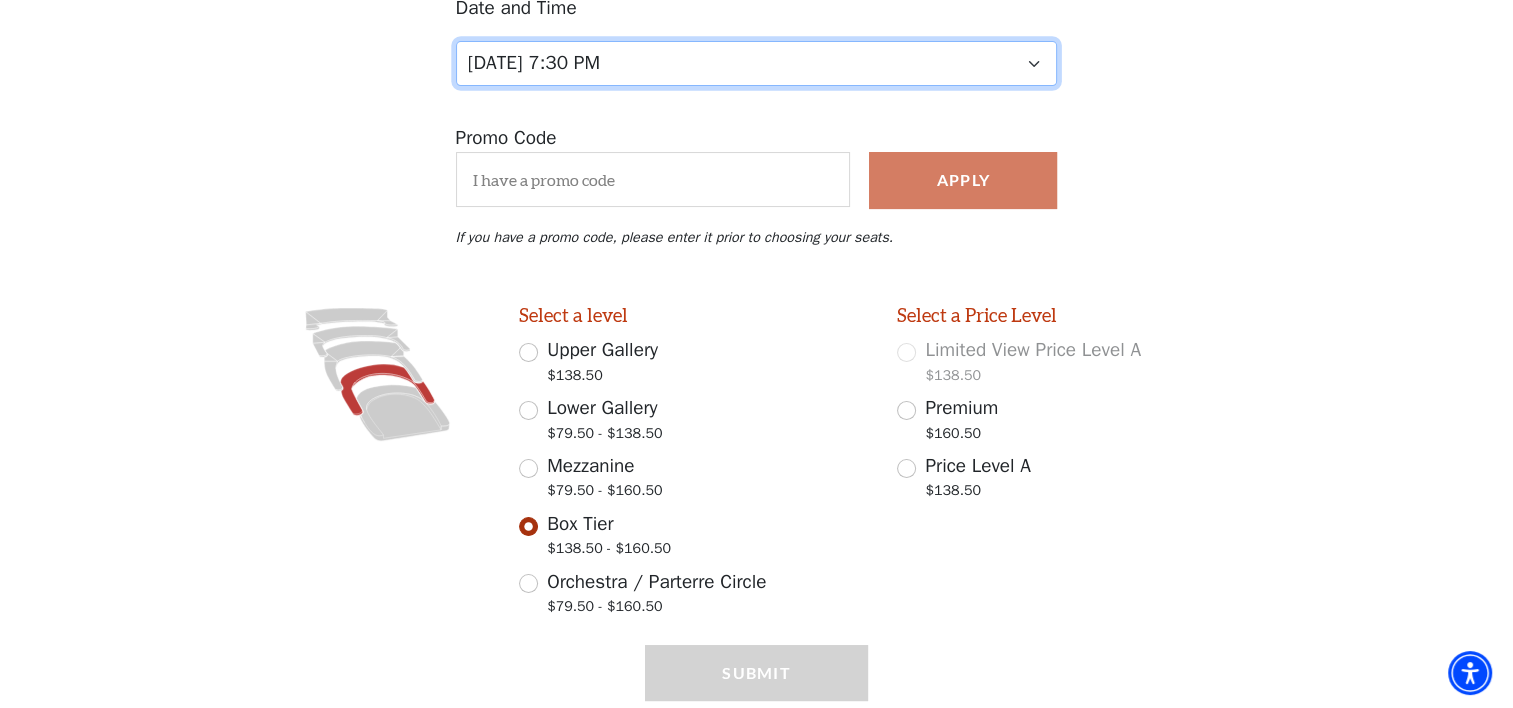 scroll, scrollTop: 343, scrollLeft: 0, axis: vertical 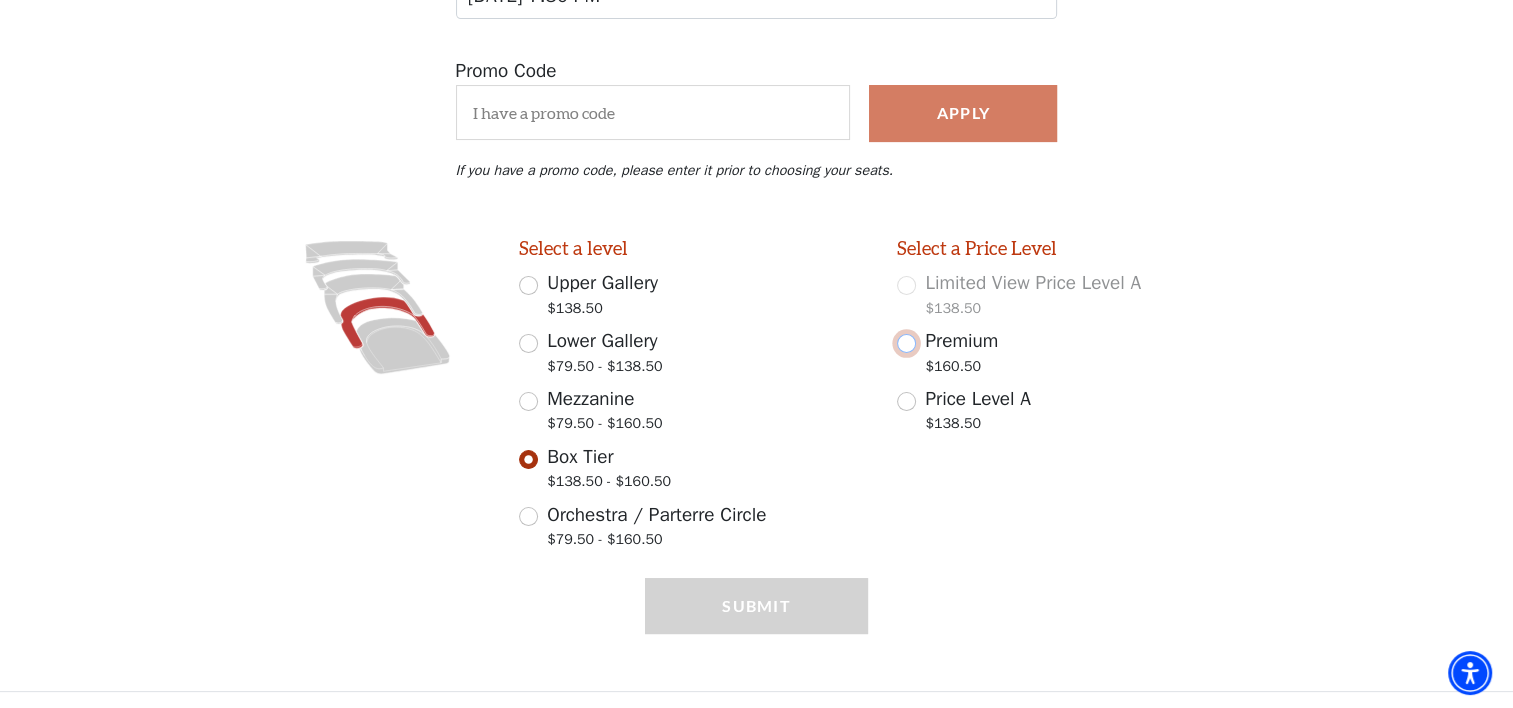 click on "Premium $160.50" at bounding box center (906, 343) 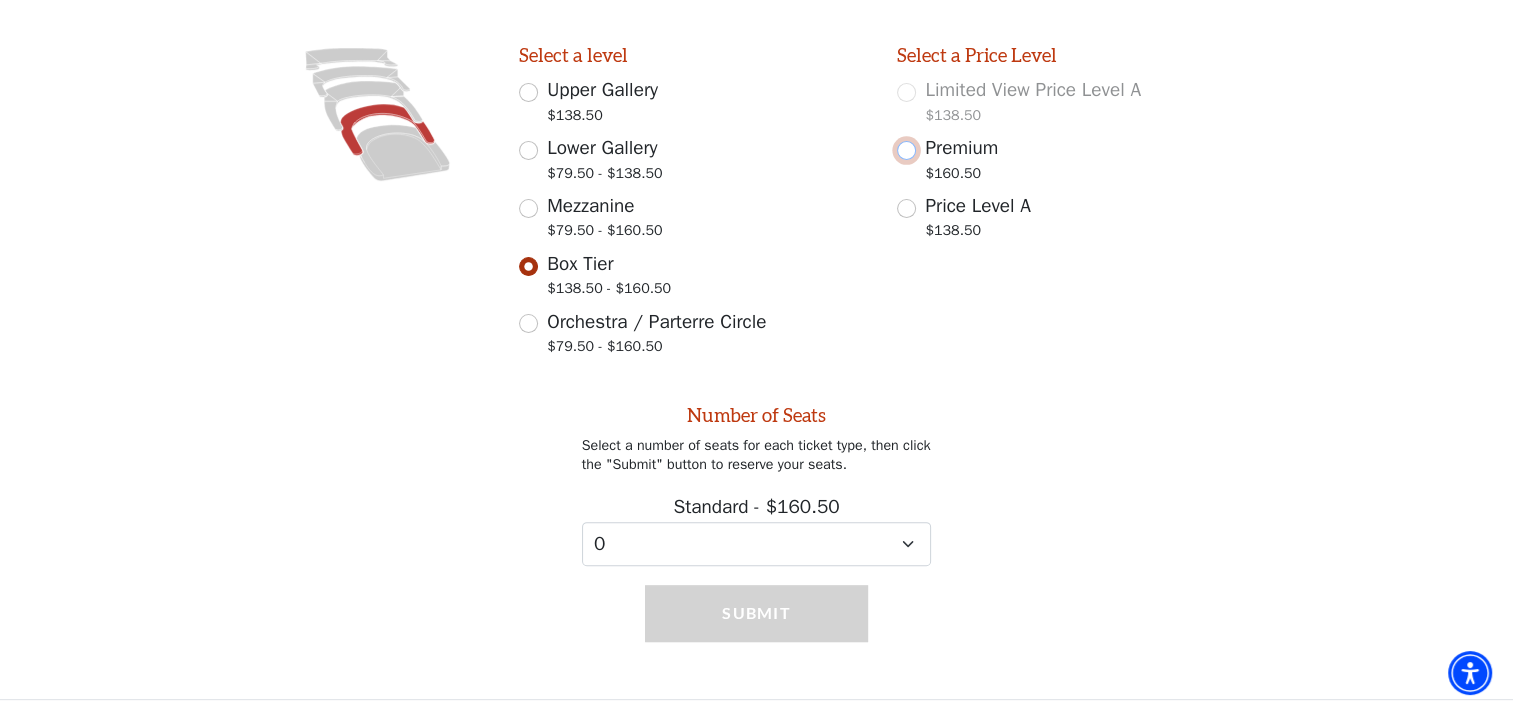 scroll, scrollTop: 541, scrollLeft: 0, axis: vertical 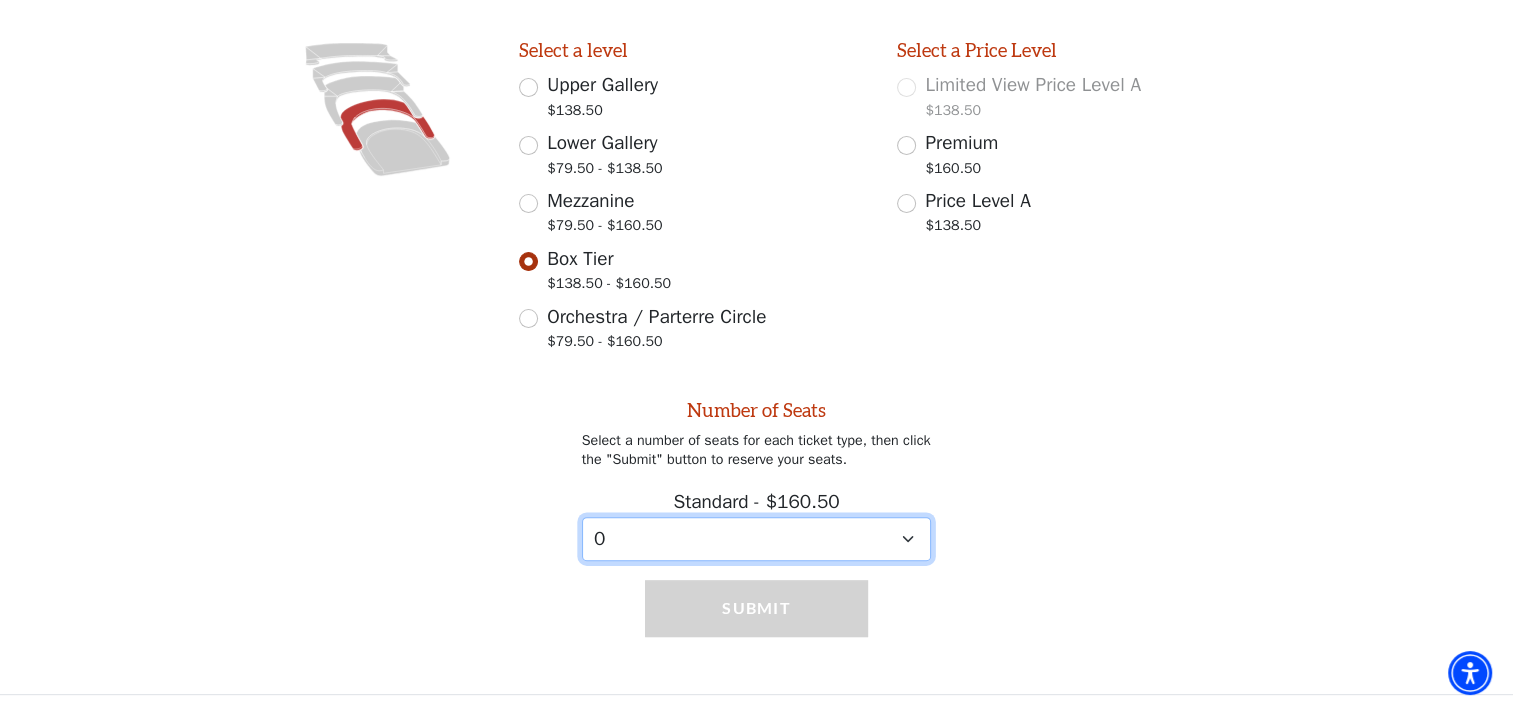 click on "0 1 2 3 4 5 6 7 8" at bounding box center [757, 539] 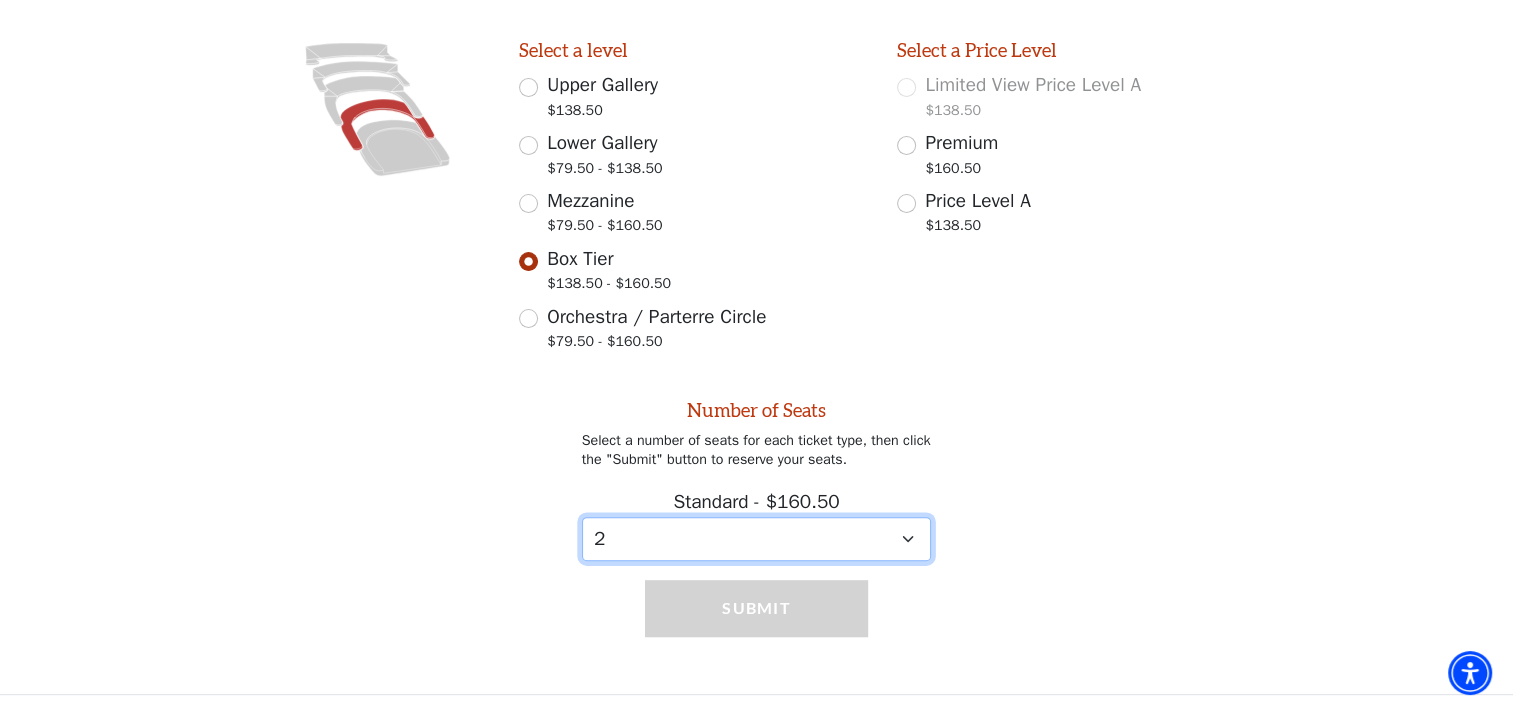 click on "0 1 2 3 4 5 6 7 8" at bounding box center (757, 539) 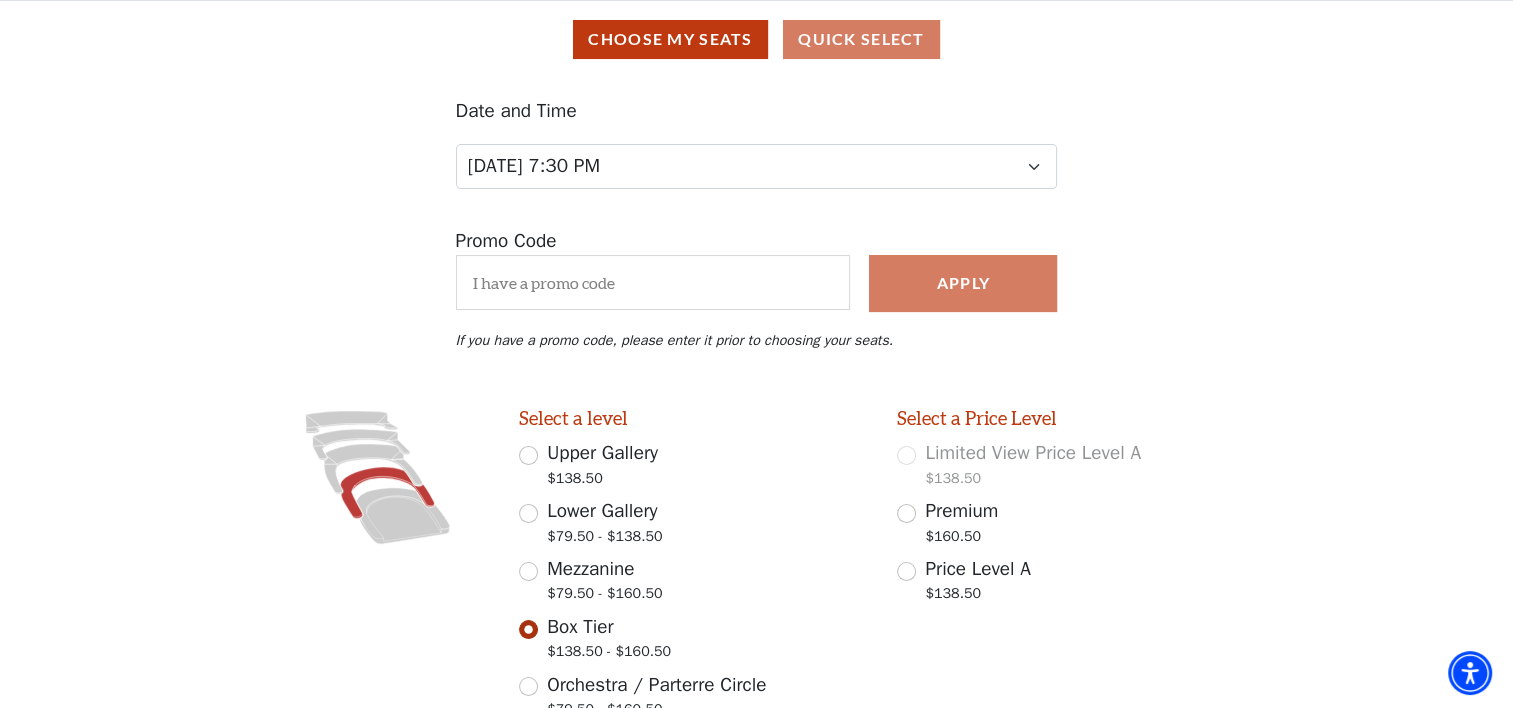scroll, scrollTop: 141, scrollLeft: 0, axis: vertical 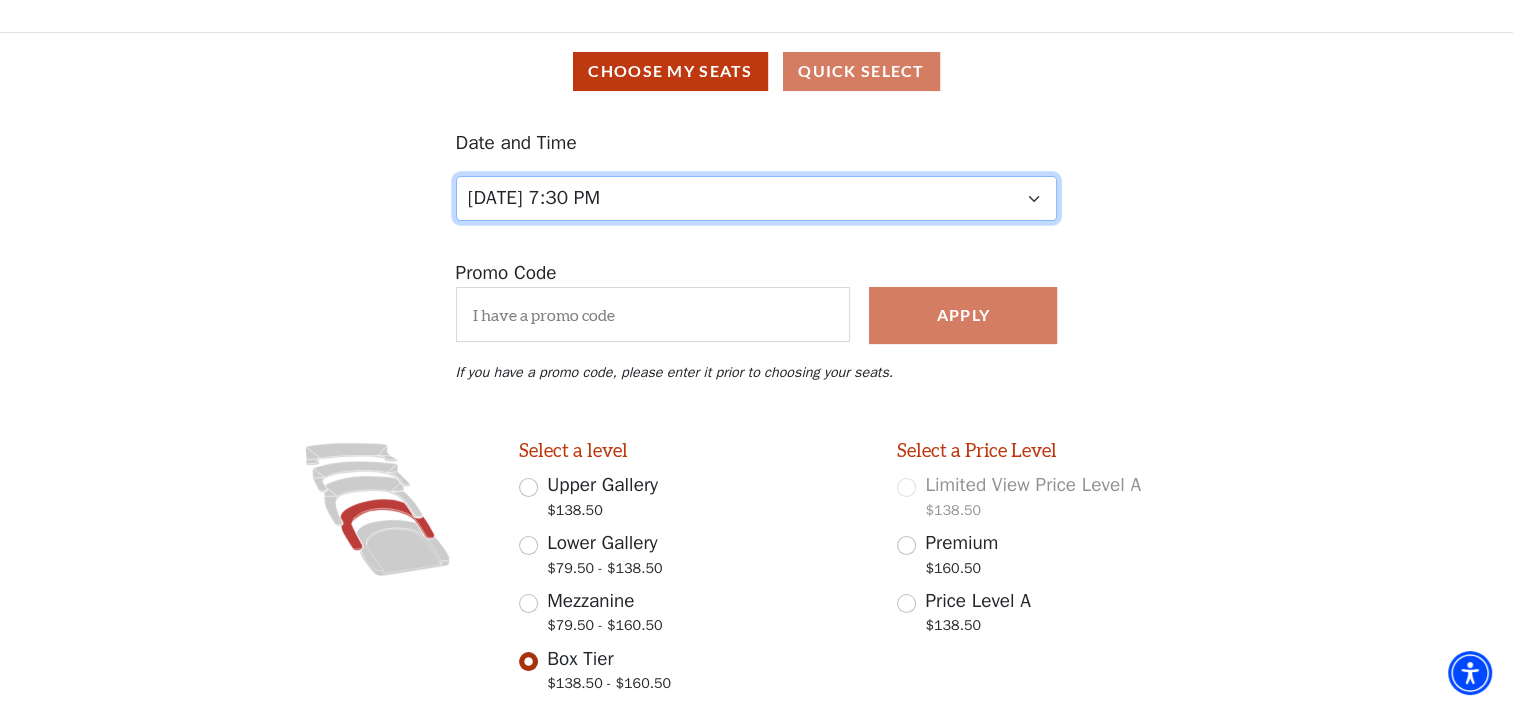 click on "Tuesday, October 28 at 7:30 PM Wednesday, October 29 at 7:30 PM Thursday, October 30 at 7:30 PM Friday, October 31 at 7:30 PM Saturday, November 1 at 1:30 PM Saturday, November 1 at 7:30 PM Sunday, November 2 at 1:30 PM Sunday, November 2 at 6:30 PM" at bounding box center [757, 198] 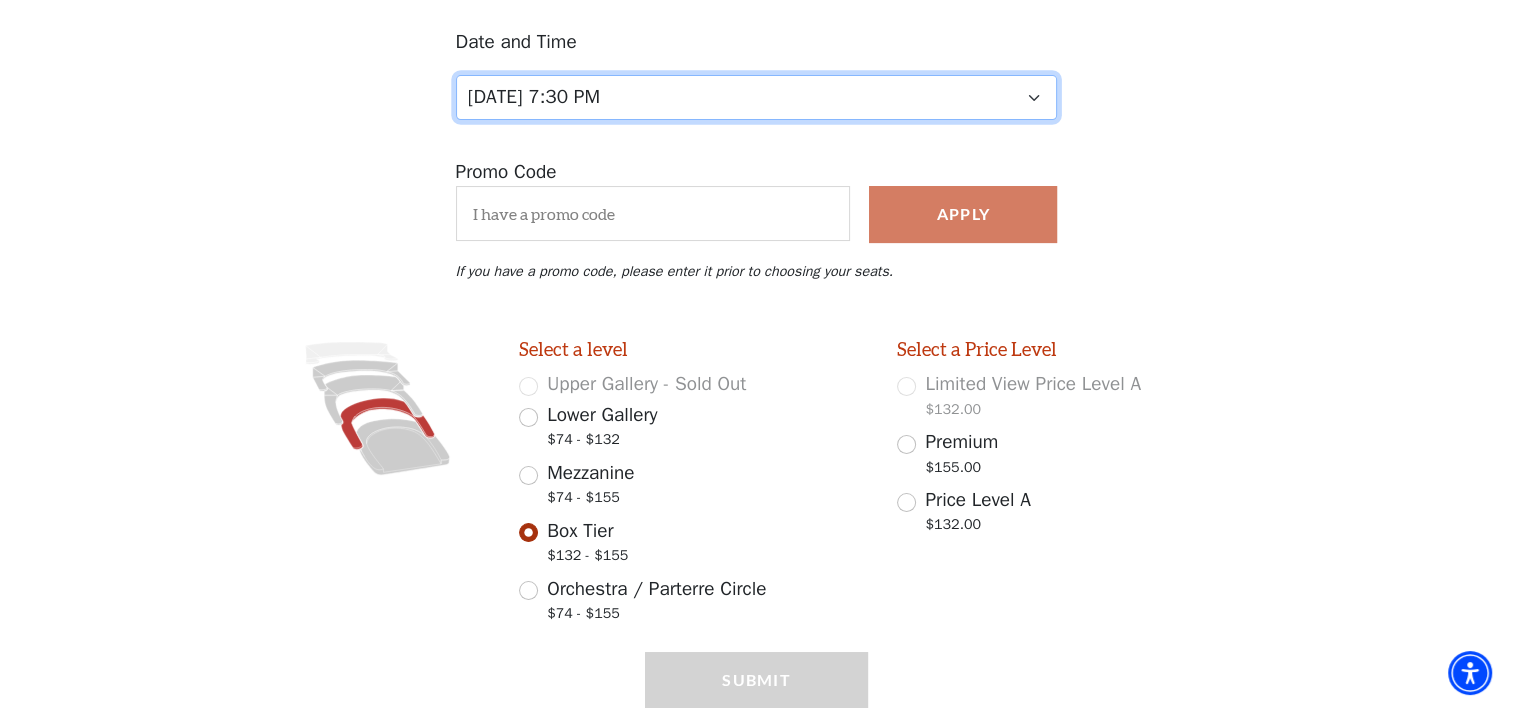 scroll, scrollTop: 216, scrollLeft: 0, axis: vertical 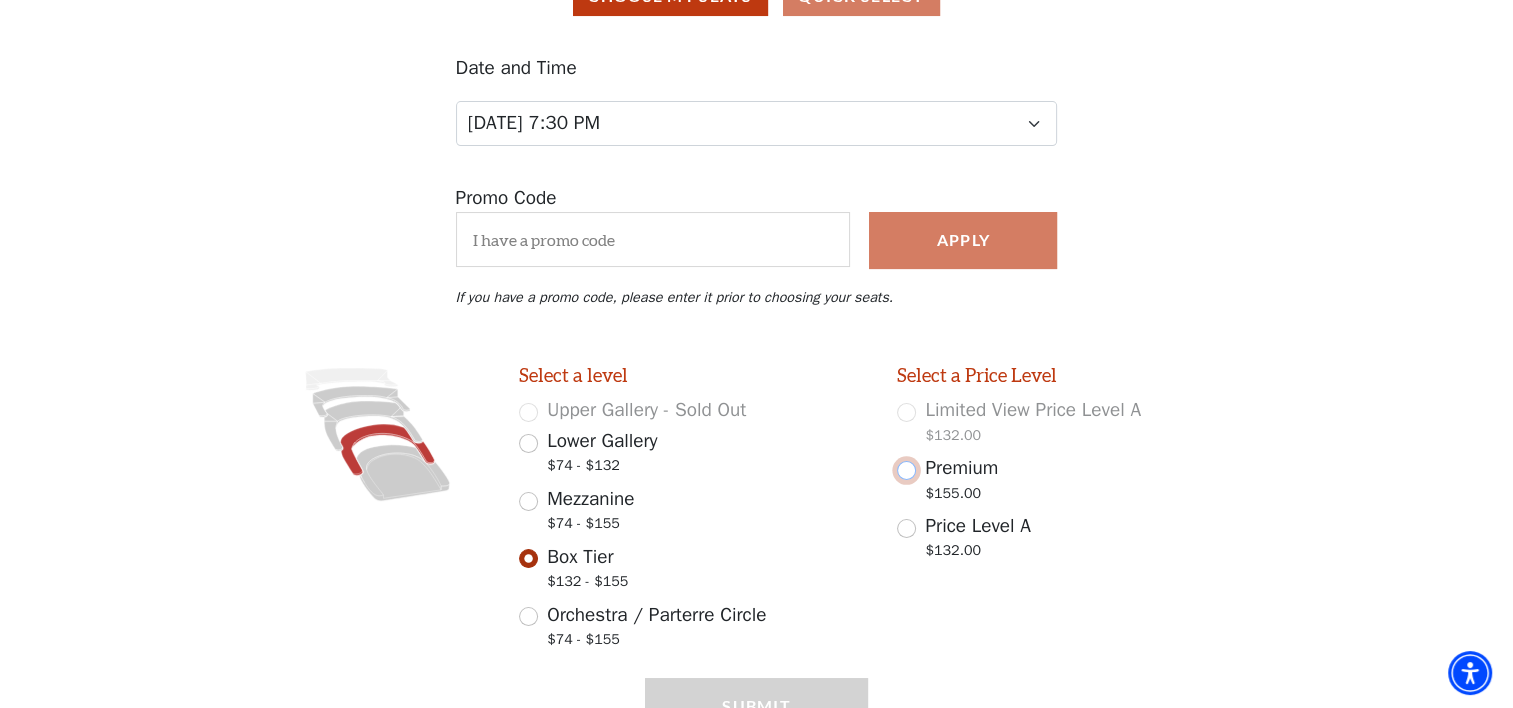 click on "Premium $155.00" at bounding box center [906, 470] 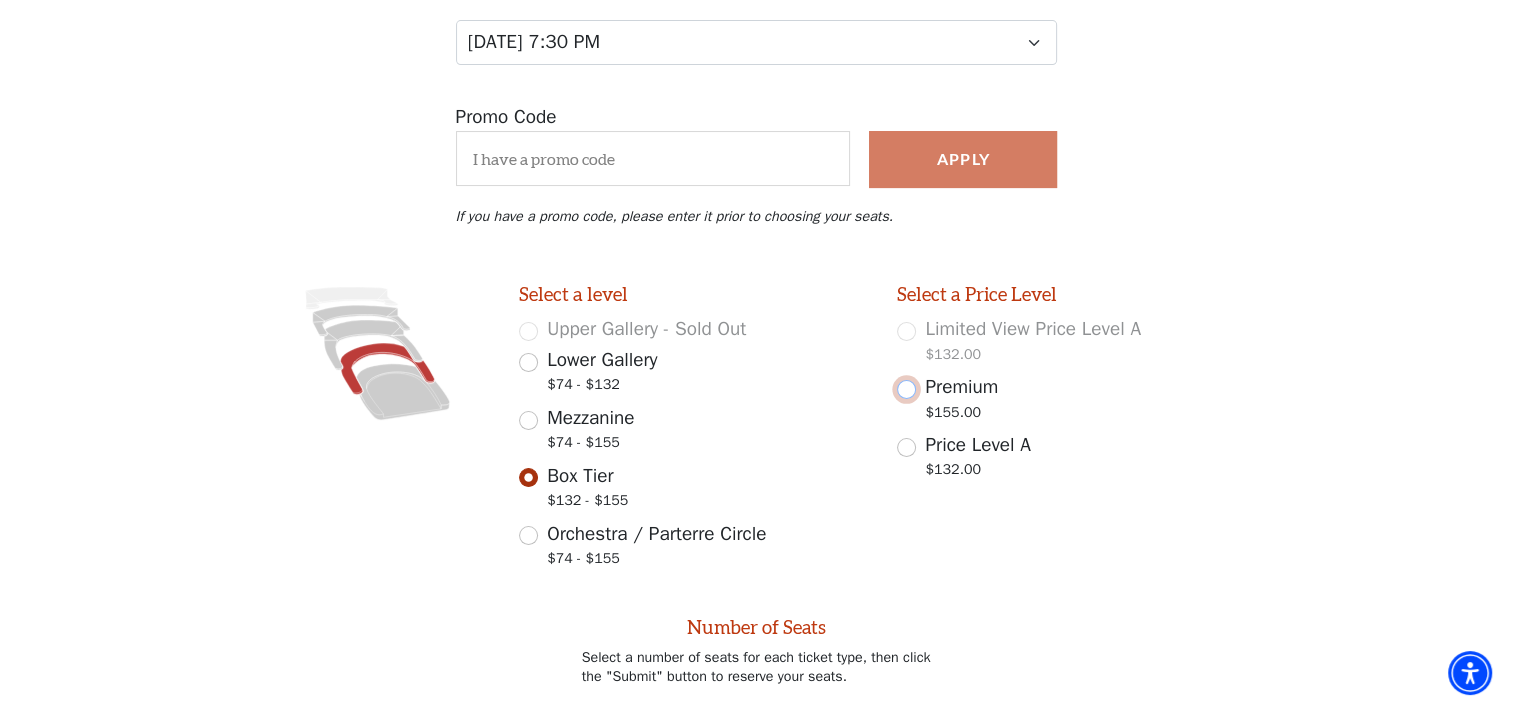 scroll, scrollTop: 514, scrollLeft: 0, axis: vertical 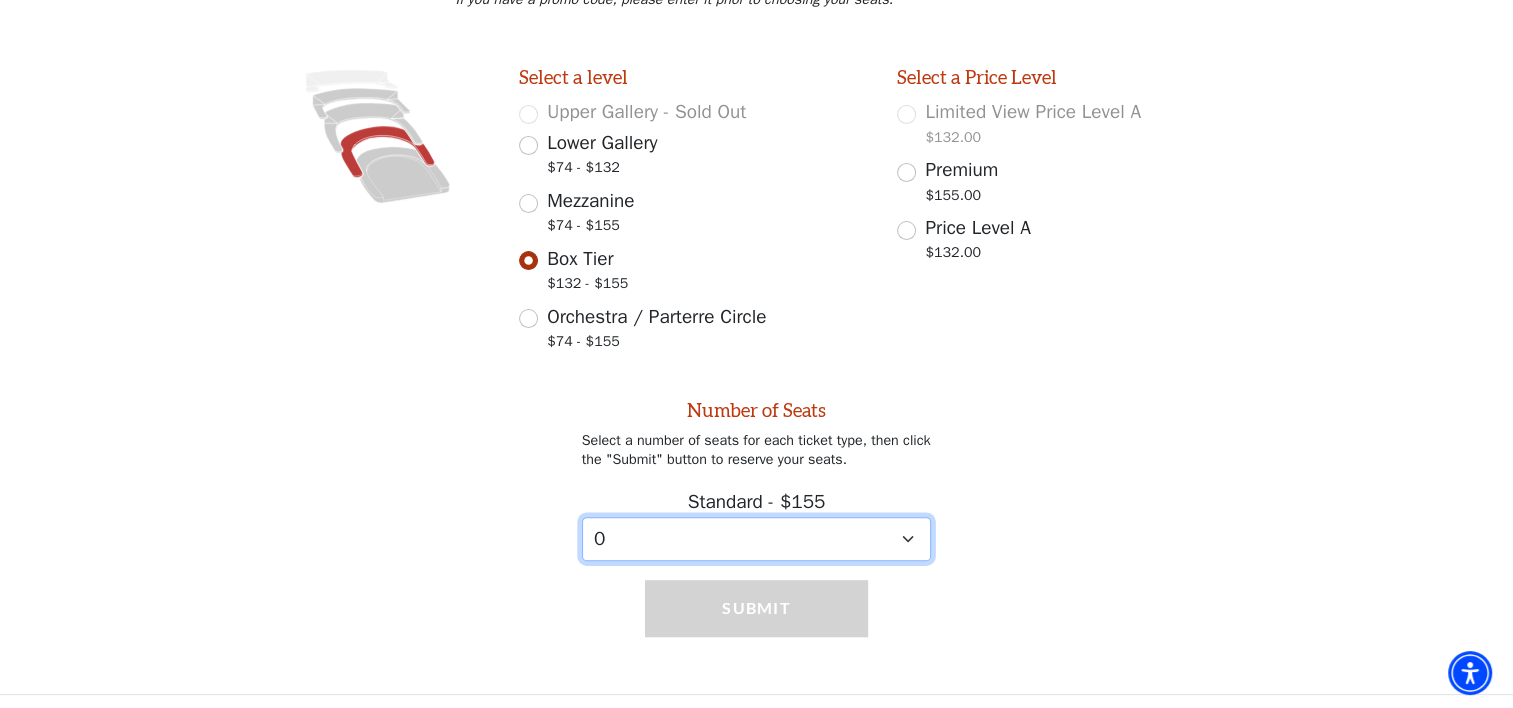 click on "0 1 2 3 4 5 6 7 8 9" at bounding box center (757, 539) 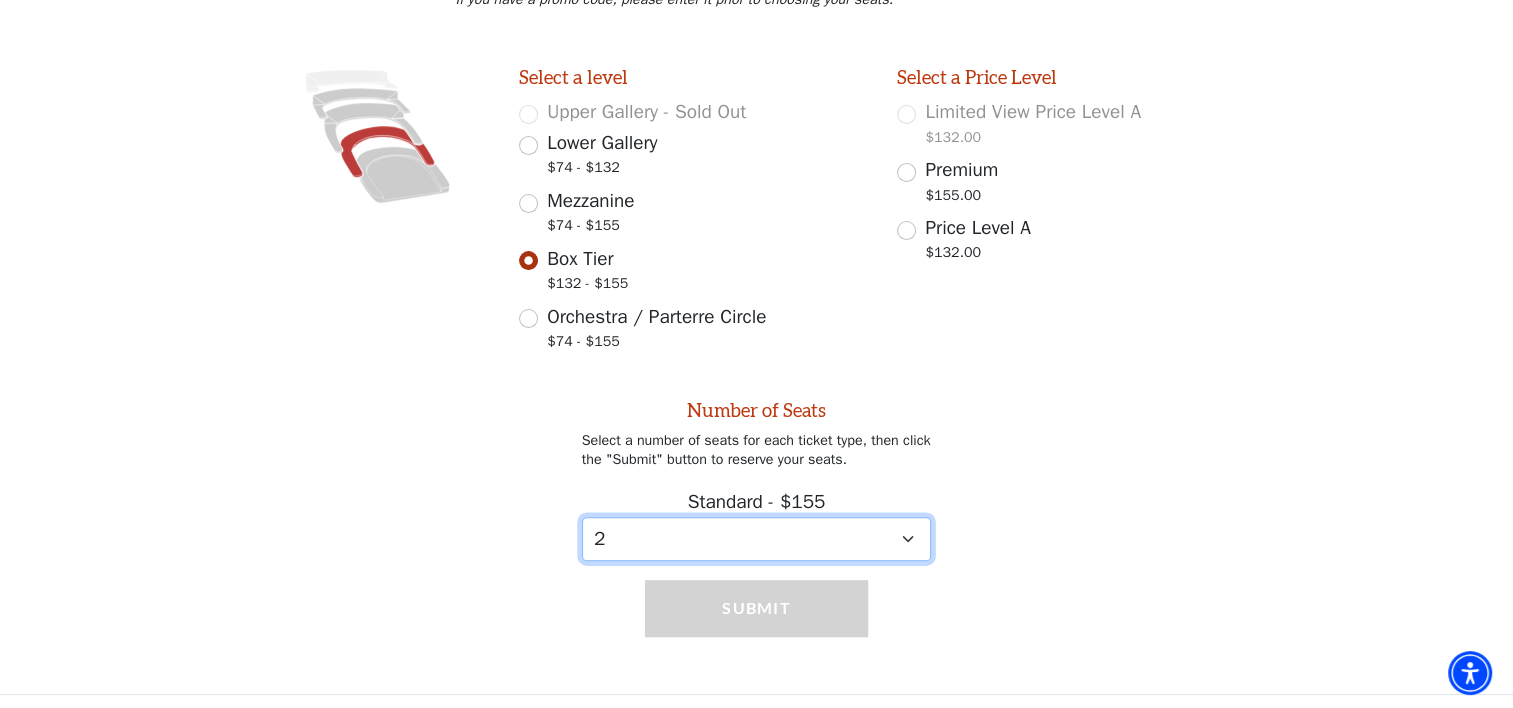 click on "0 1 2 3 4 5 6 7 8 9" at bounding box center [757, 539] 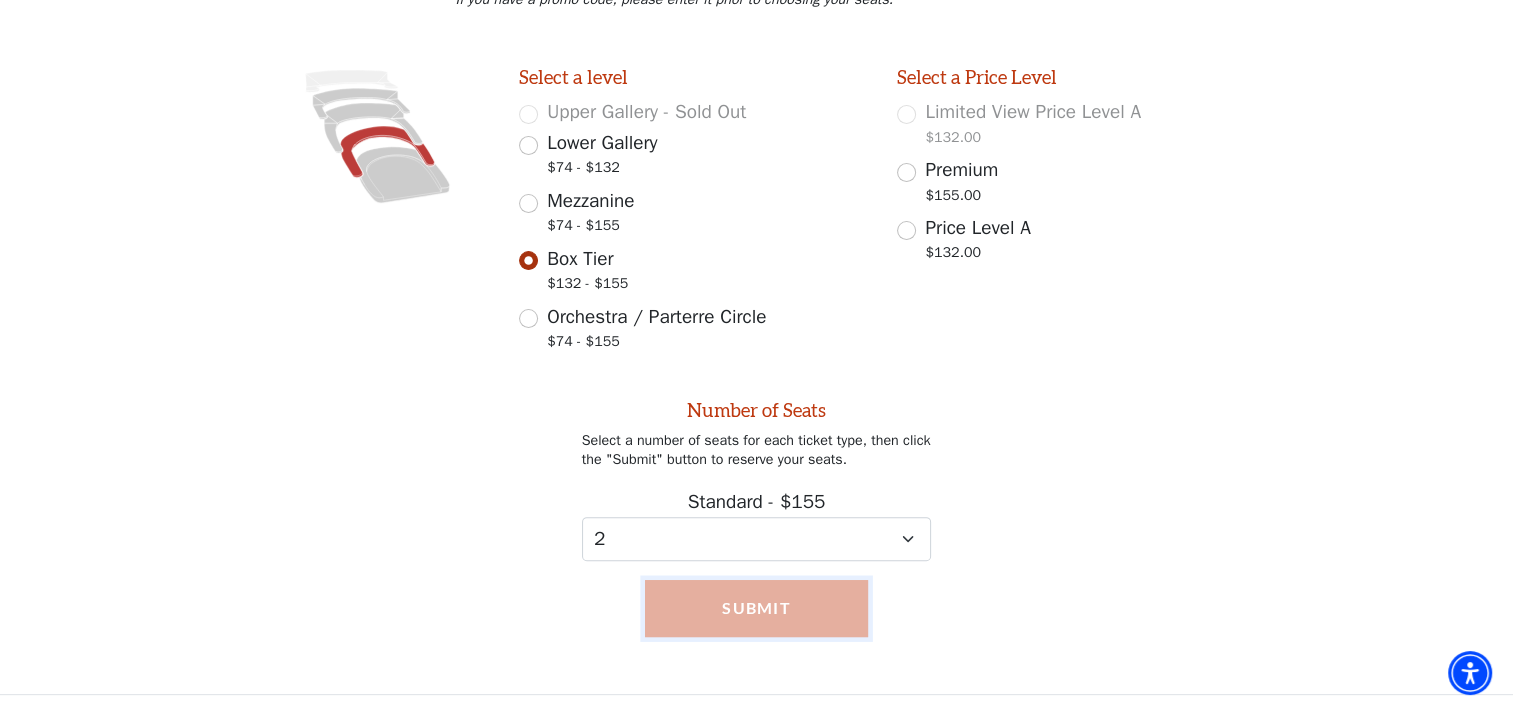 click on "Submit" at bounding box center (757, 608) 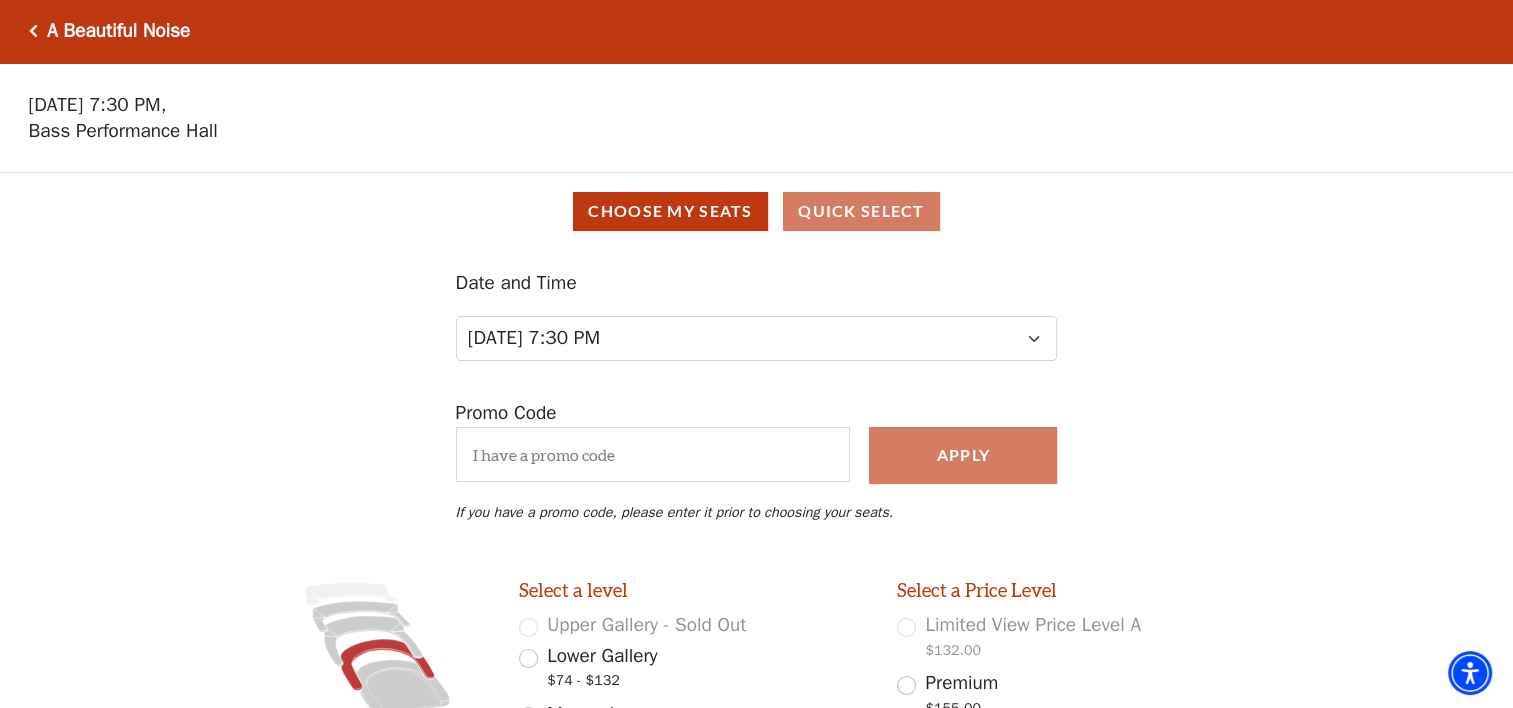 scroll, scrollTop: 0, scrollLeft: 0, axis: both 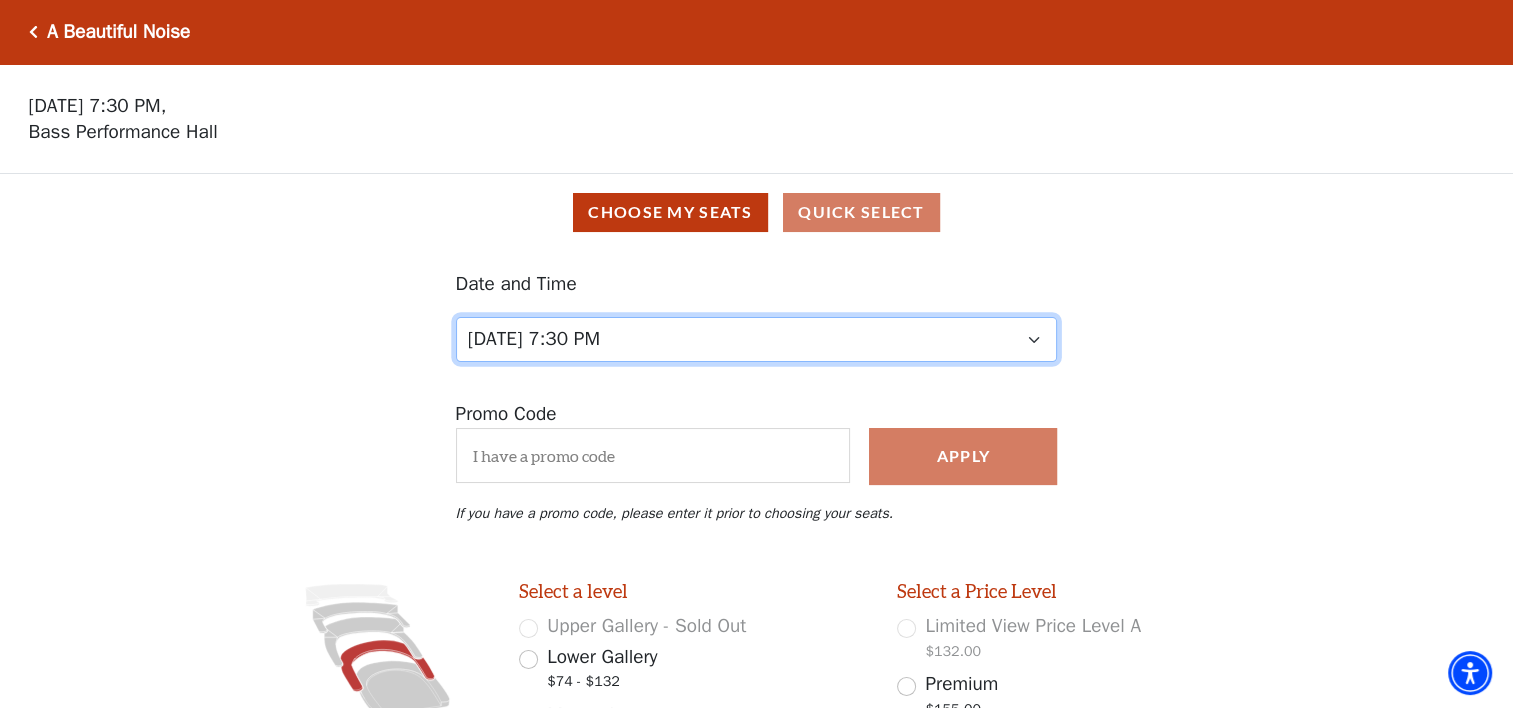 click on "Tuesday, October 28 at 7:30 PM Wednesday, October 29 at 7:30 PM Thursday, October 30 at 7:30 PM Friday, October 31 at 7:30 PM Saturday, November 1 at 1:30 PM Saturday, November 1 at 7:30 PM Sunday, November 2 at 1:30 PM Sunday, November 2 at 6:30 PM" at bounding box center (757, 339) 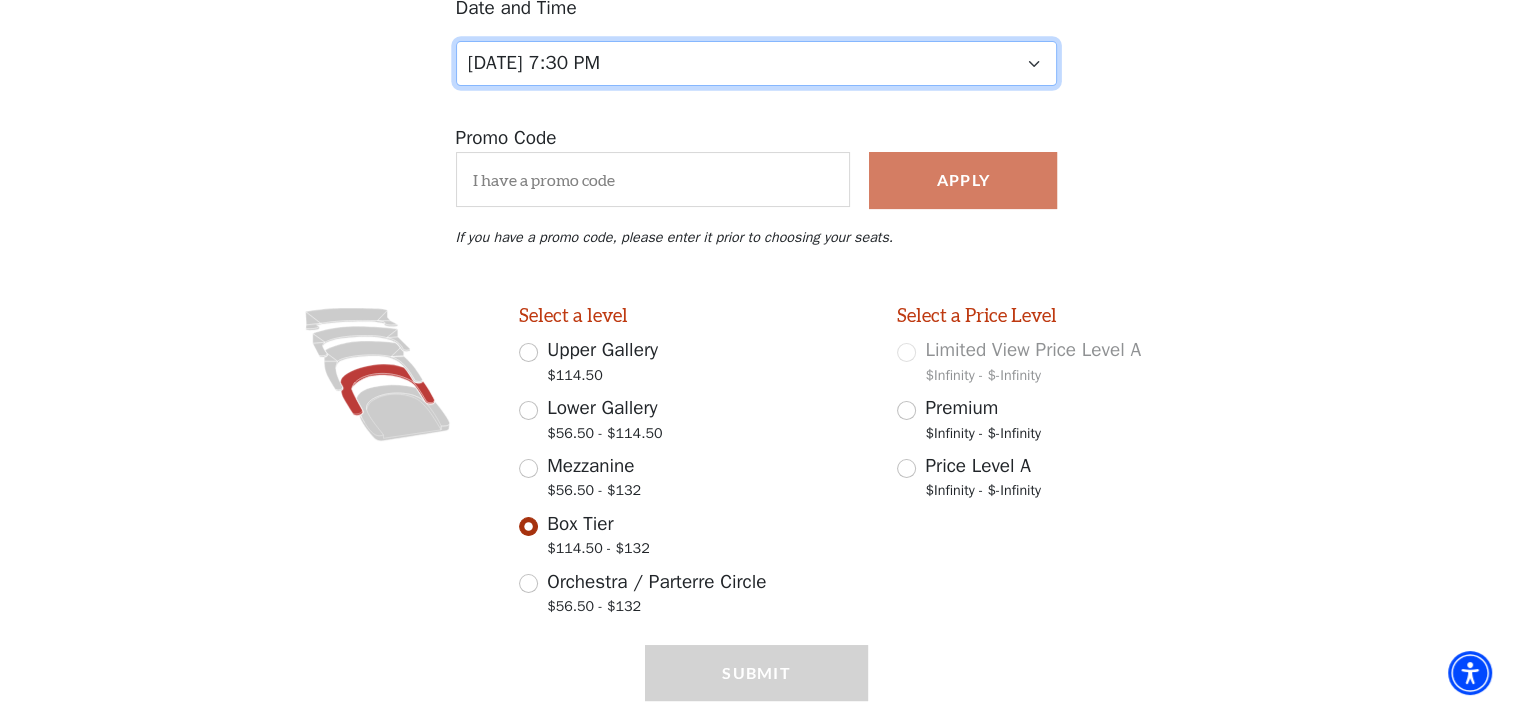 scroll, scrollTop: 343, scrollLeft: 0, axis: vertical 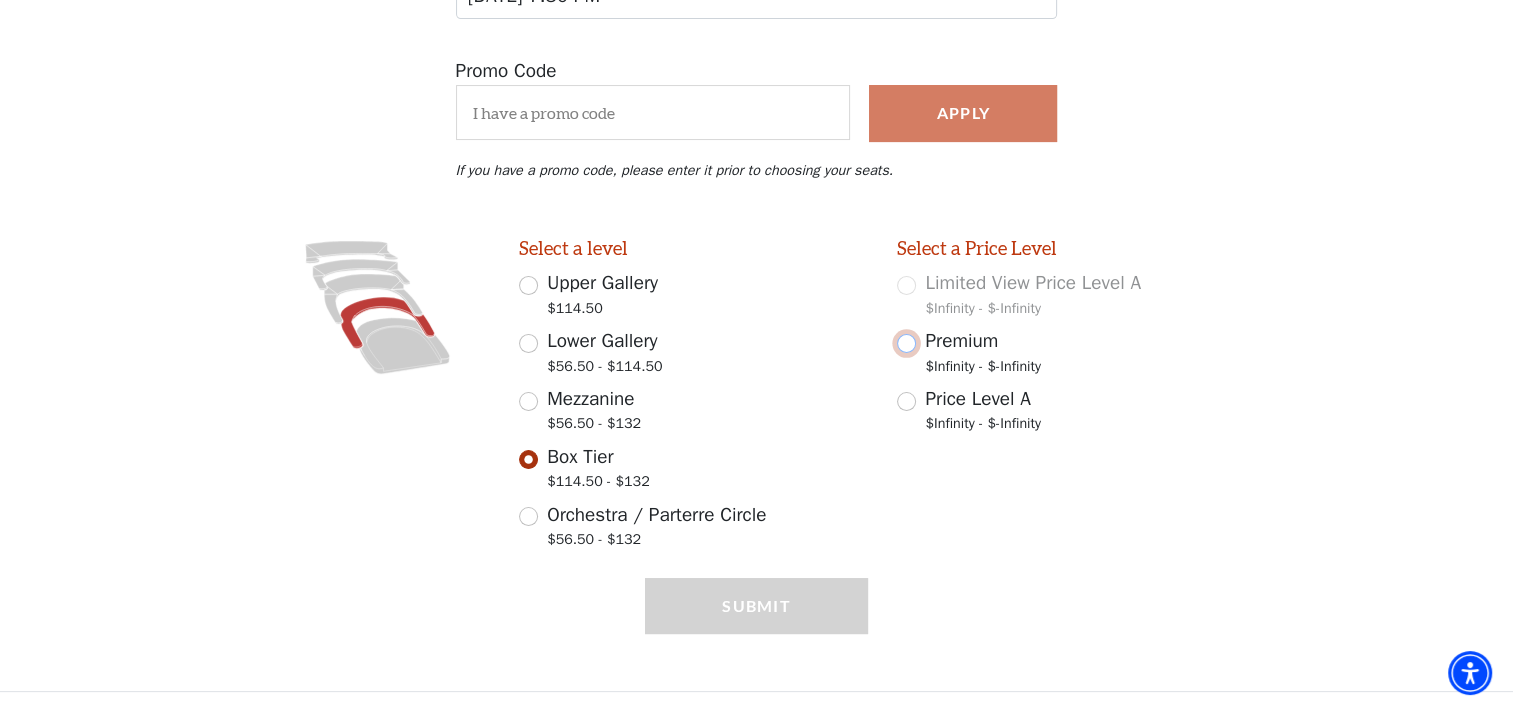 drag, startPoint x: 902, startPoint y: 343, endPoint x: 887, endPoint y: 417, distance: 75.50497 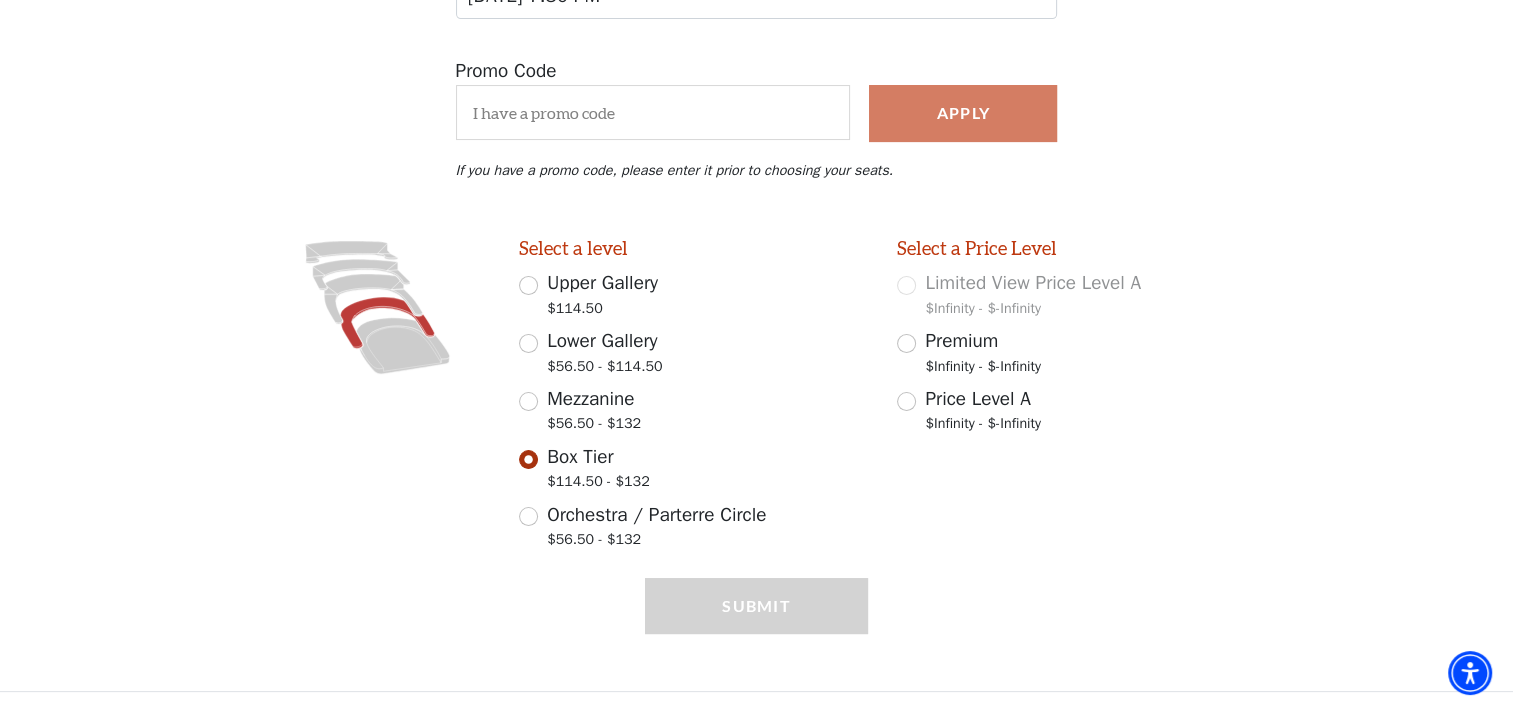 click on "Submit" at bounding box center (757, 634) 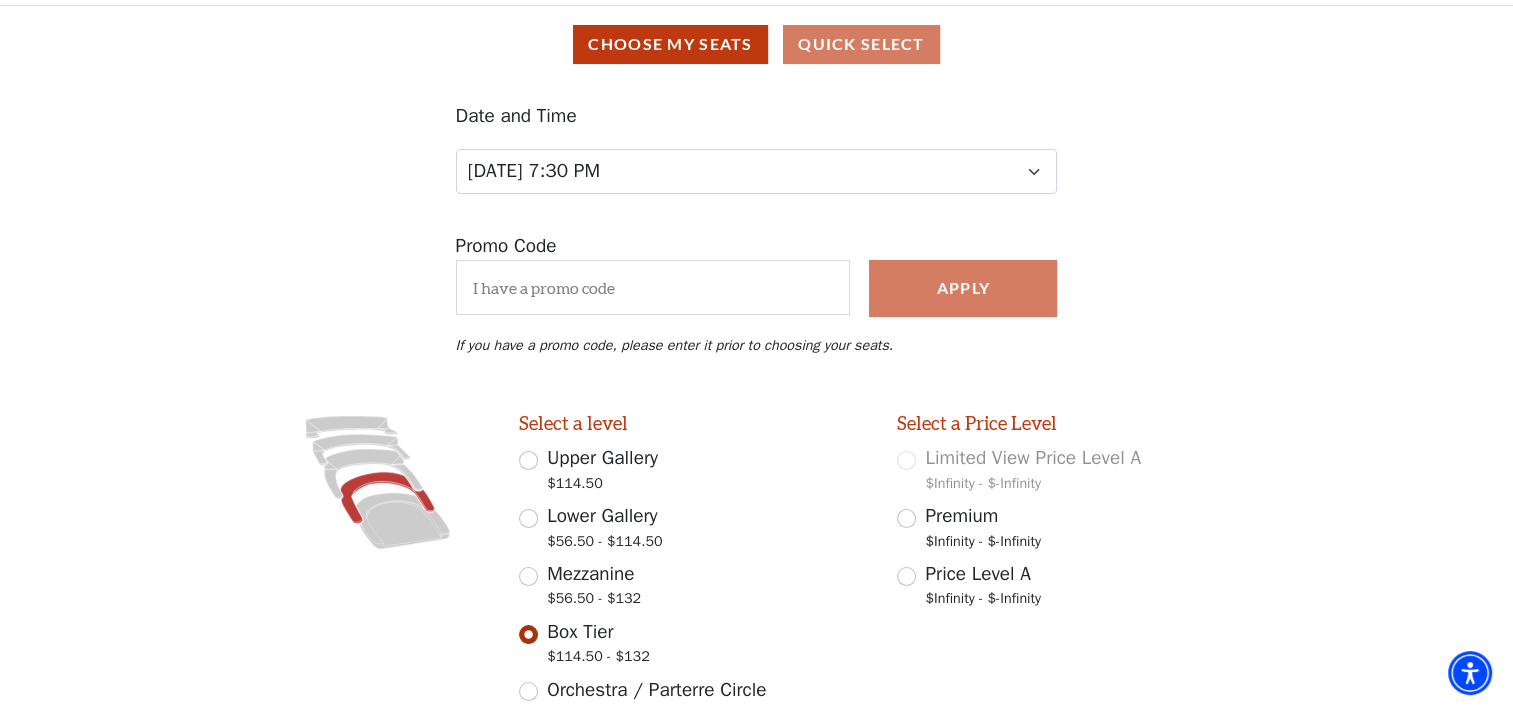 scroll, scrollTop: 0, scrollLeft: 0, axis: both 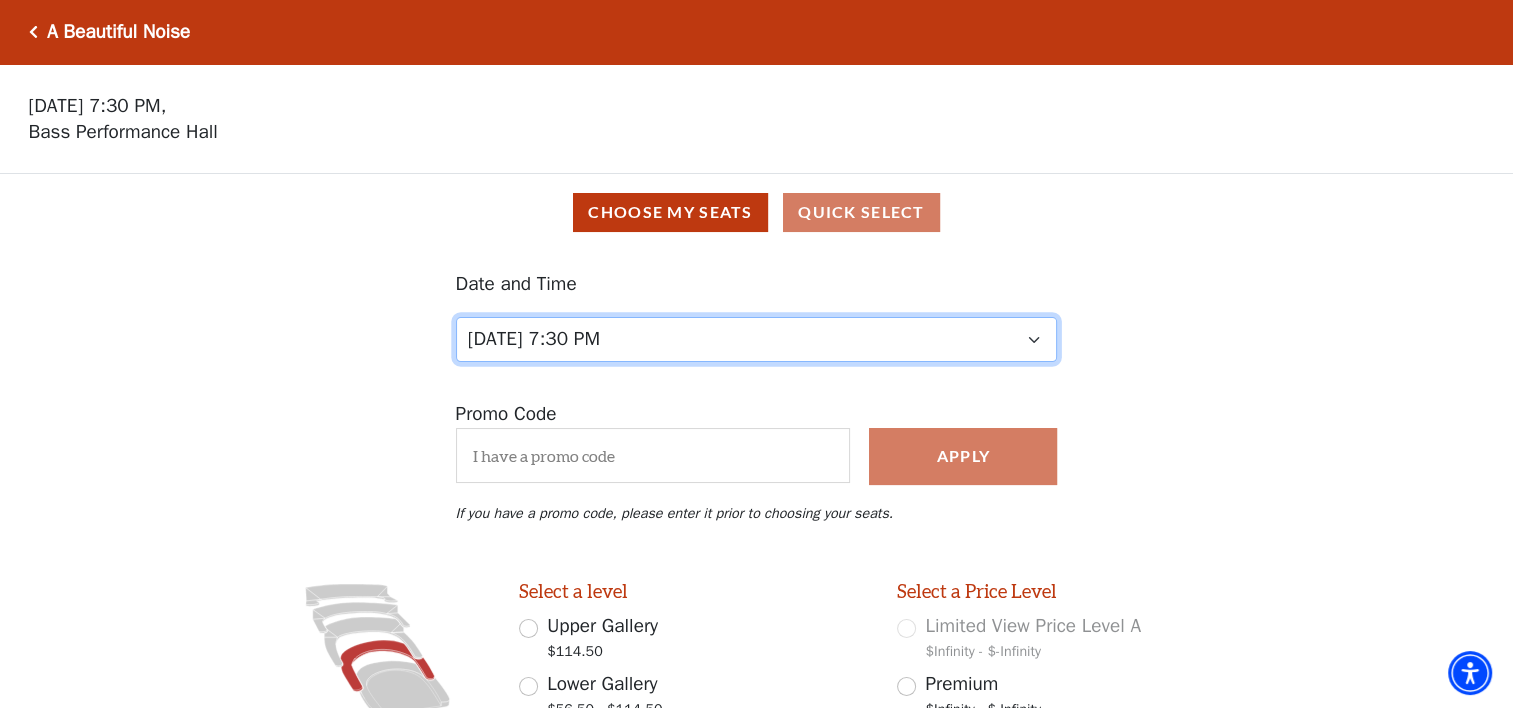 click on "Tuesday, October 28 at 7:30 PM Wednesday, October 29 at 7:30 PM Thursday, October 30 at 7:30 PM Friday, October 31 at 7:30 PM Saturday, November 1 at 1:30 PM Saturday, November 1 at 7:30 PM Sunday, November 2 at 1:30 PM Sunday, November 2 at 6:30 PM" at bounding box center (757, 339) 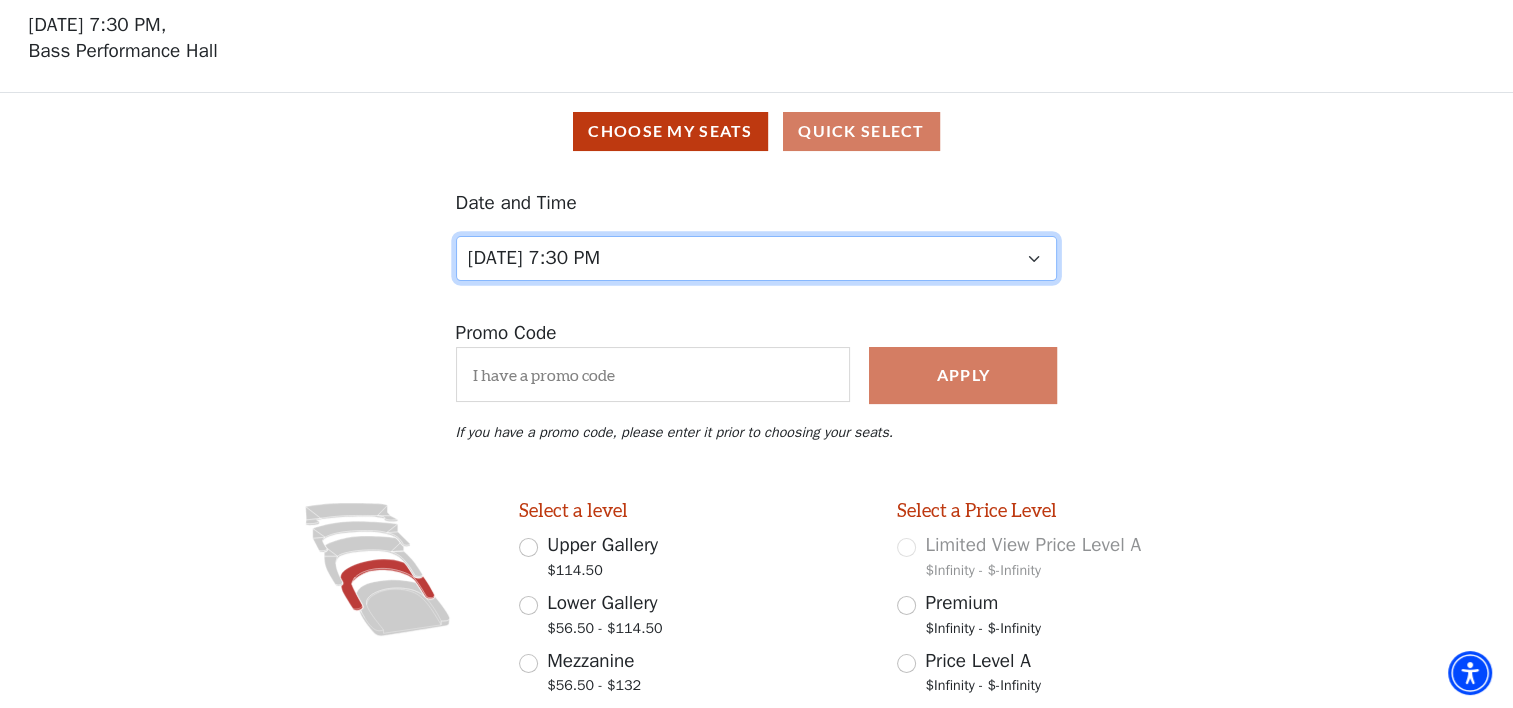 scroll, scrollTop: 343, scrollLeft: 0, axis: vertical 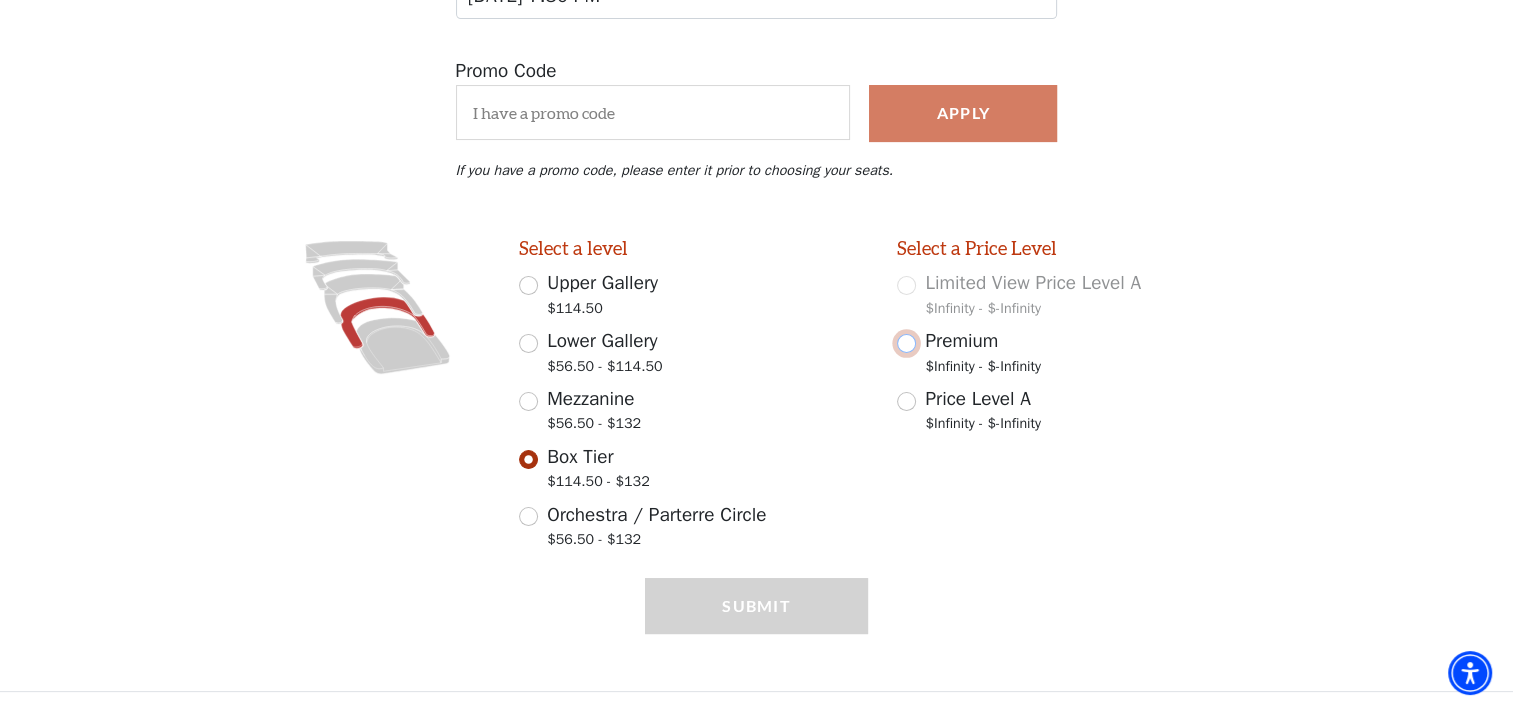 click on "Premium $Infinity - $-Infinity" at bounding box center (906, 343) 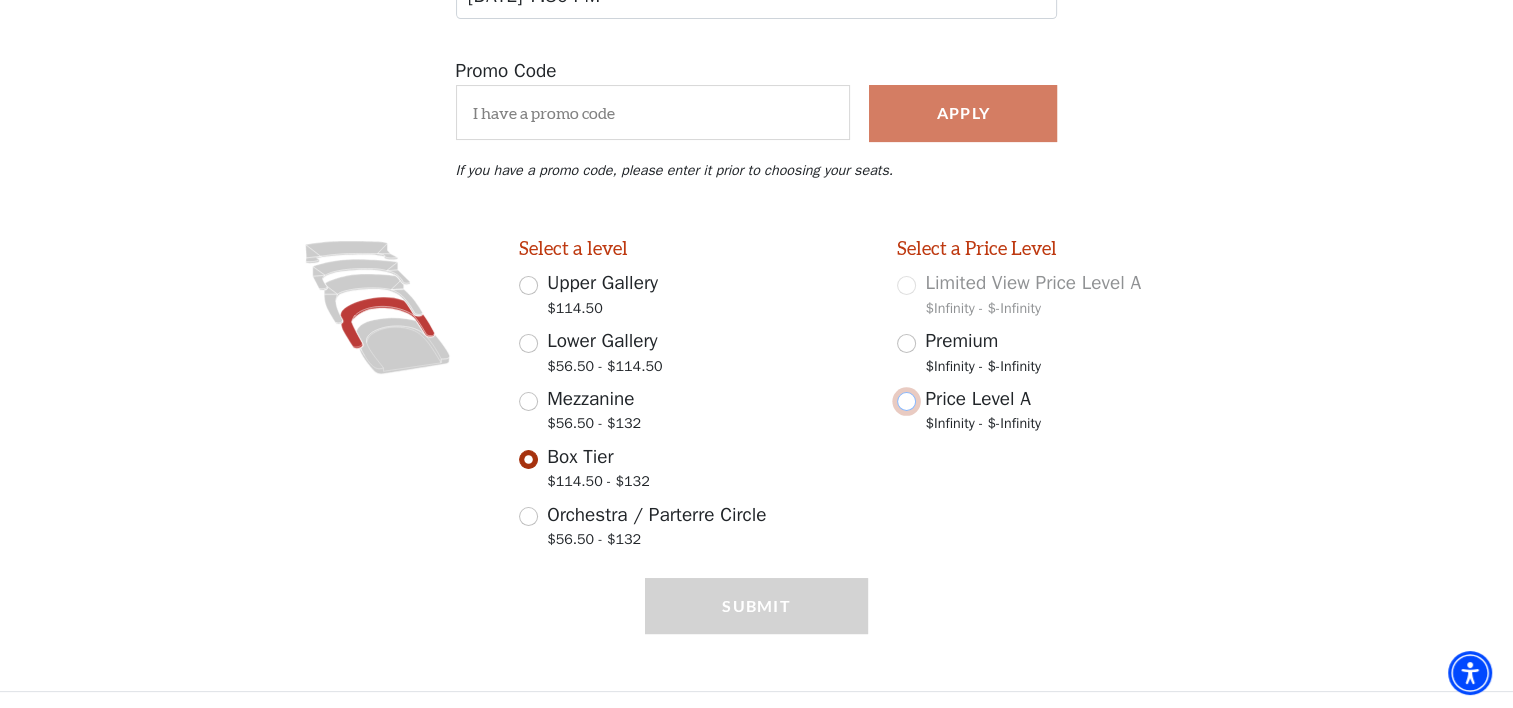 click on "Price Level A $Infinity - $-Infinity" at bounding box center (906, 401) 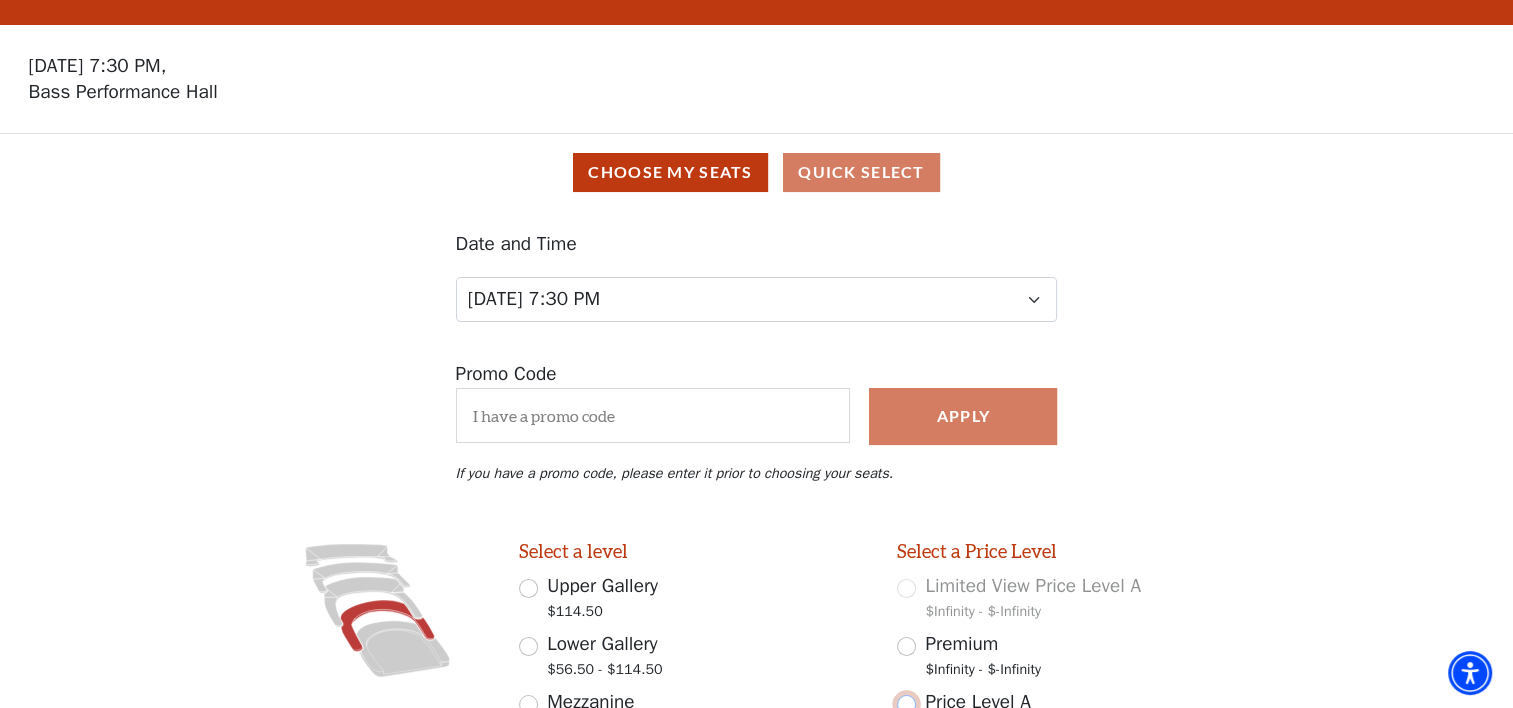 scroll, scrollTop: 0, scrollLeft: 0, axis: both 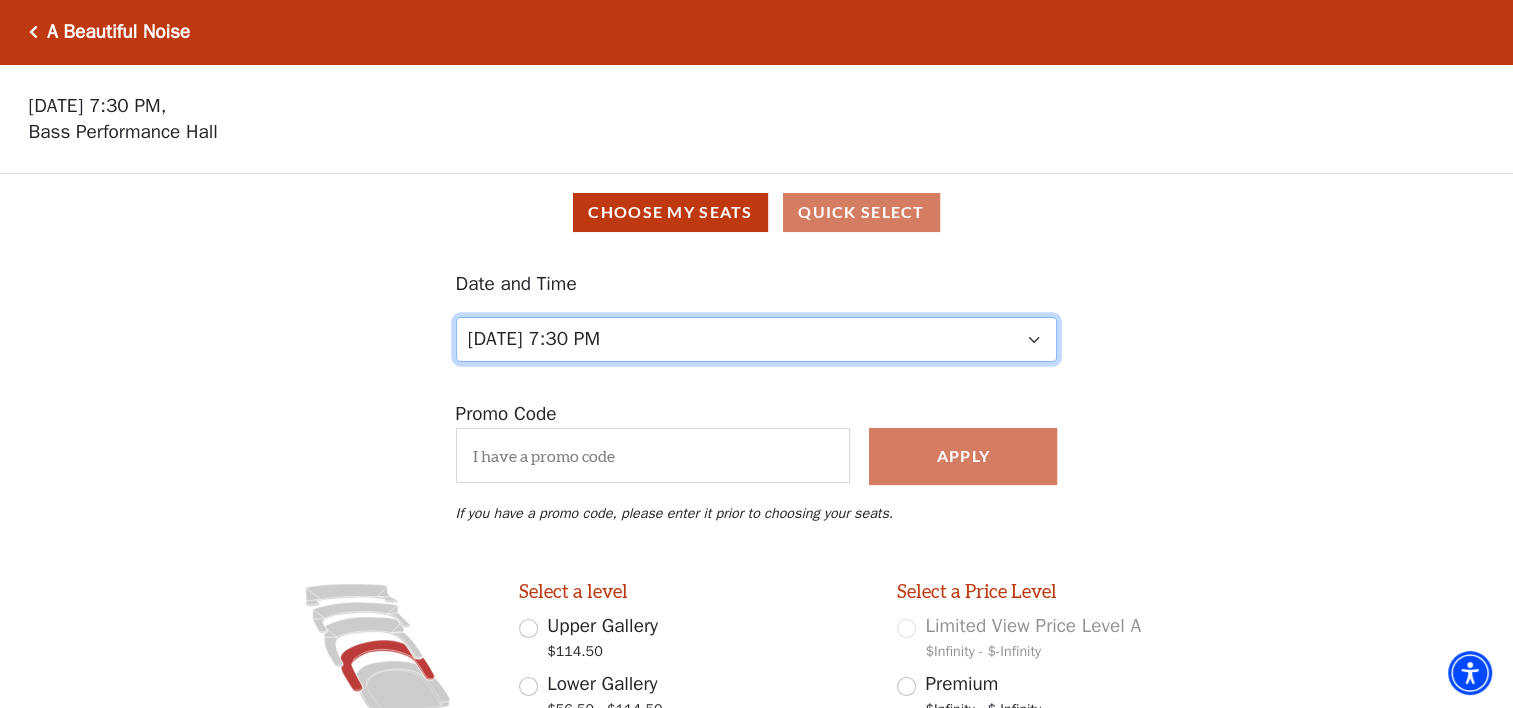 click on "Tuesday, October 28 at 7:30 PM Wednesday, October 29 at 7:30 PM Thursday, October 30 at 7:30 PM Friday, October 31 at 7:30 PM Saturday, November 1 at 1:30 PM Saturday, November 1 at 7:30 PM Sunday, November 2 at 1:30 PM Sunday, November 2 at 6:30 PM" at bounding box center [757, 339] 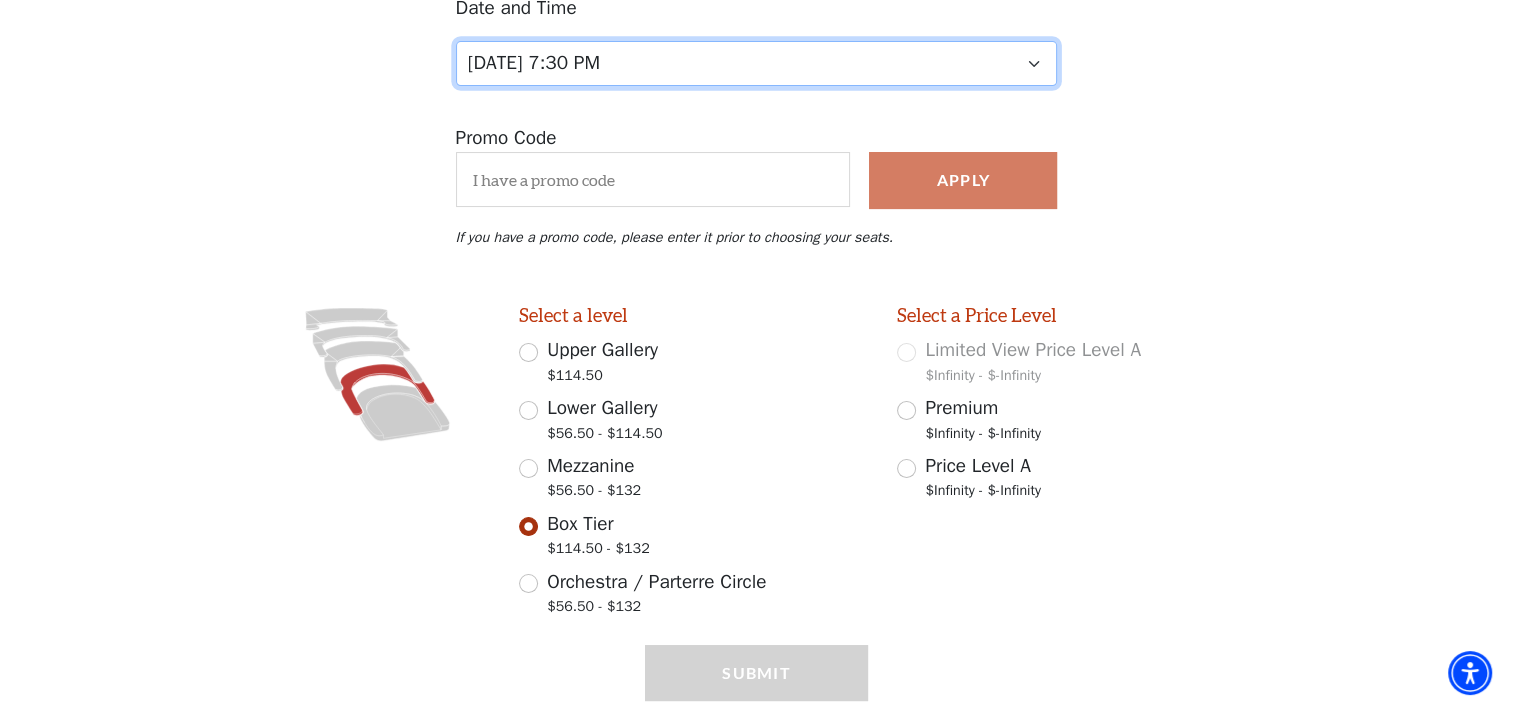 scroll, scrollTop: 343, scrollLeft: 0, axis: vertical 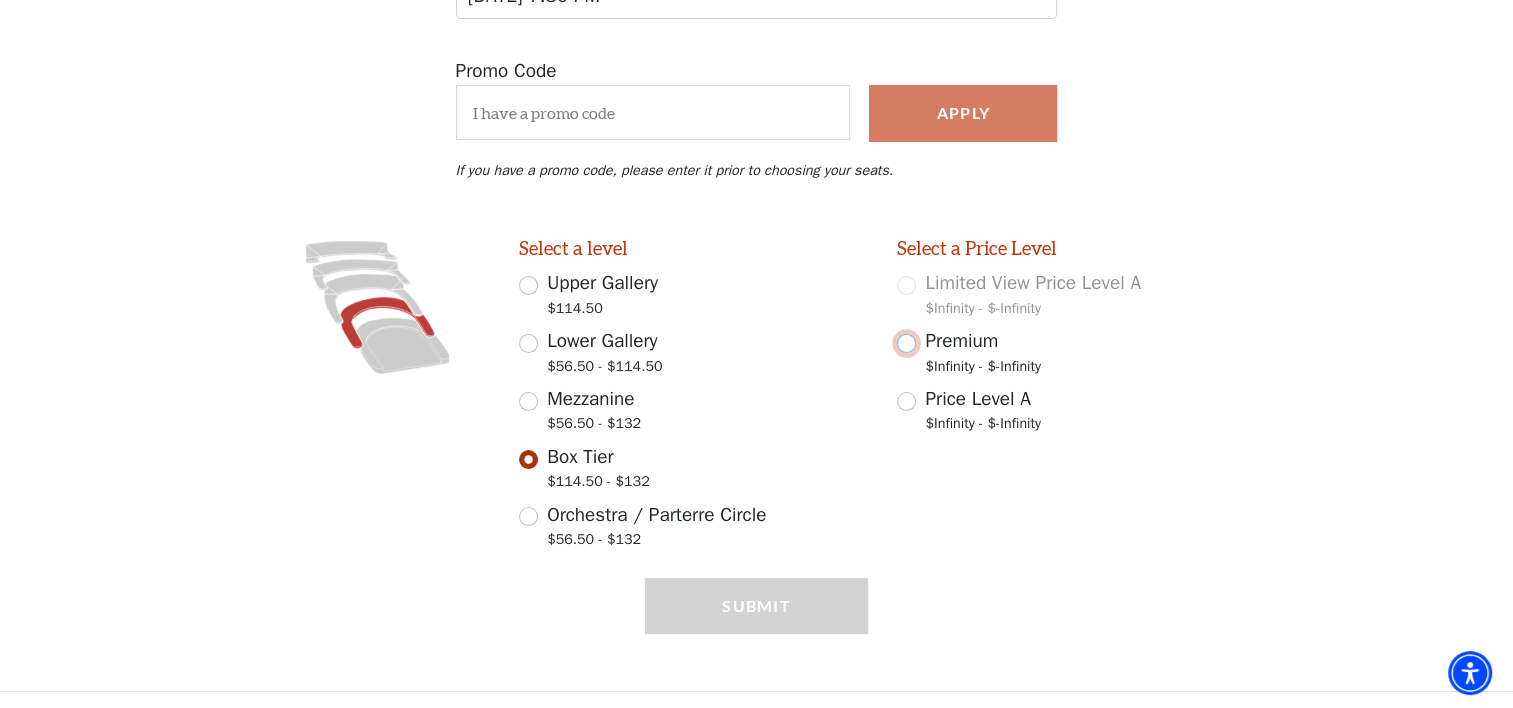 click on "Premium $Infinity - $-Infinity" at bounding box center (906, 343) 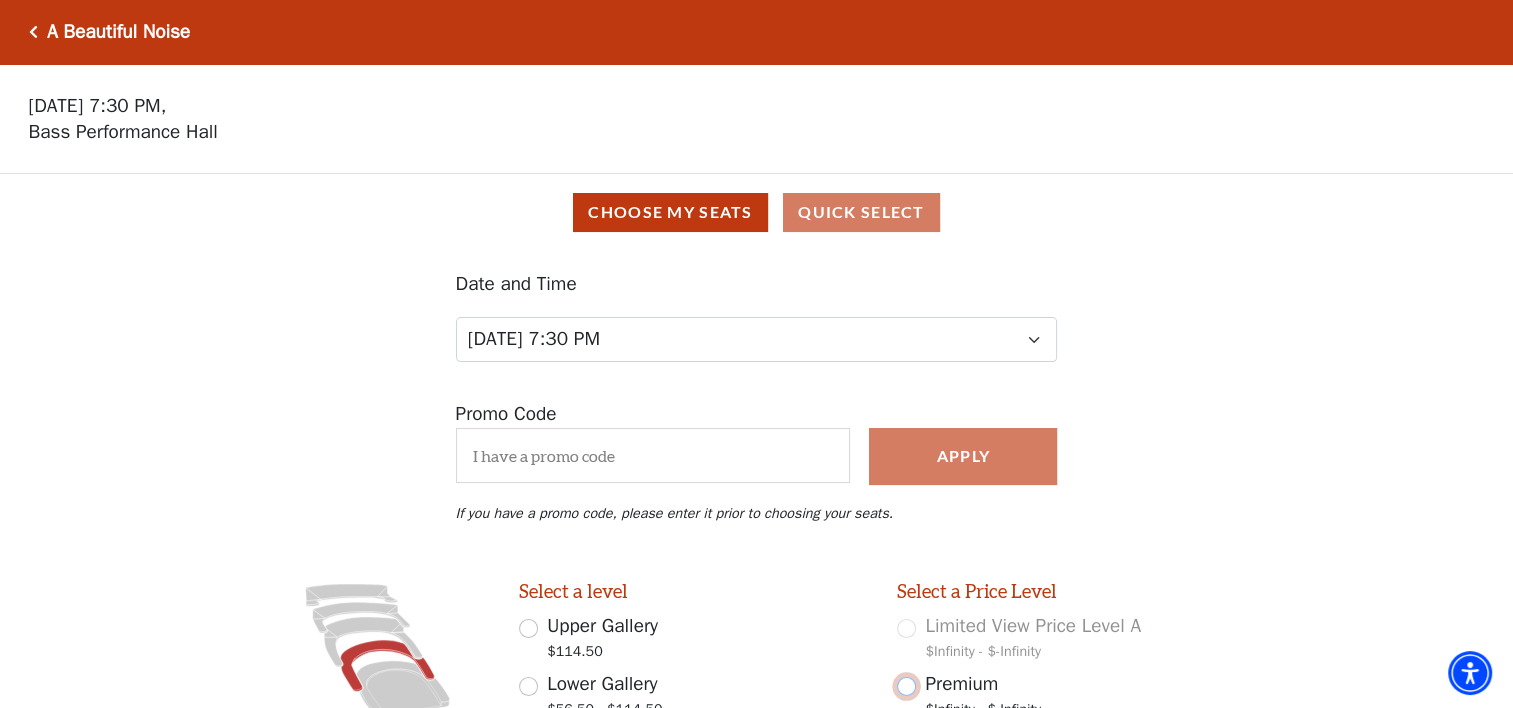 scroll, scrollTop: 0, scrollLeft: 0, axis: both 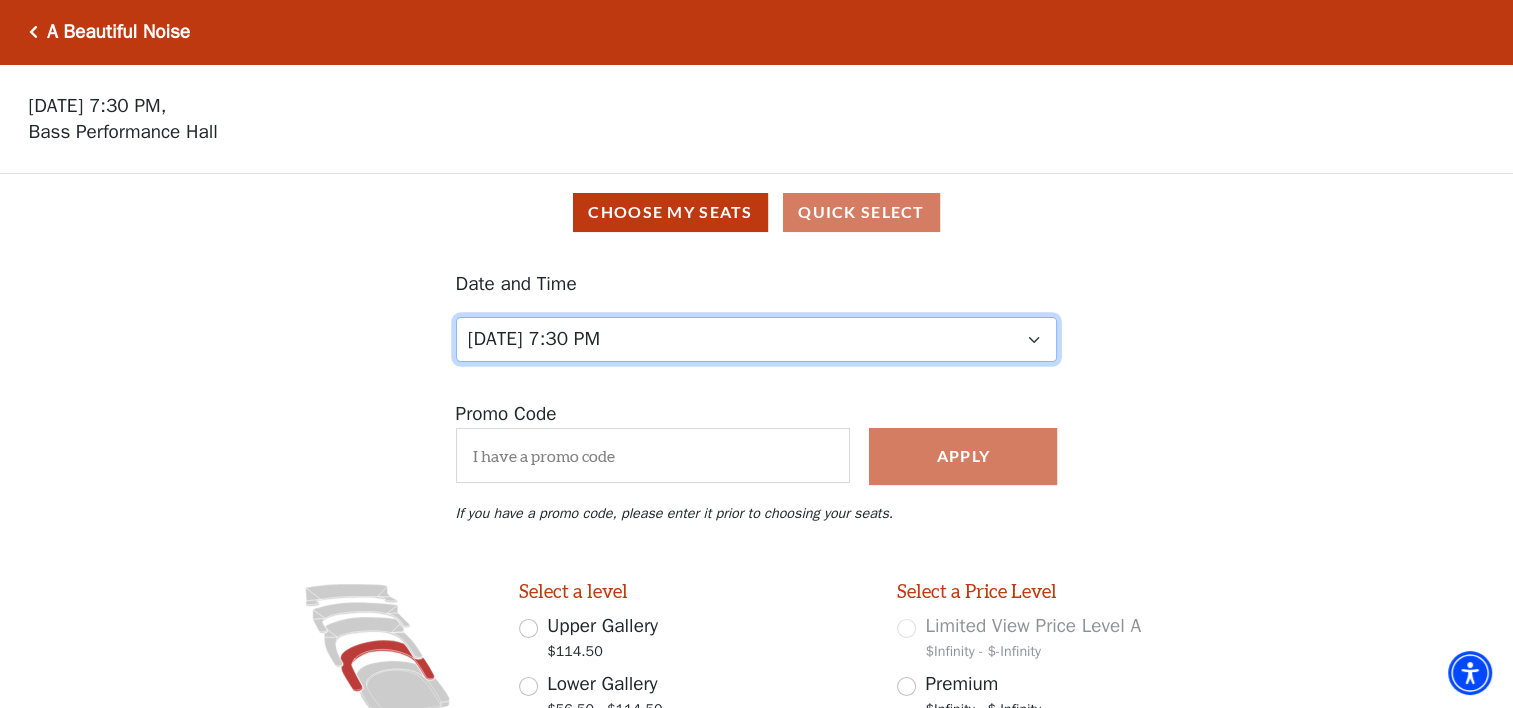 click on "Tuesday, October 28 at 7:30 PM Wednesday, October 29 at 7:30 PM Thursday, October 30 at 7:30 PM Friday, October 31 at 7:30 PM Saturday, November 1 at 1:30 PM Saturday, November 1 at 7:30 PM Sunday, November 2 at 1:30 PM Sunday, November 2 at 6:30 PM" at bounding box center (757, 339) 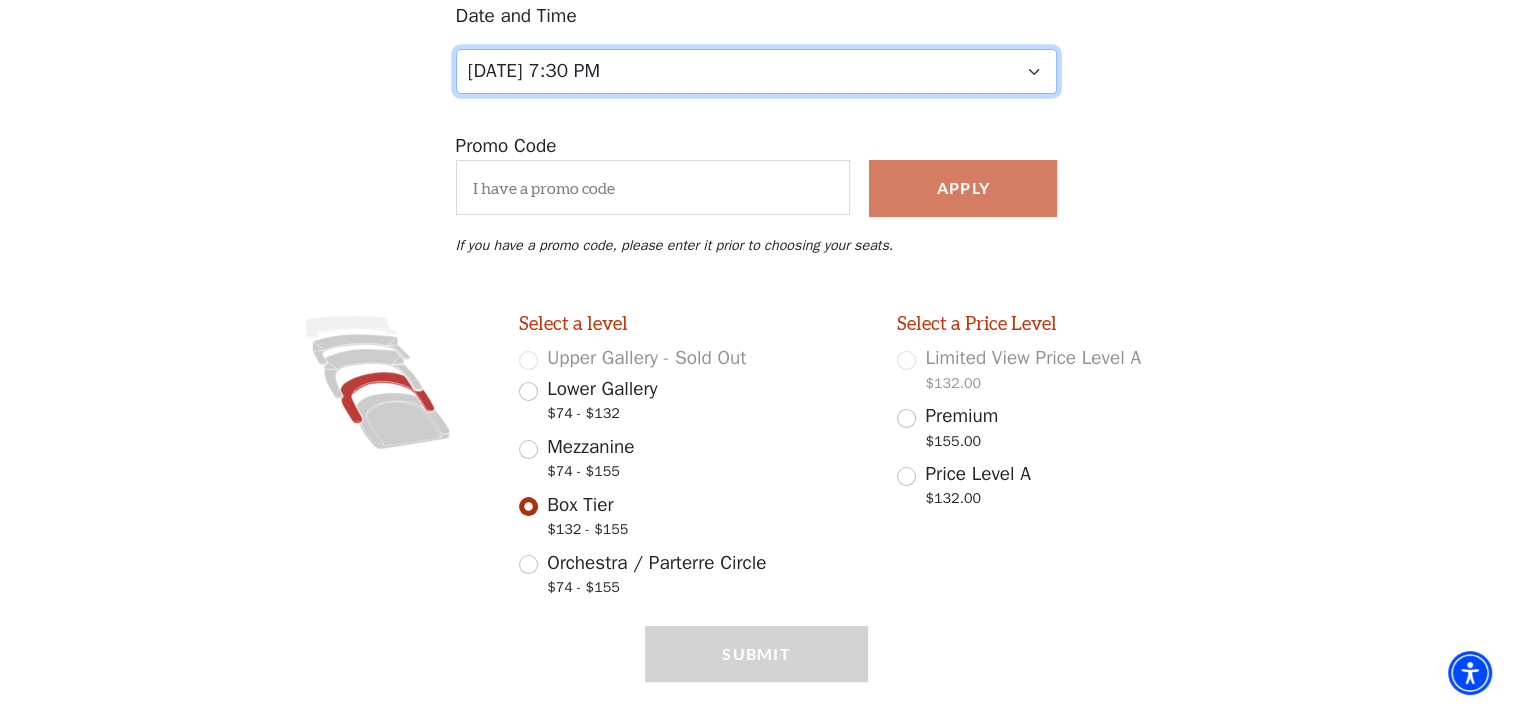scroll, scrollTop: 316, scrollLeft: 0, axis: vertical 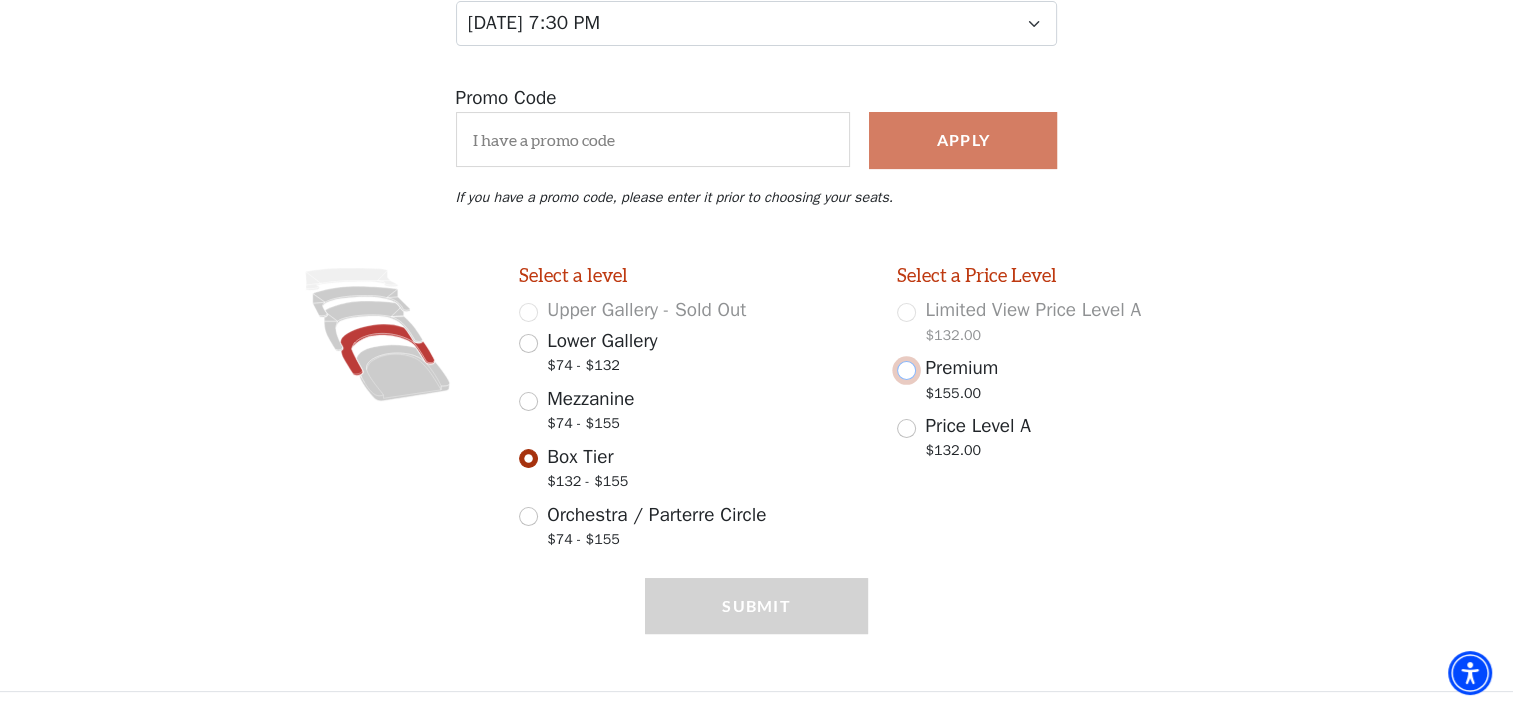 click on "Premium $155.00" at bounding box center (906, 370) 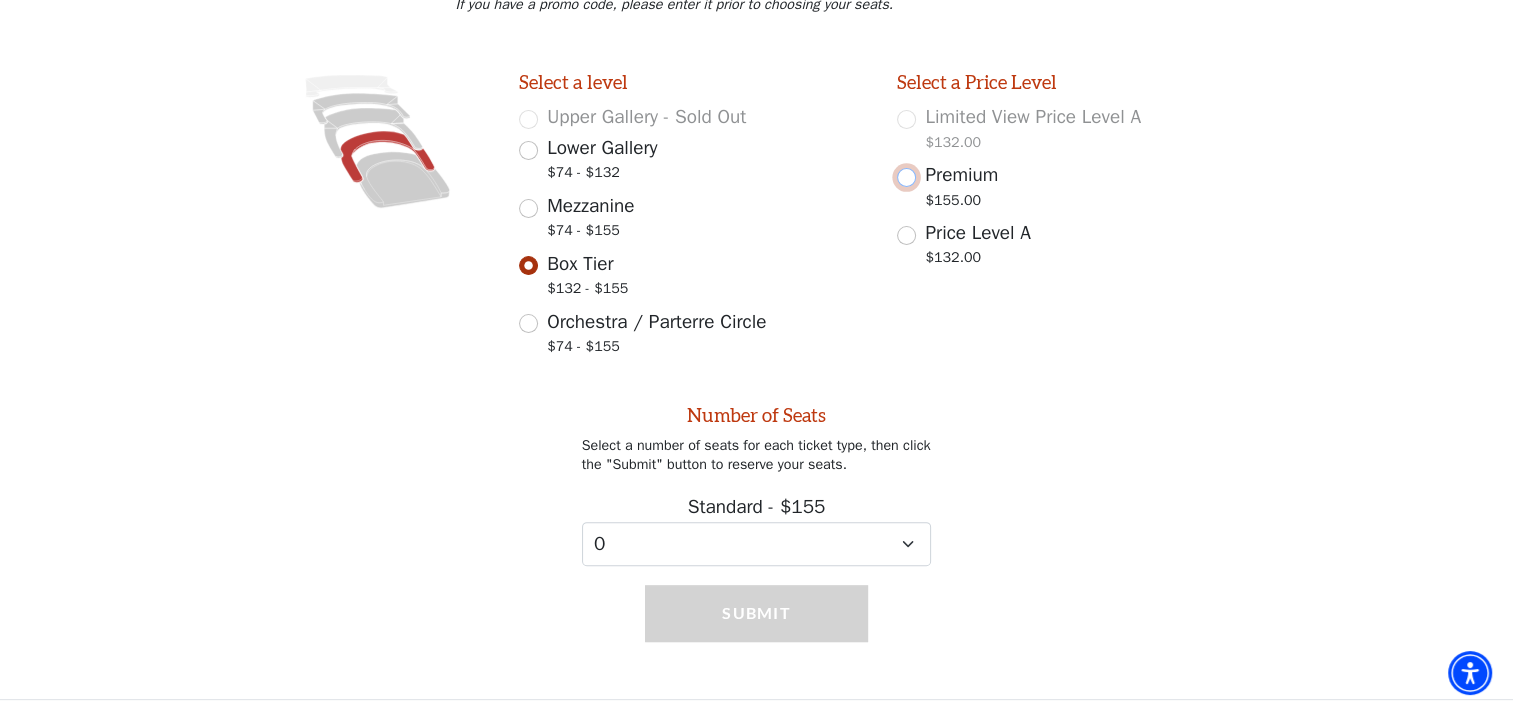scroll, scrollTop: 514, scrollLeft: 0, axis: vertical 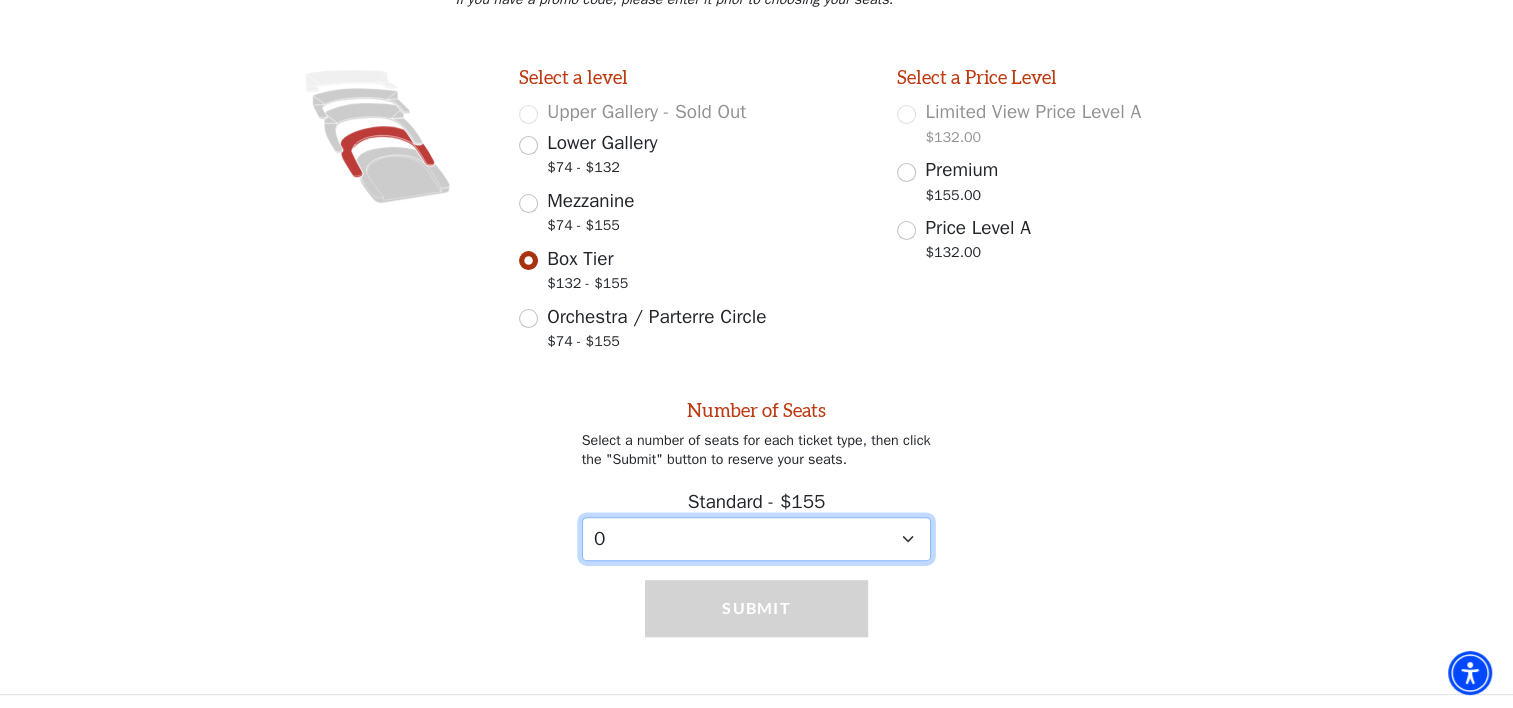 click on "0 1 2 3 4 5 6 7 8 9" at bounding box center [757, 539] 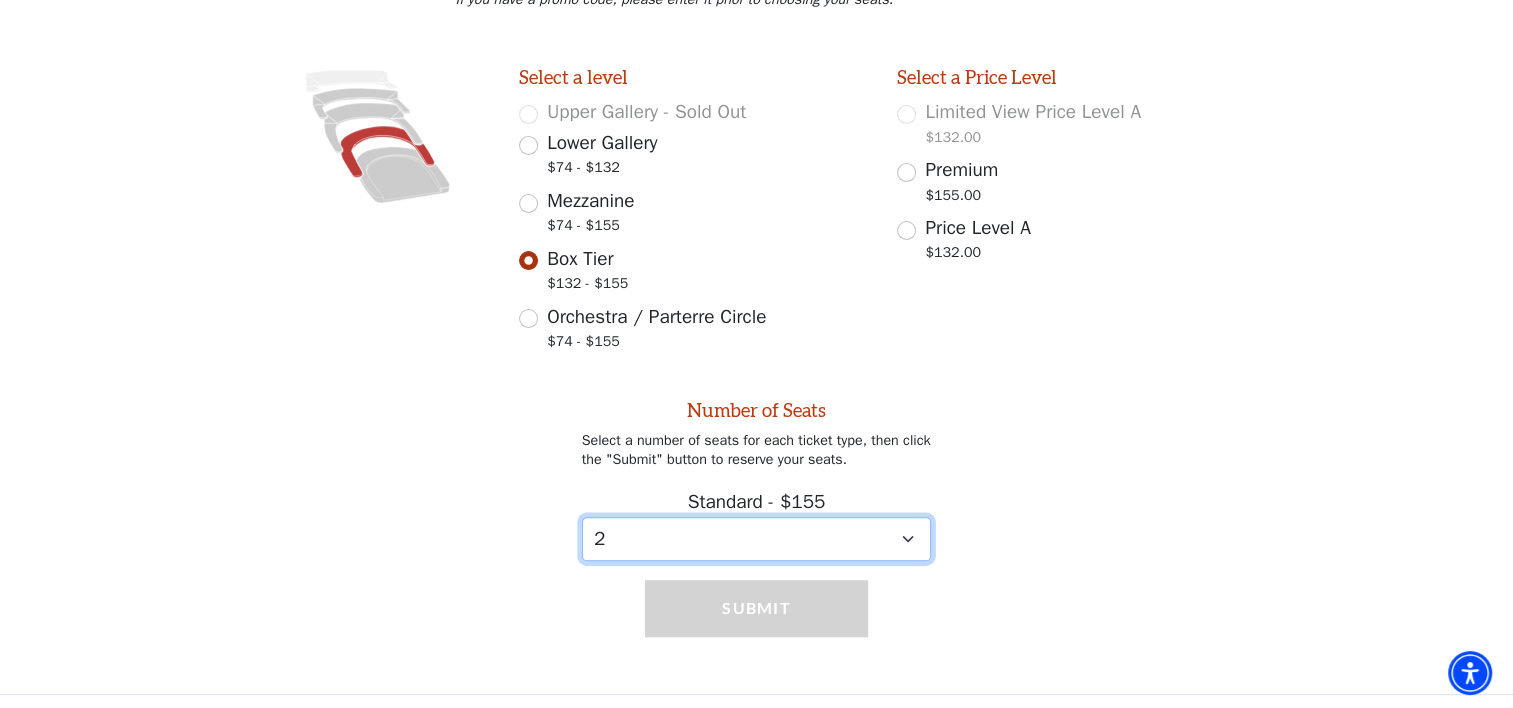 click on "0 1 2 3 4 5 6 7 8 9" at bounding box center [757, 539] 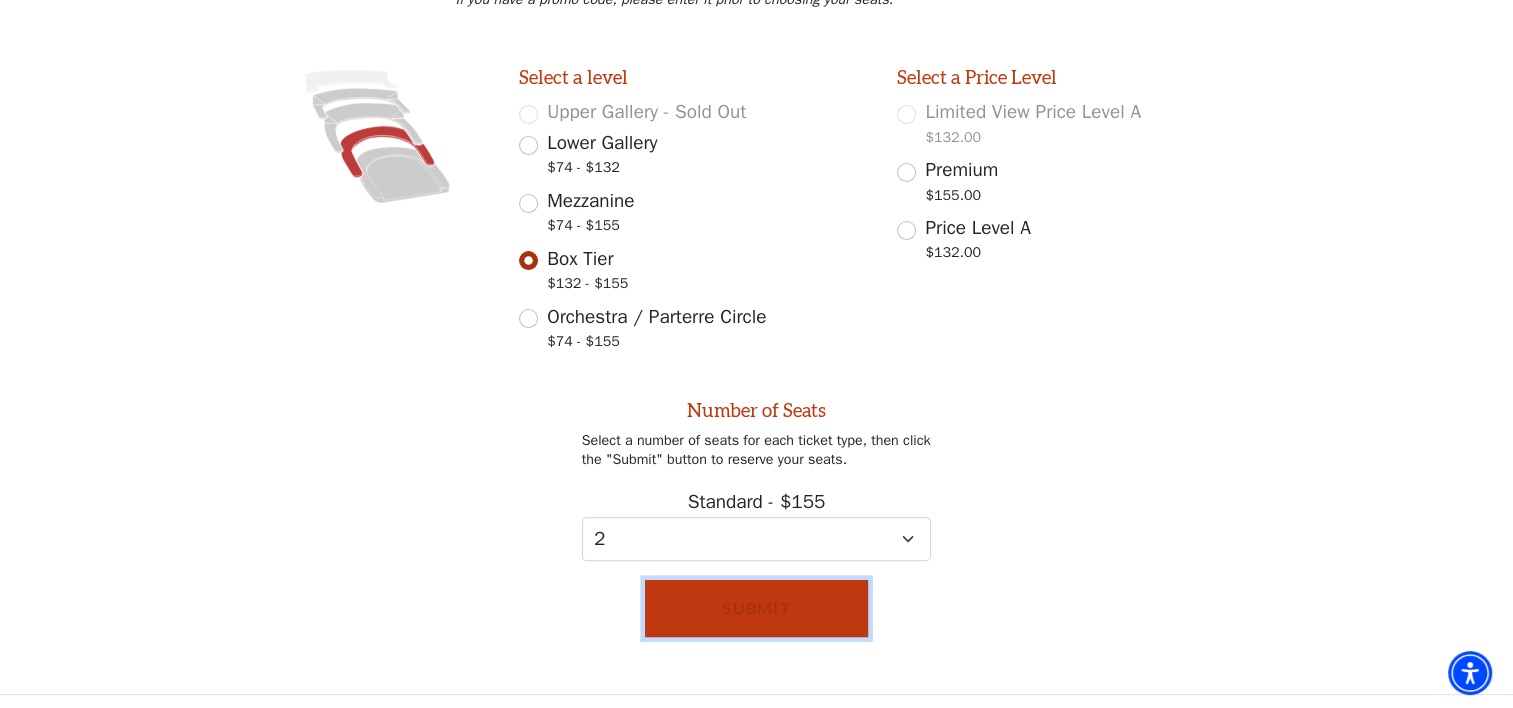 click on "Submit" at bounding box center (757, 608) 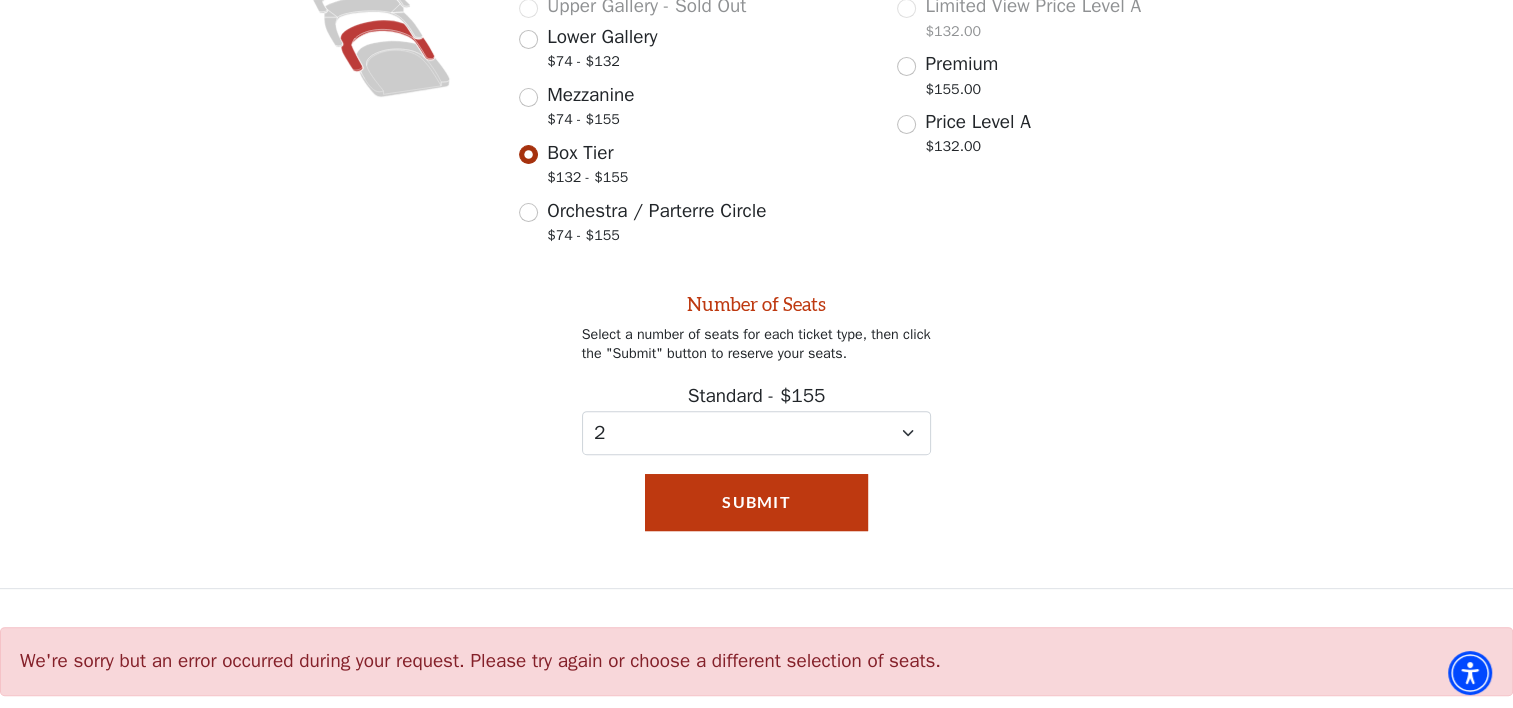 scroll, scrollTop: 0, scrollLeft: 0, axis: both 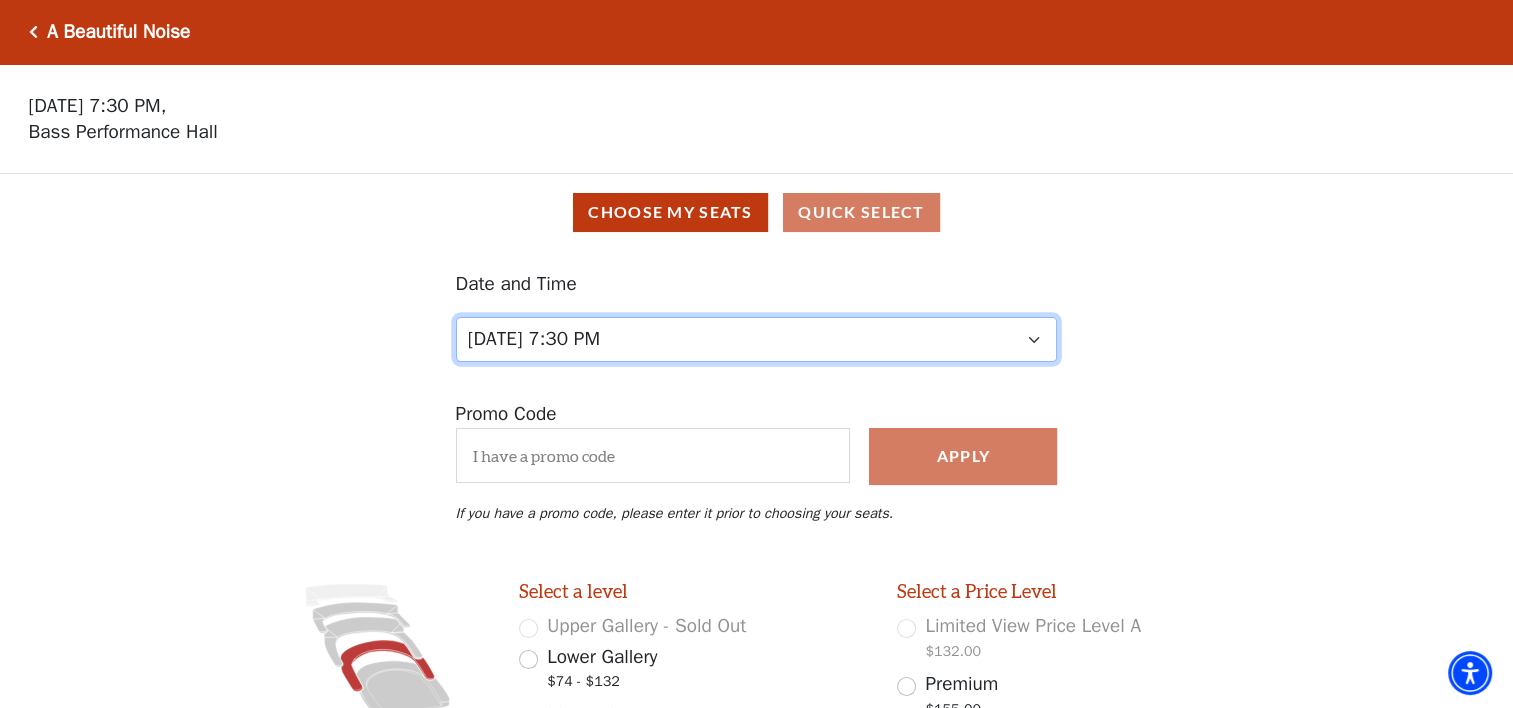 click on "Tuesday, October 28 at 7:30 PM Wednesday, October 29 at 7:30 PM Thursday, October 30 at 7:30 PM Friday, October 31 at 7:30 PM Saturday, November 1 at 1:30 PM Saturday, November 1 at 7:30 PM Sunday, November 2 at 1:30 PM Sunday, November 2 at 6:30 PM" at bounding box center (757, 339) 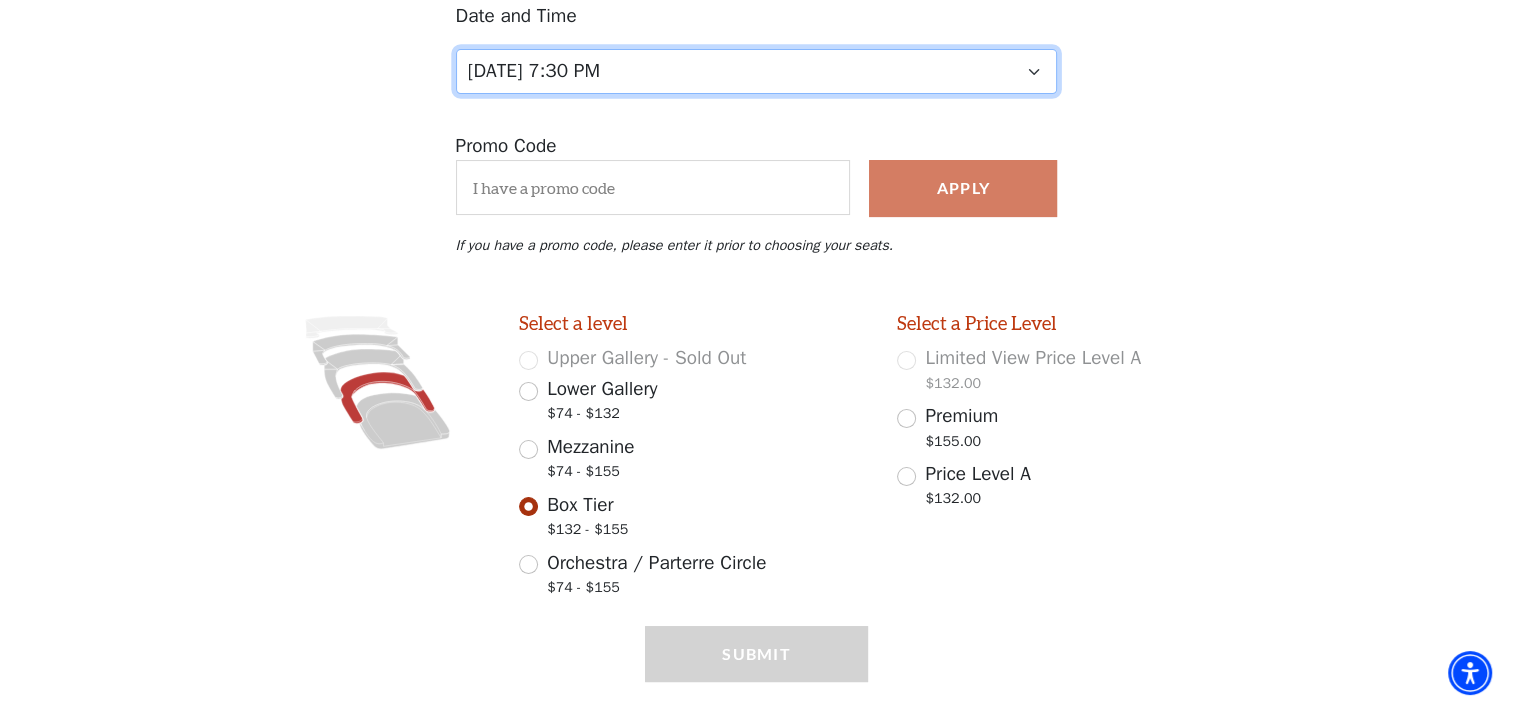 scroll, scrollTop: 316, scrollLeft: 0, axis: vertical 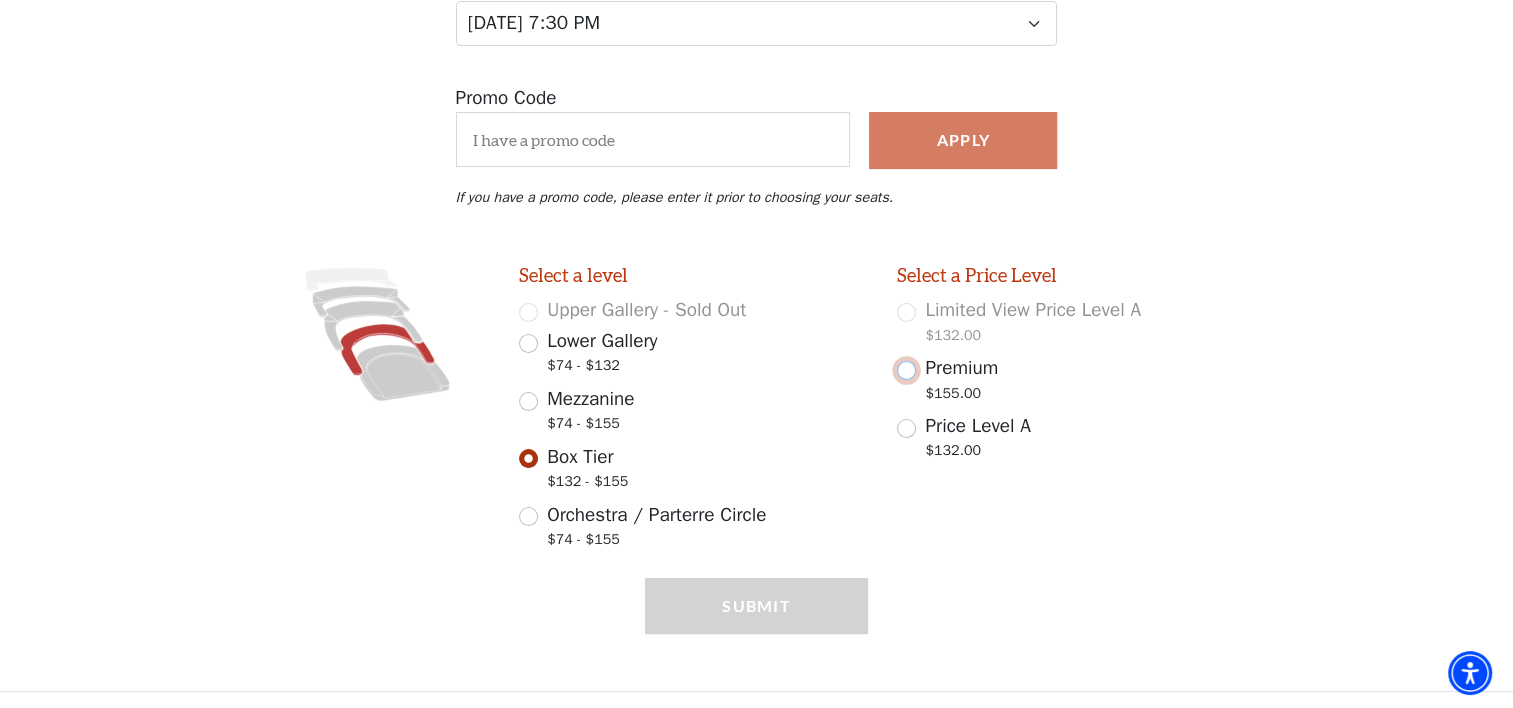 click on "Premium $155.00" at bounding box center (906, 370) 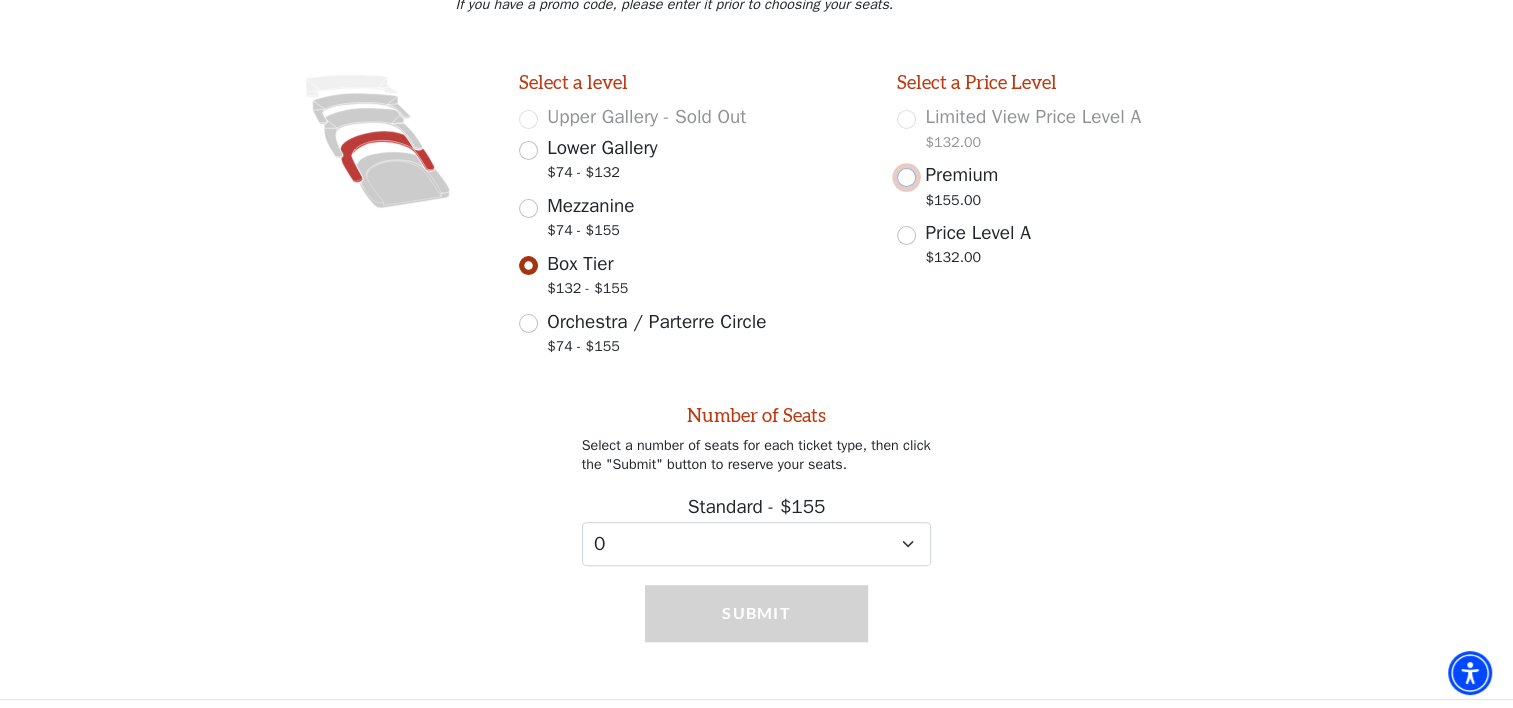 scroll, scrollTop: 514, scrollLeft: 0, axis: vertical 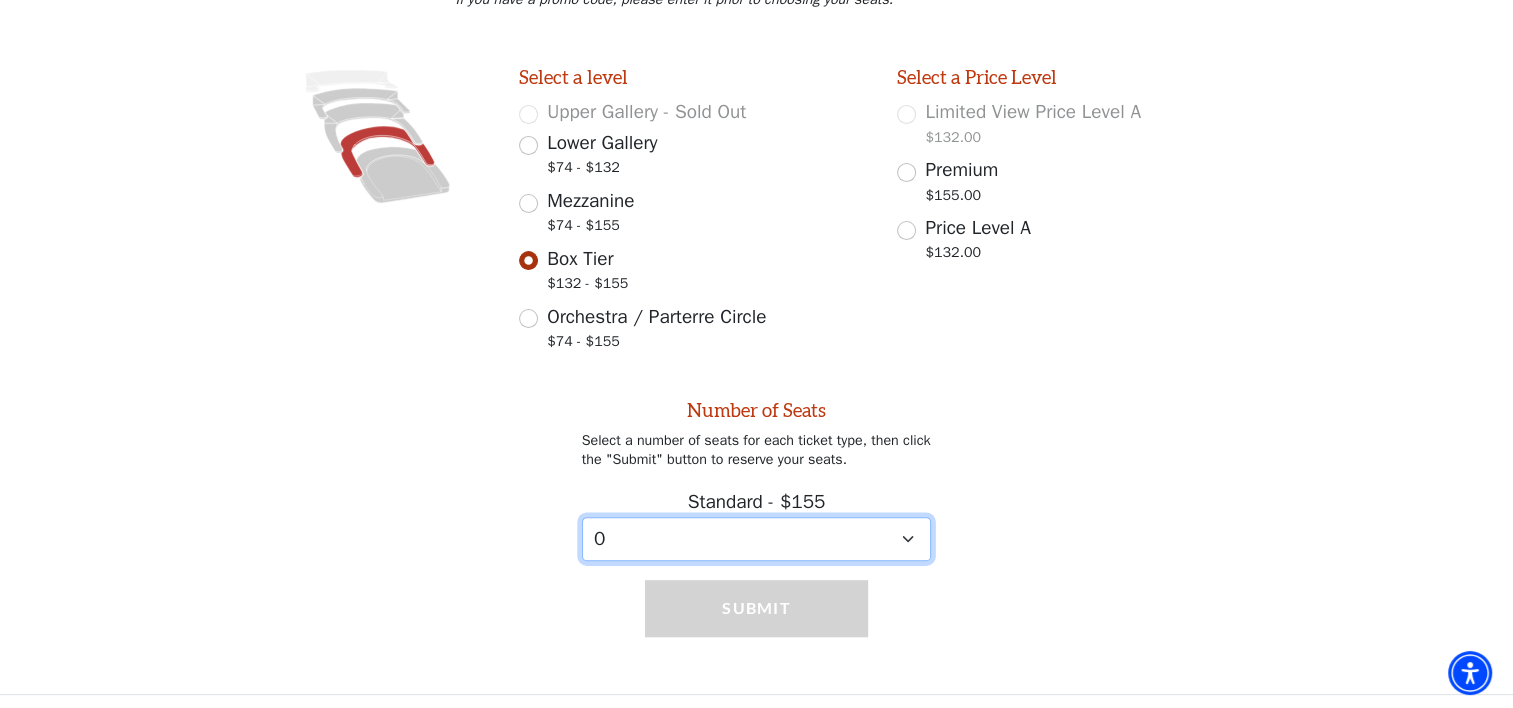 click on "0 1 2 3 4 5 6 7 8 9" at bounding box center [757, 539] 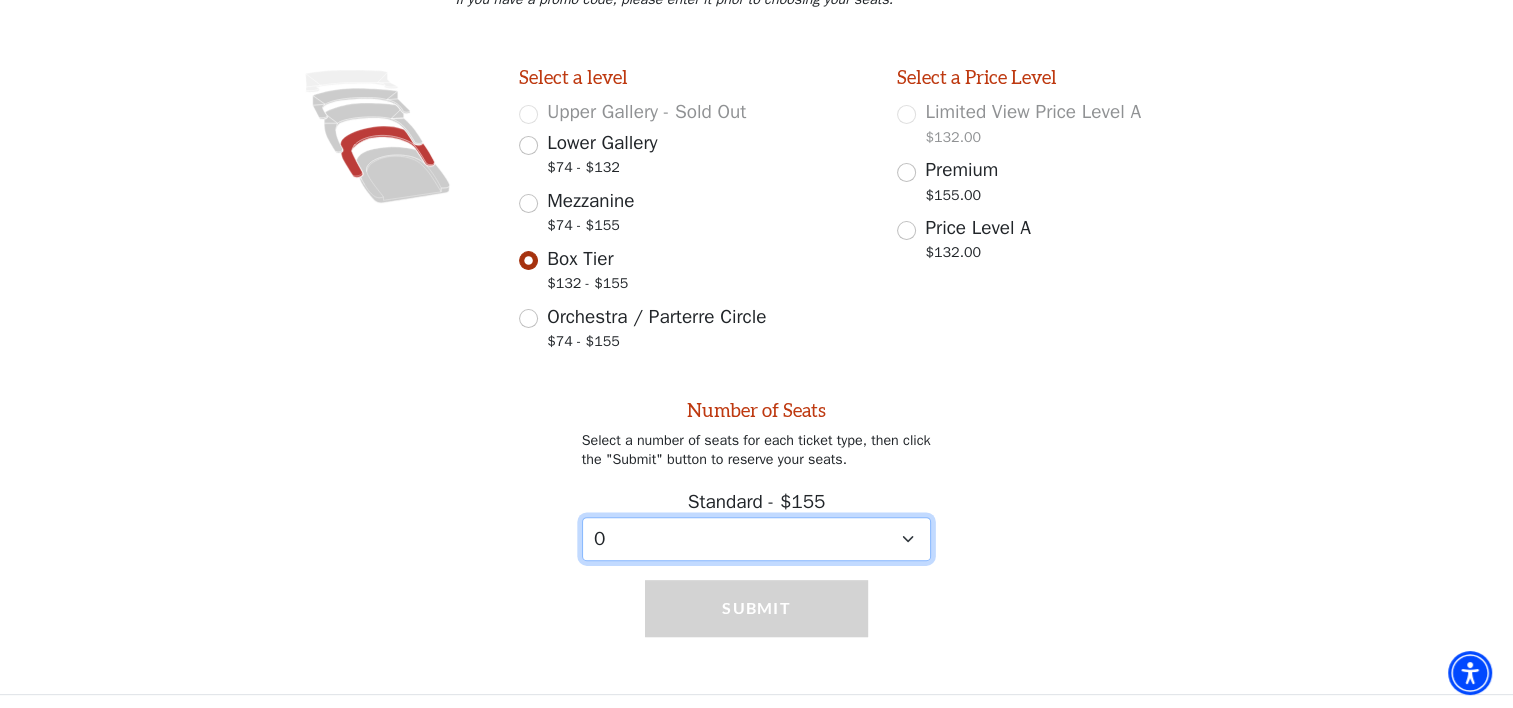 select on "2" 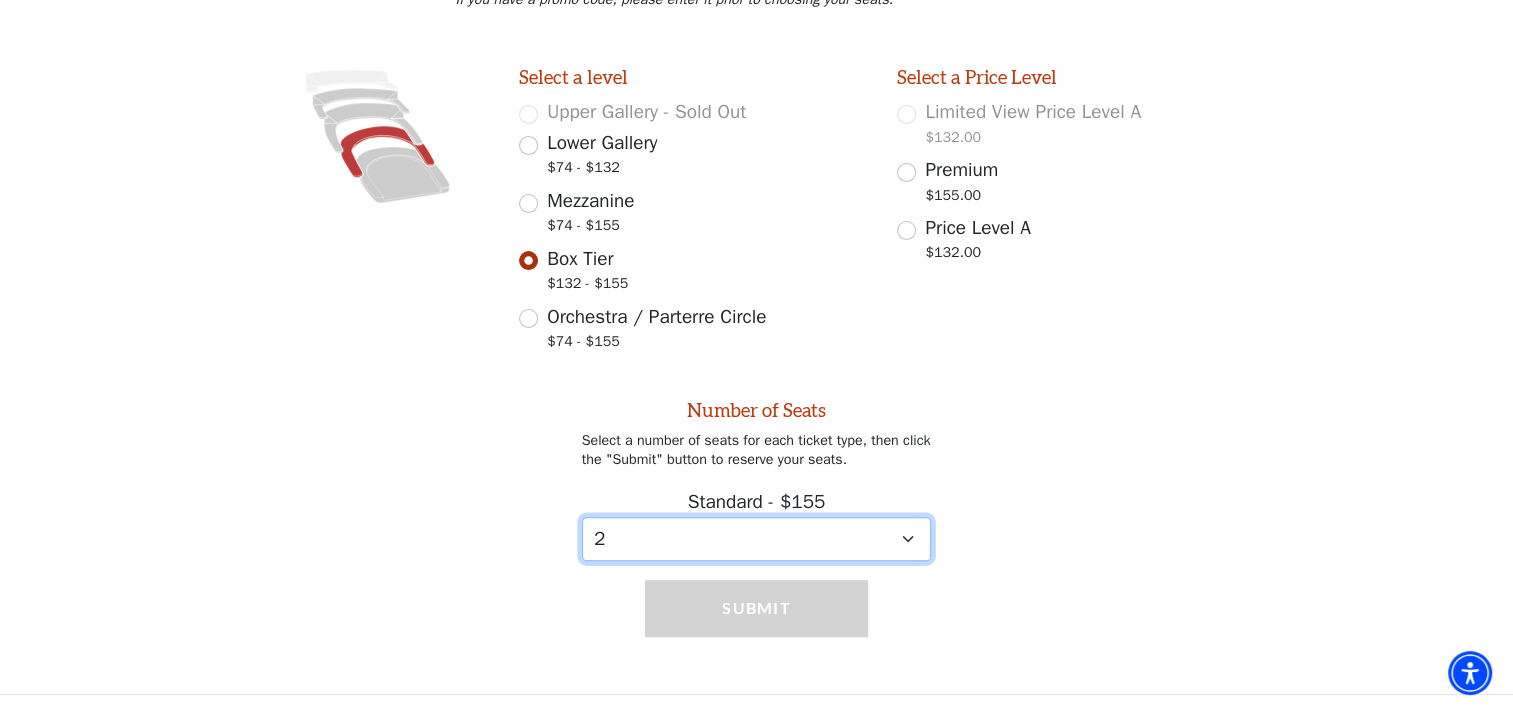 click on "0 1 2 3 4 5 6 7 8 9" at bounding box center [757, 539] 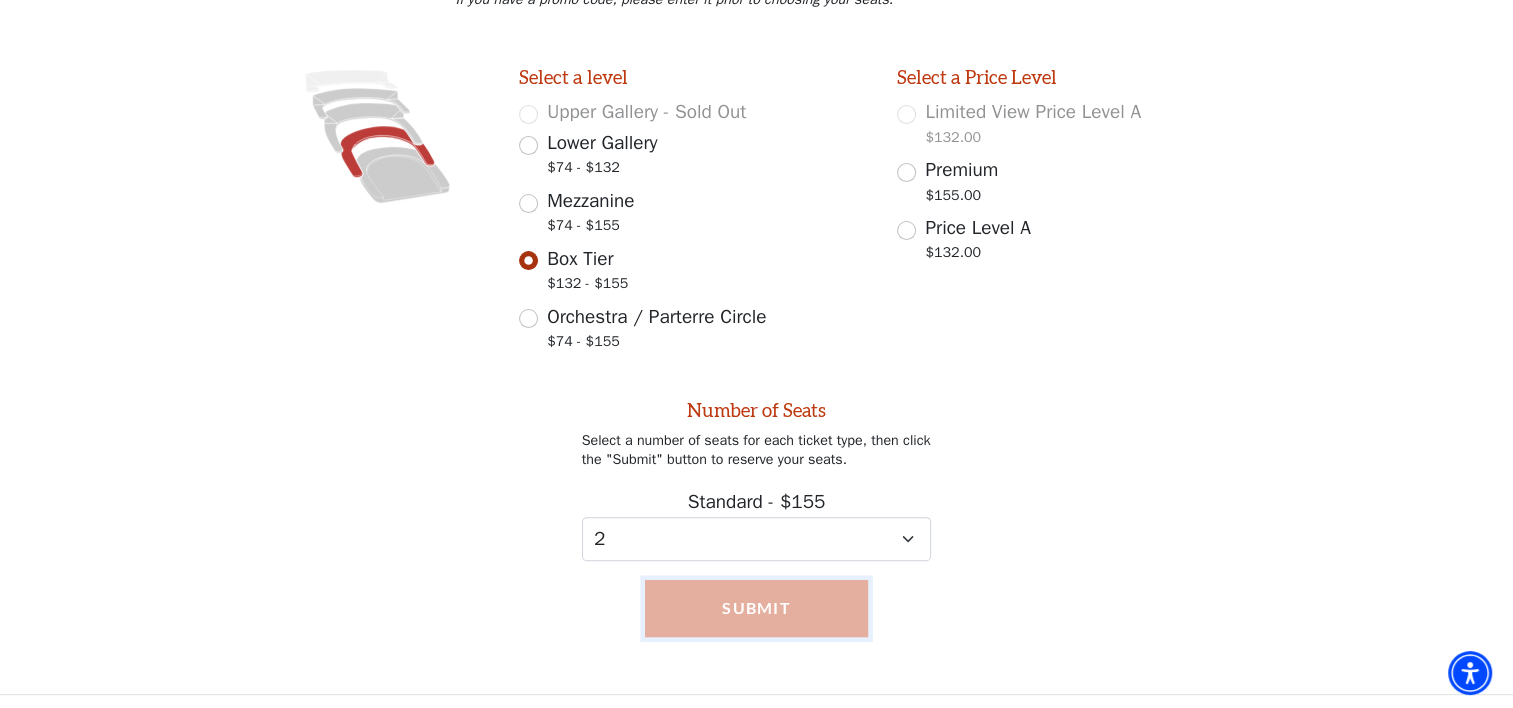 click on "Submit" at bounding box center (757, 608) 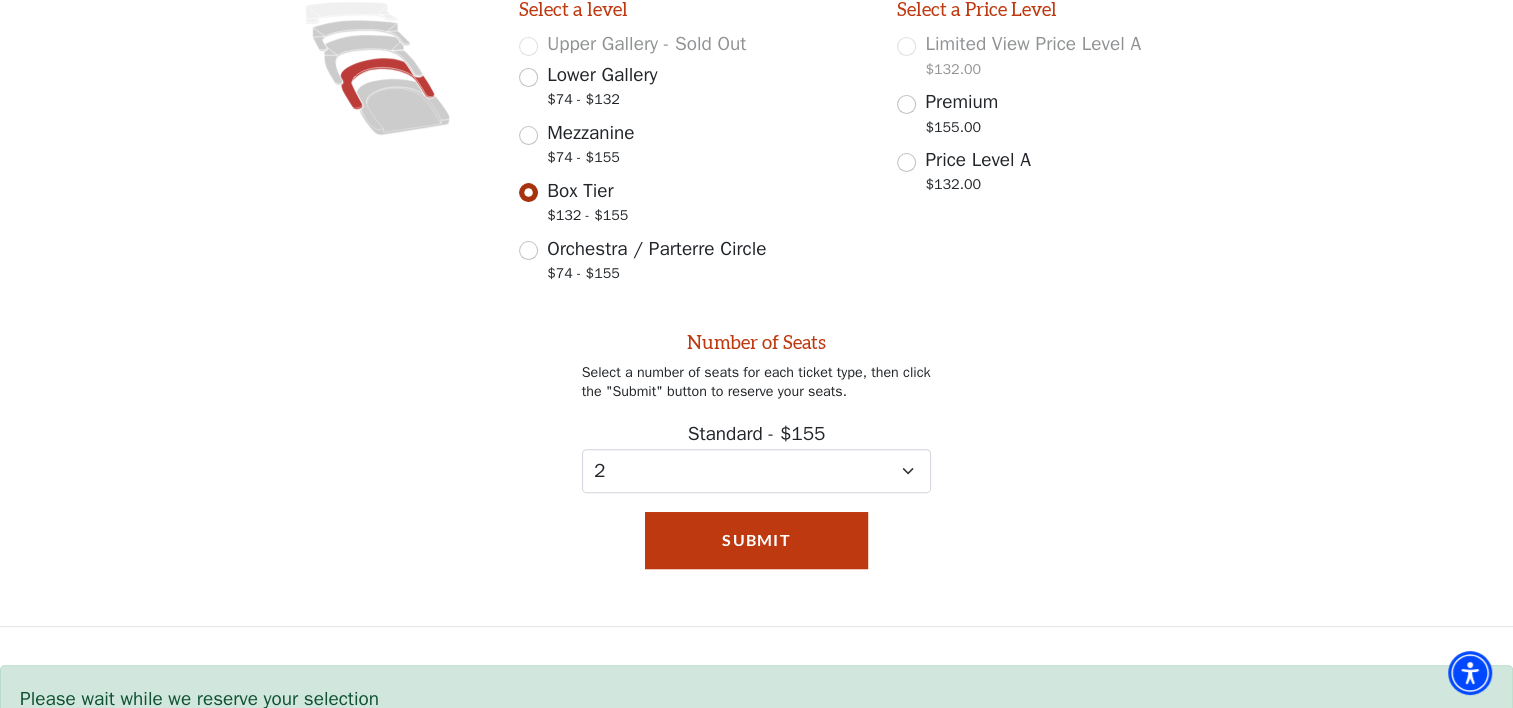scroll, scrollTop: 620, scrollLeft: 0, axis: vertical 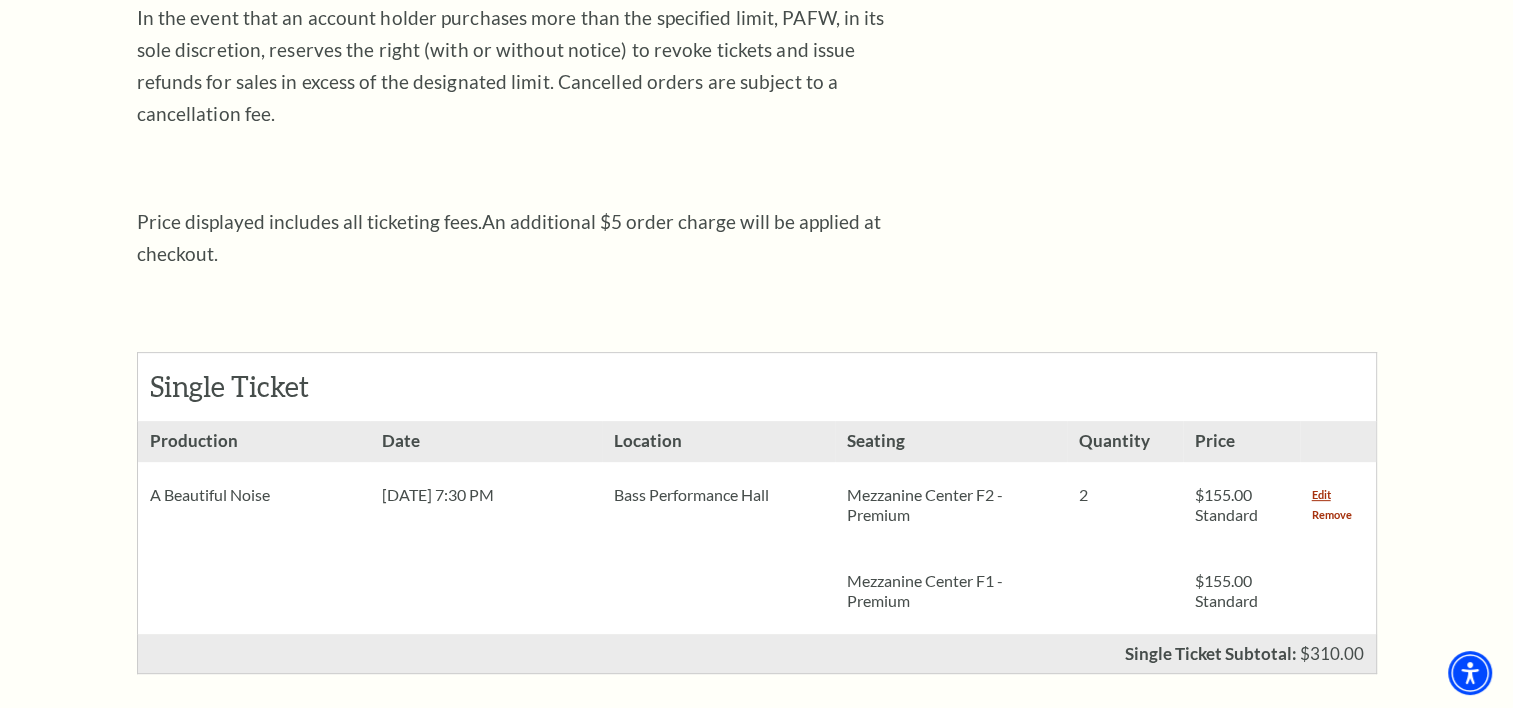 click on "Remove" at bounding box center (1332, 515) 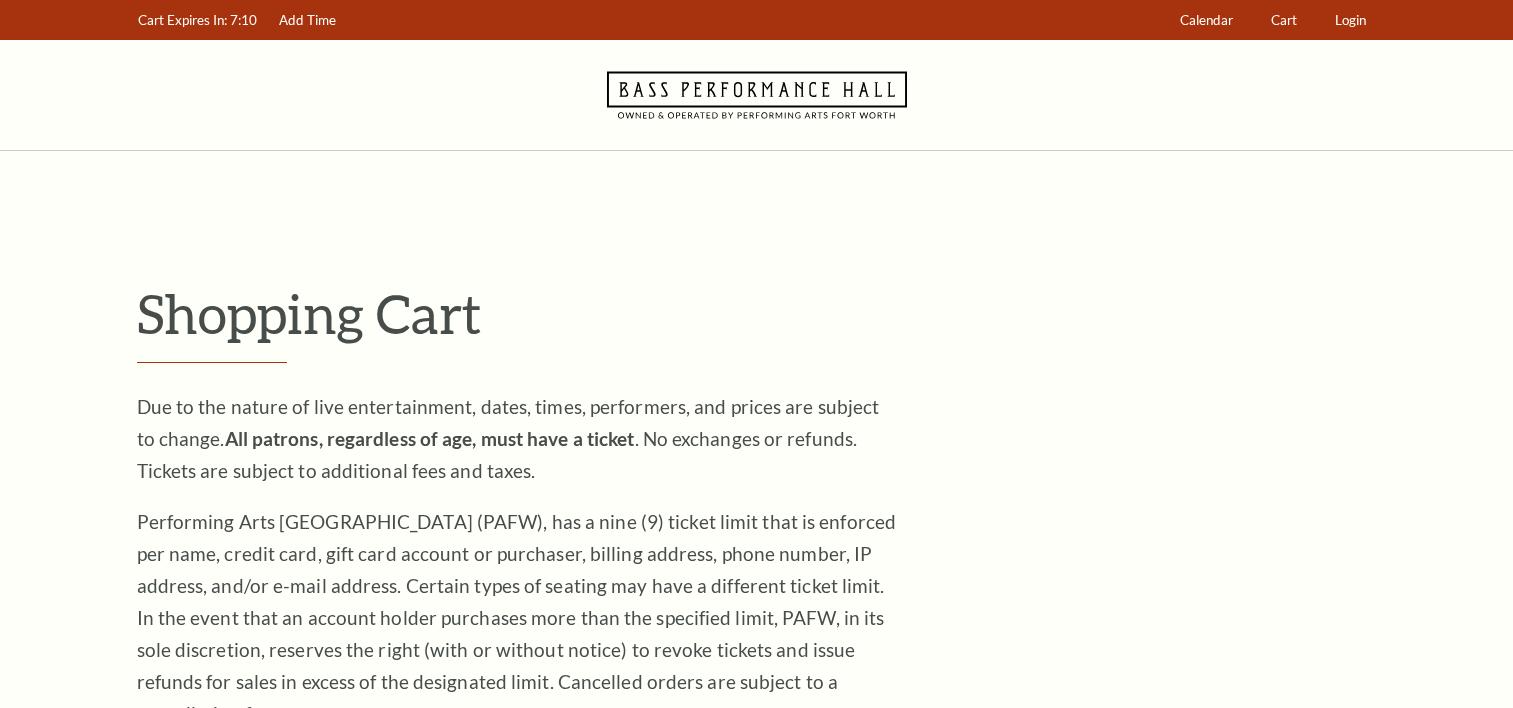 scroll, scrollTop: 0, scrollLeft: 0, axis: both 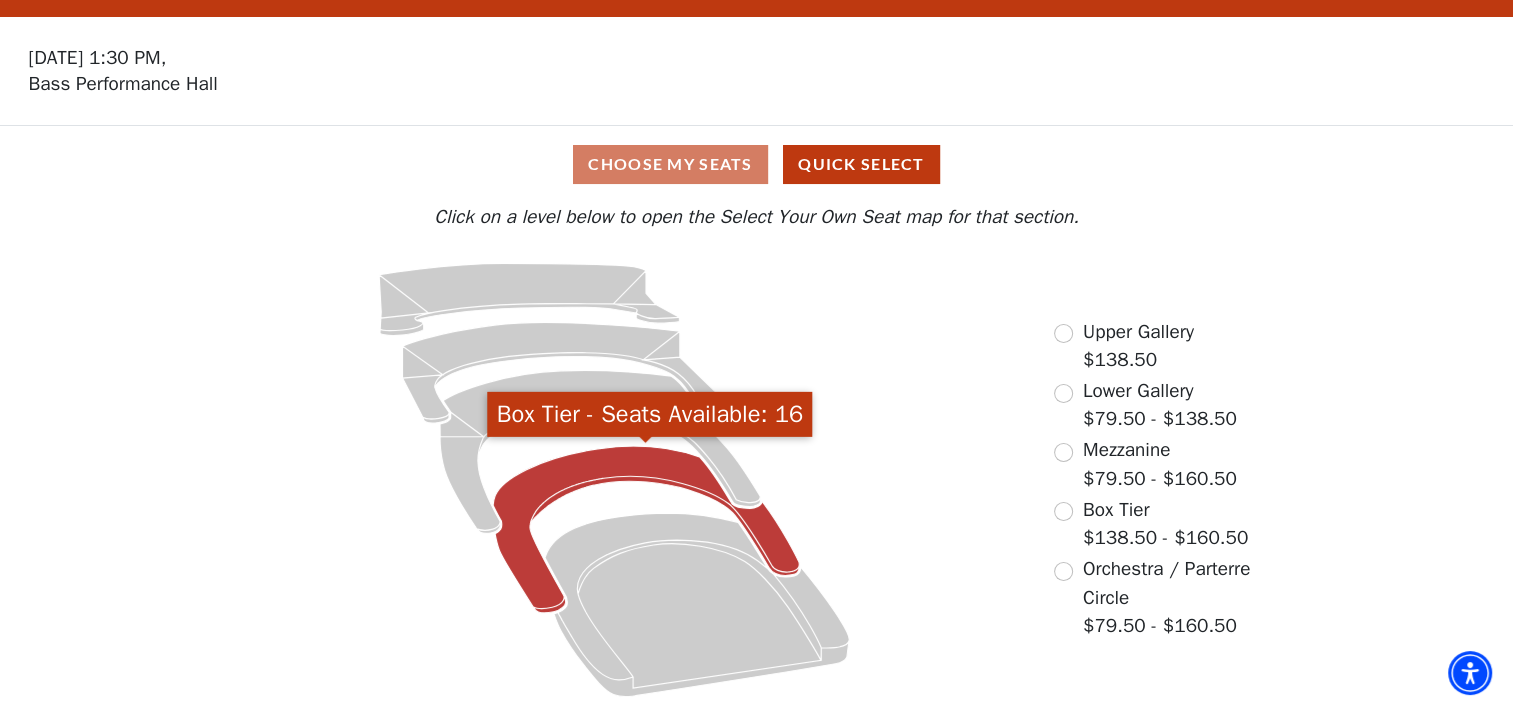 click 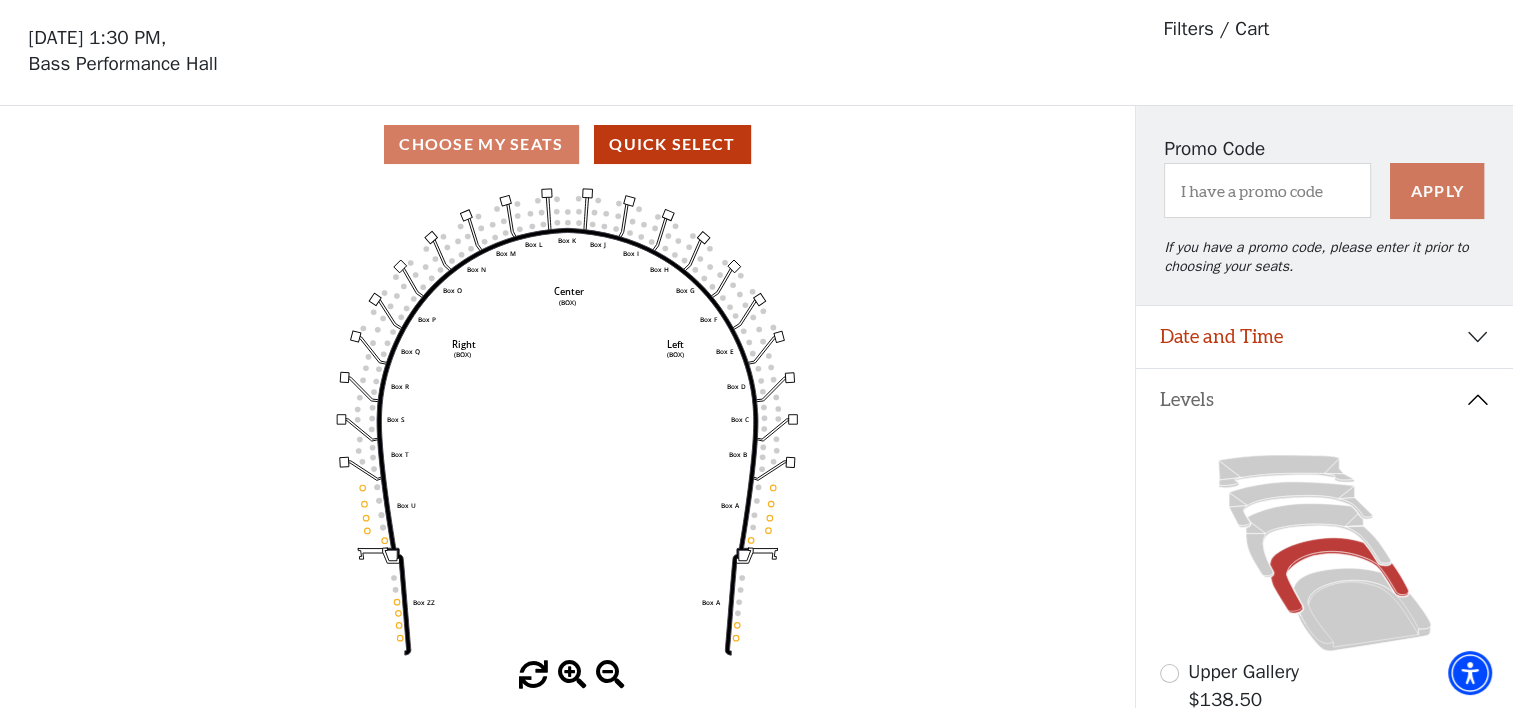 scroll, scrollTop: 92, scrollLeft: 0, axis: vertical 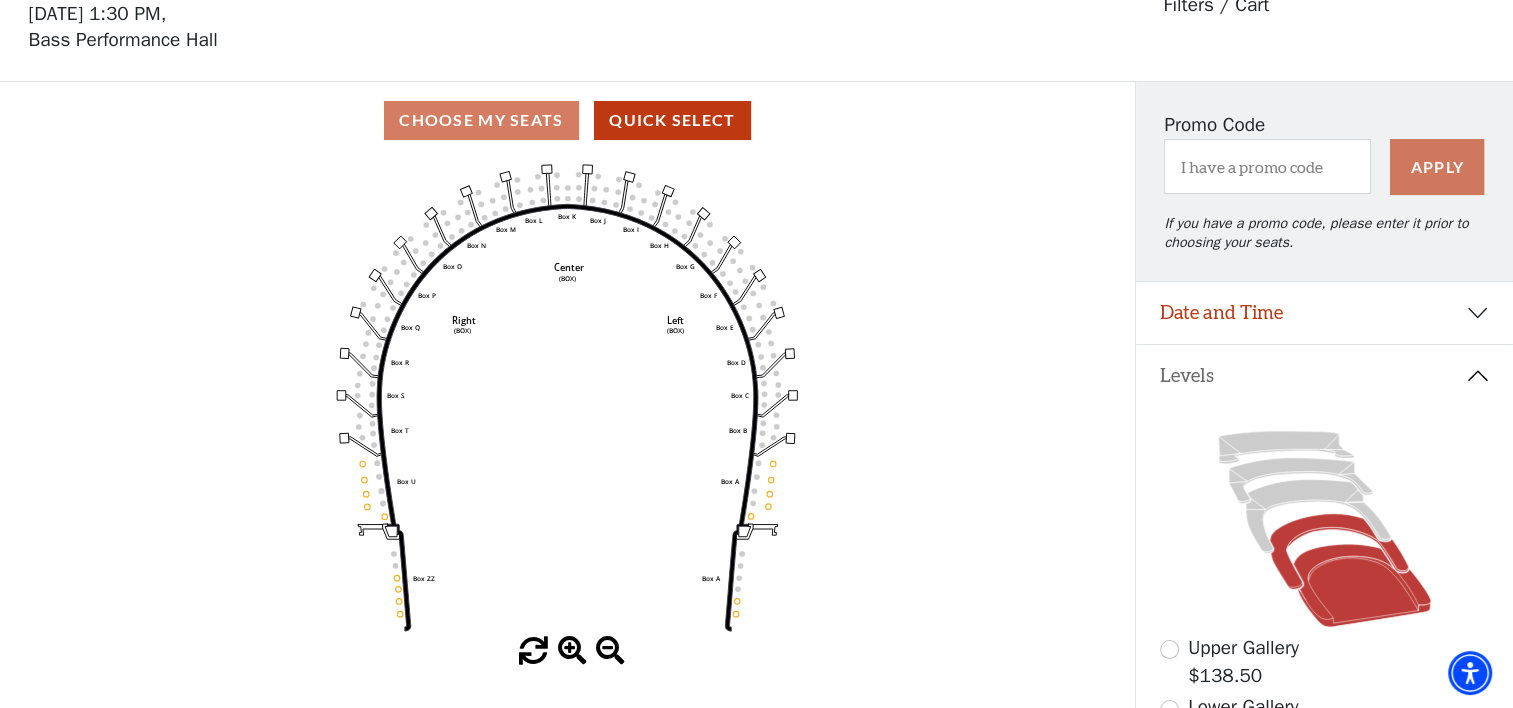 click 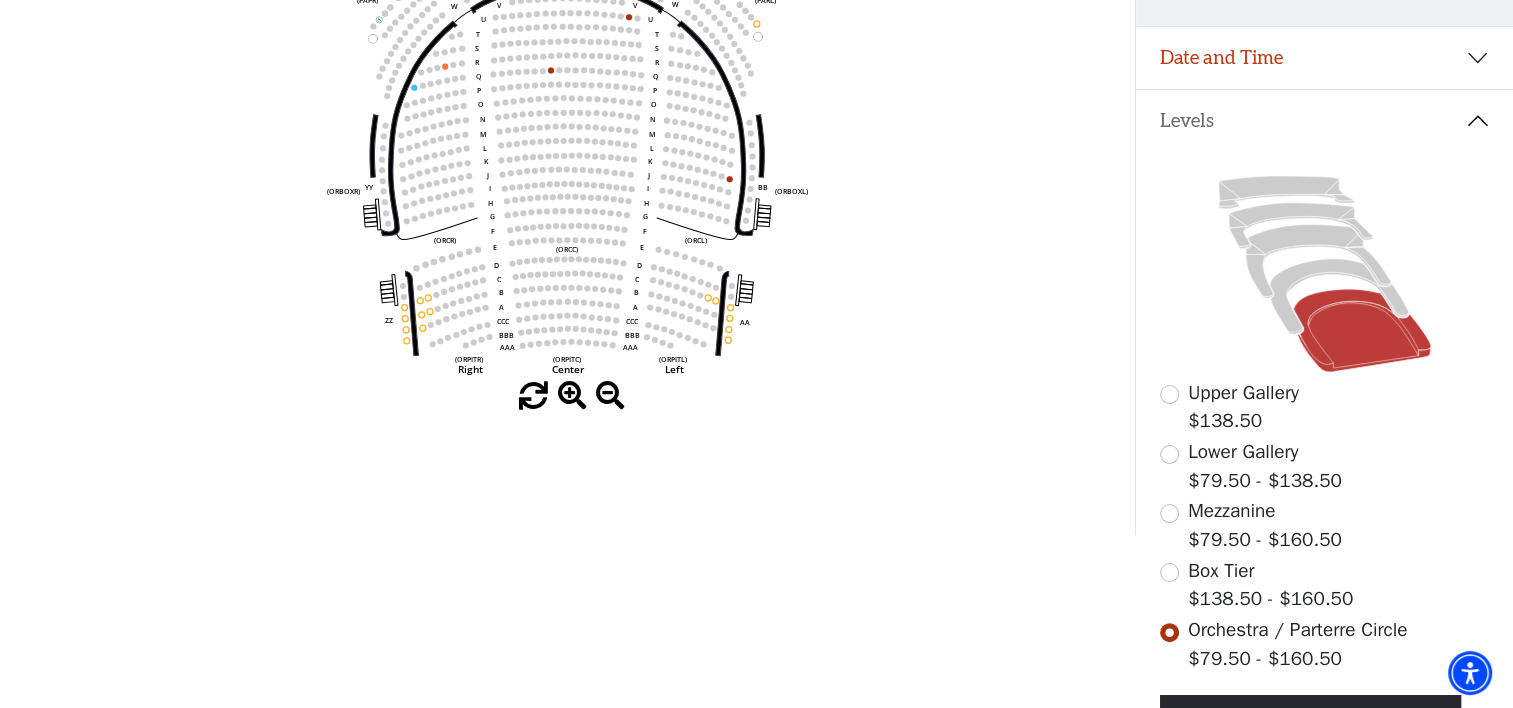 scroll, scrollTop: 392, scrollLeft: 0, axis: vertical 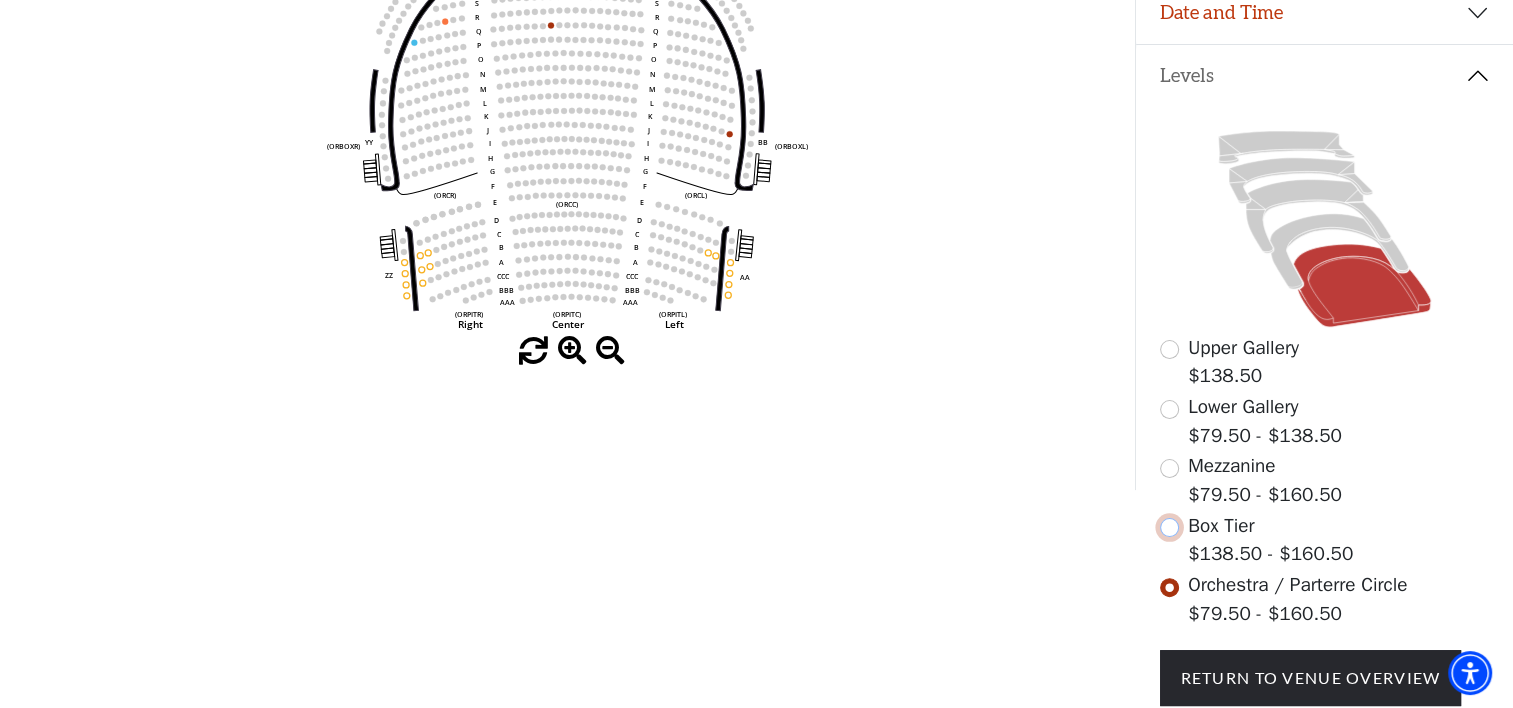 click at bounding box center [1169, 527] 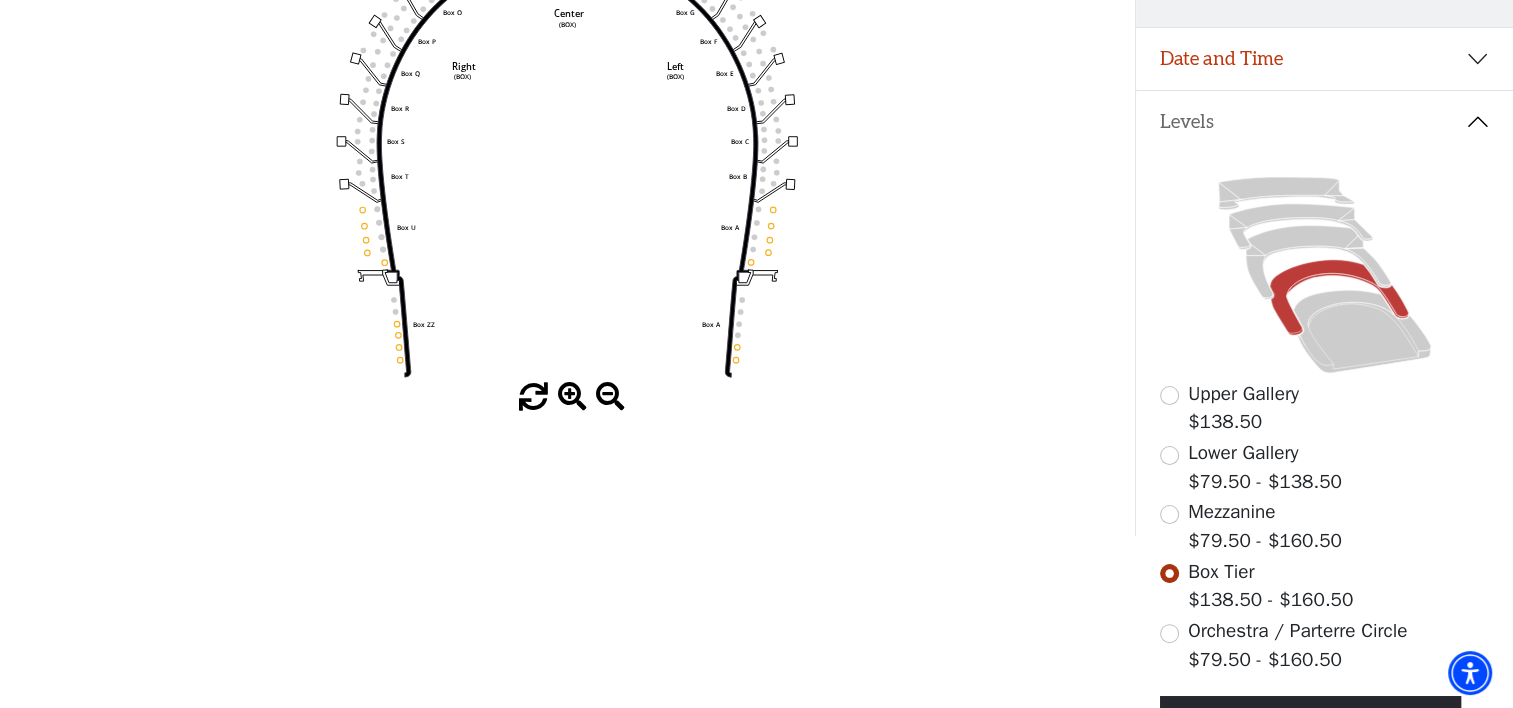 scroll, scrollTop: 392, scrollLeft: 0, axis: vertical 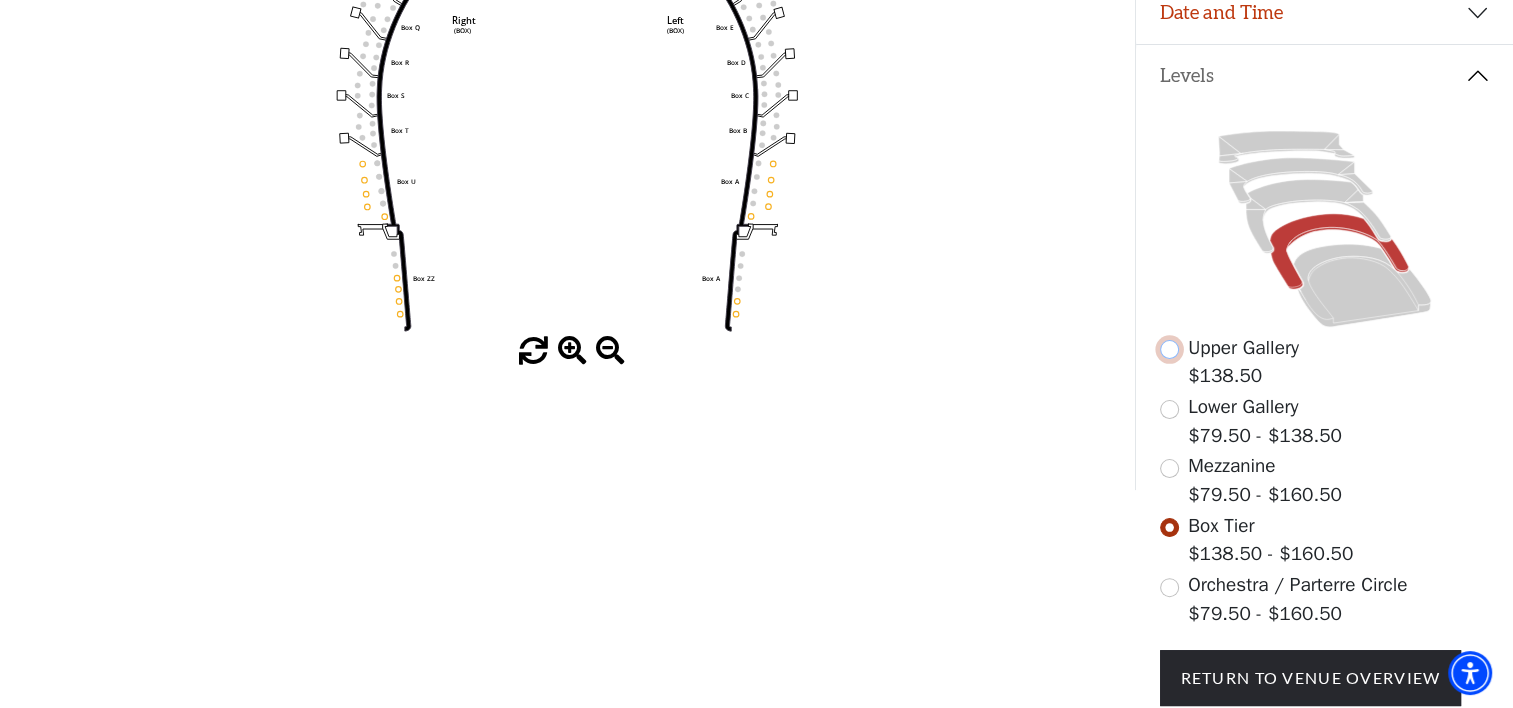 click at bounding box center (1169, 349) 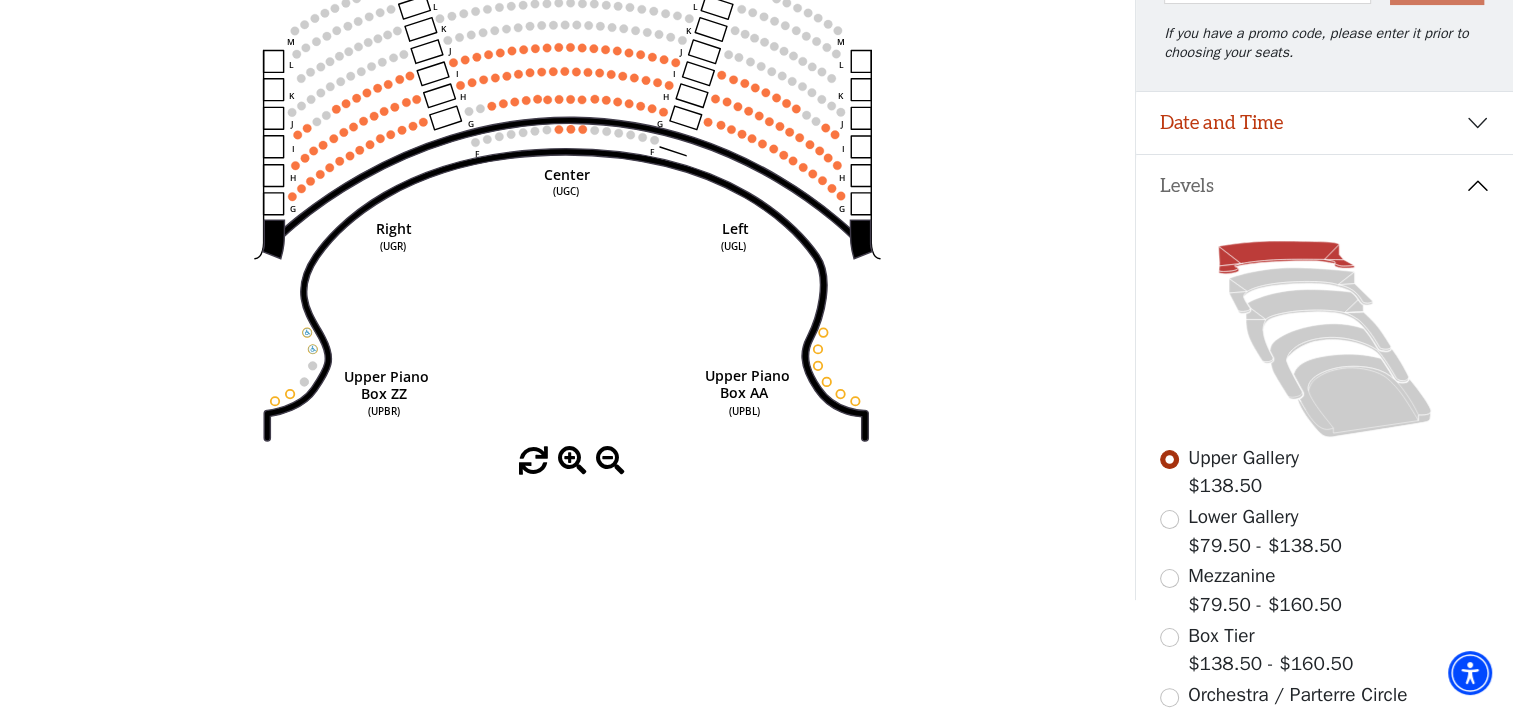 scroll, scrollTop: 292, scrollLeft: 0, axis: vertical 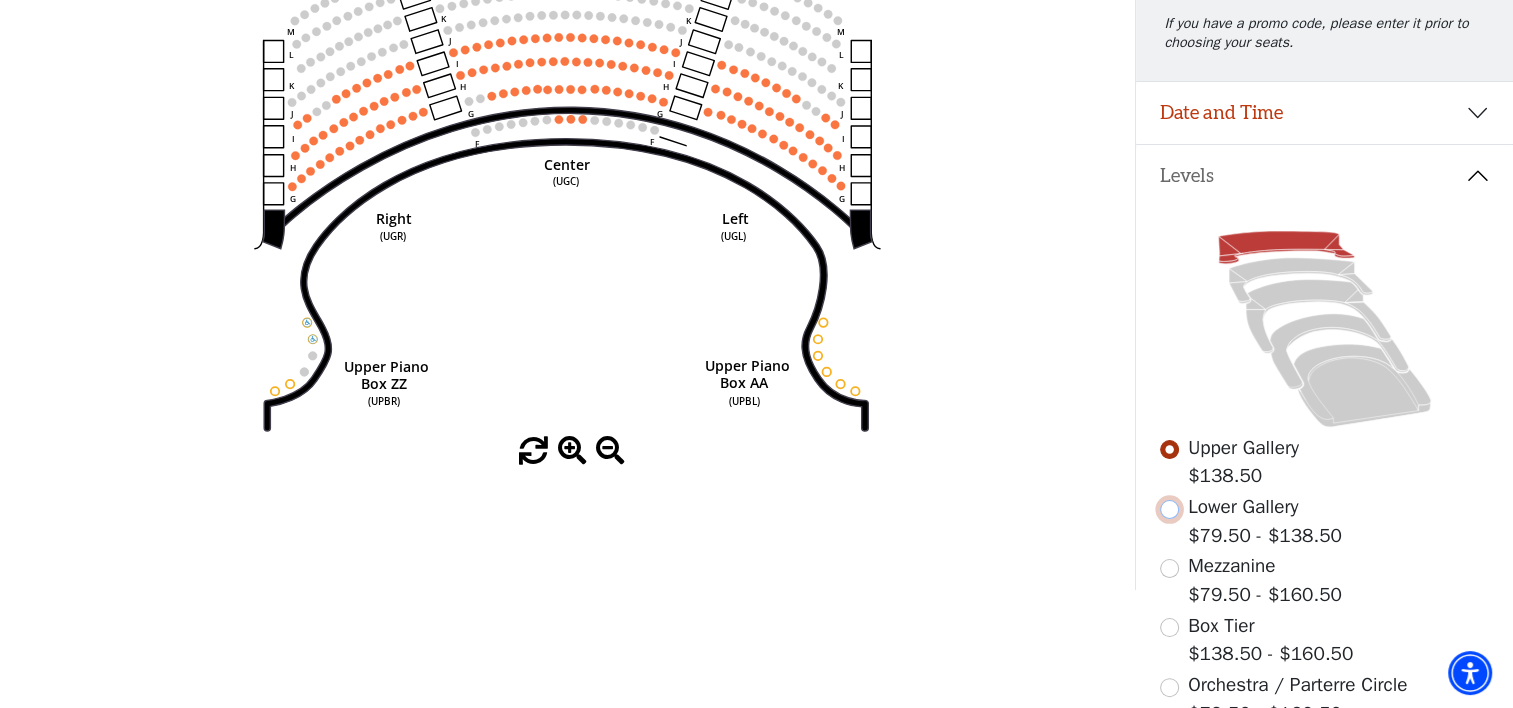 click at bounding box center (1169, 509) 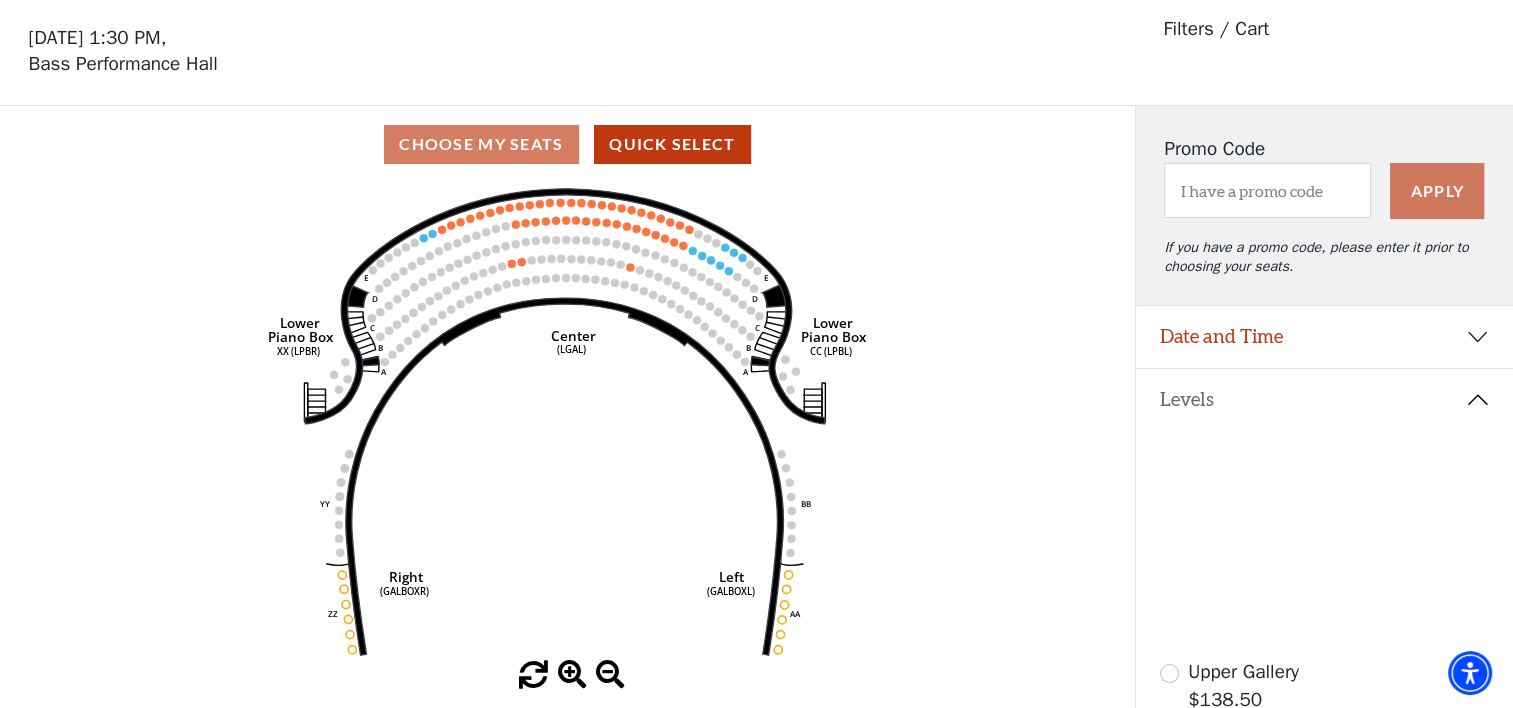 scroll, scrollTop: 92, scrollLeft: 0, axis: vertical 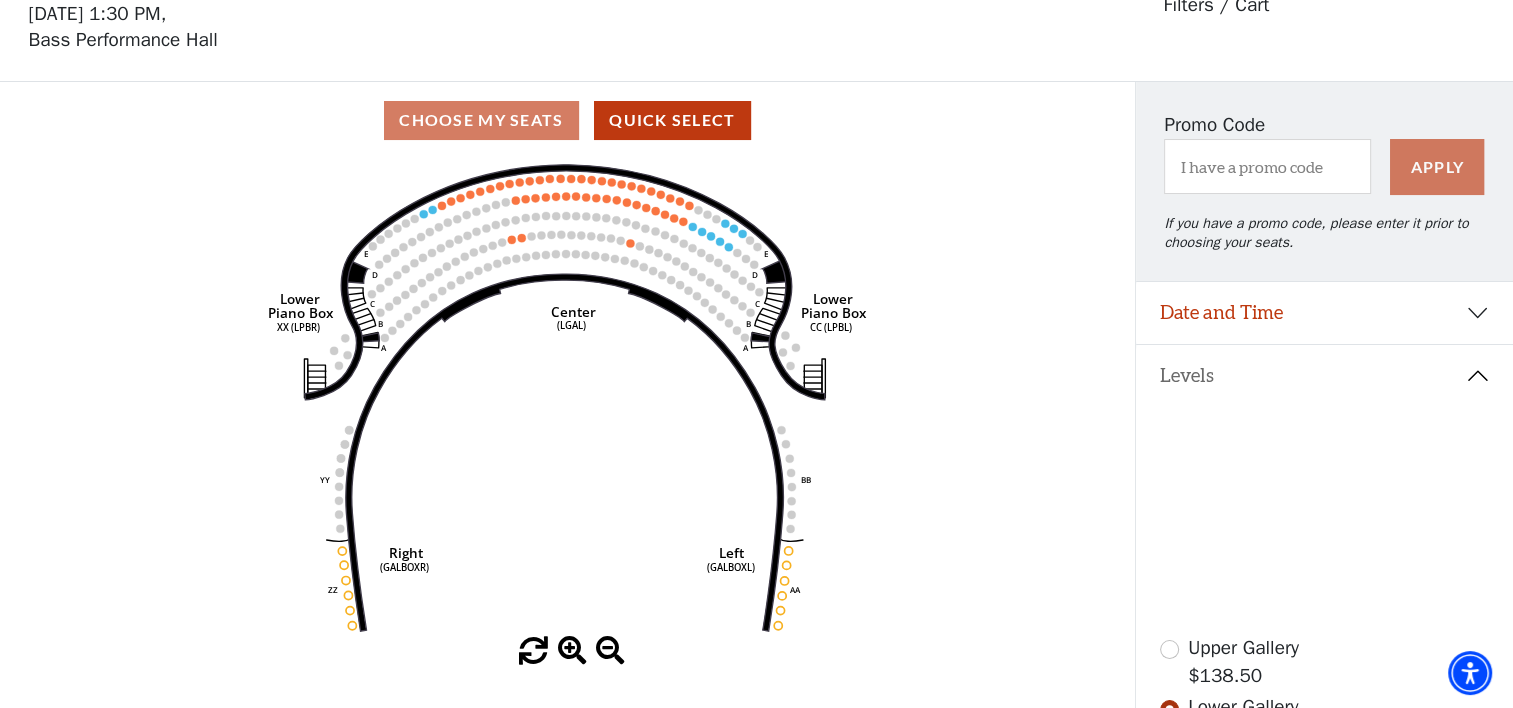 click 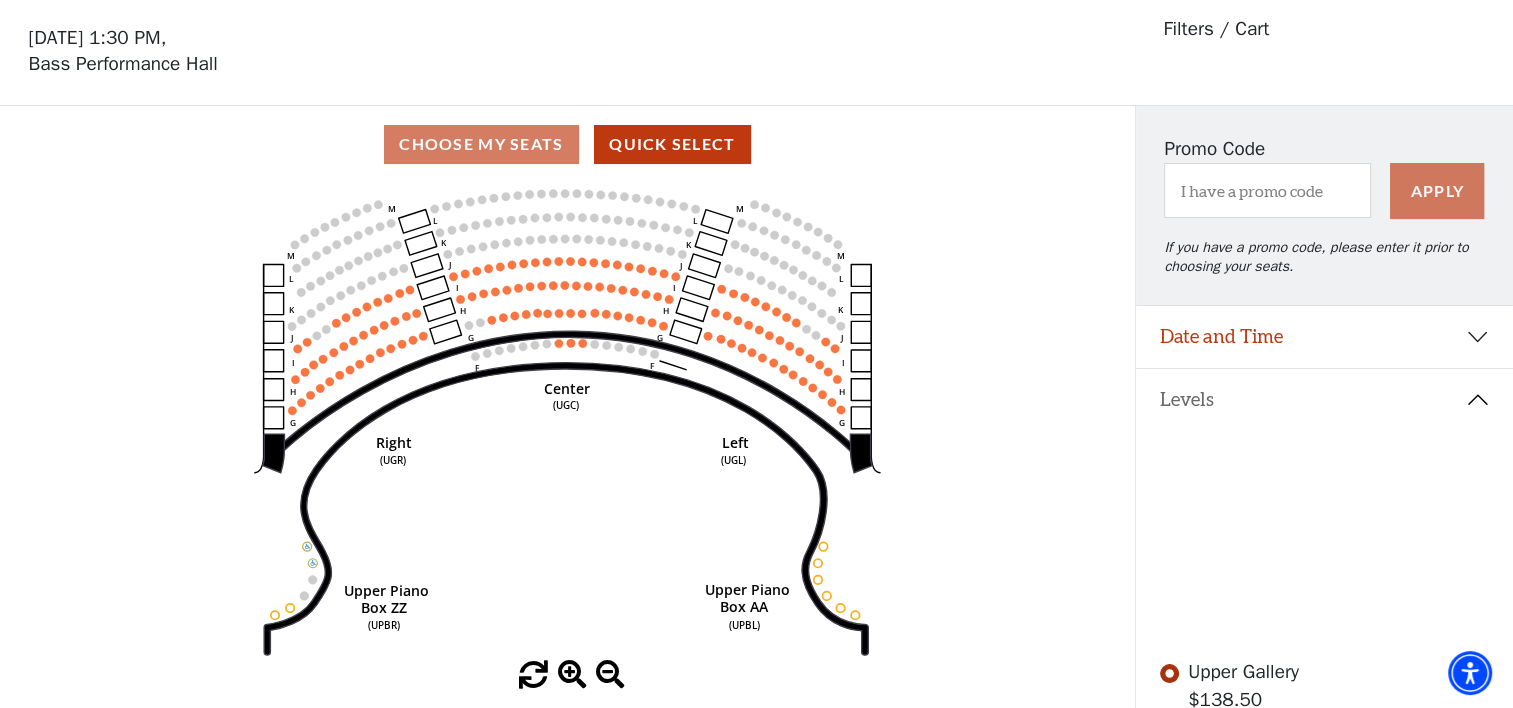 scroll, scrollTop: 92, scrollLeft: 0, axis: vertical 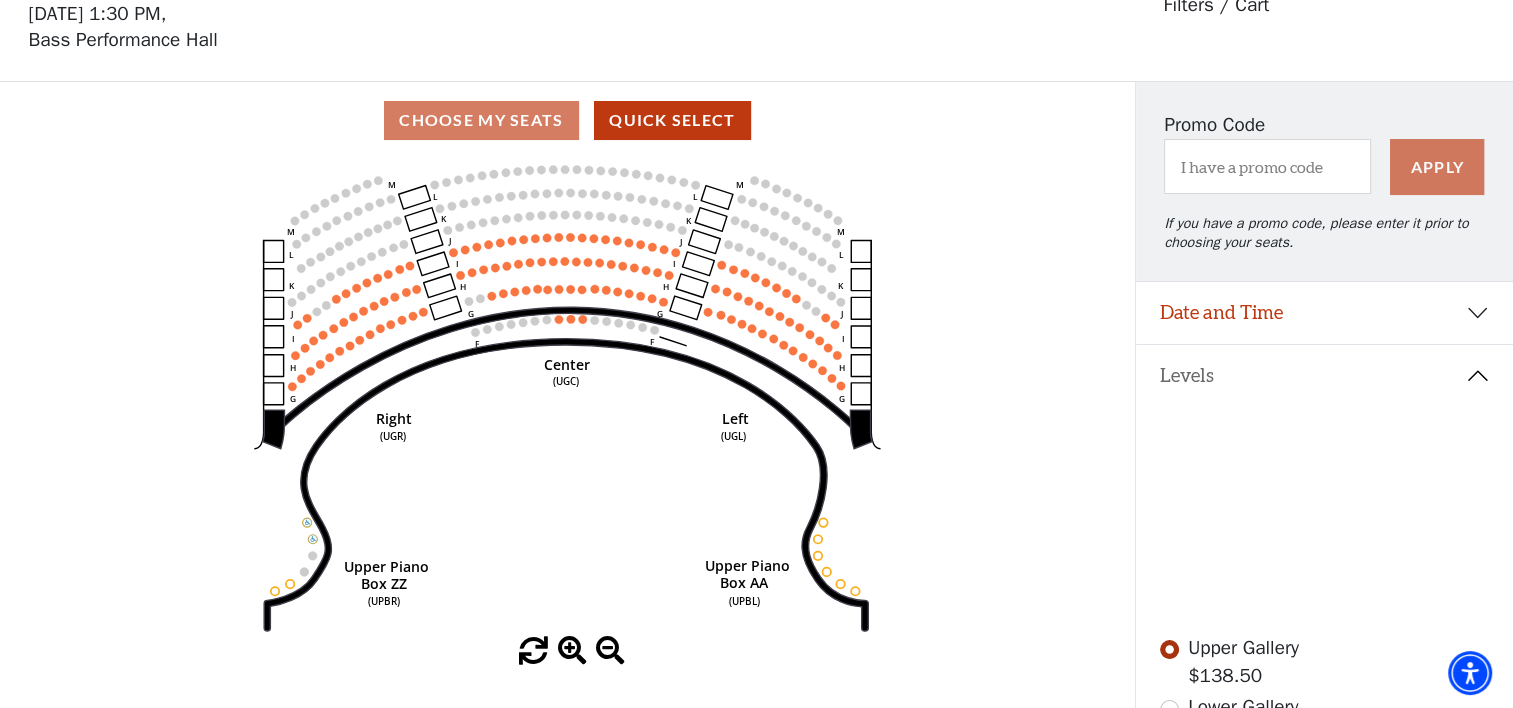 click 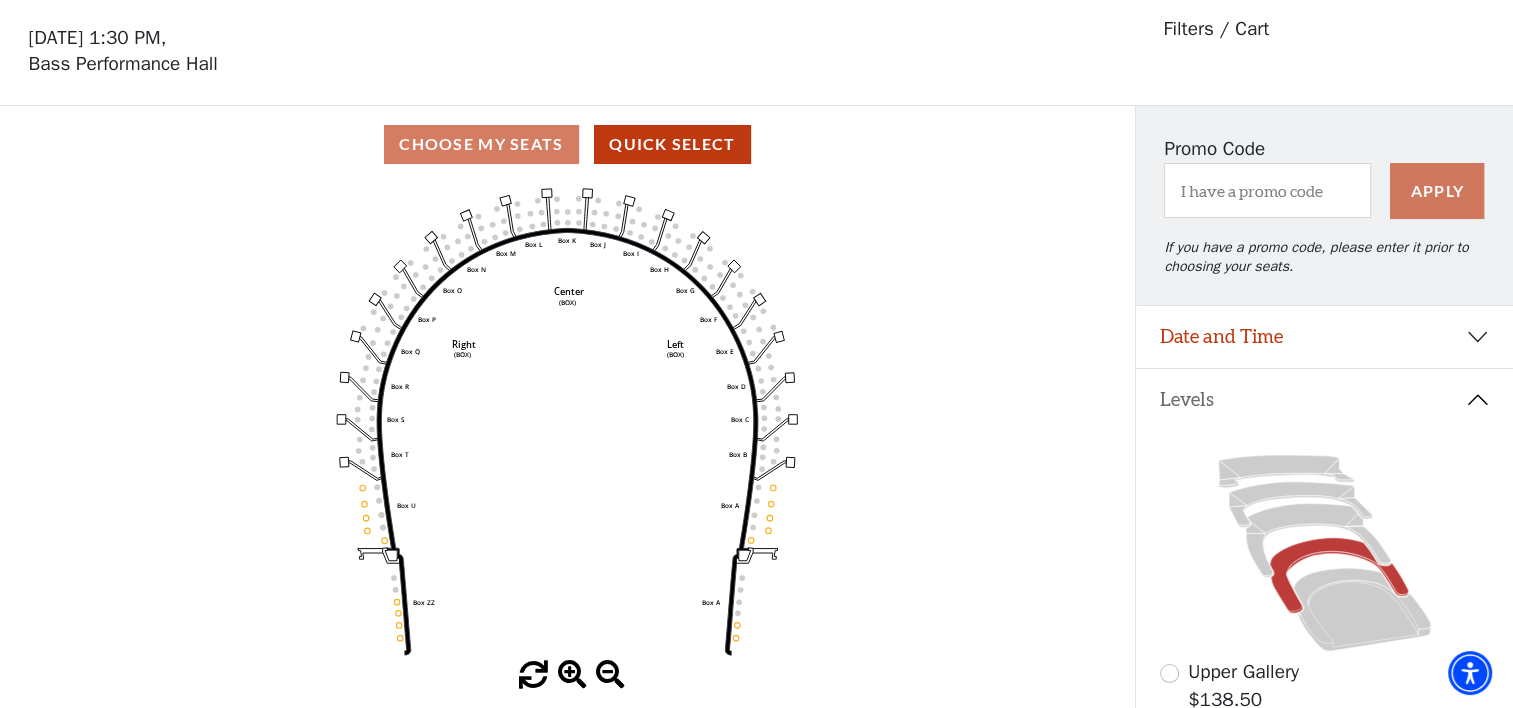scroll, scrollTop: 92, scrollLeft: 0, axis: vertical 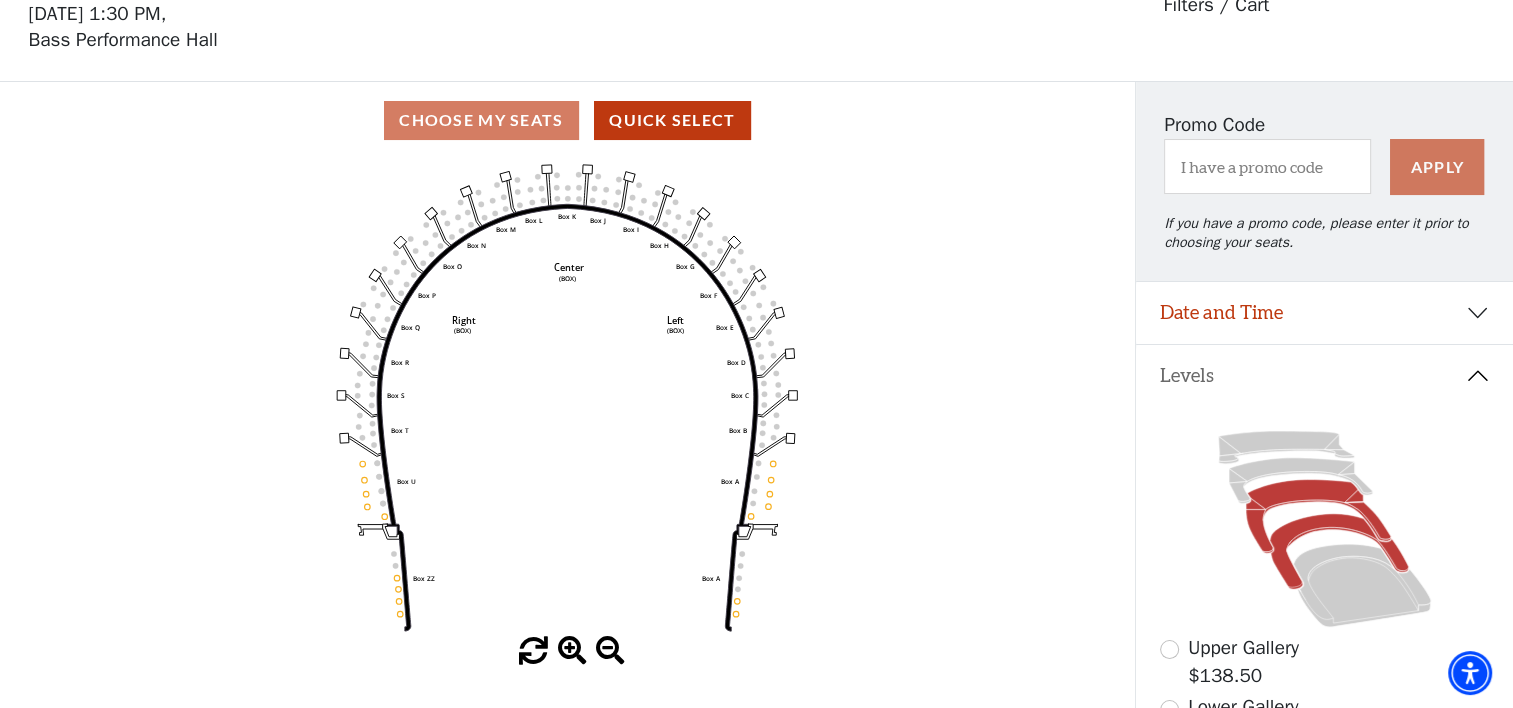 click 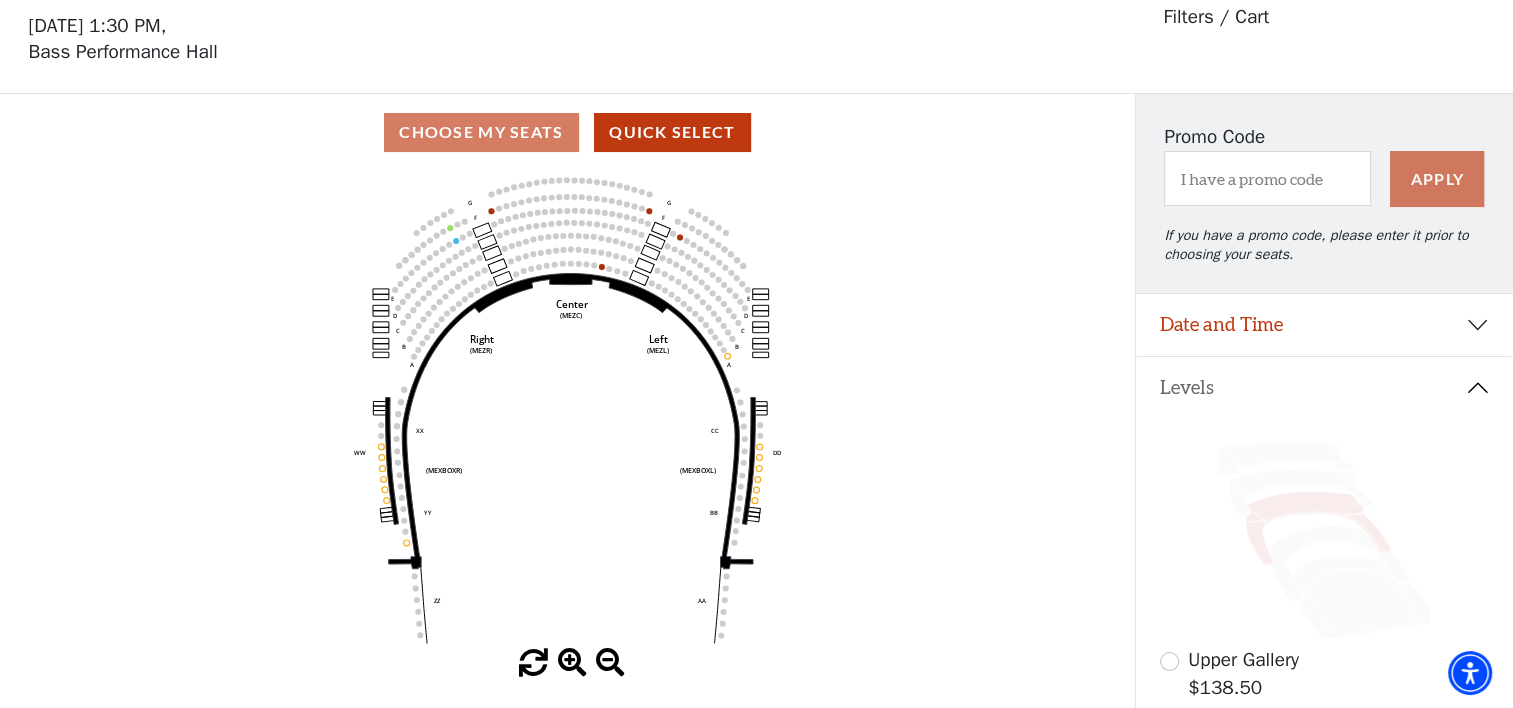 scroll, scrollTop: 92, scrollLeft: 0, axis: vertical 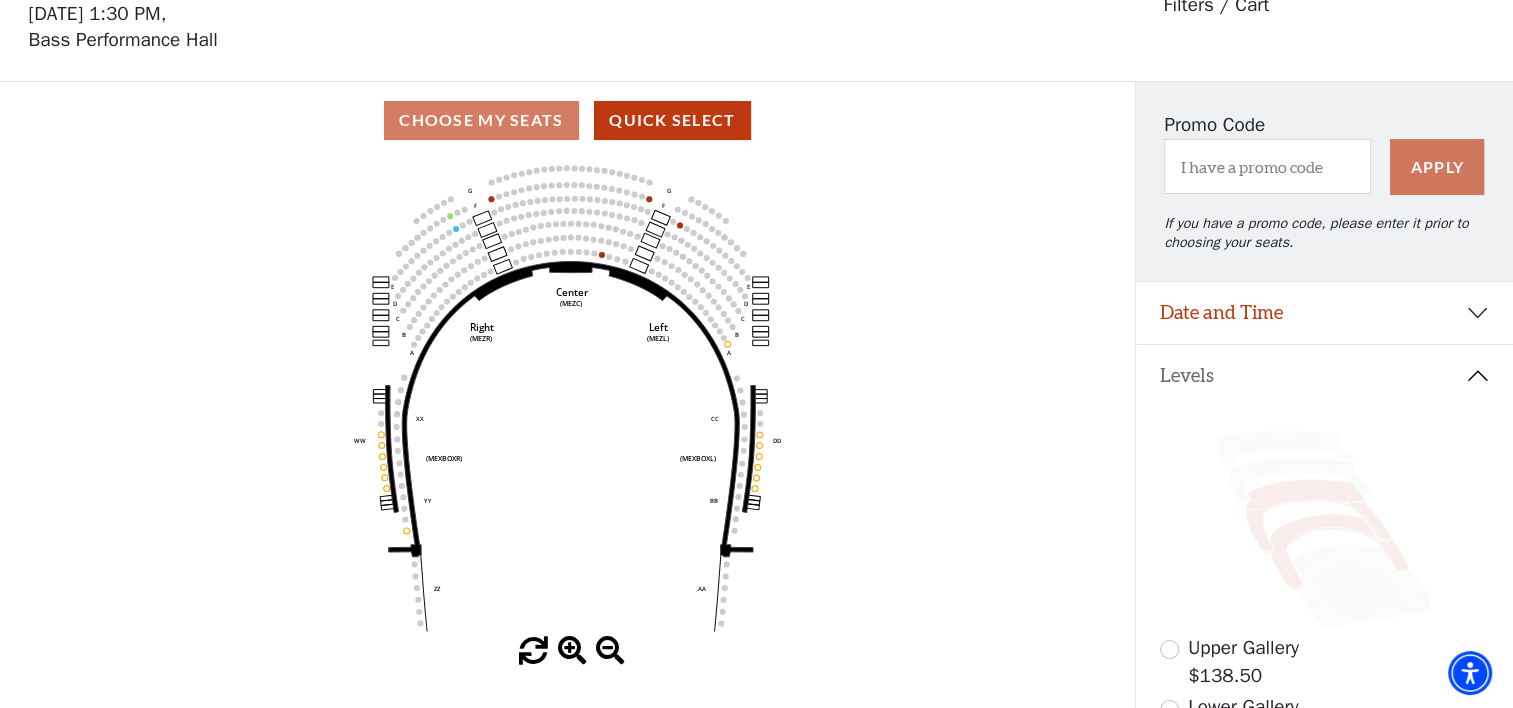 click 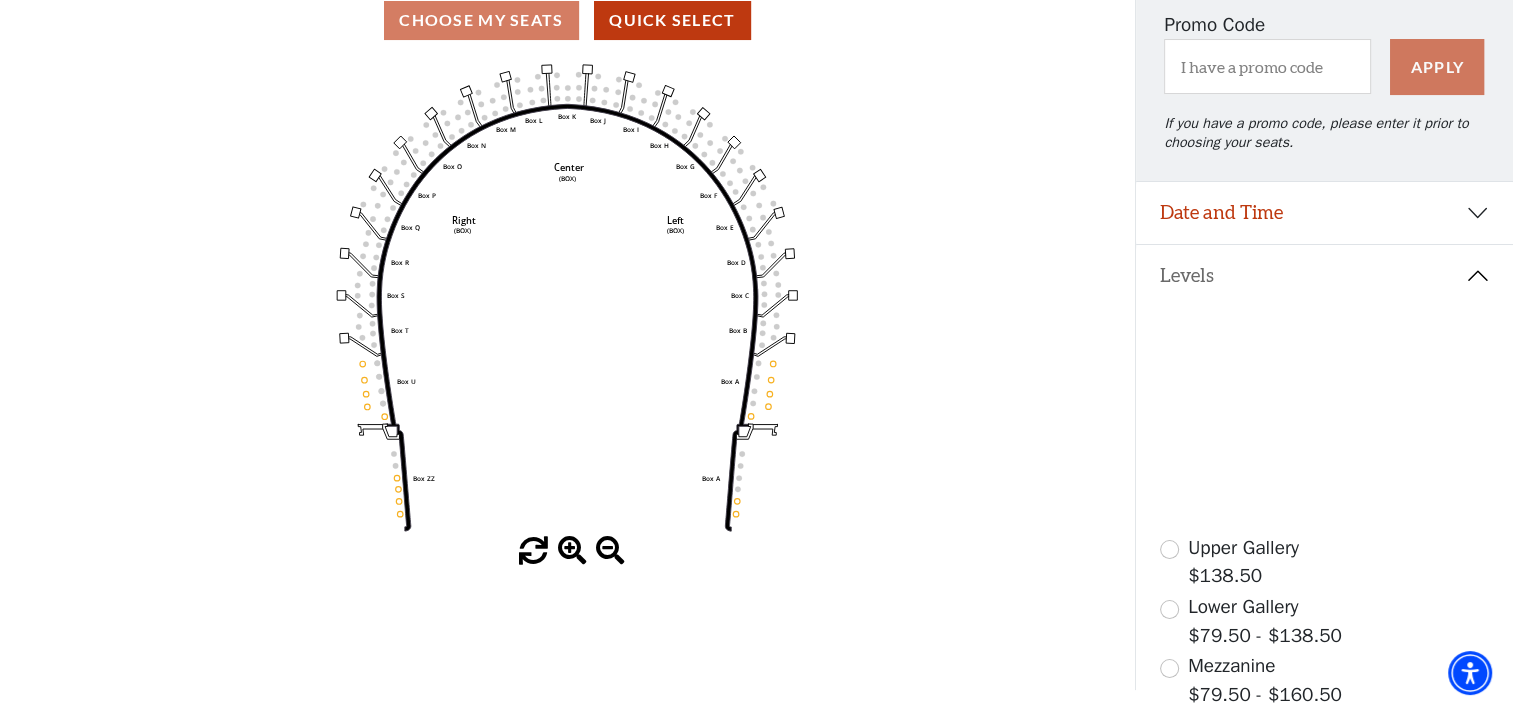 scroll, scrollTop: 292, scrollLeft: 0, axis: vertical 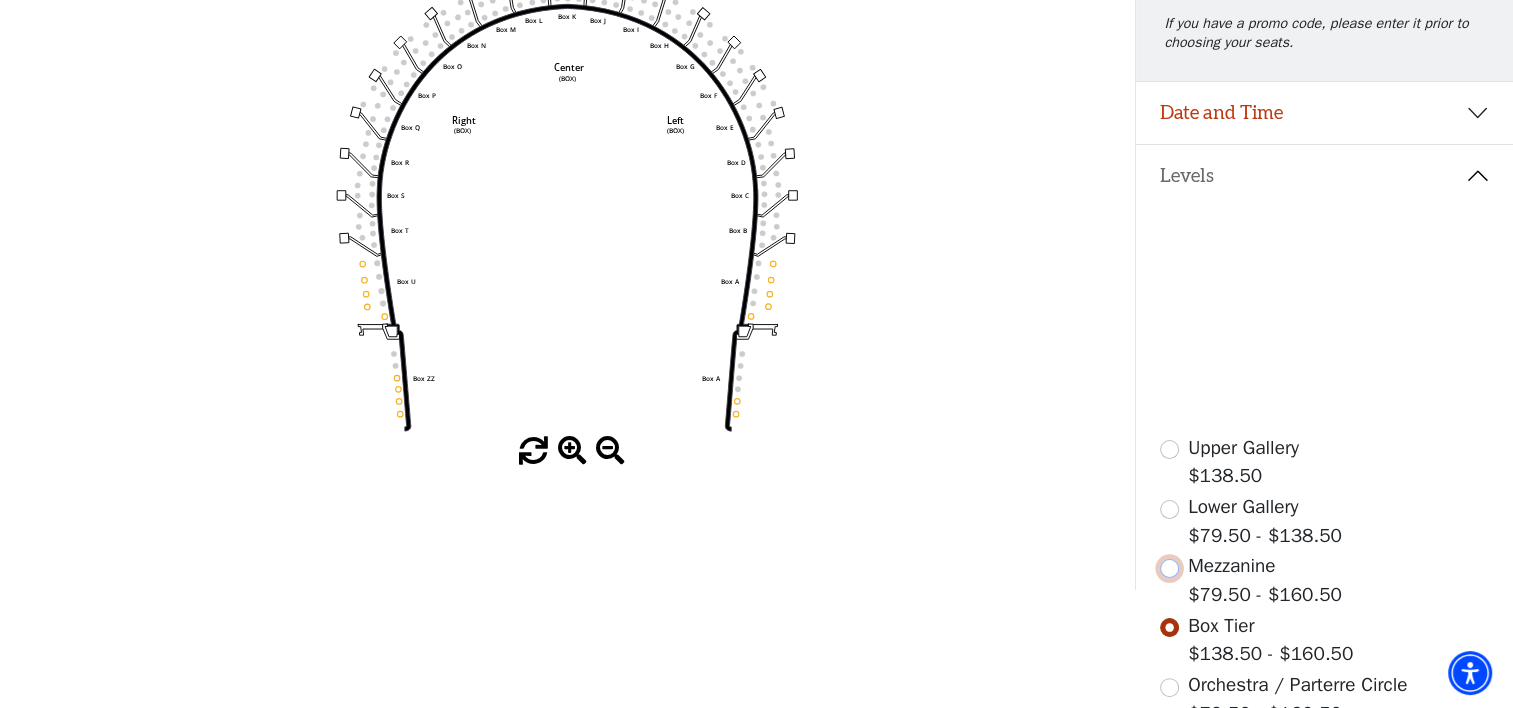 click at bounding box center [1169, 568] 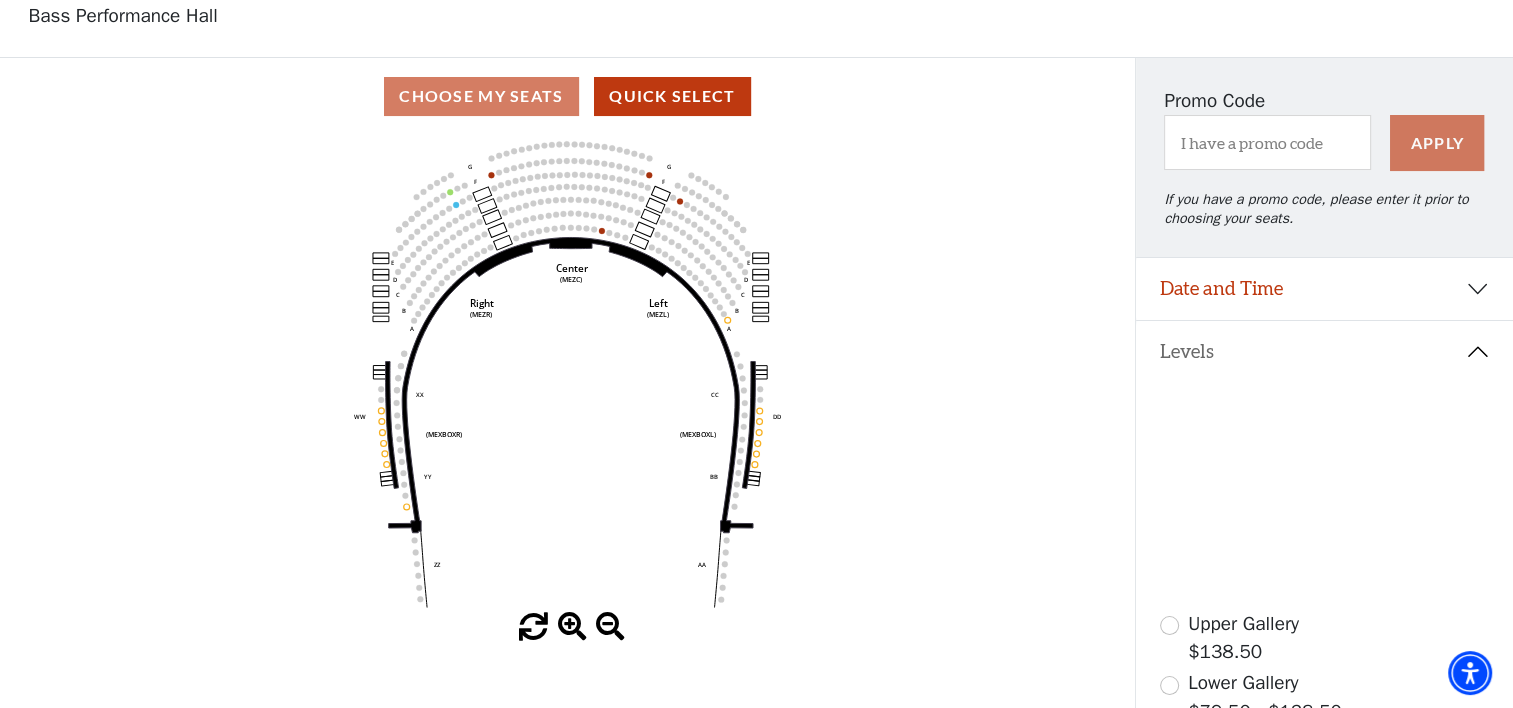 scroll, scrollTop: 92, scrollLeft: 0, axis: vertical 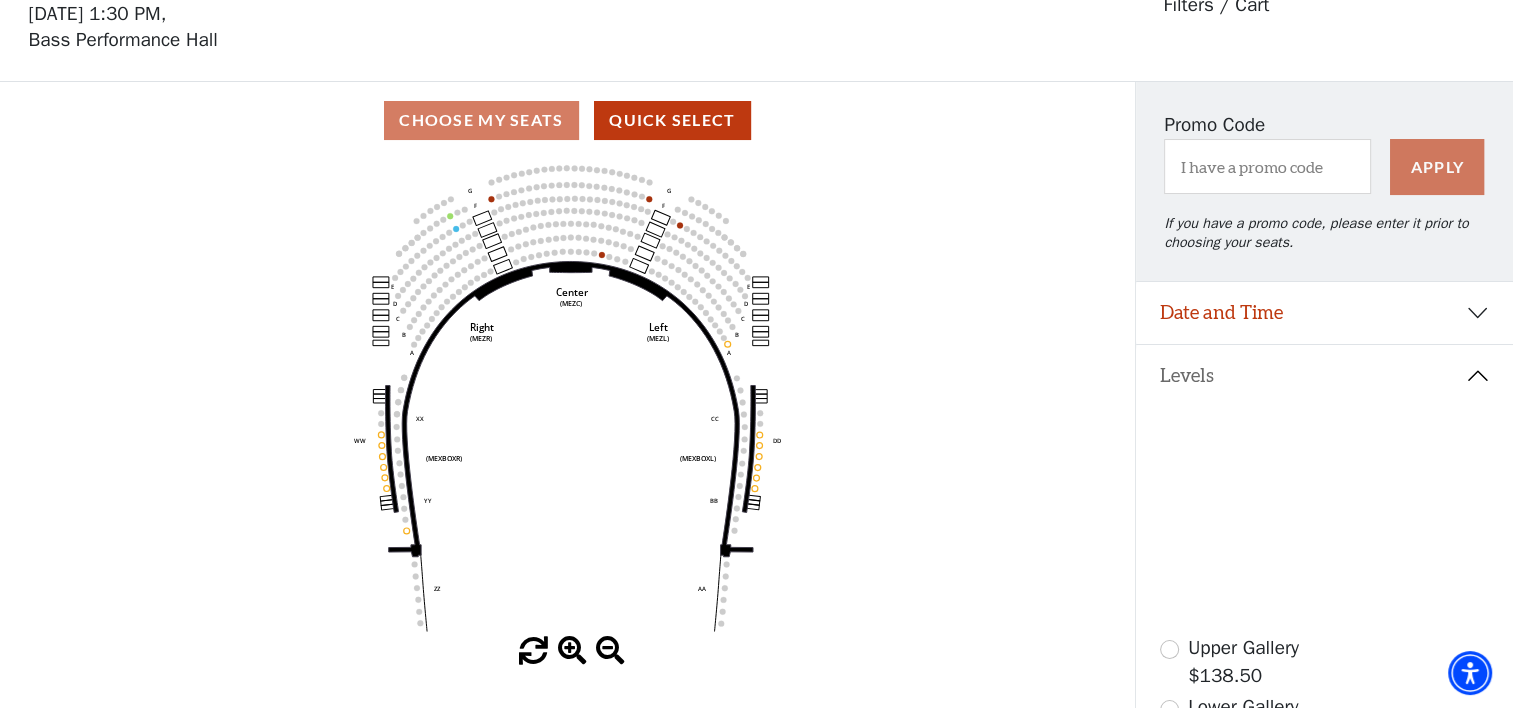 click 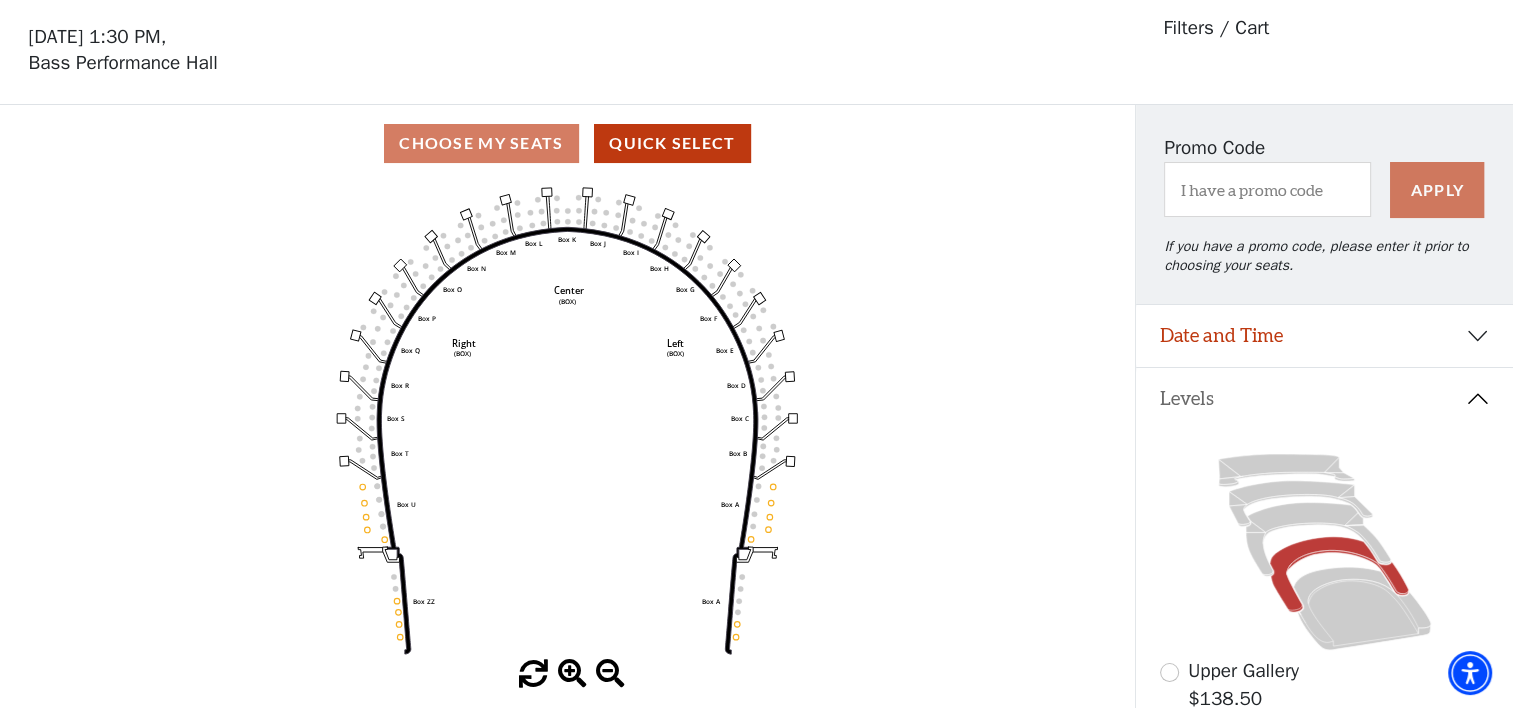 scroll, scrollTop: 92, scrollLeft: 0, axis: vertical 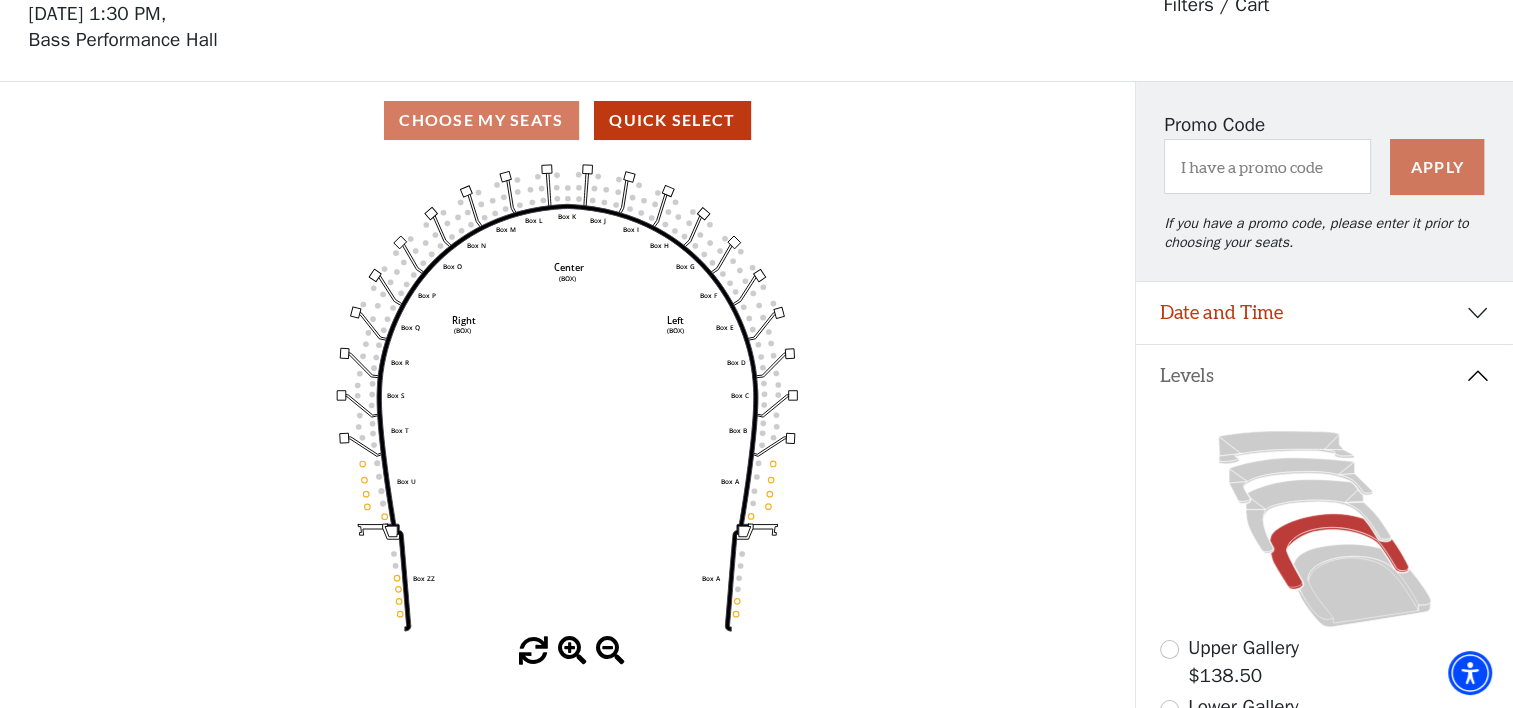 click on "Choose My Seats
Quick Select" at bounding box center (567, 120) 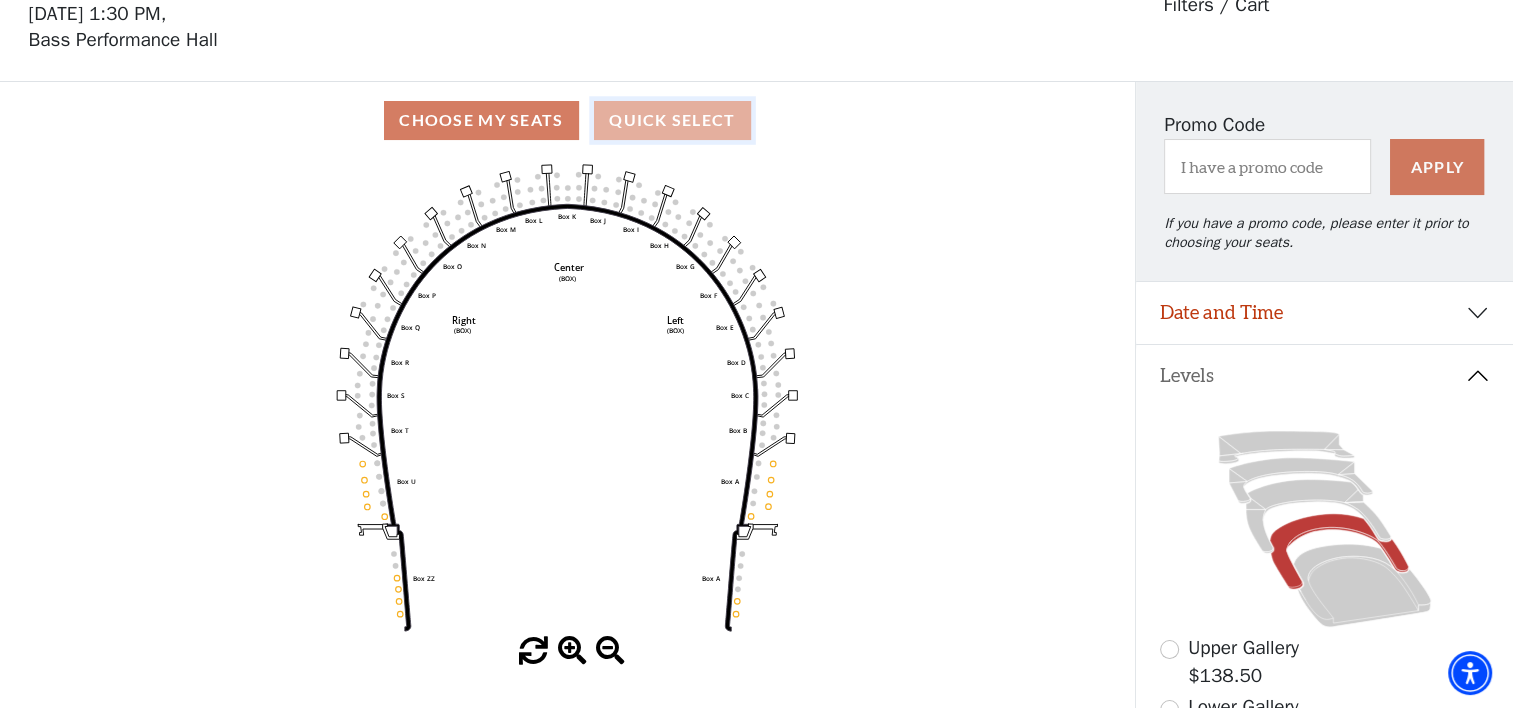 click on "Quick Select" at bounding box center [672, 120] 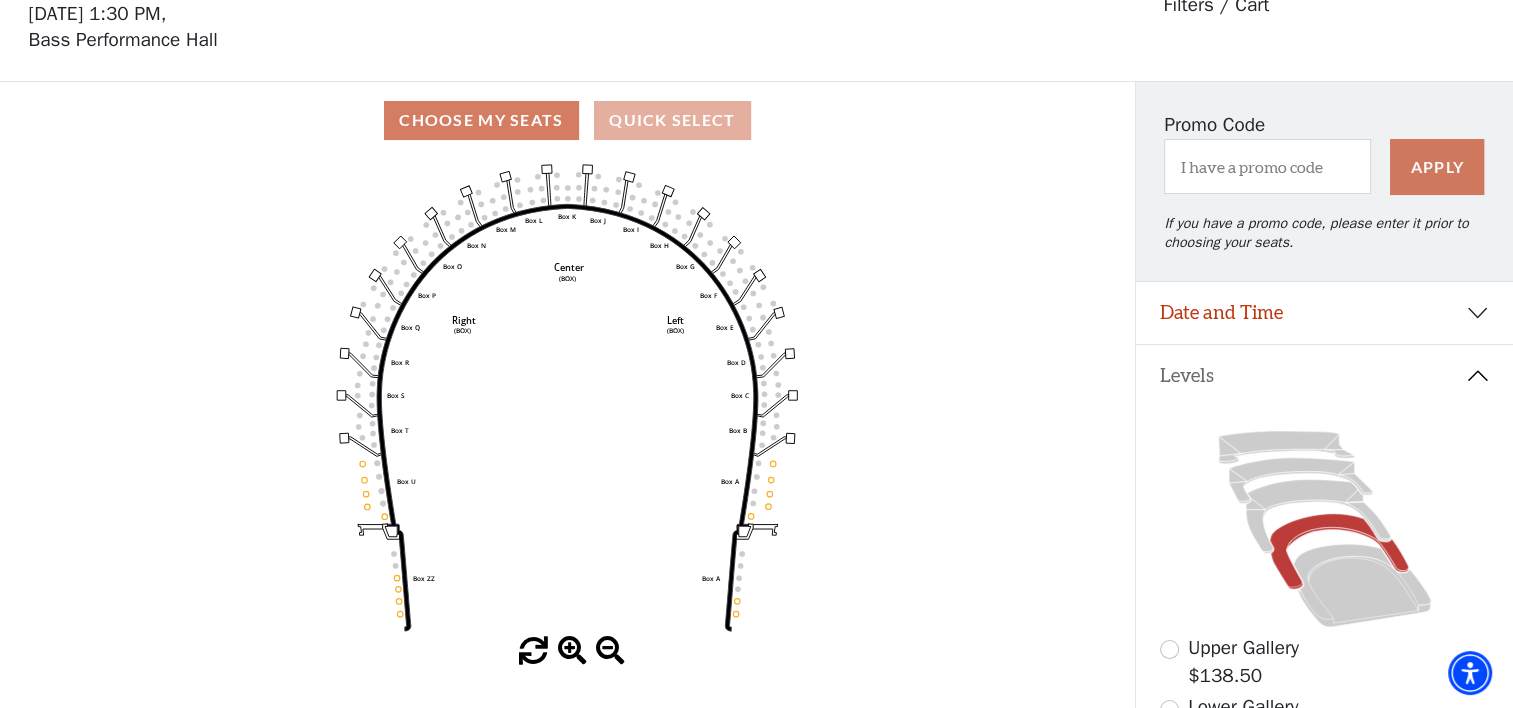 scroll, scrollTop: 0, scrollLeft: 0, axis: both 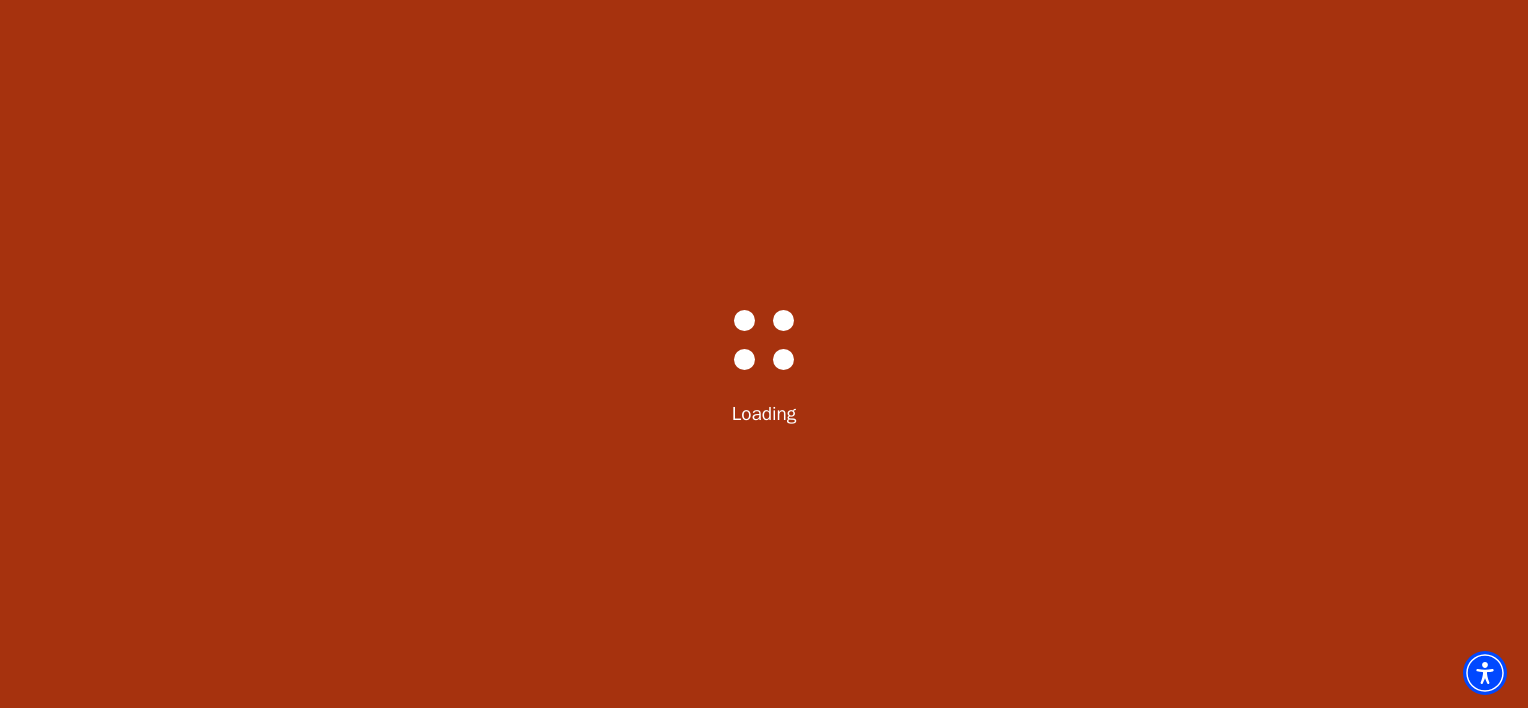 select on "6224" 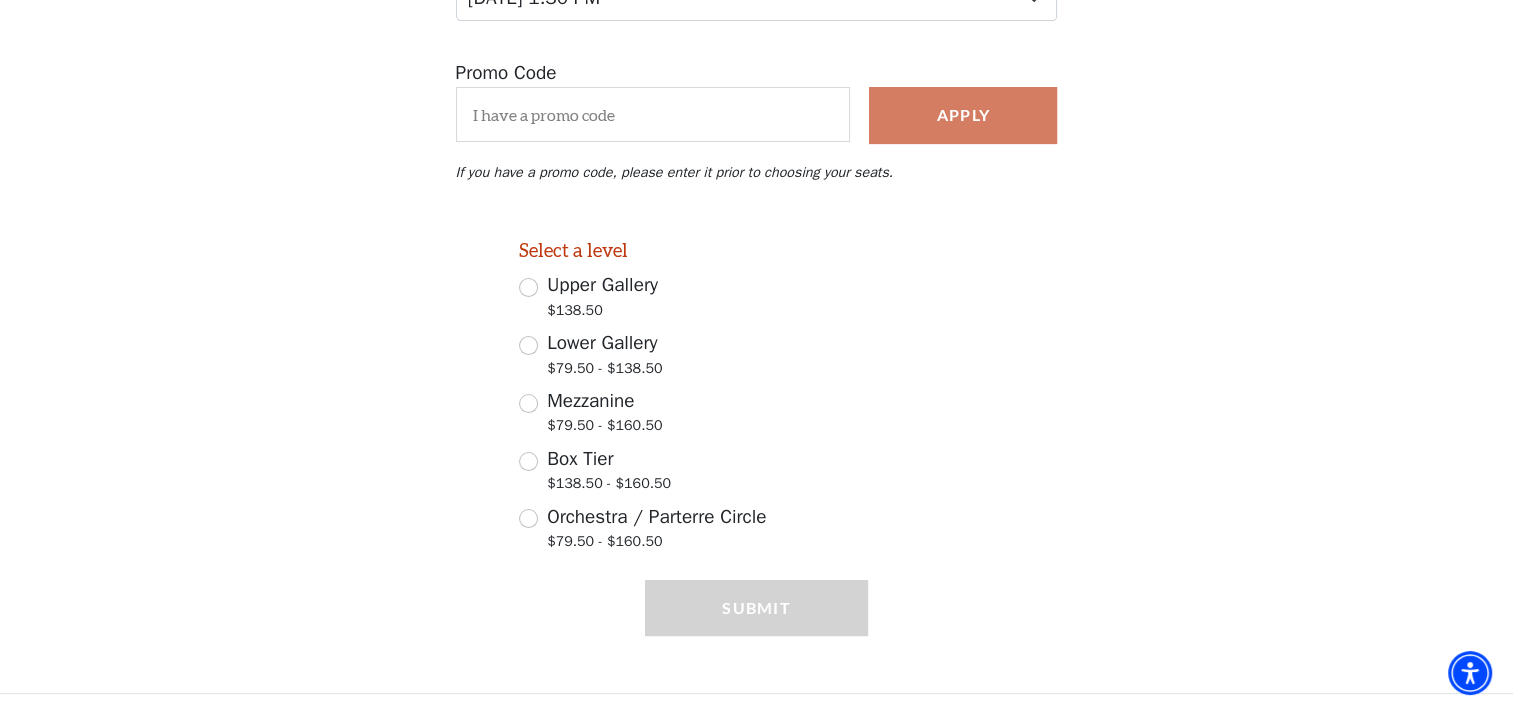 scroll, scrollTop: 343, scrollLeft: 0, axis: vertical 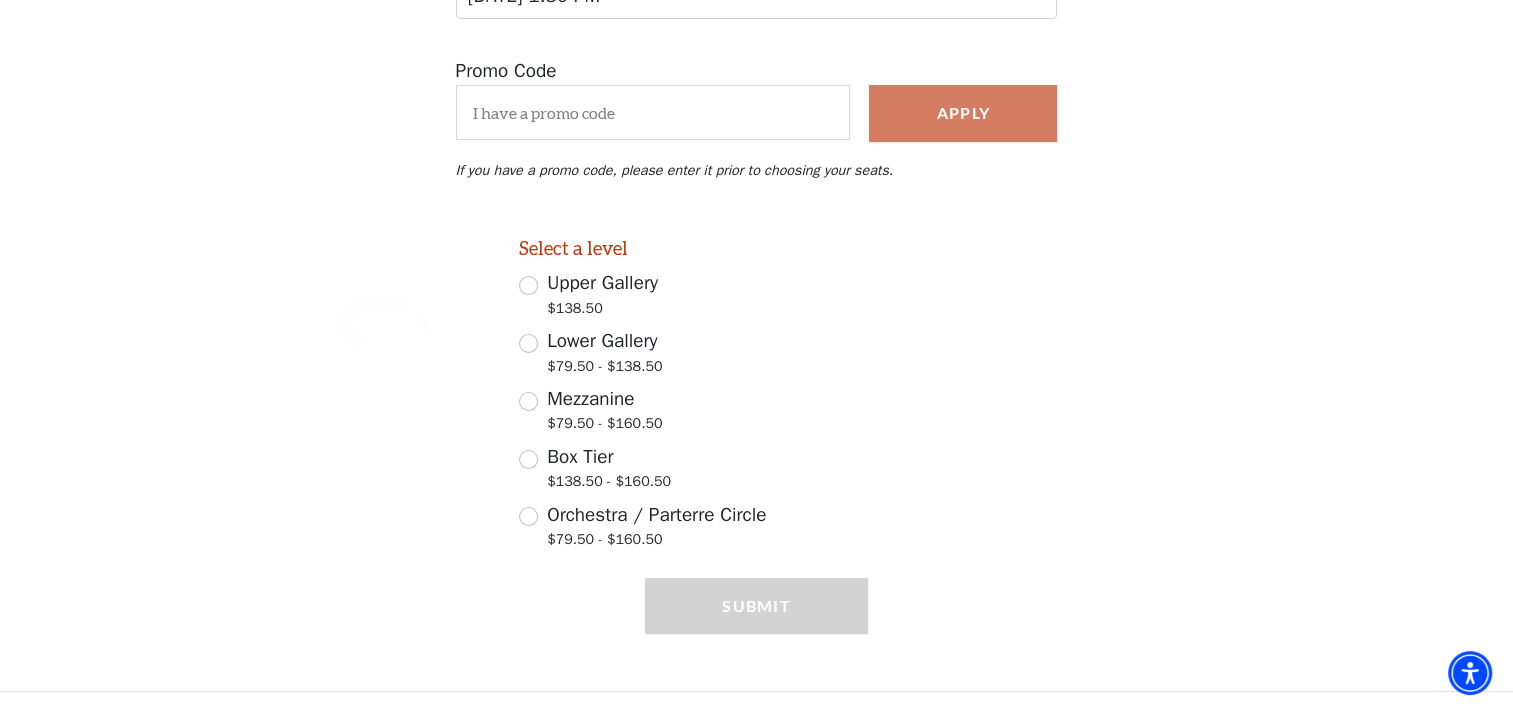 click 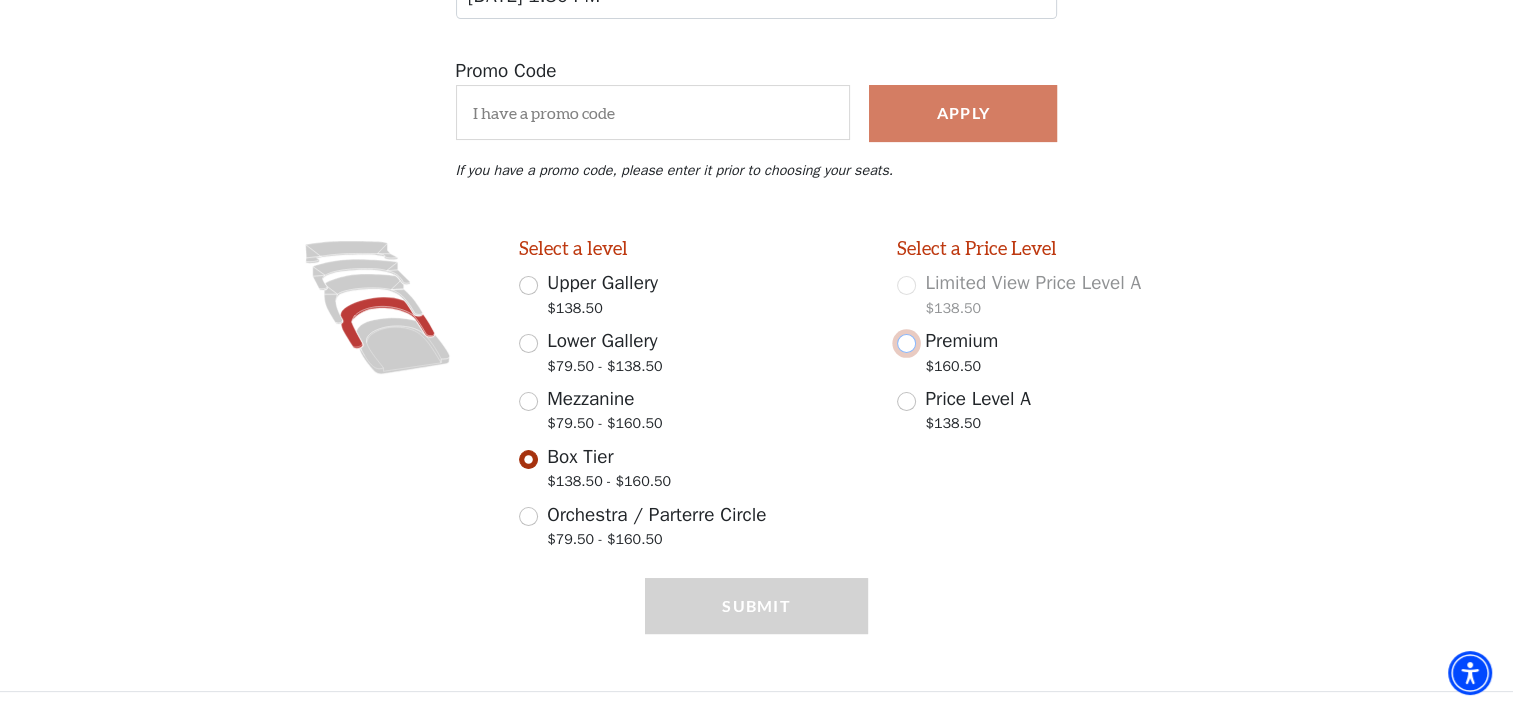 click on "Premium $160.50" at bounding box center (906, 343) 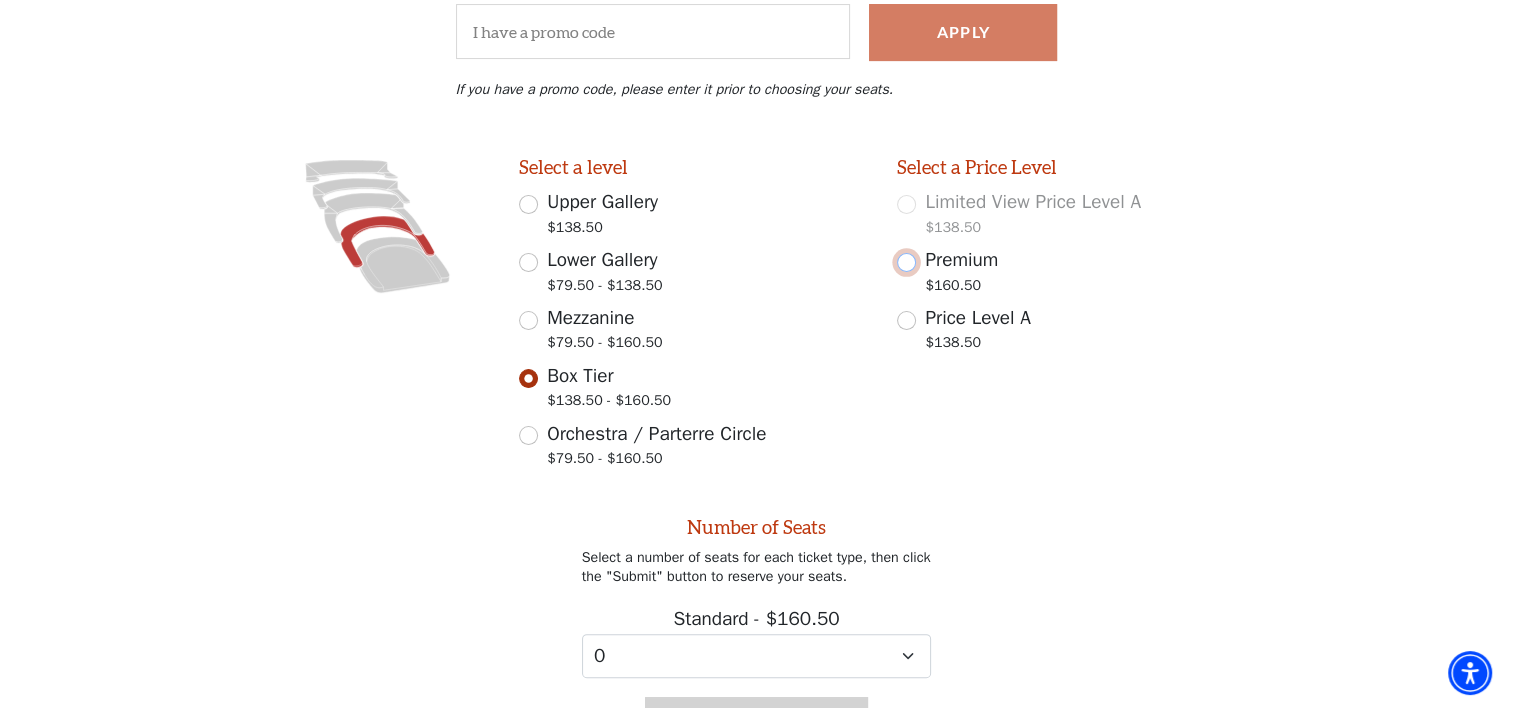 scroll, scrollTop: 541, scrollLeft: 0, axis: vertical 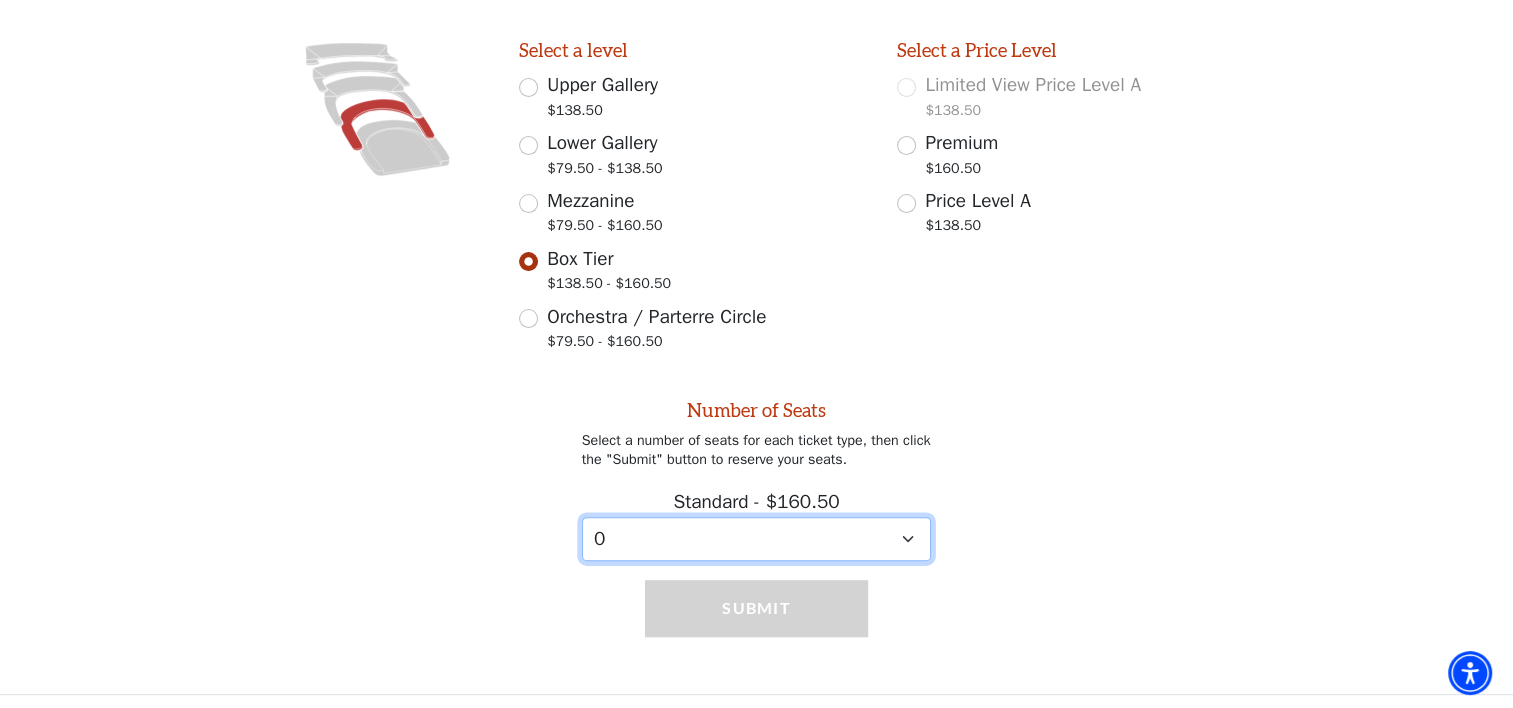 click on "0 1 2 3 4 5 6 7" at bounding box center [757, 539] 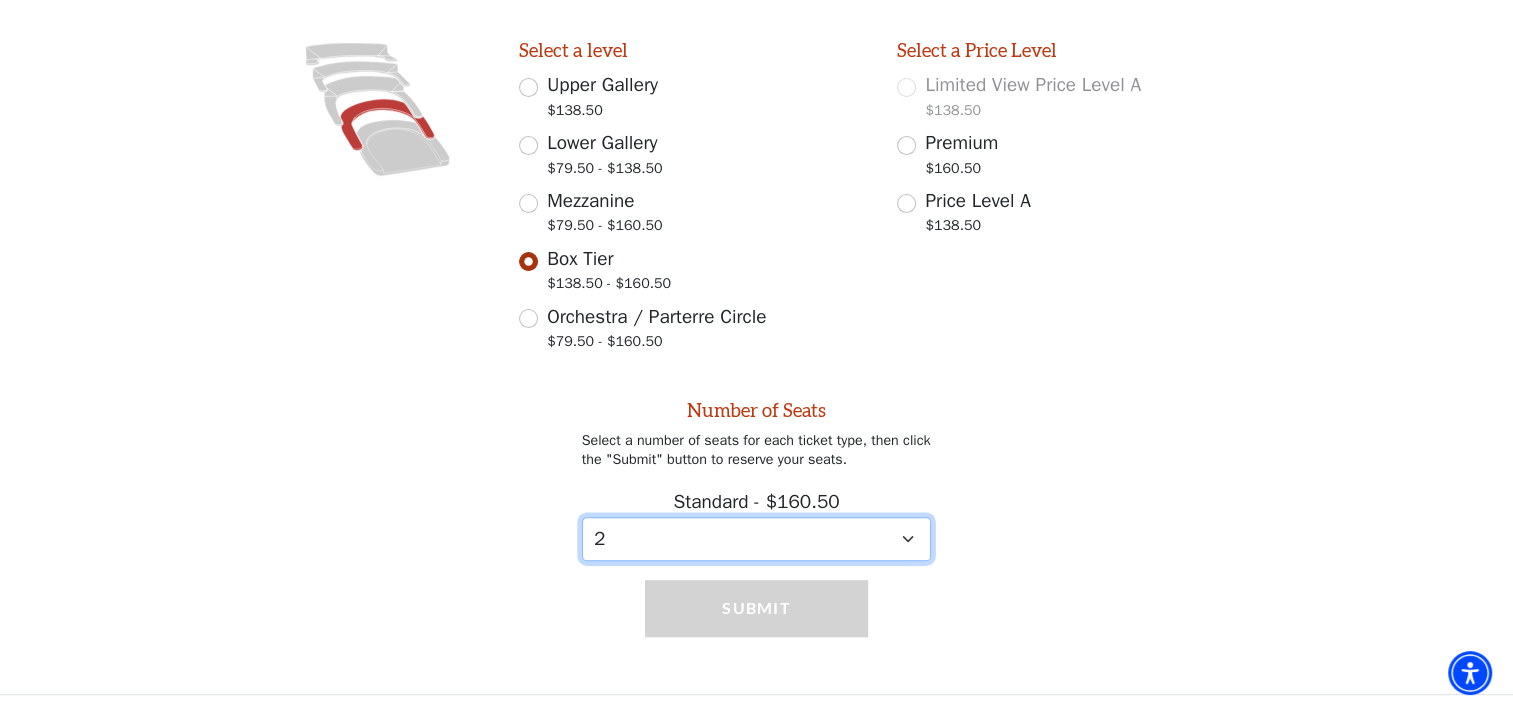 click on "0 1 2 3 4 5 6 7" at bounding box center [757, 539] 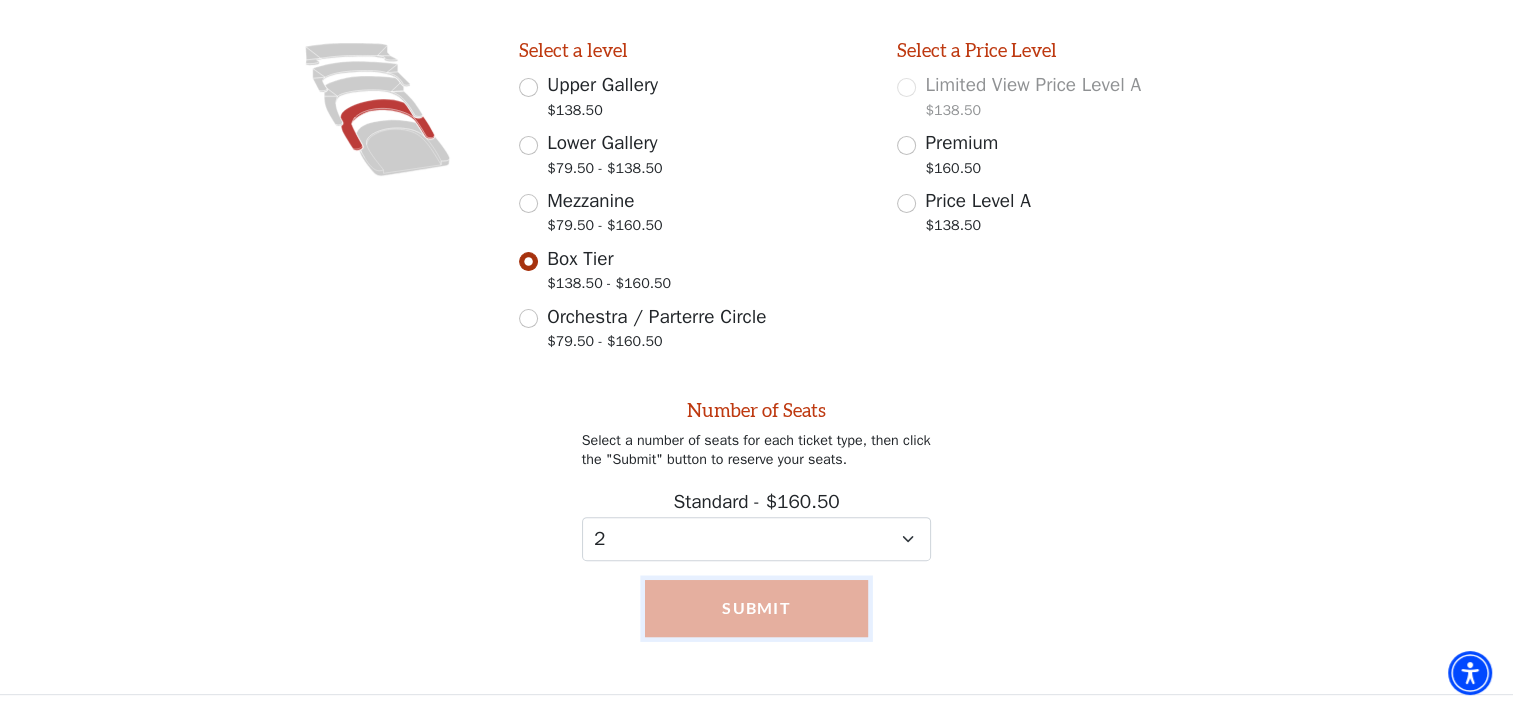 click on "Submit" at bounding box center (757, 608) 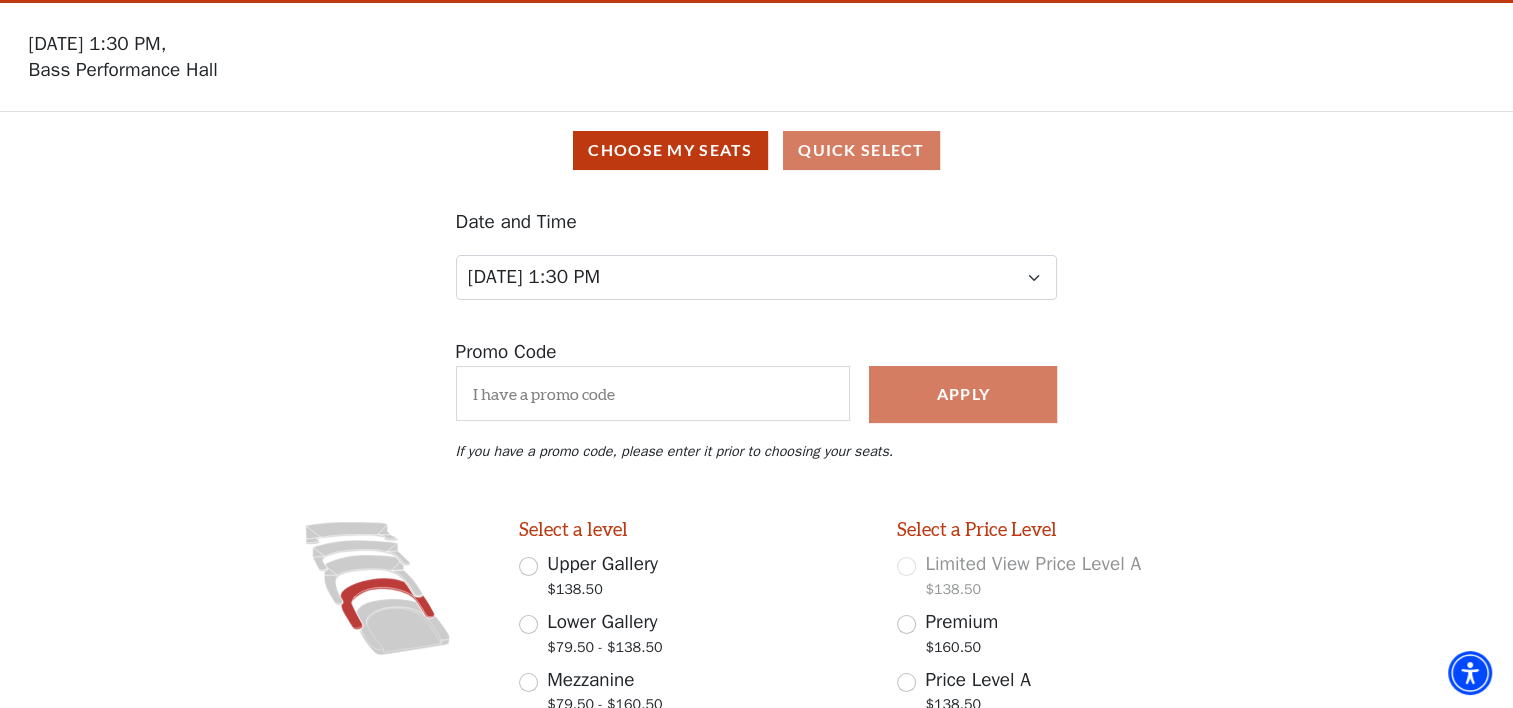 scroll, scrollTop: 48, scrollLeft: 0, axis: vertical 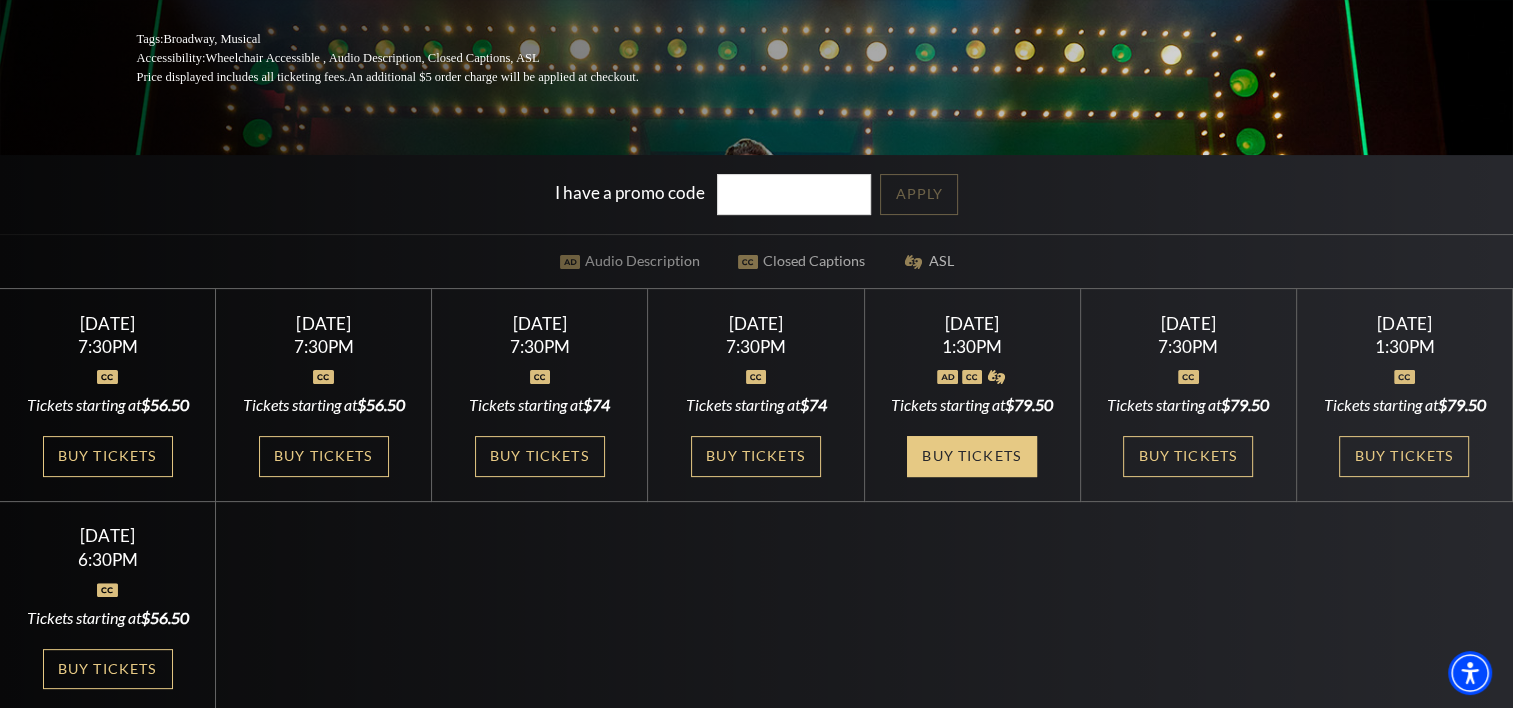 click on "Buy Tickets" at bounding box center (972, 456) 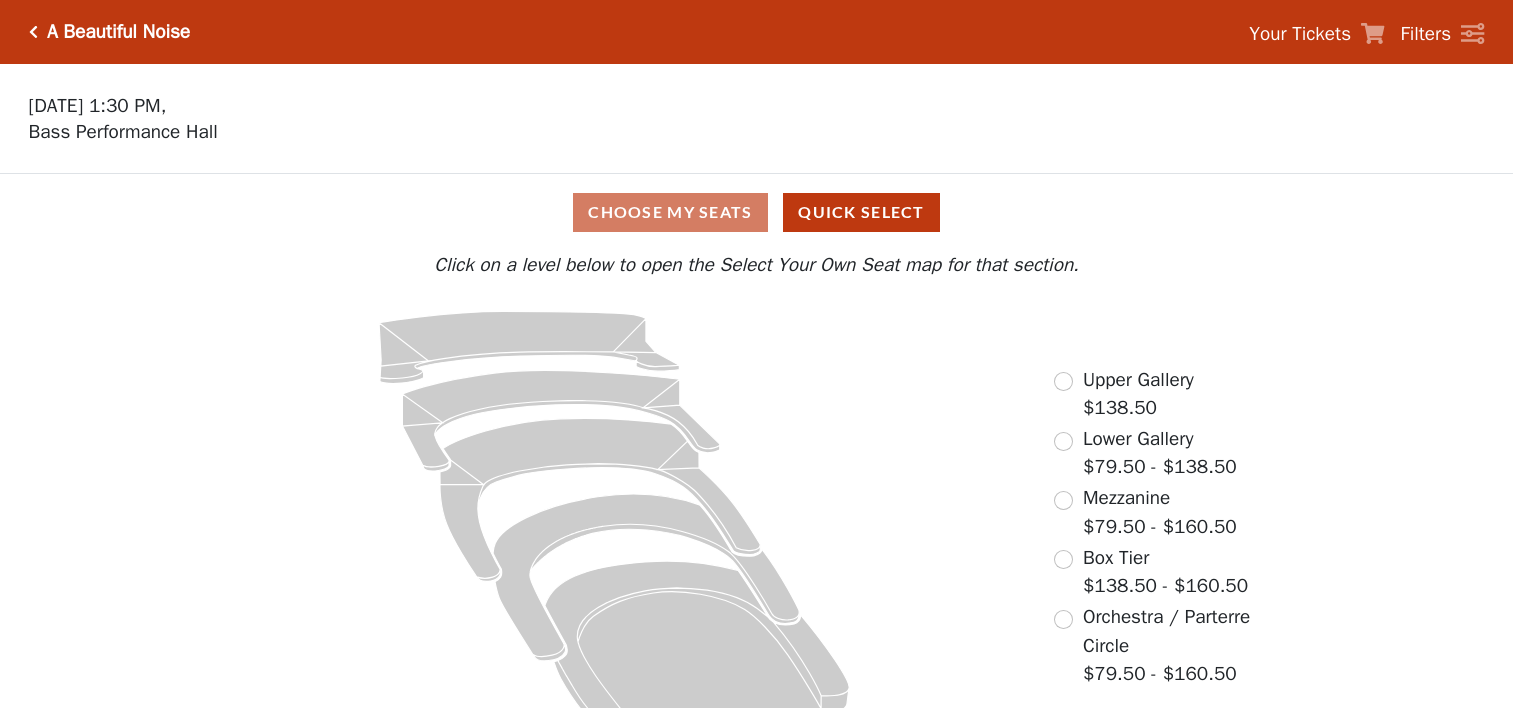 scroll, scrollTop: 0, scrollLeft: 0, axis: both 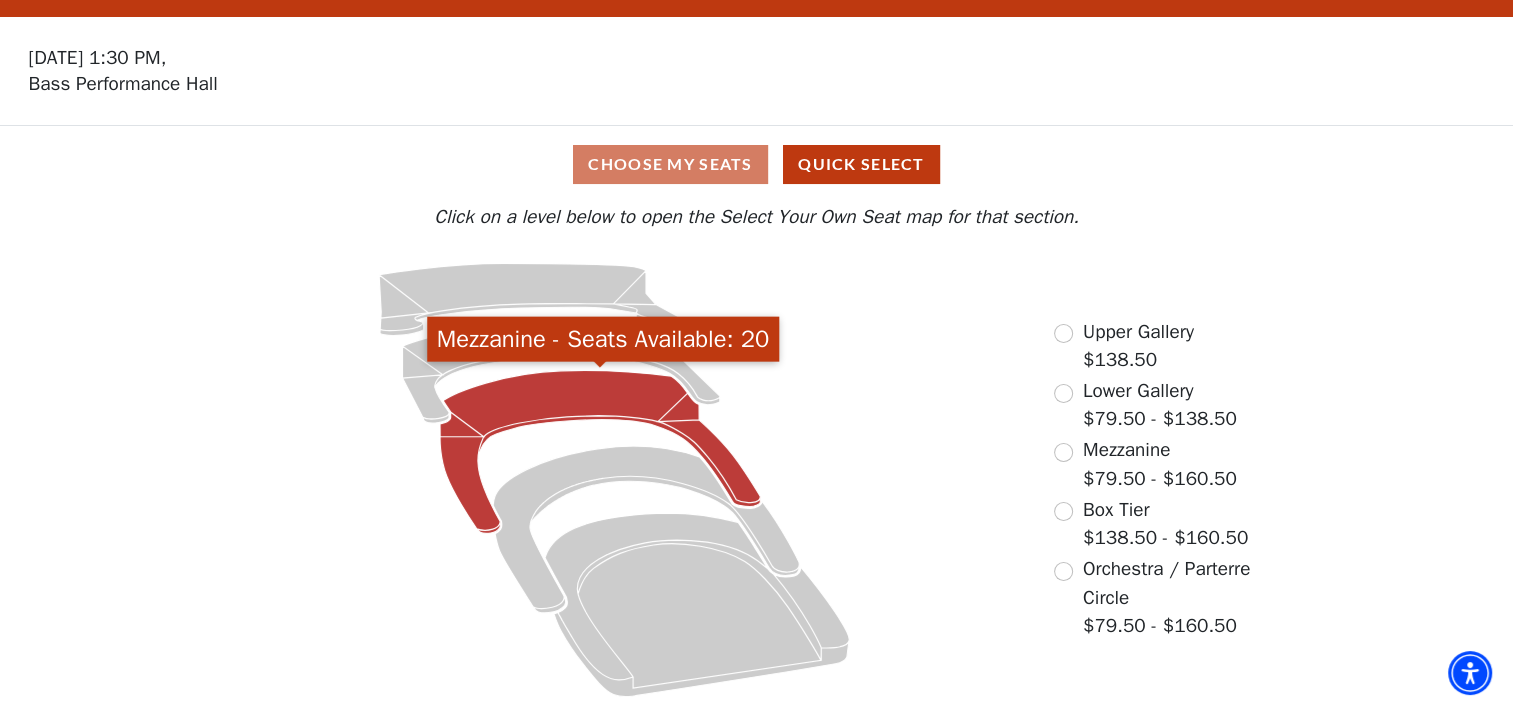 click 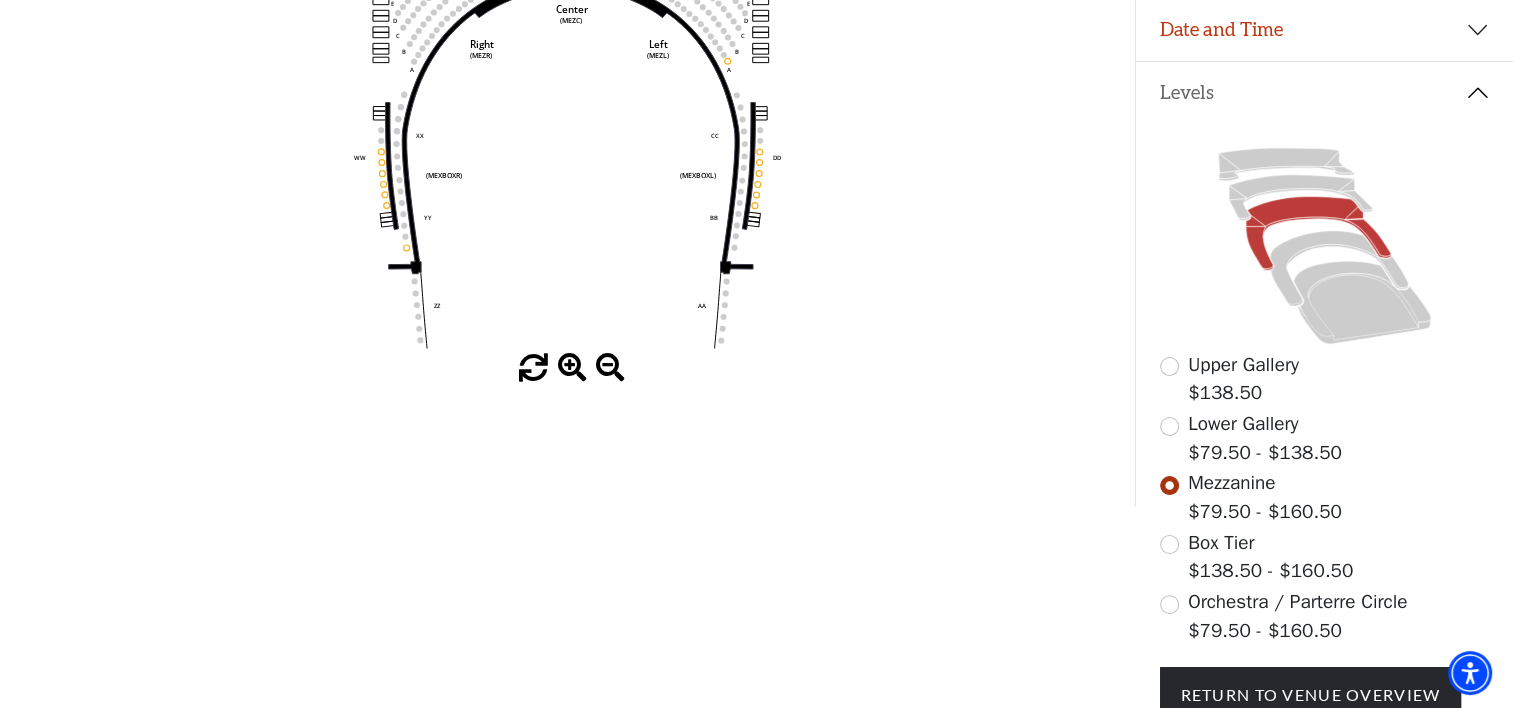 scroll, scrollTop: 430, scrollLeft: 0, axis: vertical 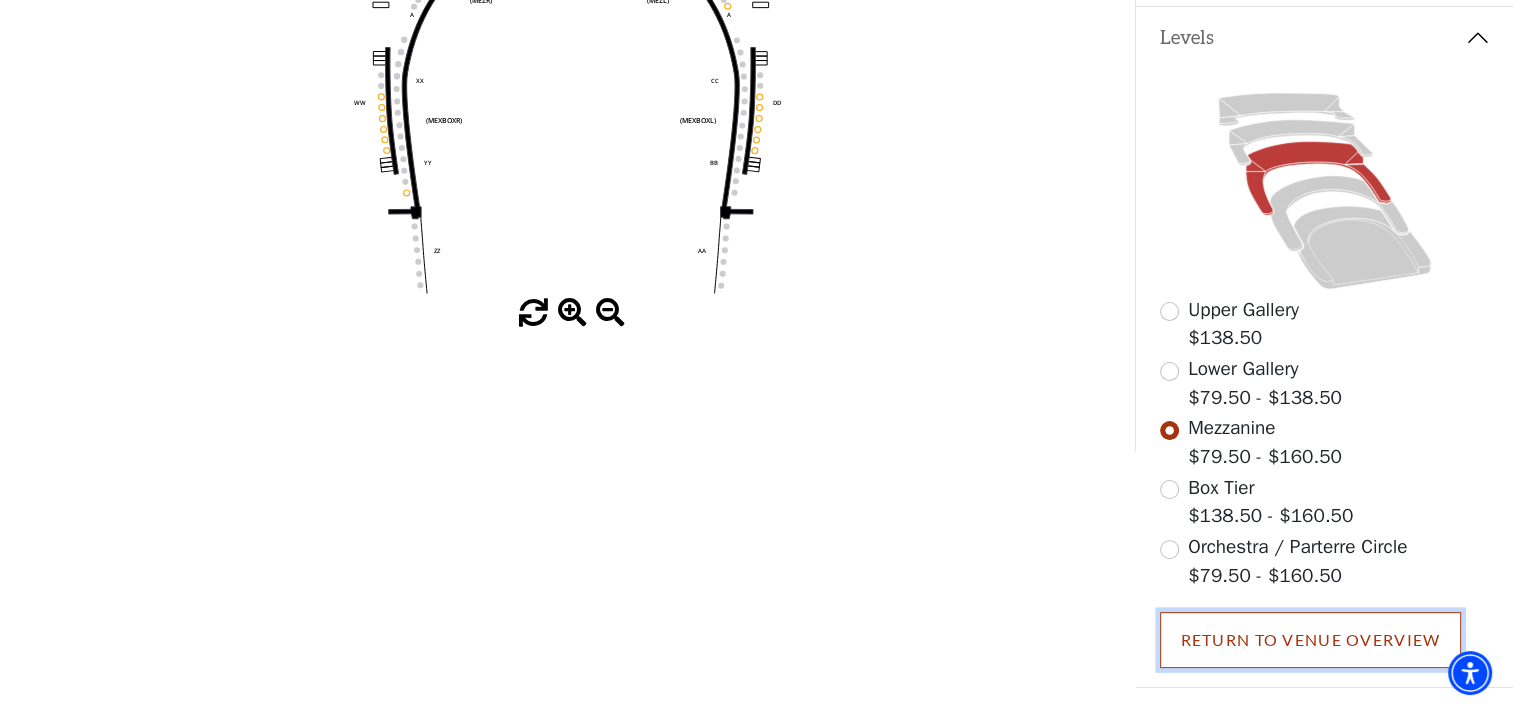 click on "Return To Venue Overview" at bounding box center (1311, 640) 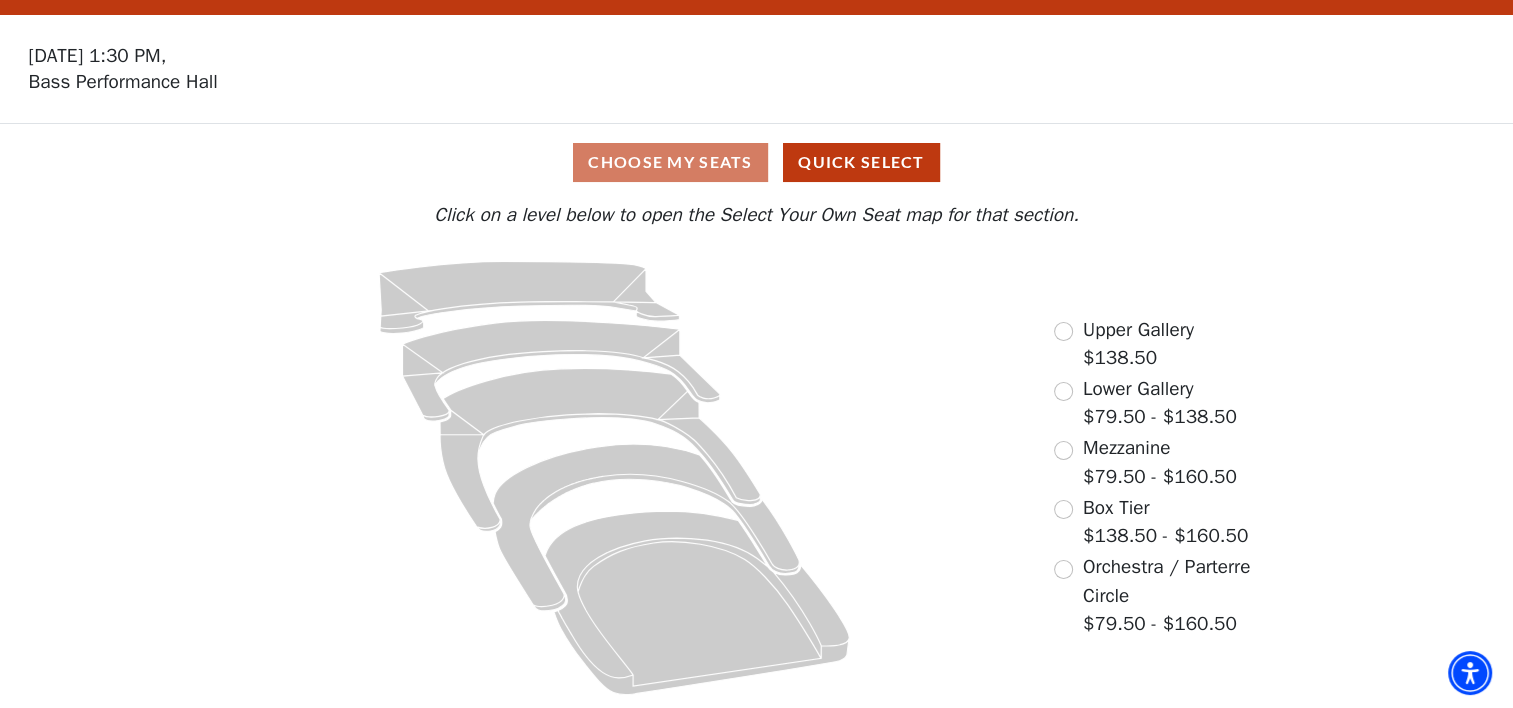 scroll, scrollTop: 48, scrollLeft: 0, axis: vertical 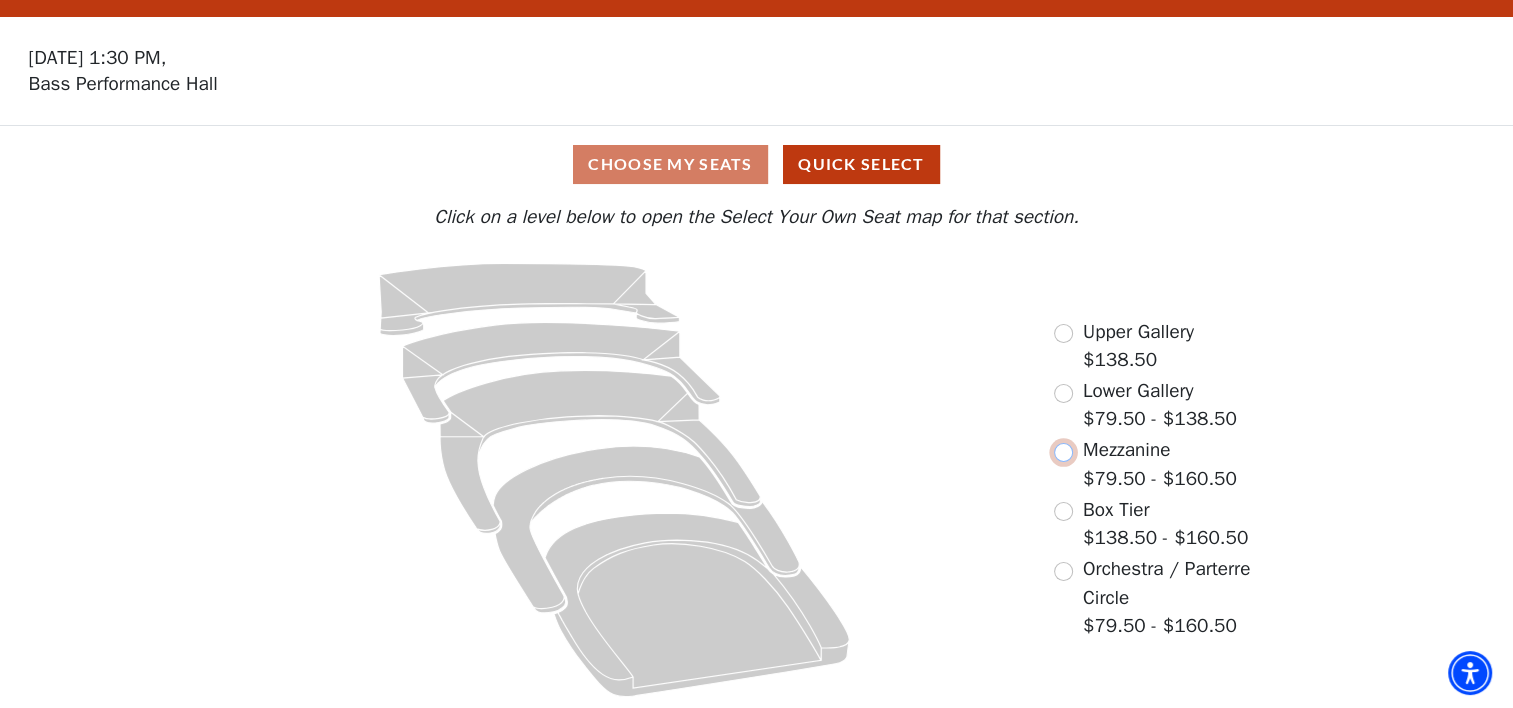 click at bounding box center (1063, 452) 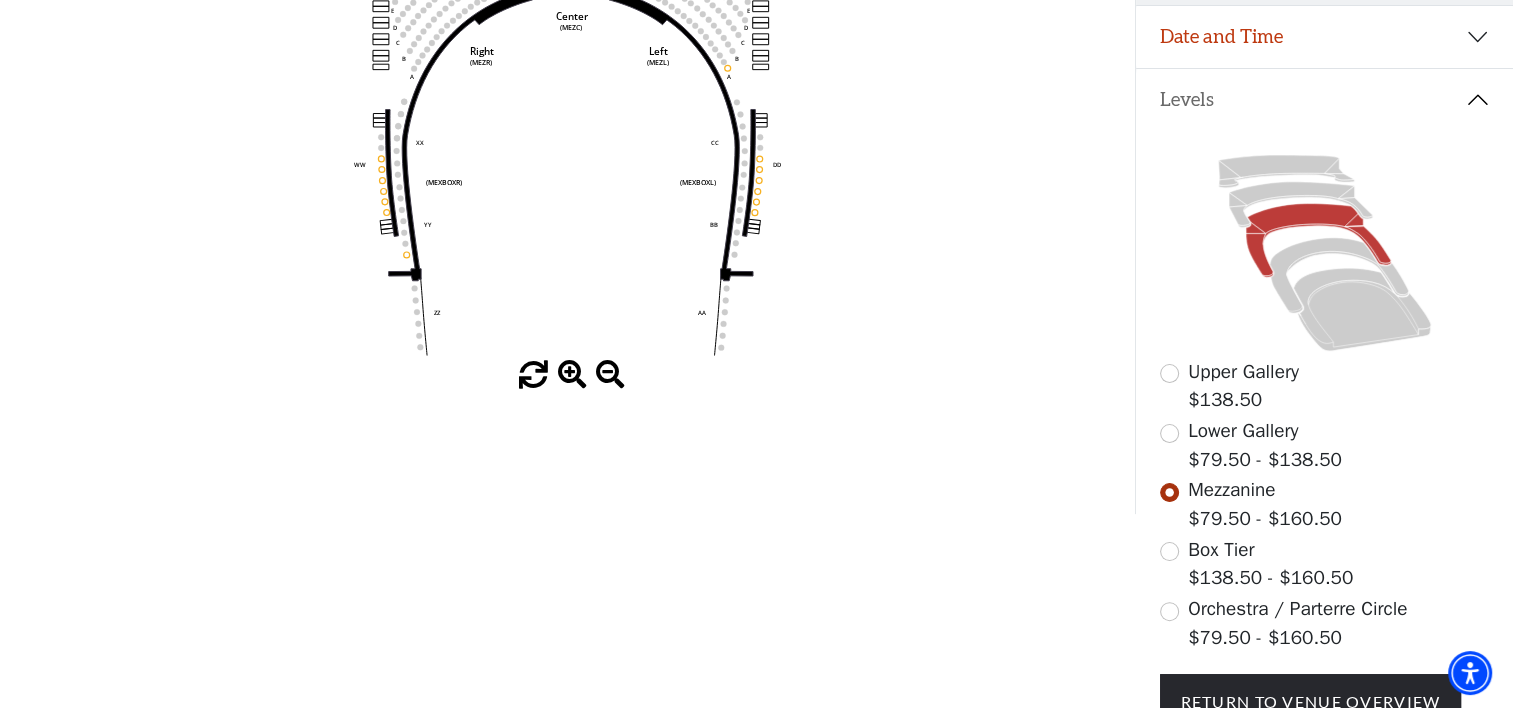 scroll, scrollTop: 392, scrollLeft: 0, axis: vertical 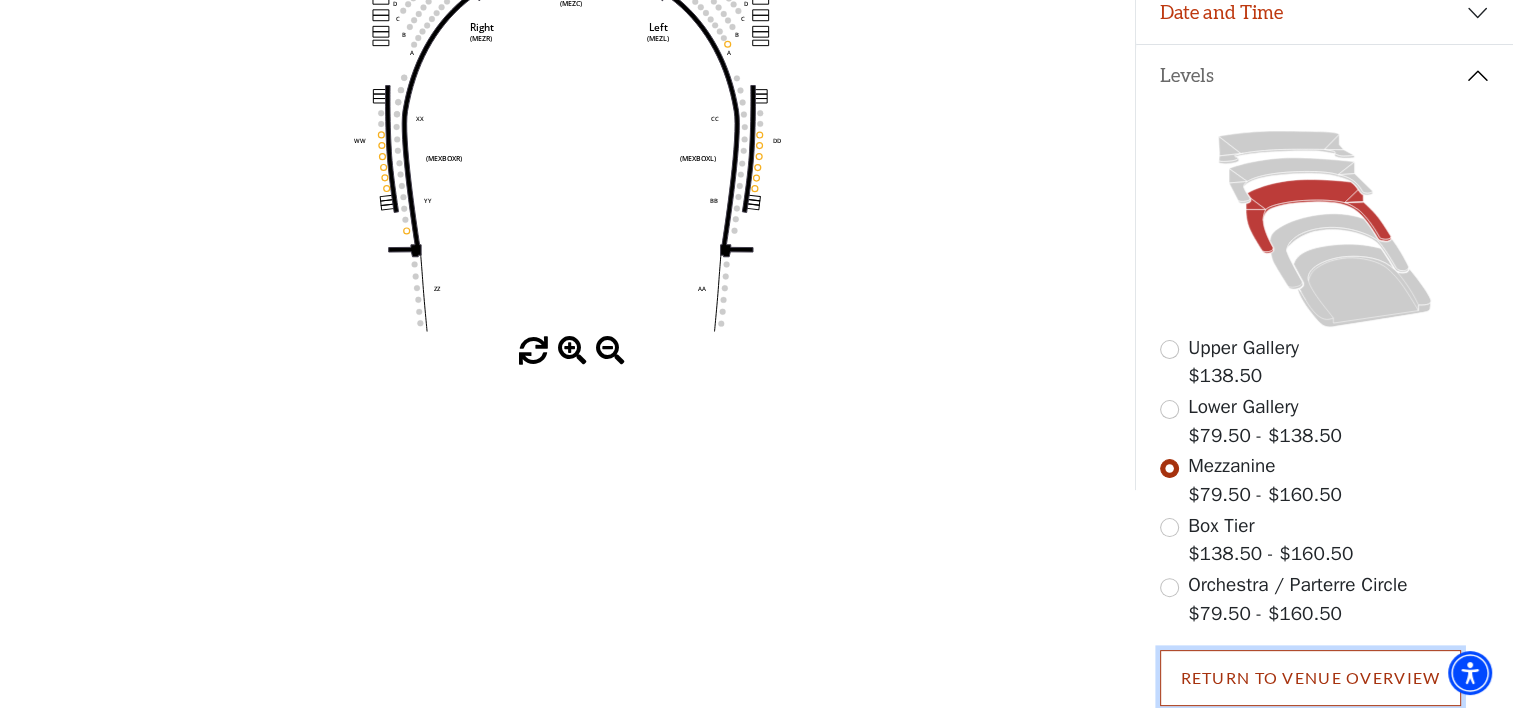 click on "Return To Venue Overview" at bounding box center [1311, 678] 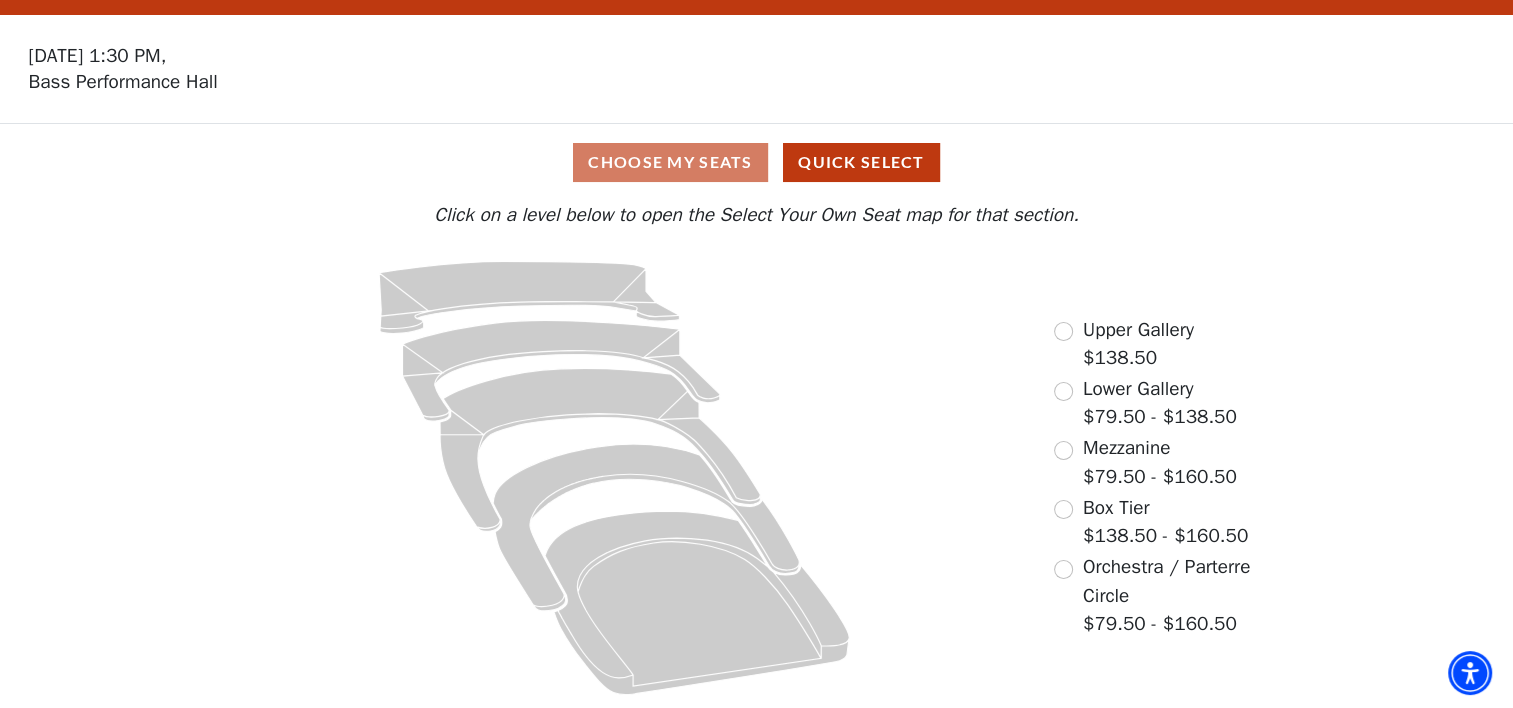 scroll, scrollTop: 48, scrollLeft: 0, axis: vertical 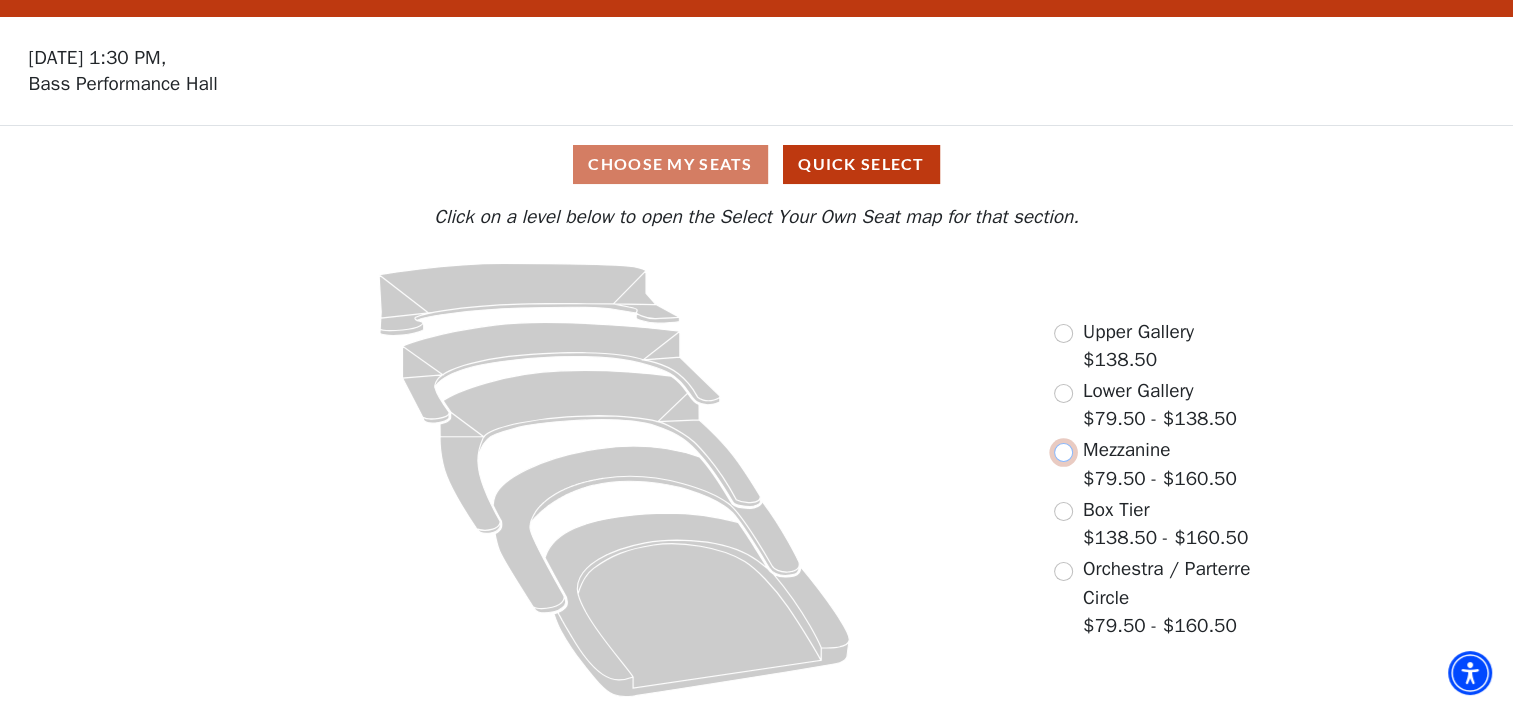 click at bounding box center (1063, 452) 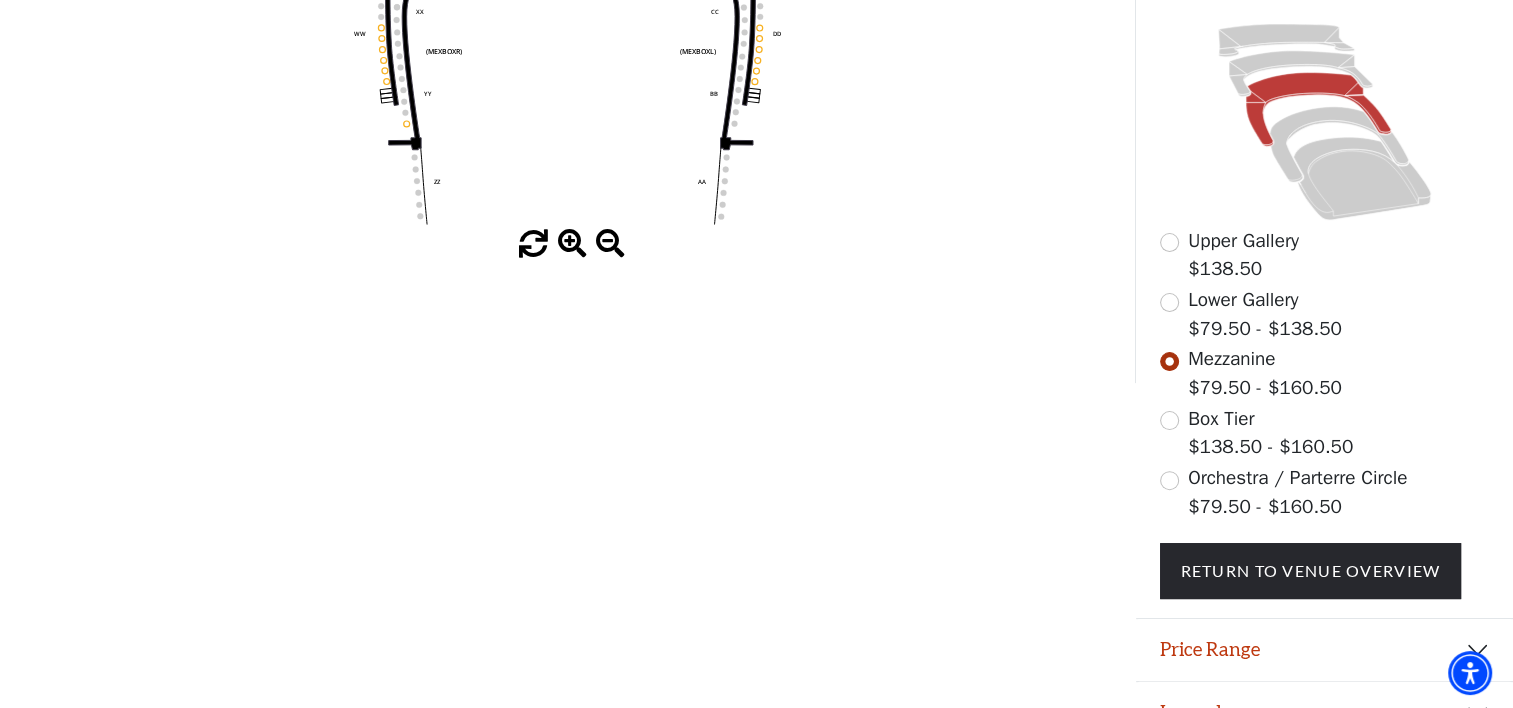 scroll, scrollTop: 530, scrollLeft: 0, axis: vertical 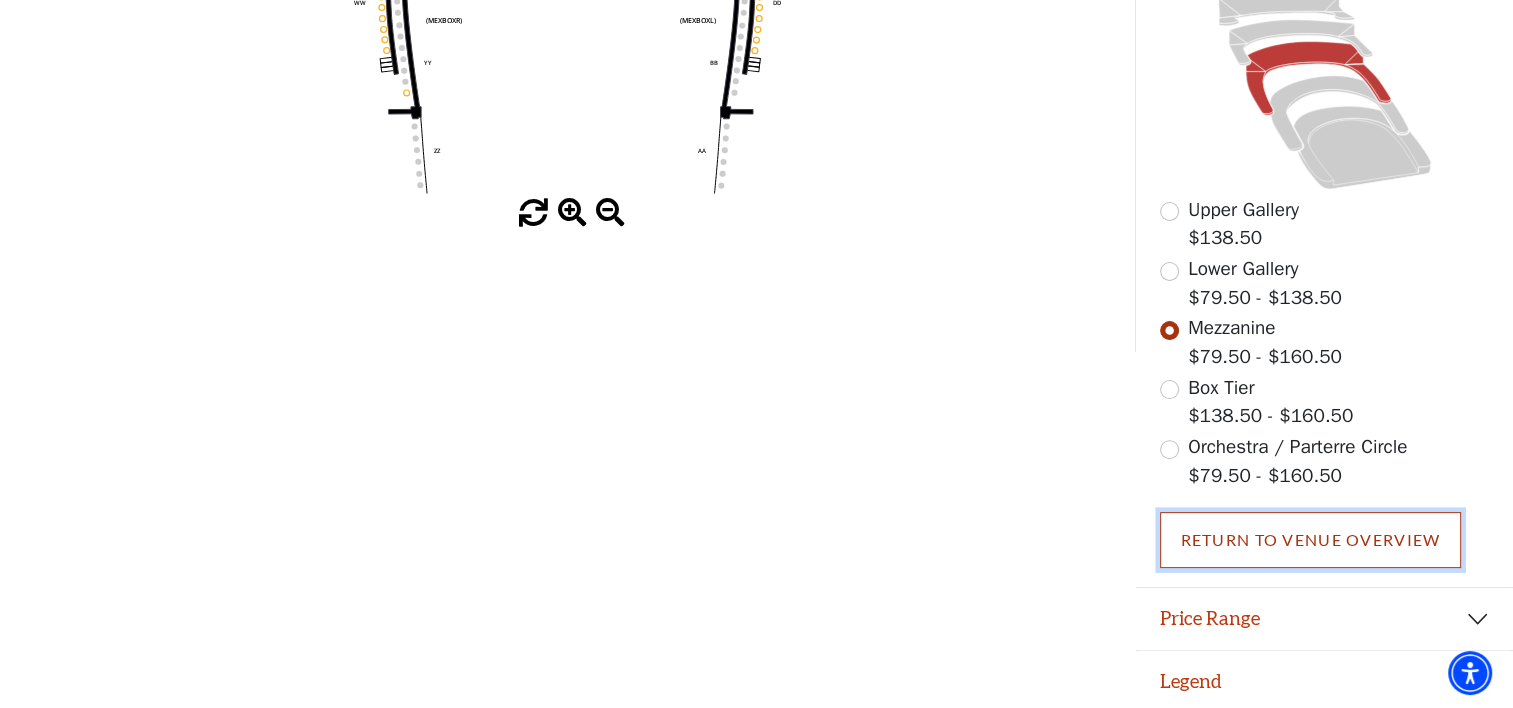 click on "Return To Venue Overview" at bounding box center (1311, 540) 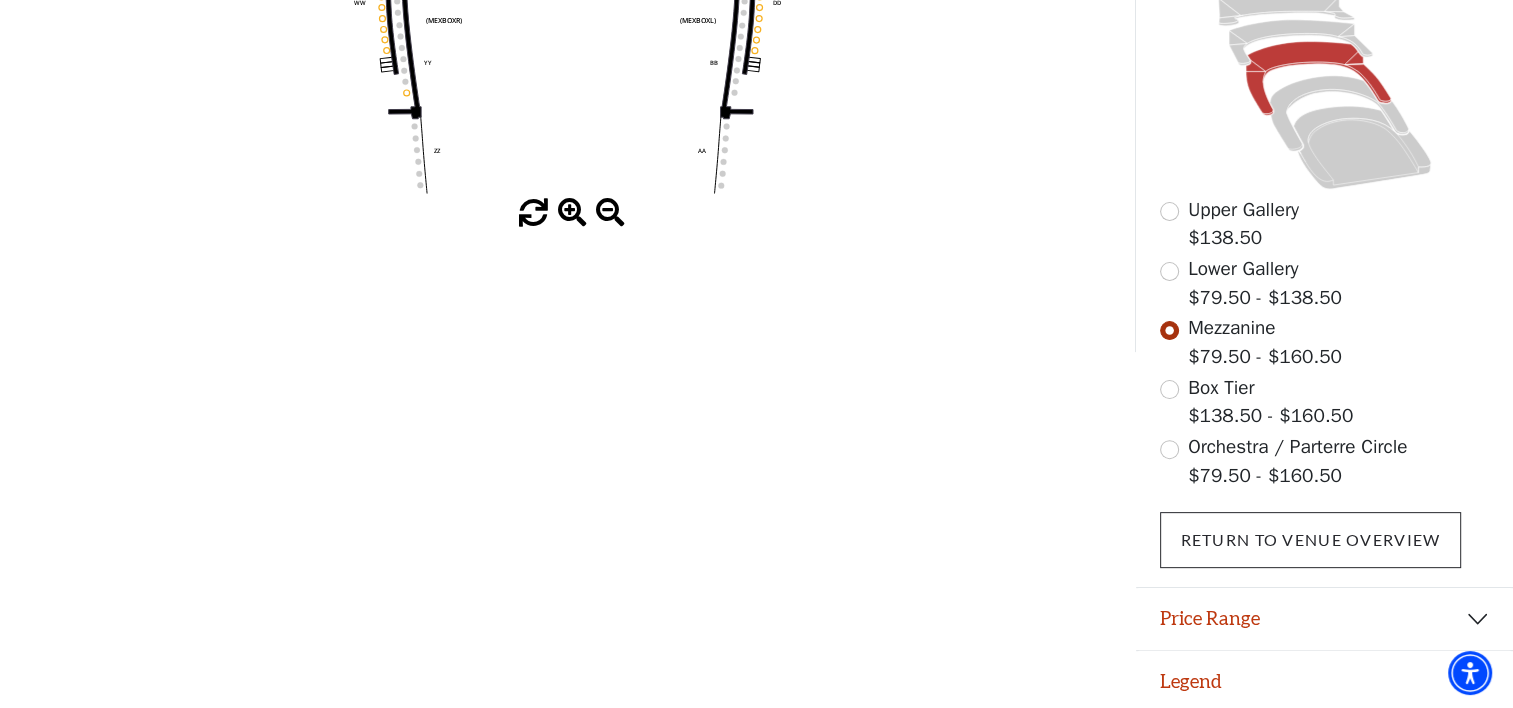 scroll, scrollTop: 48, scrollLeft: 0, axis: vertical 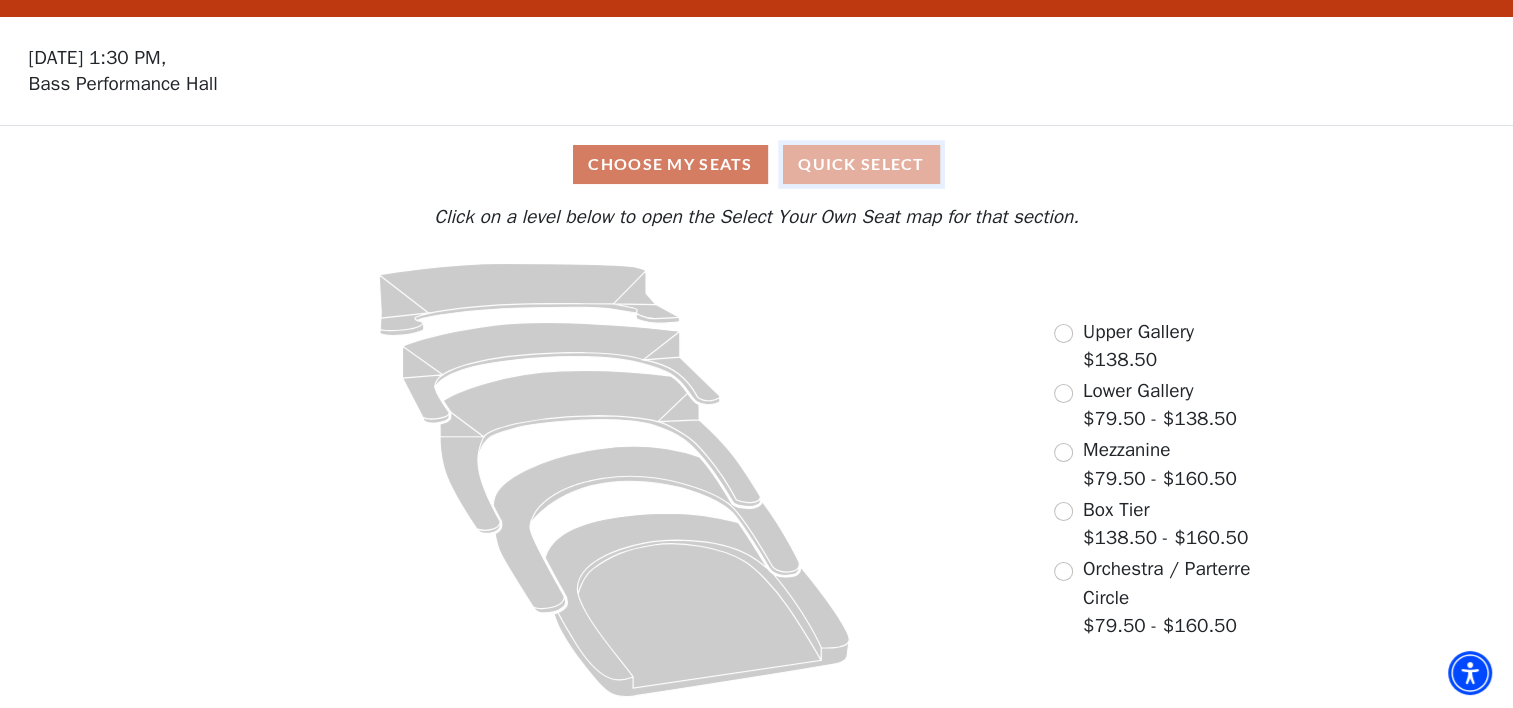 click on "Quick Select" at bounding box center [861, 164] 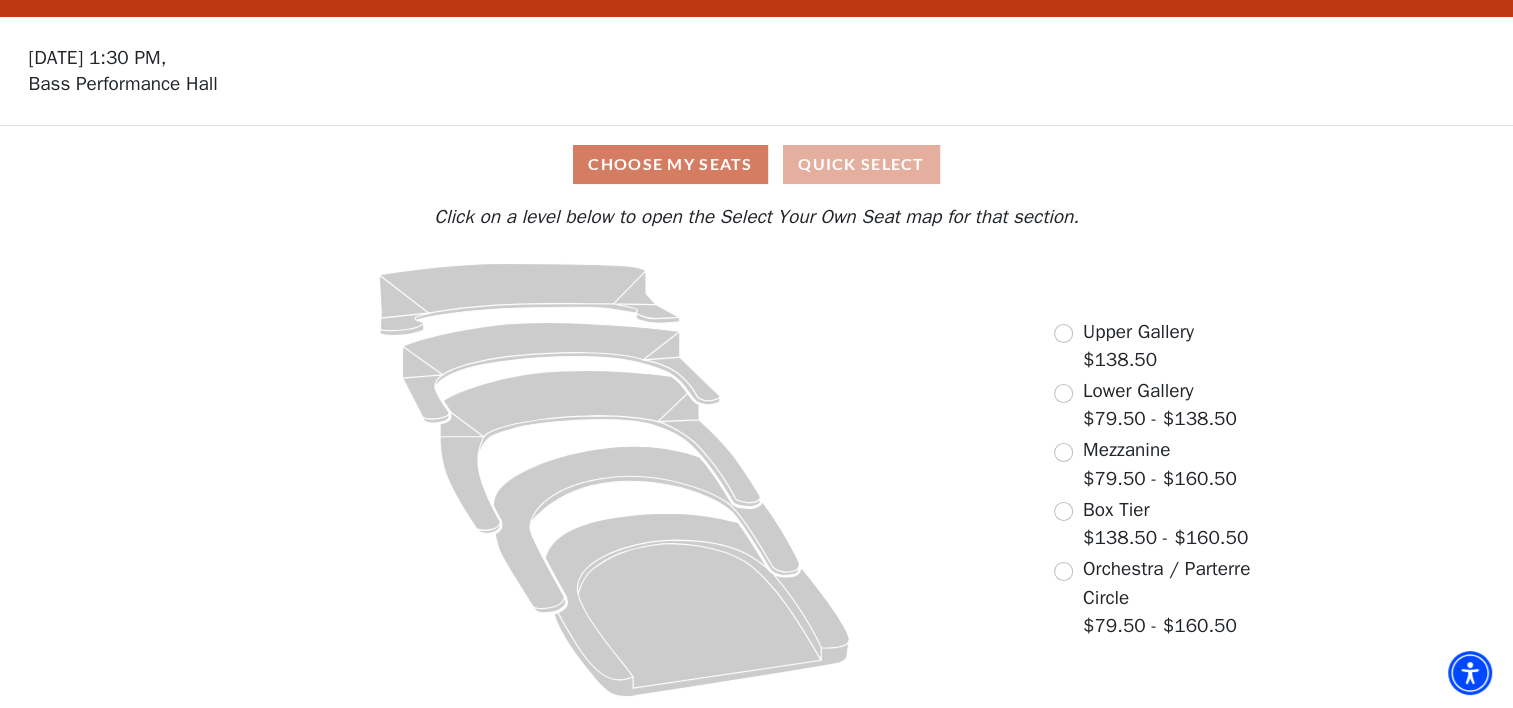scroll, scrollTop: 0, scrollLeft: 0, axis: both 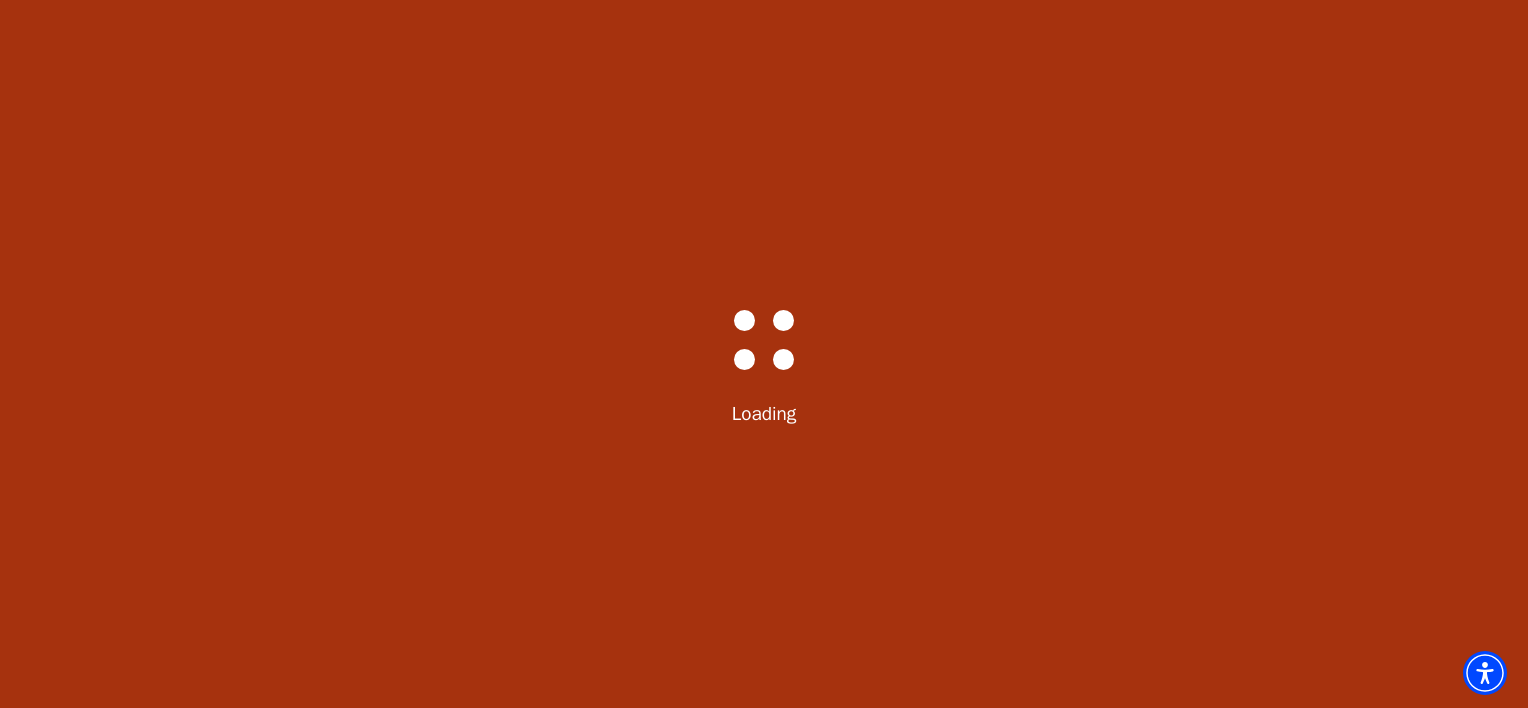 select on "6224" 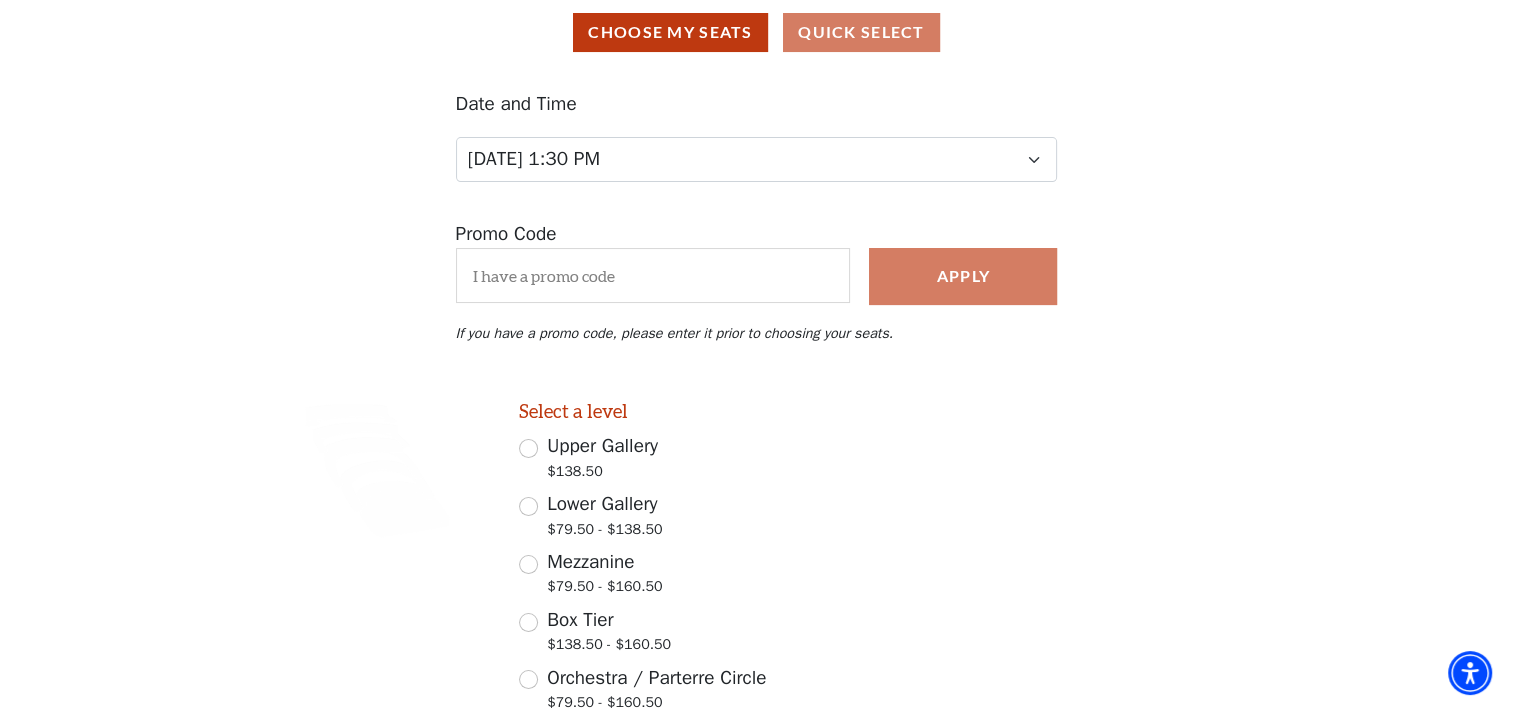 scroll, scrollTop: 300, scrollLeft: 0, axis: vertical 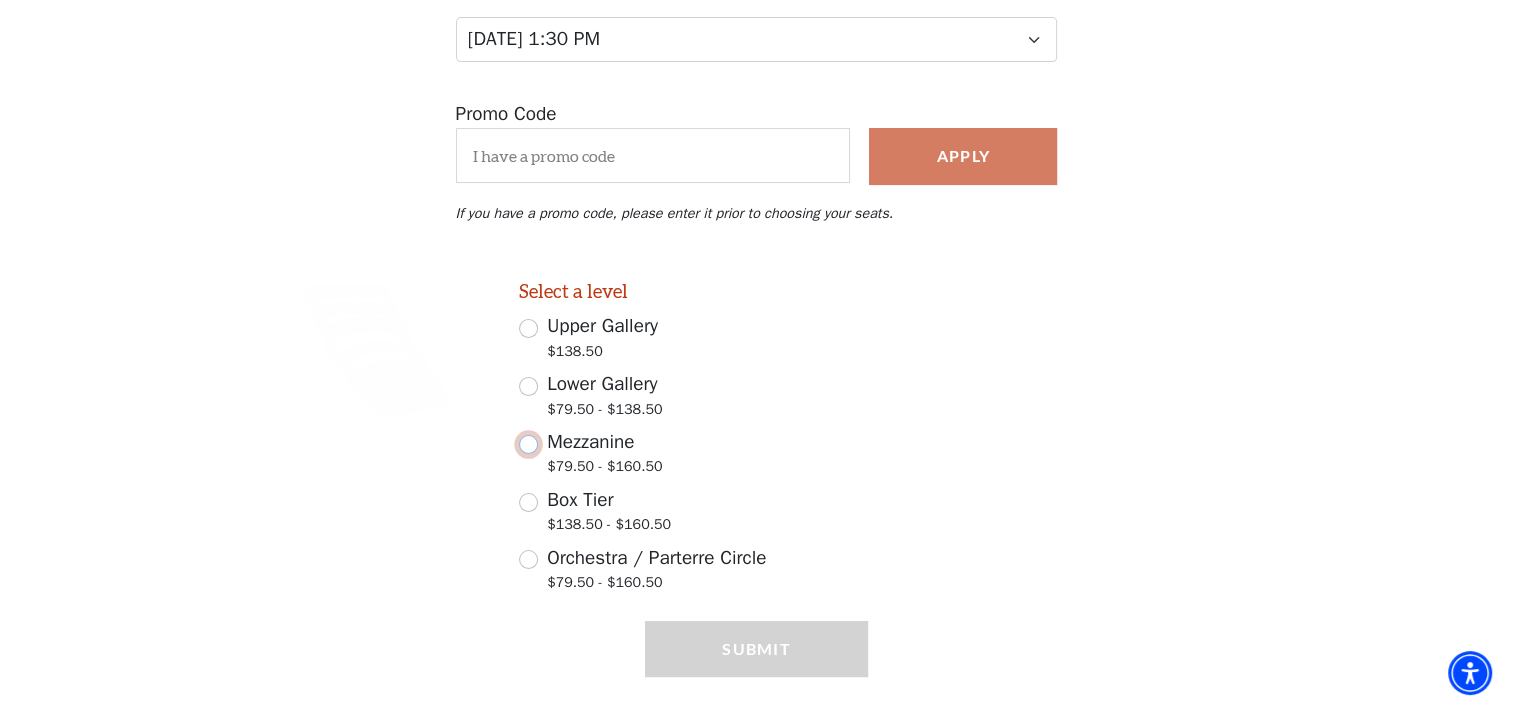click on "Mezzanine     $79.50 - $160.50" at bounding box center [528, 444] 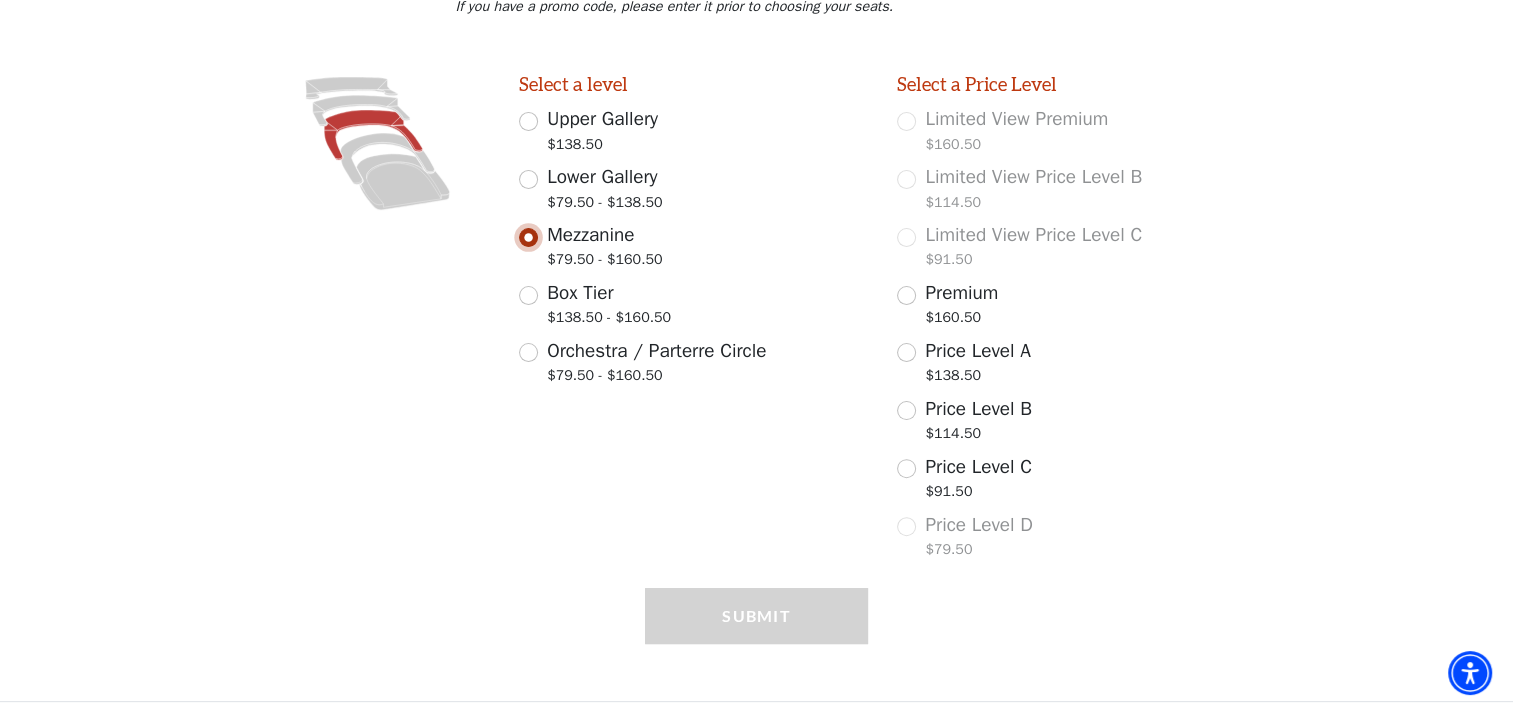scroll, scrollTop: 516, scrollLeft: 0, axis: vertical 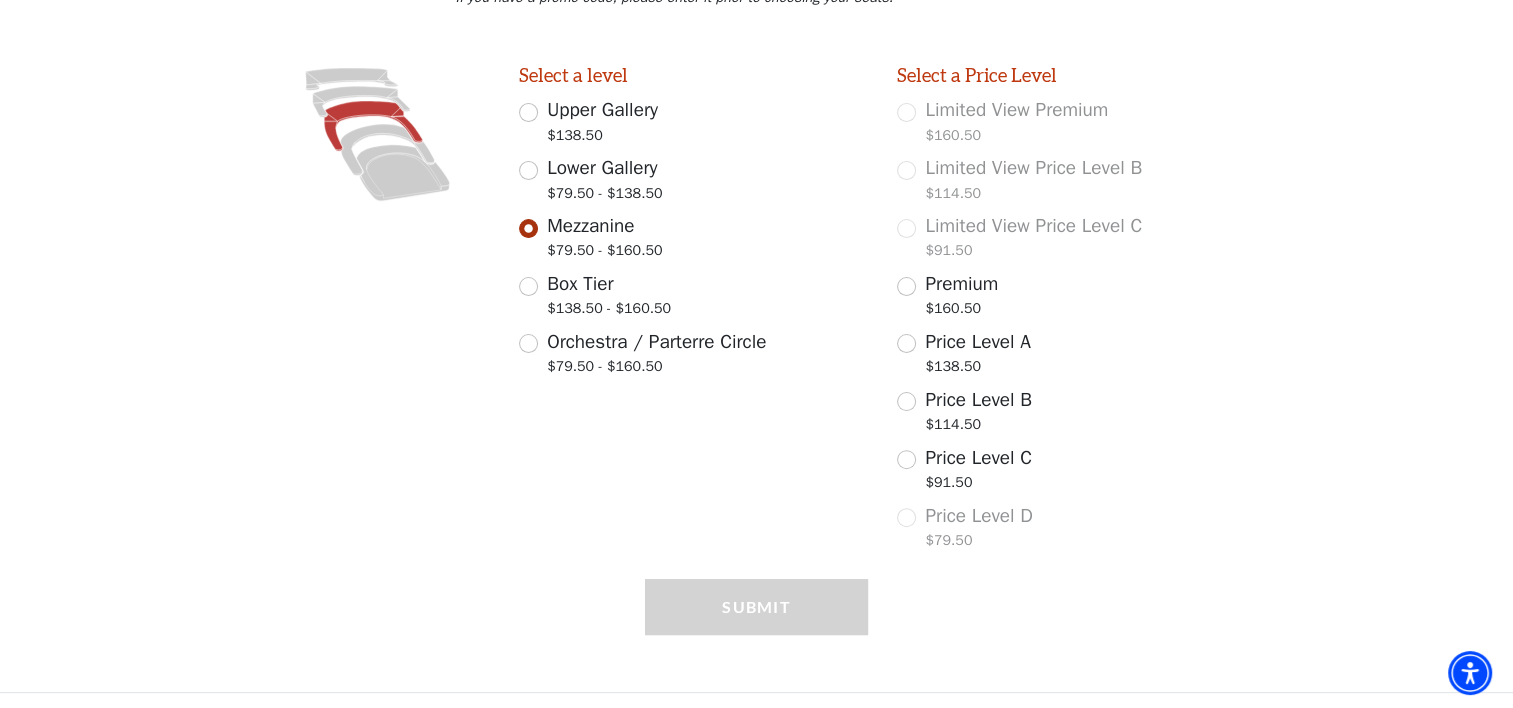 click on "Premium $160.50" at bounding box center [1072, 298] 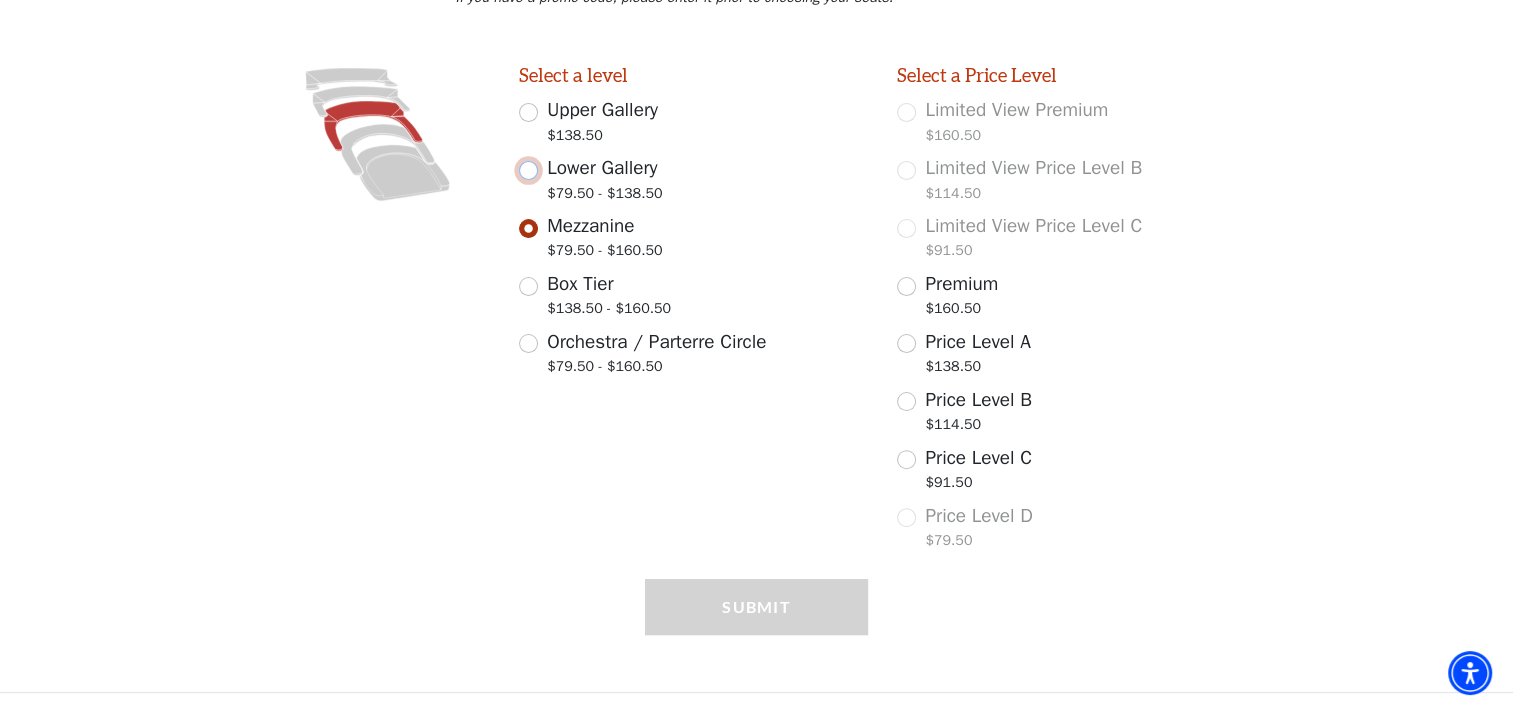 click on "Lower Gallery     $79.50 - $138.50" at bounding box center [528, 170] 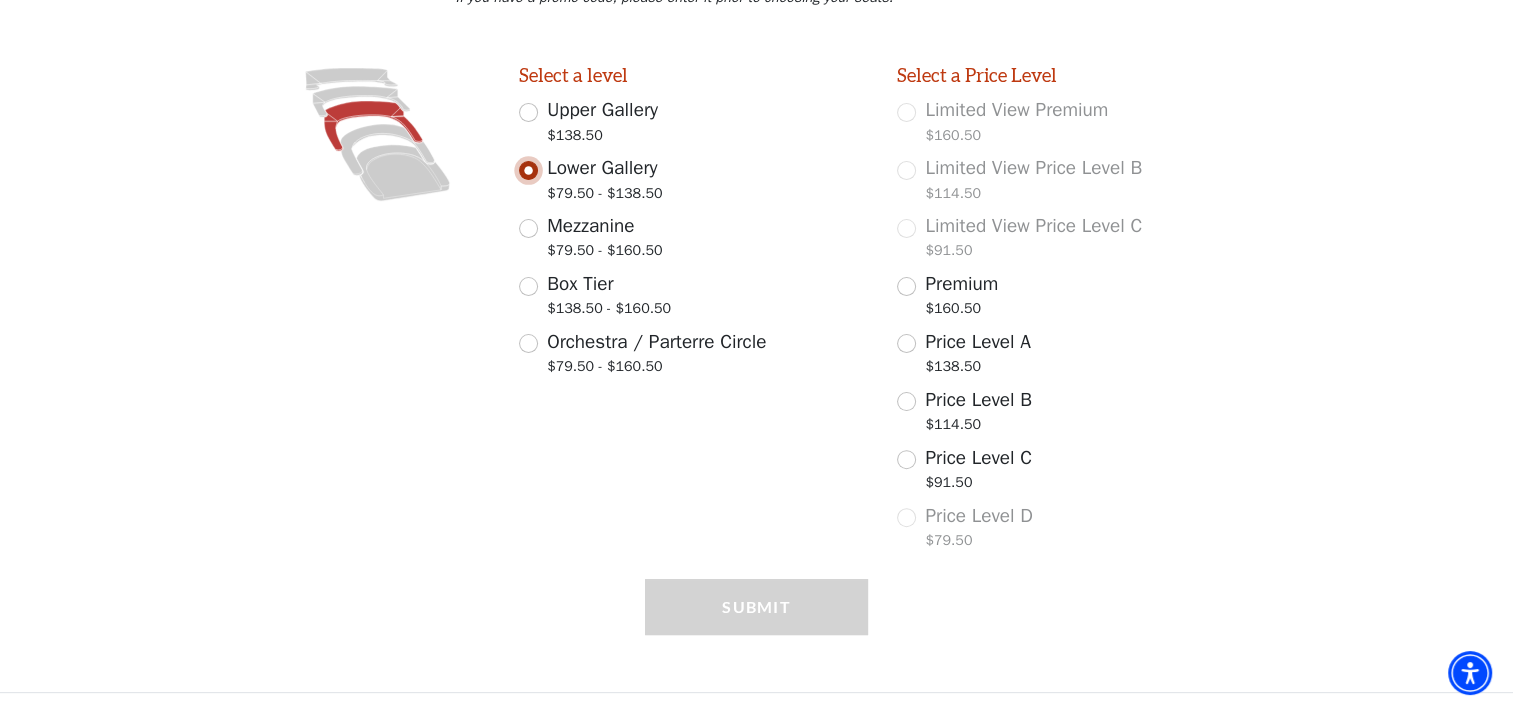 scroll, scrollTop: 343, scrollLeft: 0, axis: vertical 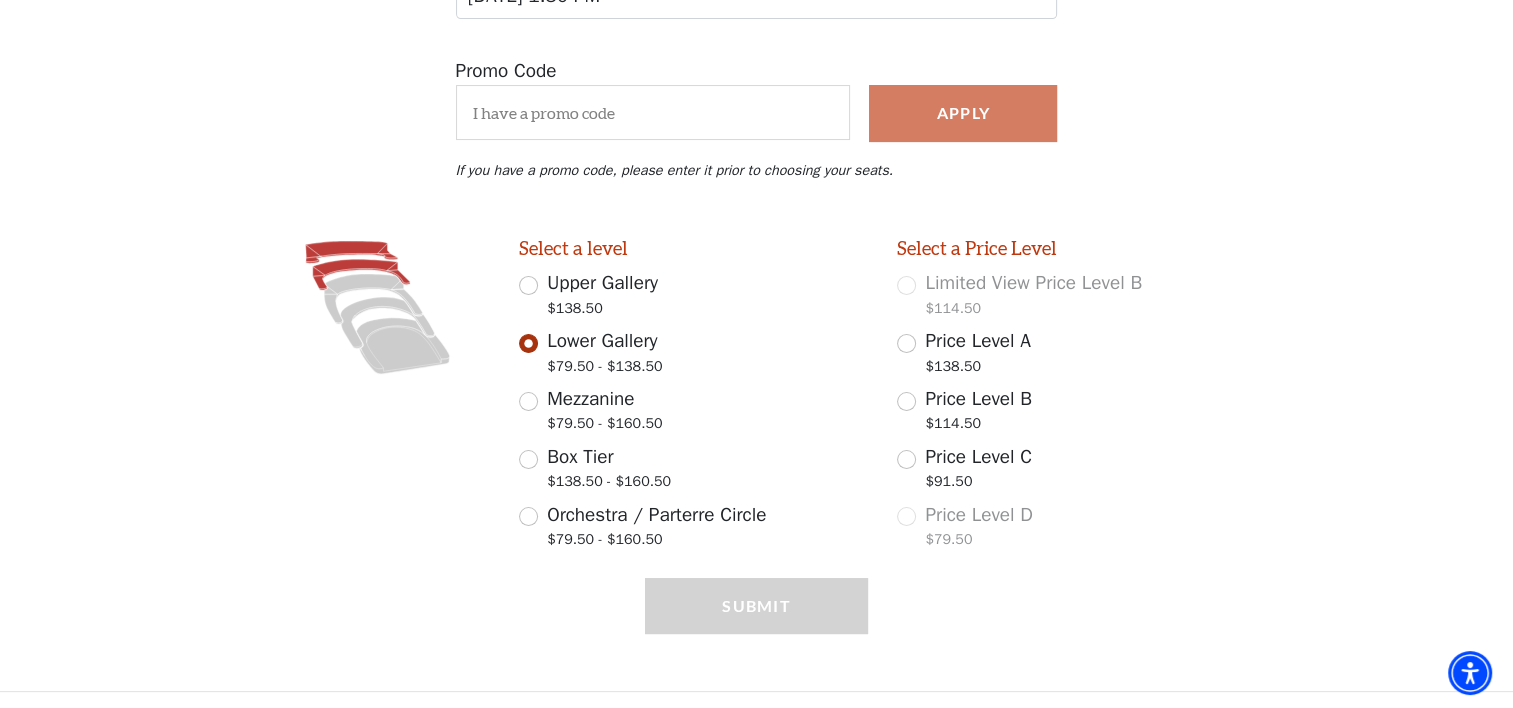 click 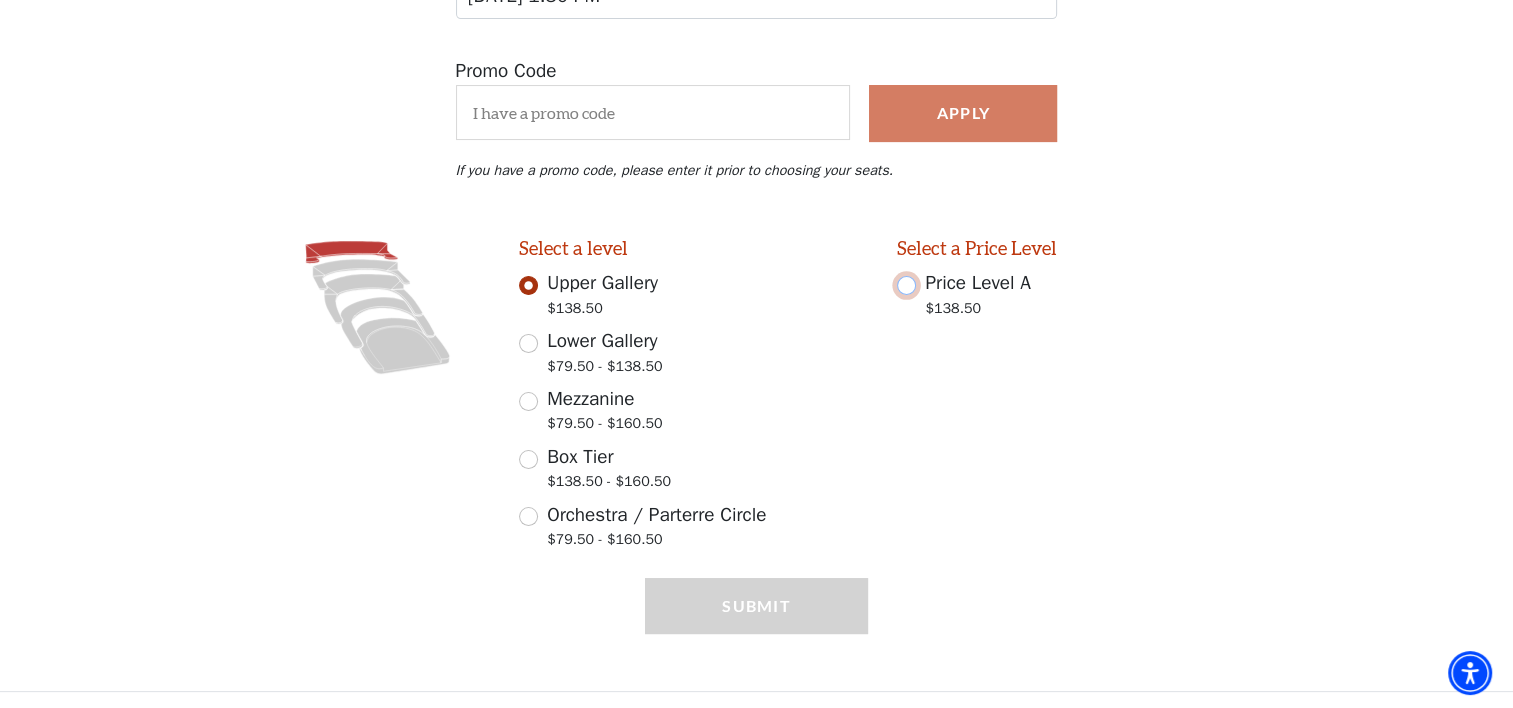 click on "Price Level A $138.50" at bounding box center (906, 285) 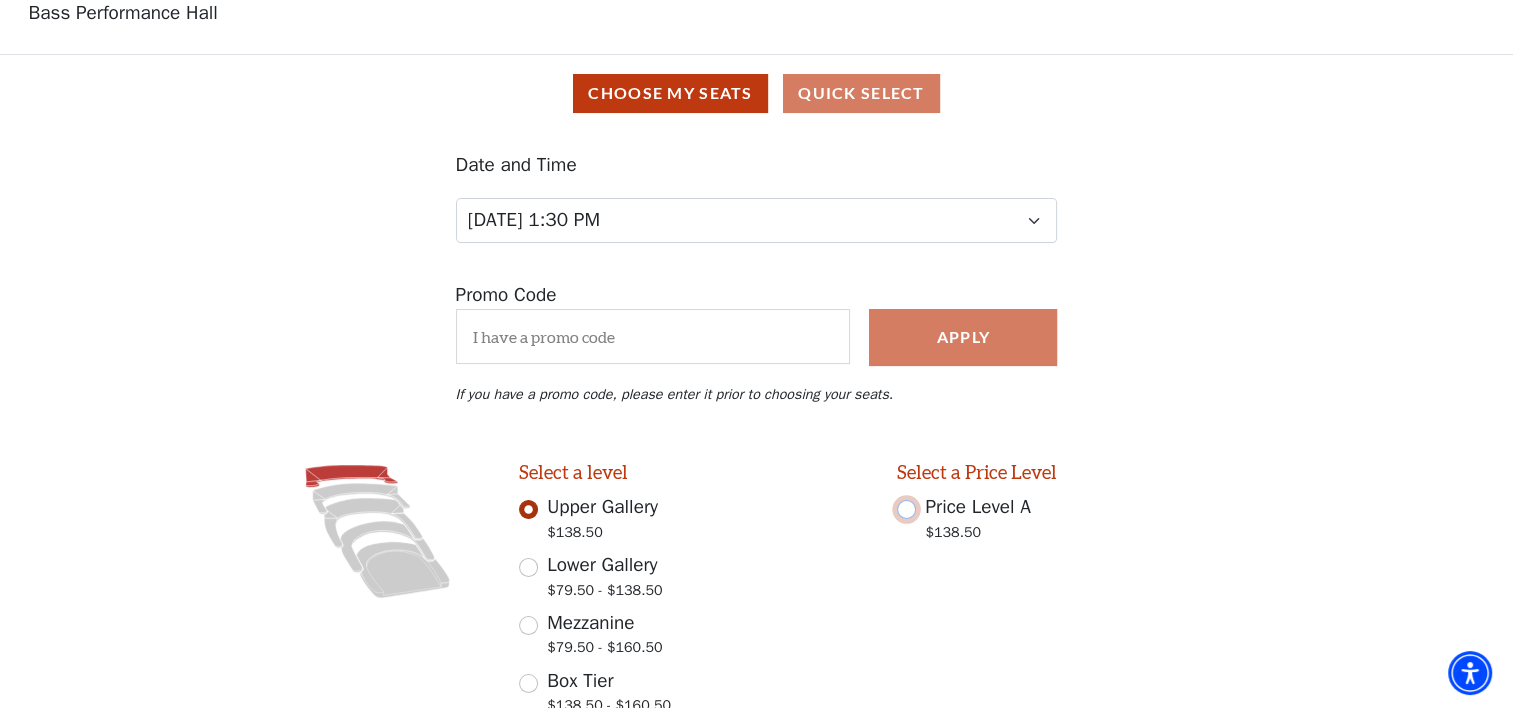 scroll, scrollTop: 0, scrollLeft: 0, axis: both 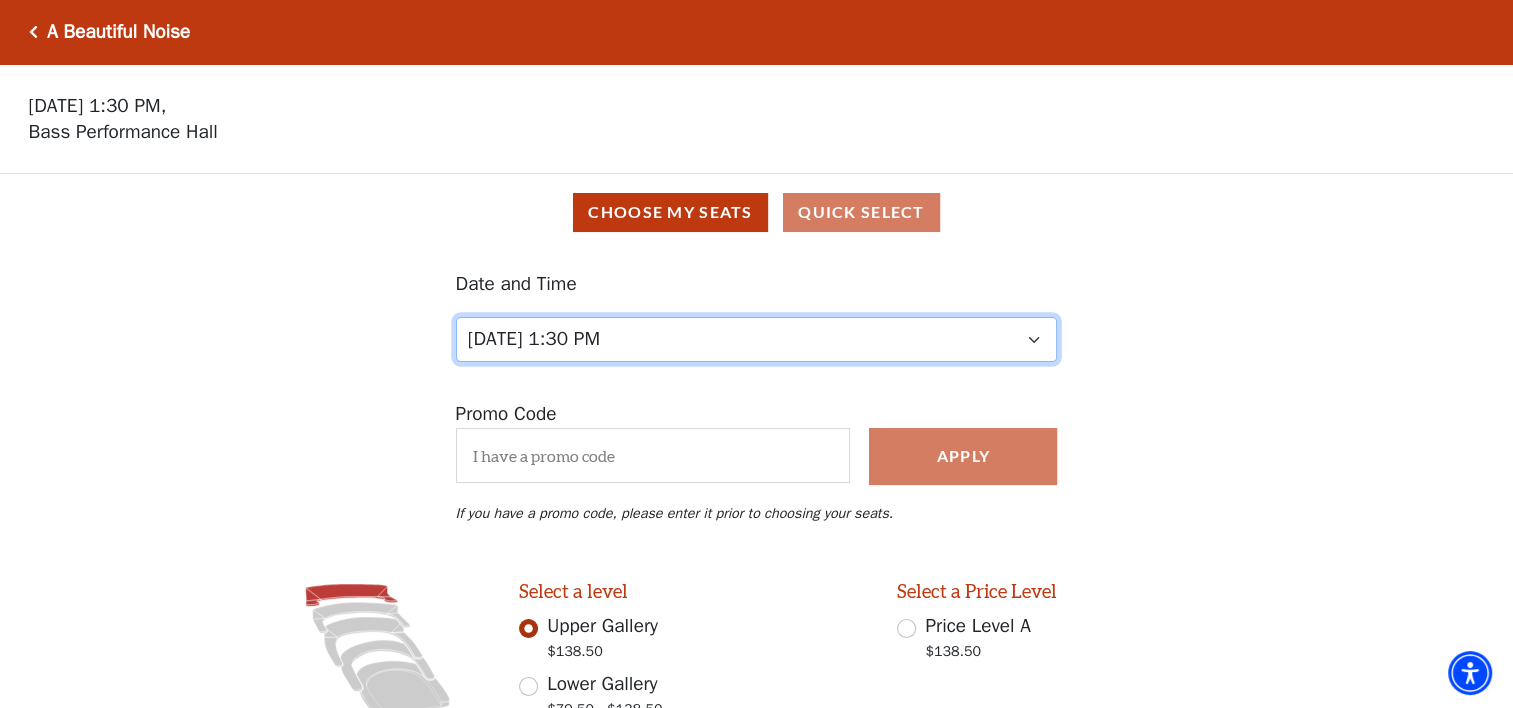 click on "Tuesday, October 28 at 7:30 PM Wednesday, October 29 at 7:30 PM Thursday, October 30 at 7:30 PM Friday, October 31 at 7:30 PM Saturday, November 1 at 1:30 PM Saturday, November 1 at 7:30 PM Sunday, November 2 at 1:30 PM Sunday, November 2 at 6:30 PM" at bounding box center [757, 339] 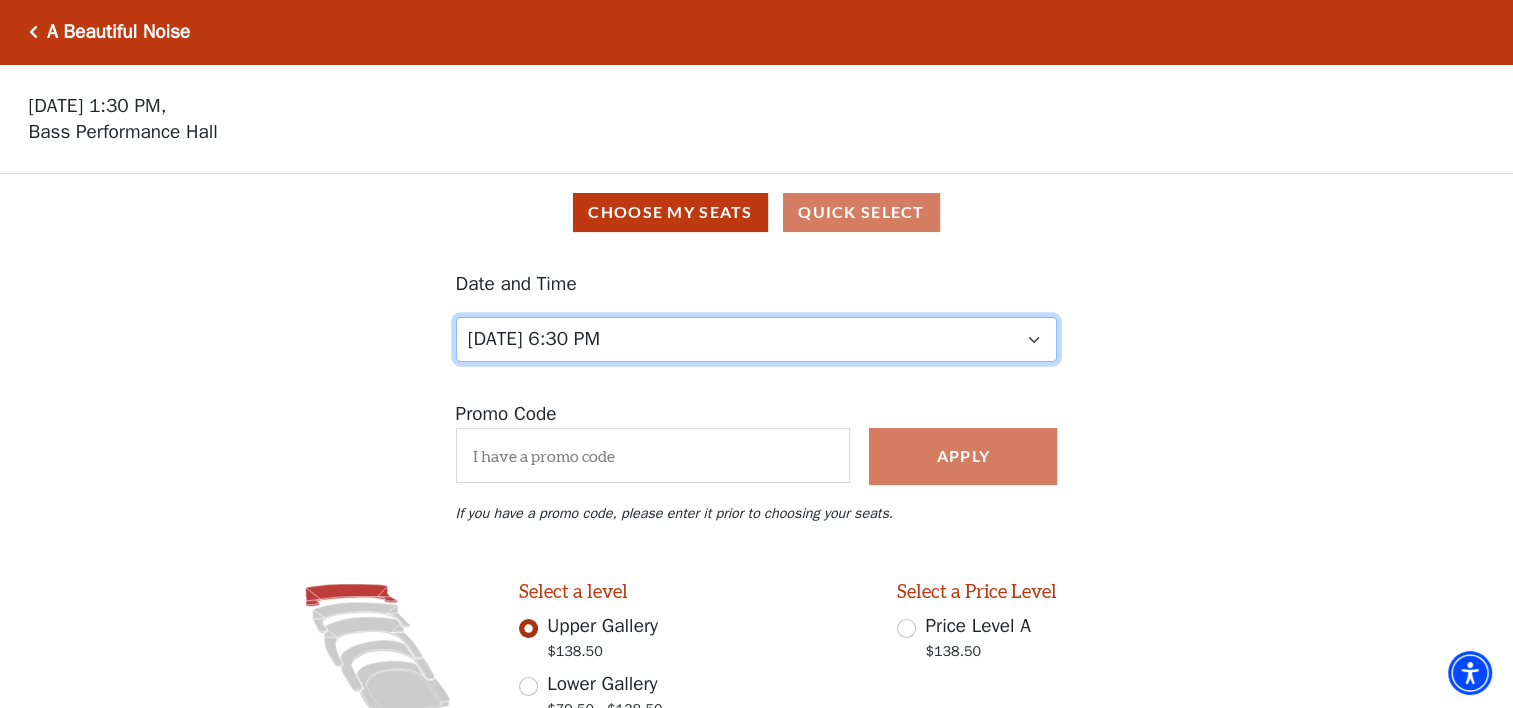 click on "Tuesday, October 28 at 7:30 PM Wednesday, October 29 at 7:30 PM Thursday, October 30 at 7:30 PM Friday, October 31 at 7:30 PM Saturday, November 1 at 1:30 PM Saturday, November 1 at 7:30 PM Sunday, November 2 at 1:30 PM Sunday, November 2 at 6:30 PM" at bounding box center [757, 339] 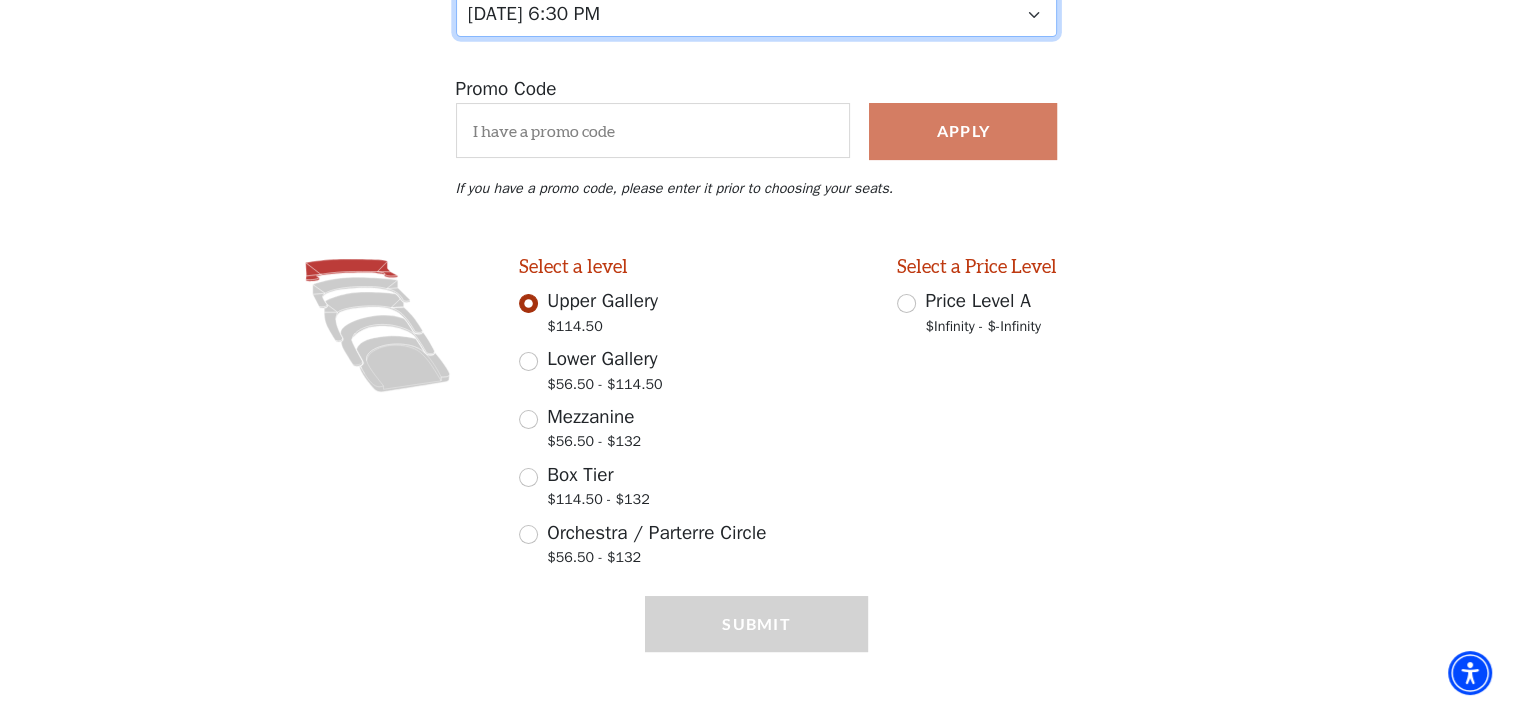 scroll, scrollTop: 43, scrollLeft: 0, axis: vertical 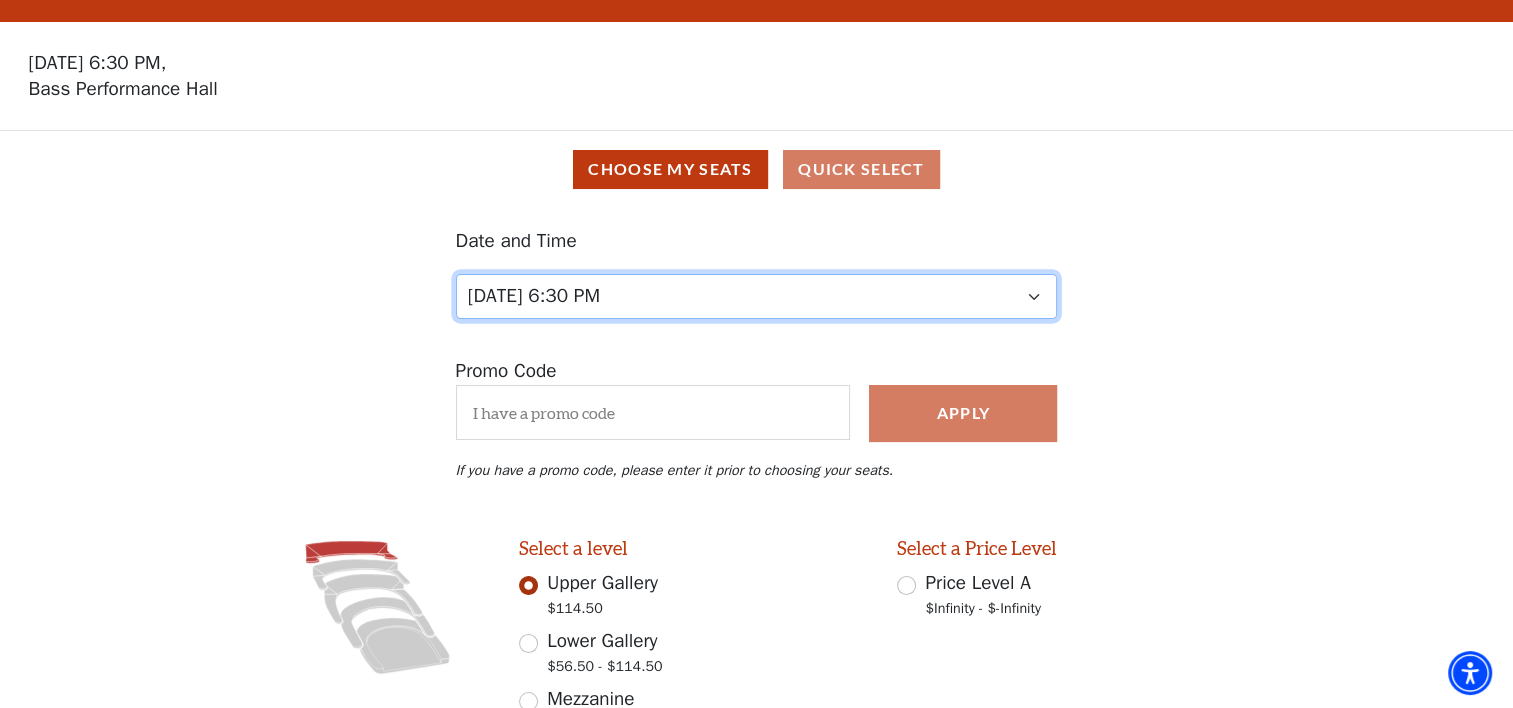 click on "Tuesday, October 28 at 7:30 PM Wednesday, October 29 at 7:30 PM Thursday, October 30 at 7:30 PM Friday, October 31 at 7:30 PM Saturday, November 1 at 1:30 PM Saturday, November 1 at 7:30 PM Sunday, November 2 at 1:30 PM Sunday, November 2 at 6:30 PM" at bounding box center [757, 296] 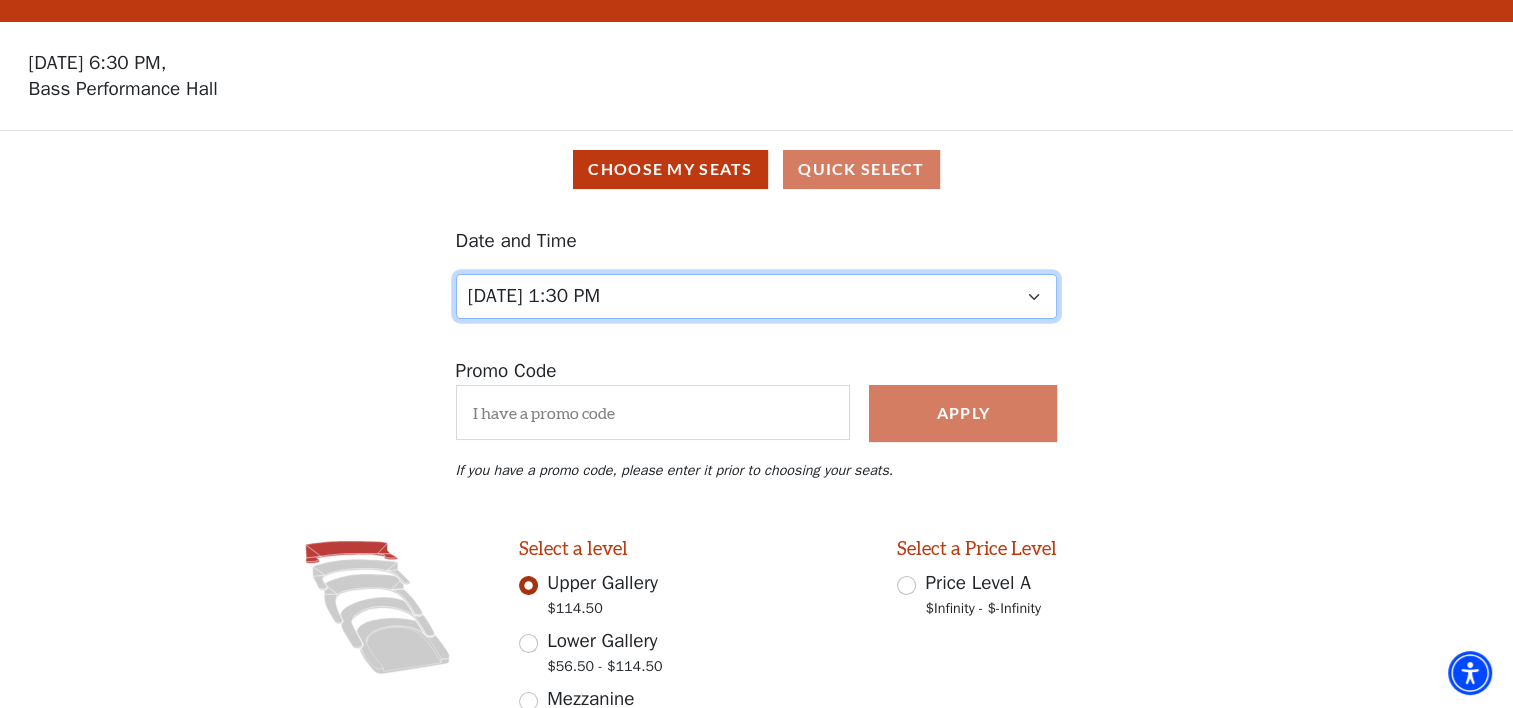 click on "Tuesday, October 28 at 7:30 PM Wednesday, October 29 at 7:30 PM Thursday, October 30 at 7:30 PM Friday, October 31 at 7:30 PM Saturday, November 1 at 1:30 PM Saturday, November 1 at 7:30 PM Sunday, November 2 at 1:30 PM Sunday, November 2 at 6:30 PM" at bounding box center (757, 296) 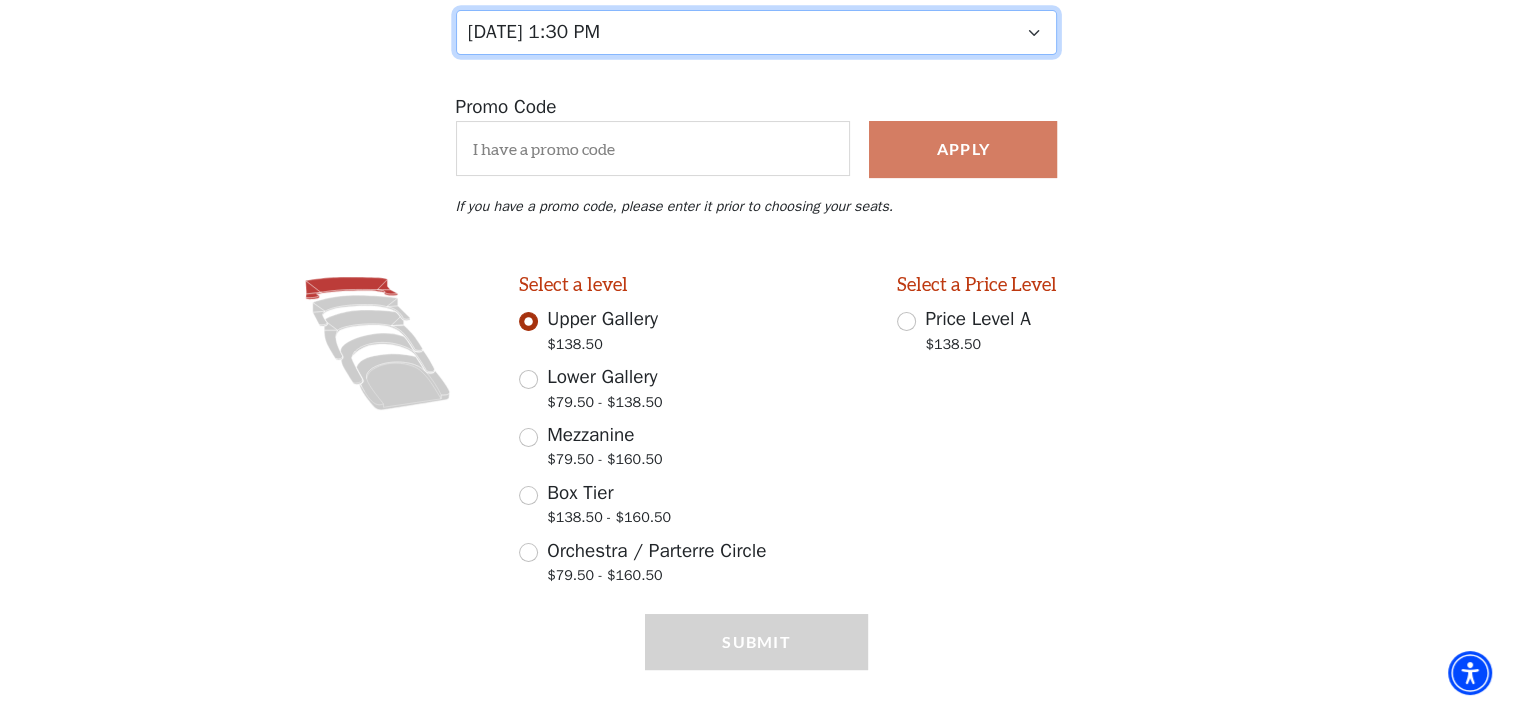 scroll, scrollTop: 343, scrollLeft: 0, axis: vertical 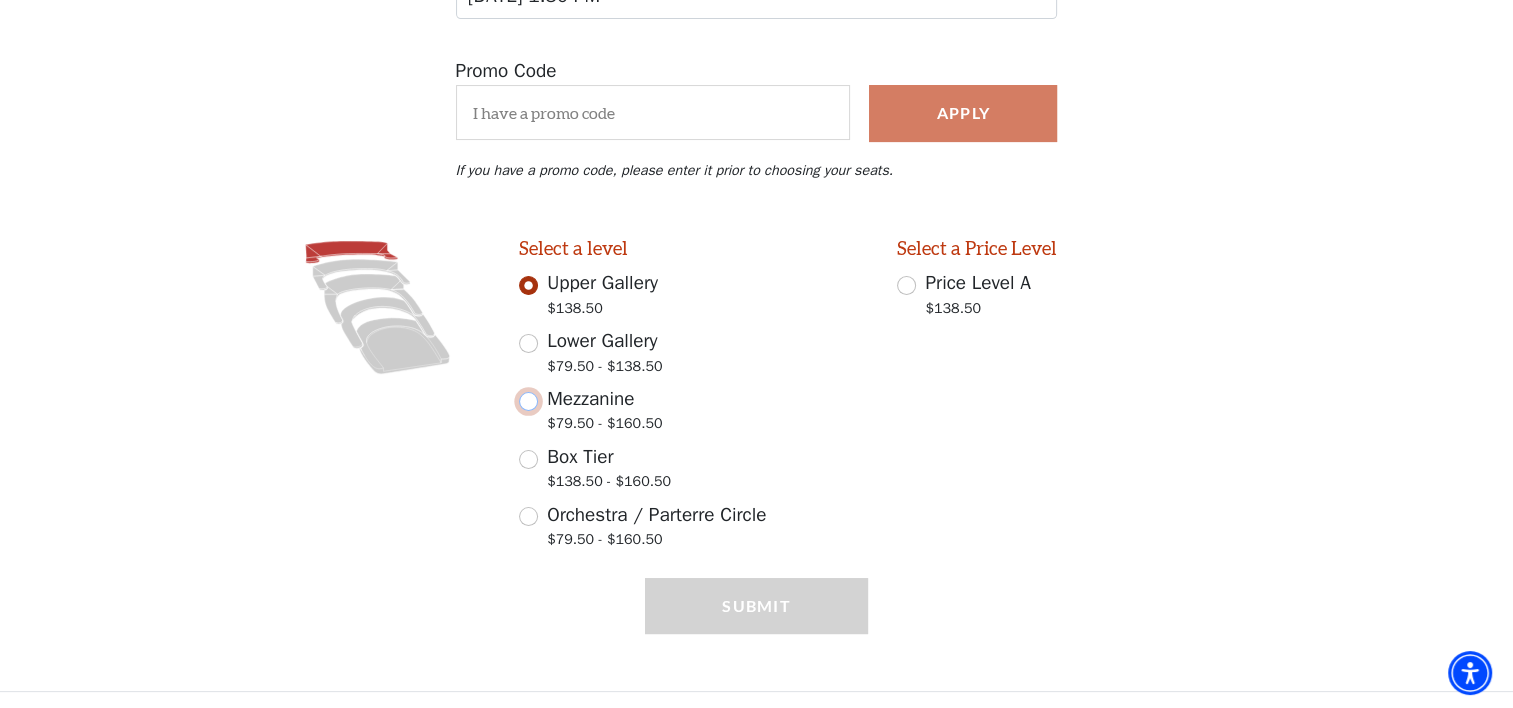 click on "Mezzanine     $79.50 - $160.50" at bounding box center [528, 401] 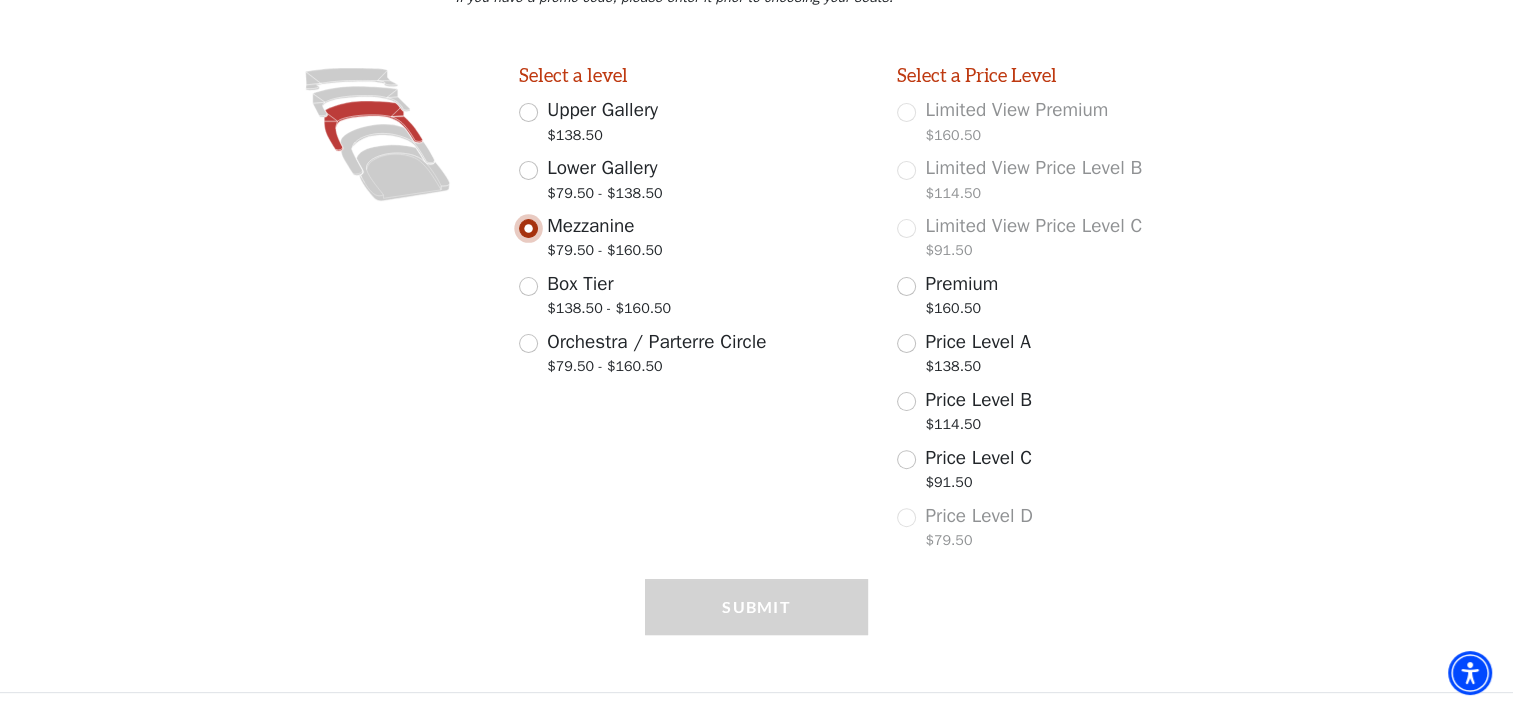 scroll, scrollTop: 516, scrollLeft: 0, axis: vertical 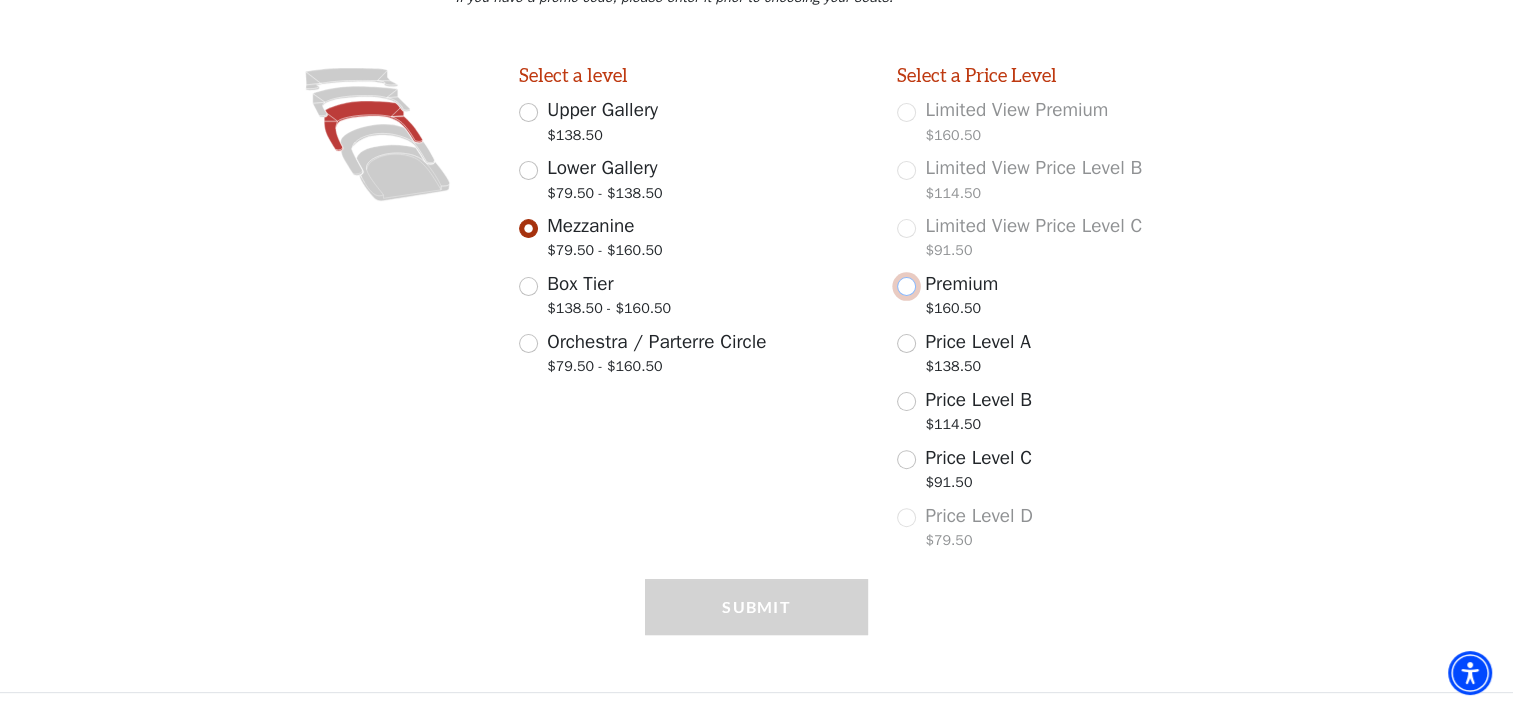 click on "Premium $160.50" at bounding box center [906, 286] 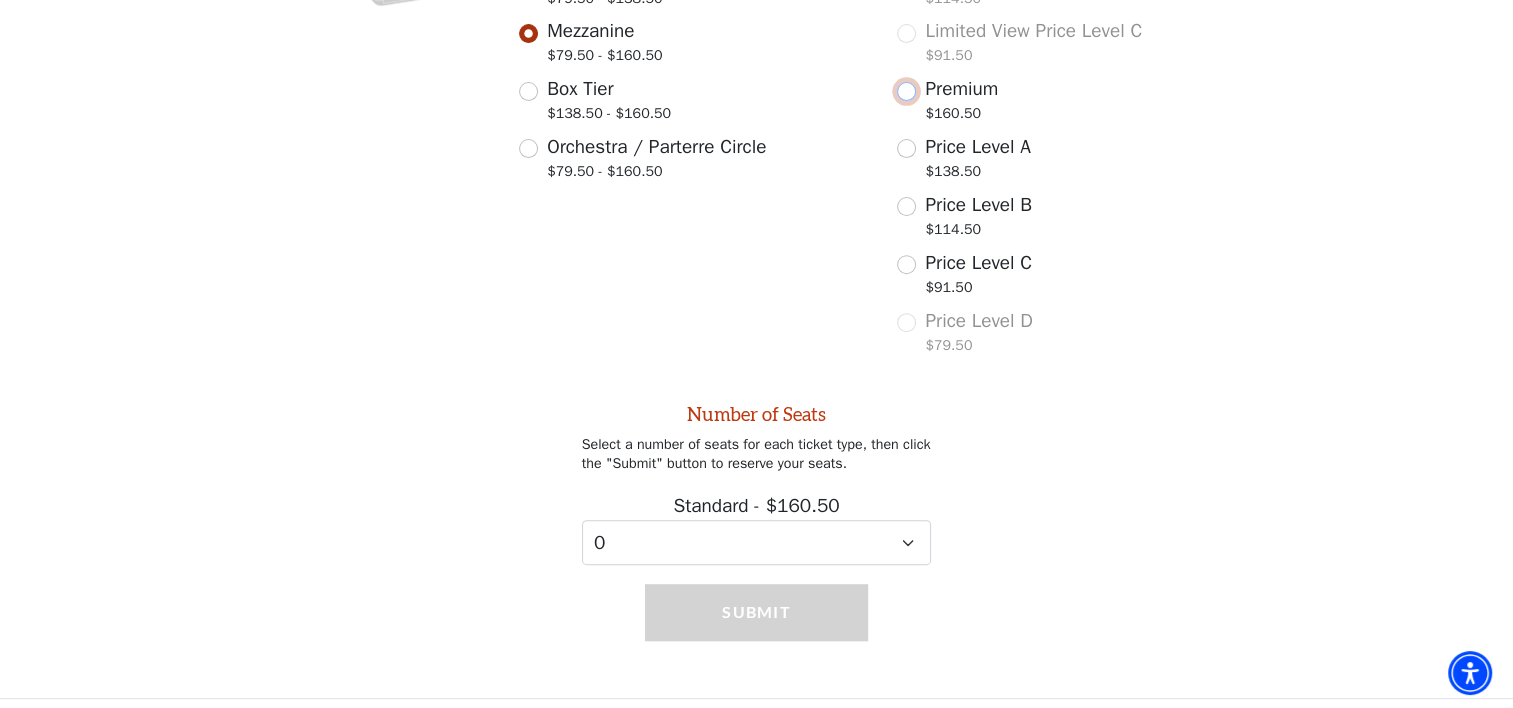 scroll, scrollTop: 716, scrollLeft: 0, axis: vertical 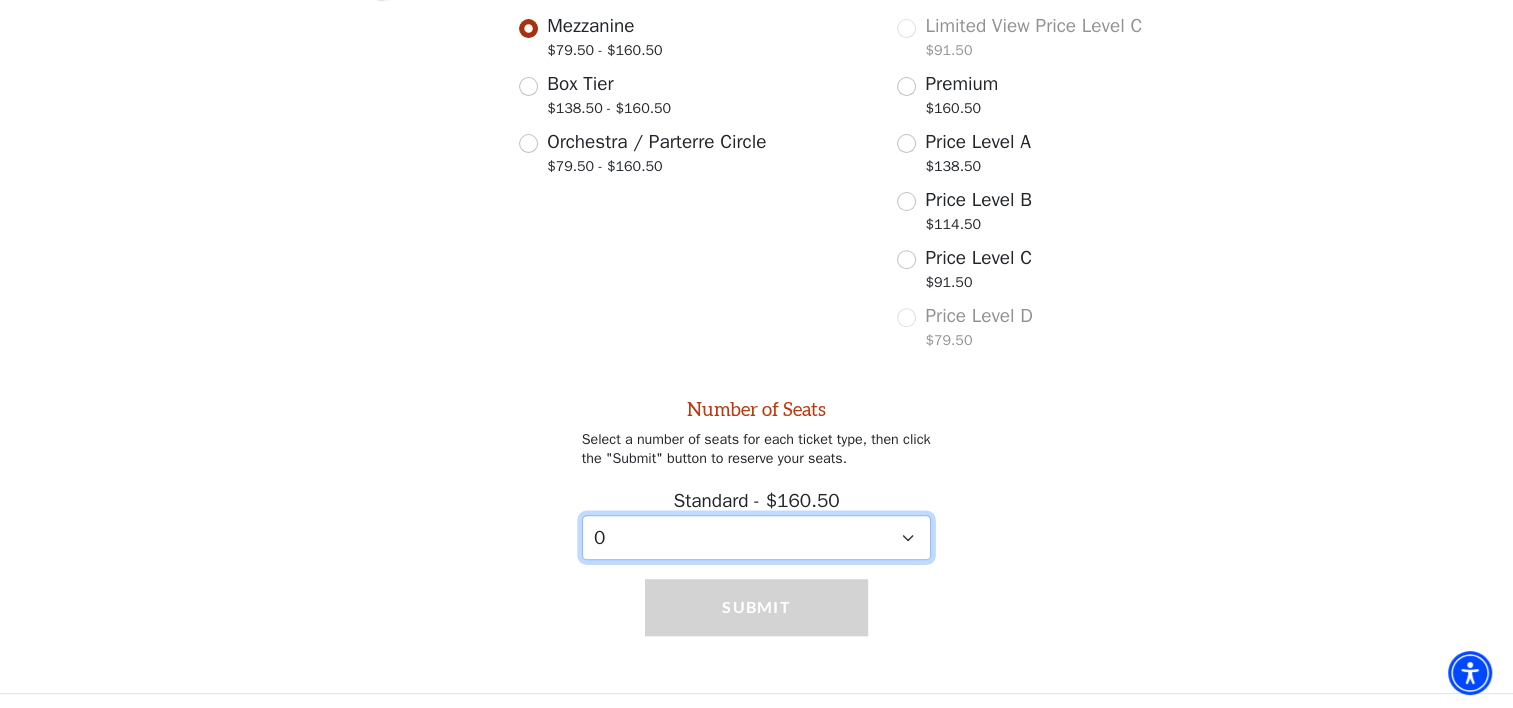 click on "0 1 2 3 4" at bounding box center (757, 537) 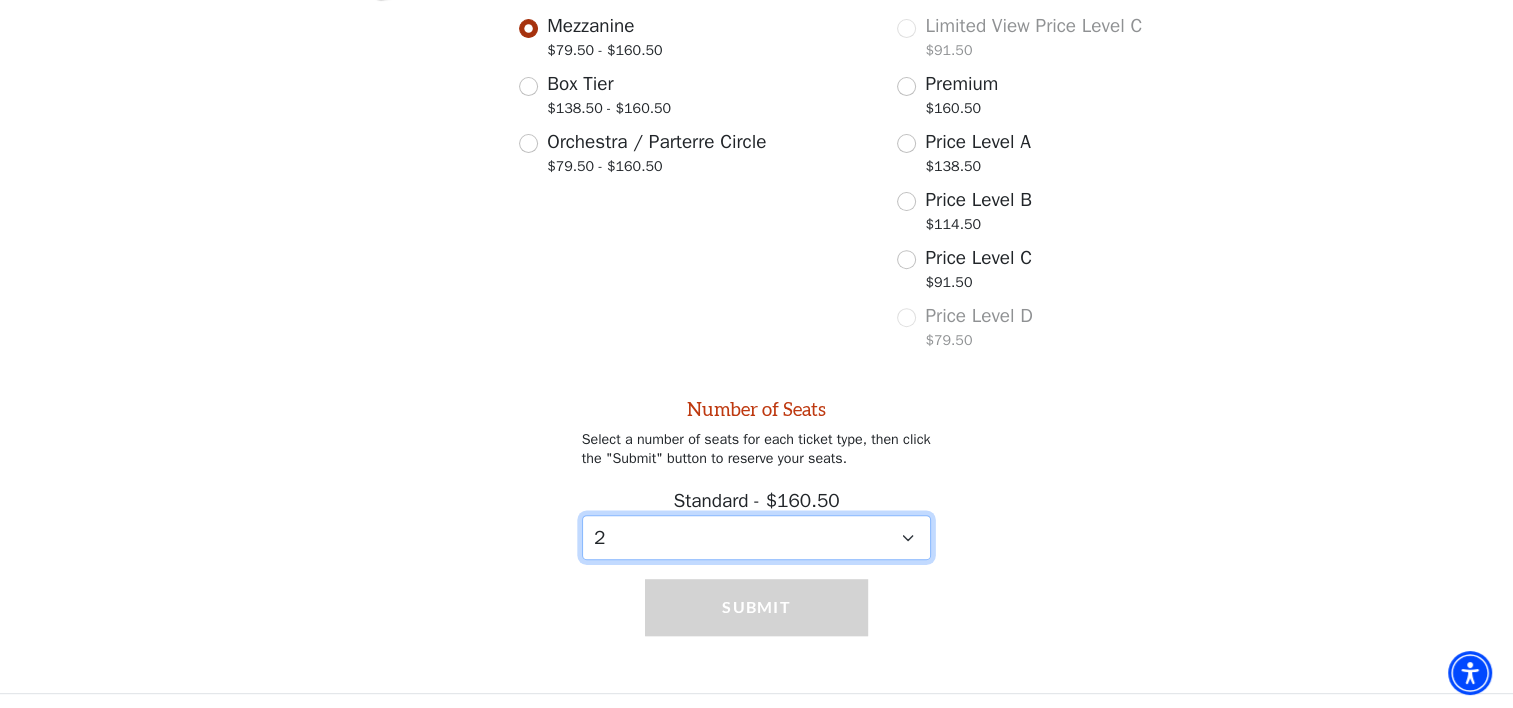 click on "0 1 2 3 4" at bounding box center (757, 537) 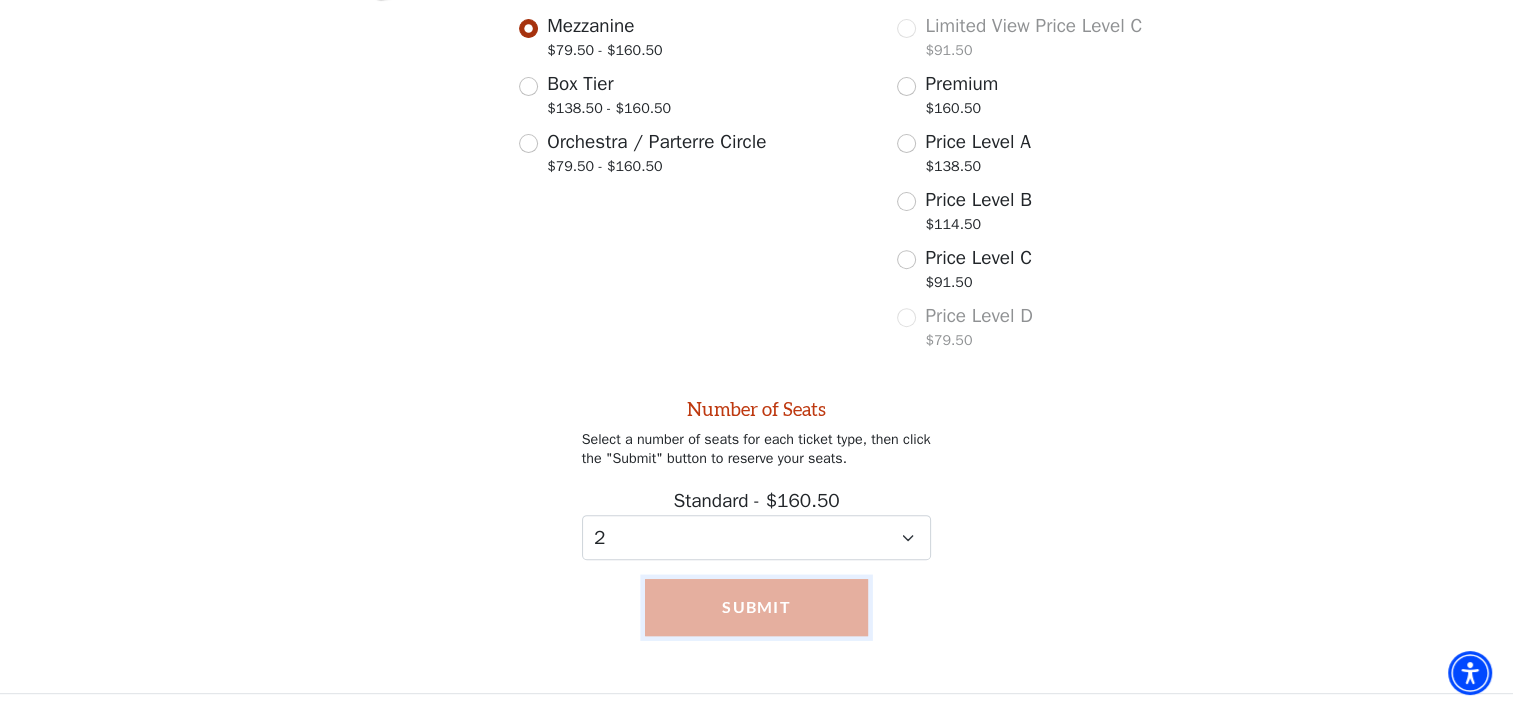 click on "Submit" at bounding box center (757, 607) 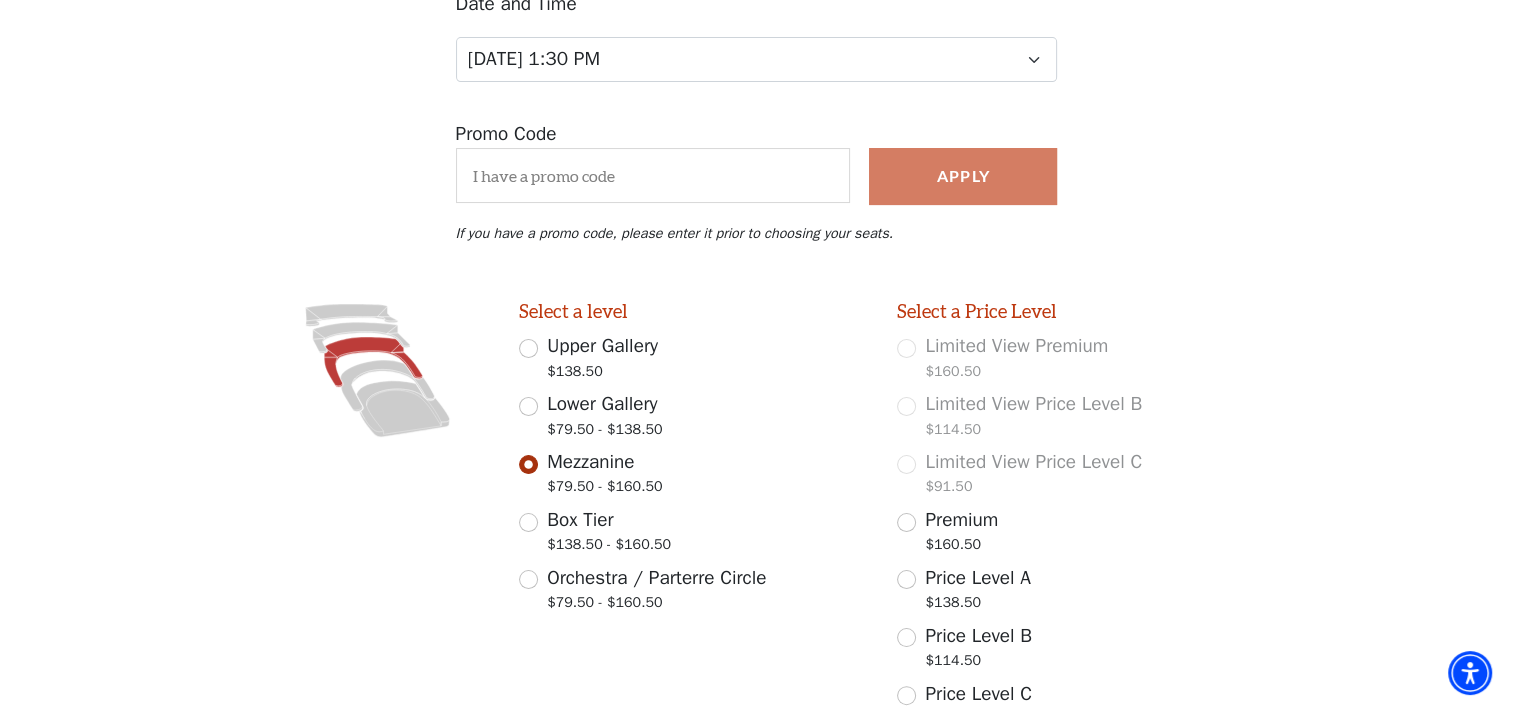 scroll, scrollTop: 221, scrollLeft: 0, axis: vertical 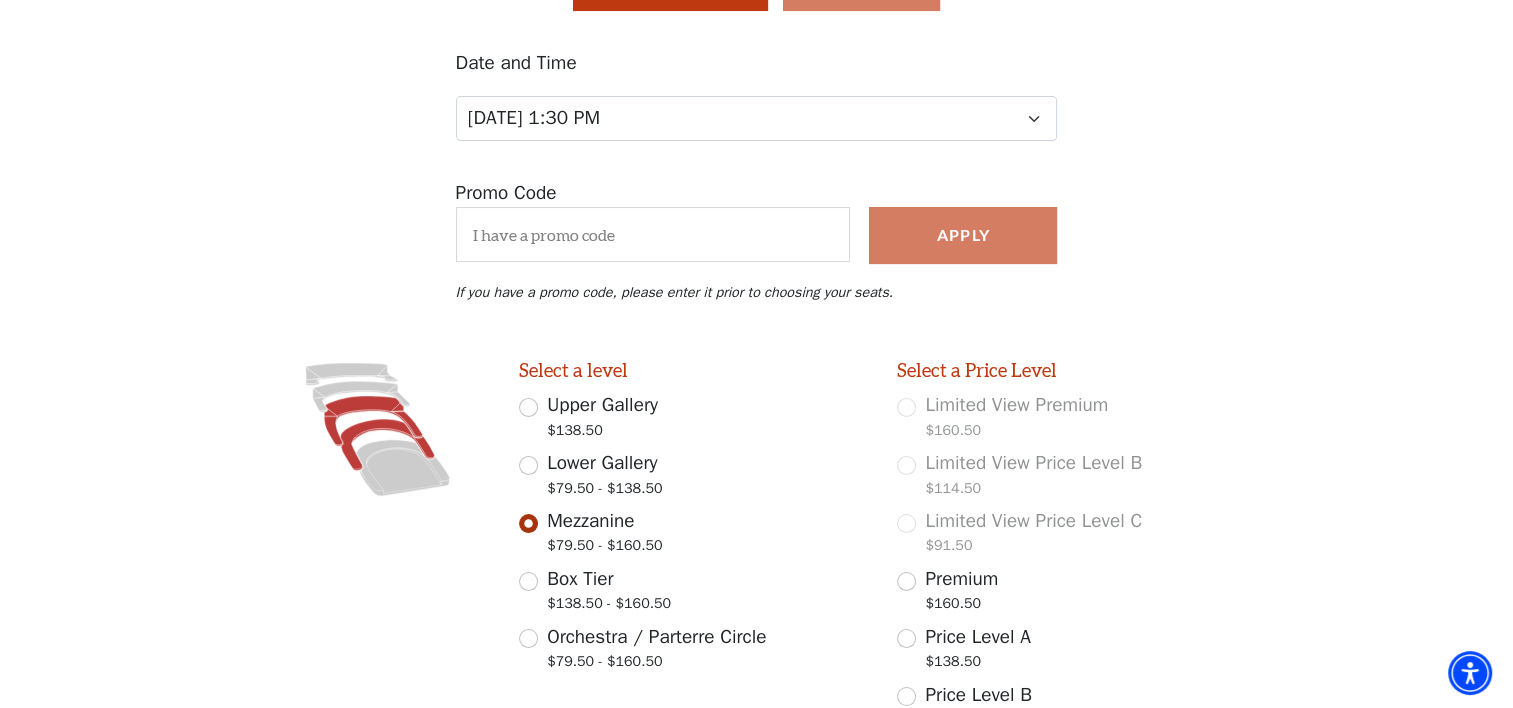 click 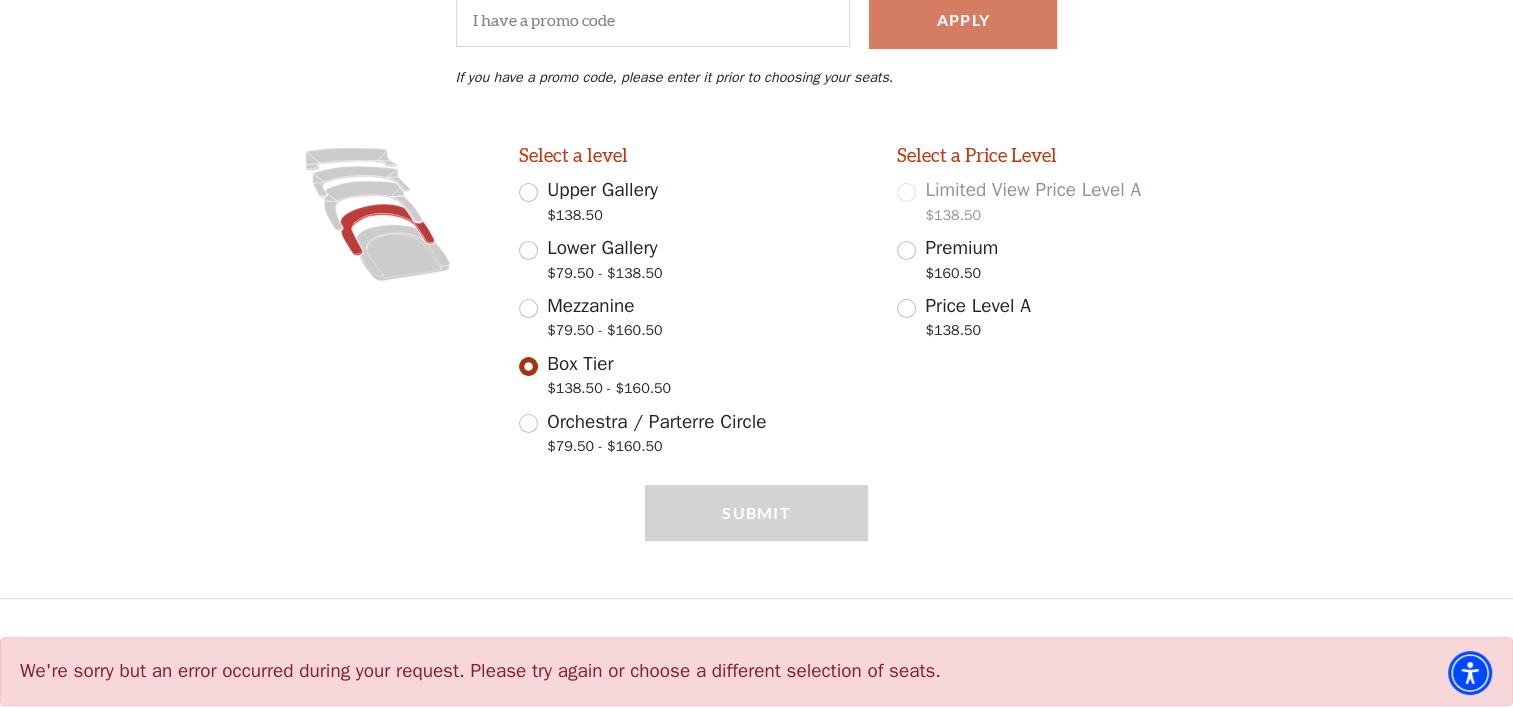 scroll, scrollTop: 448, scrollLeft: 0, axis: vertical 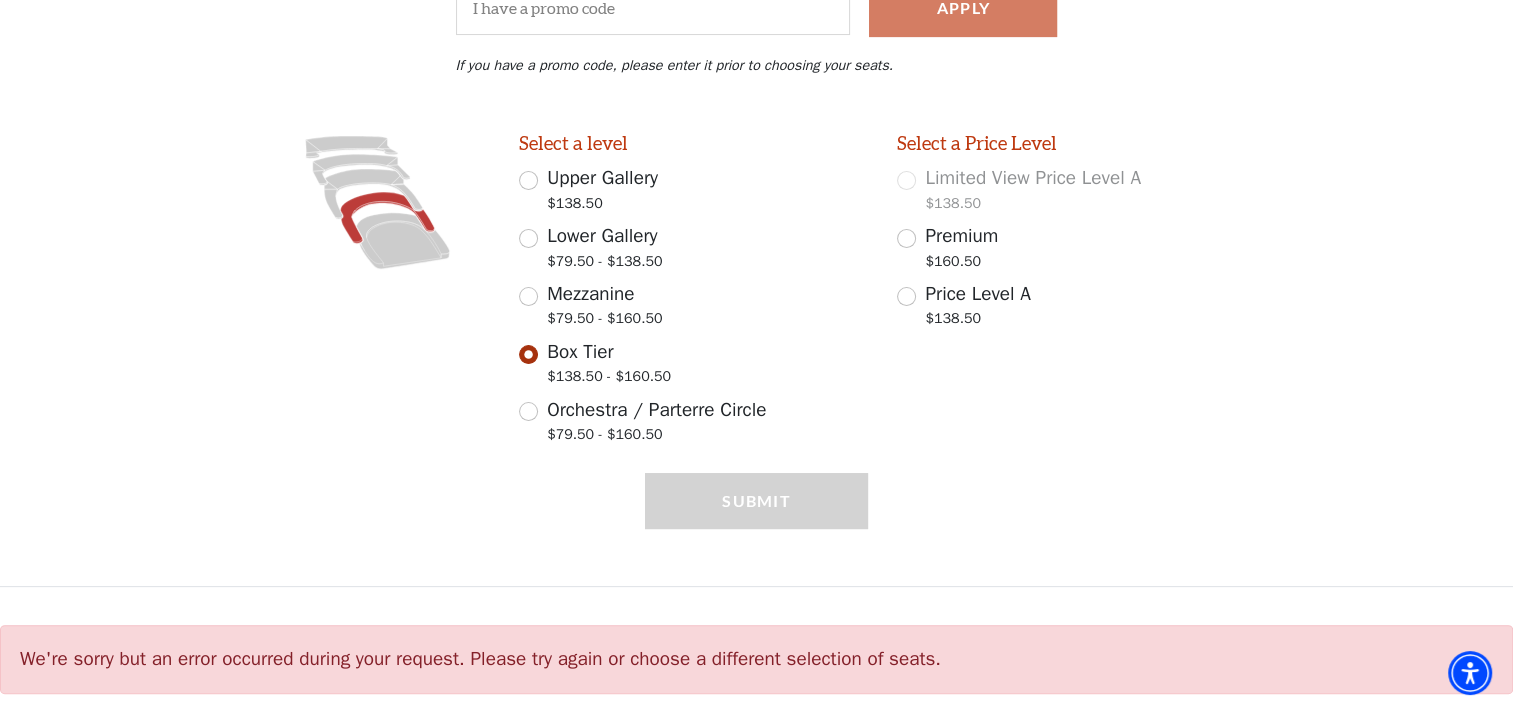 click on "Mezzanine     $79.50 - $160.50" at bounding box center [694, 308] 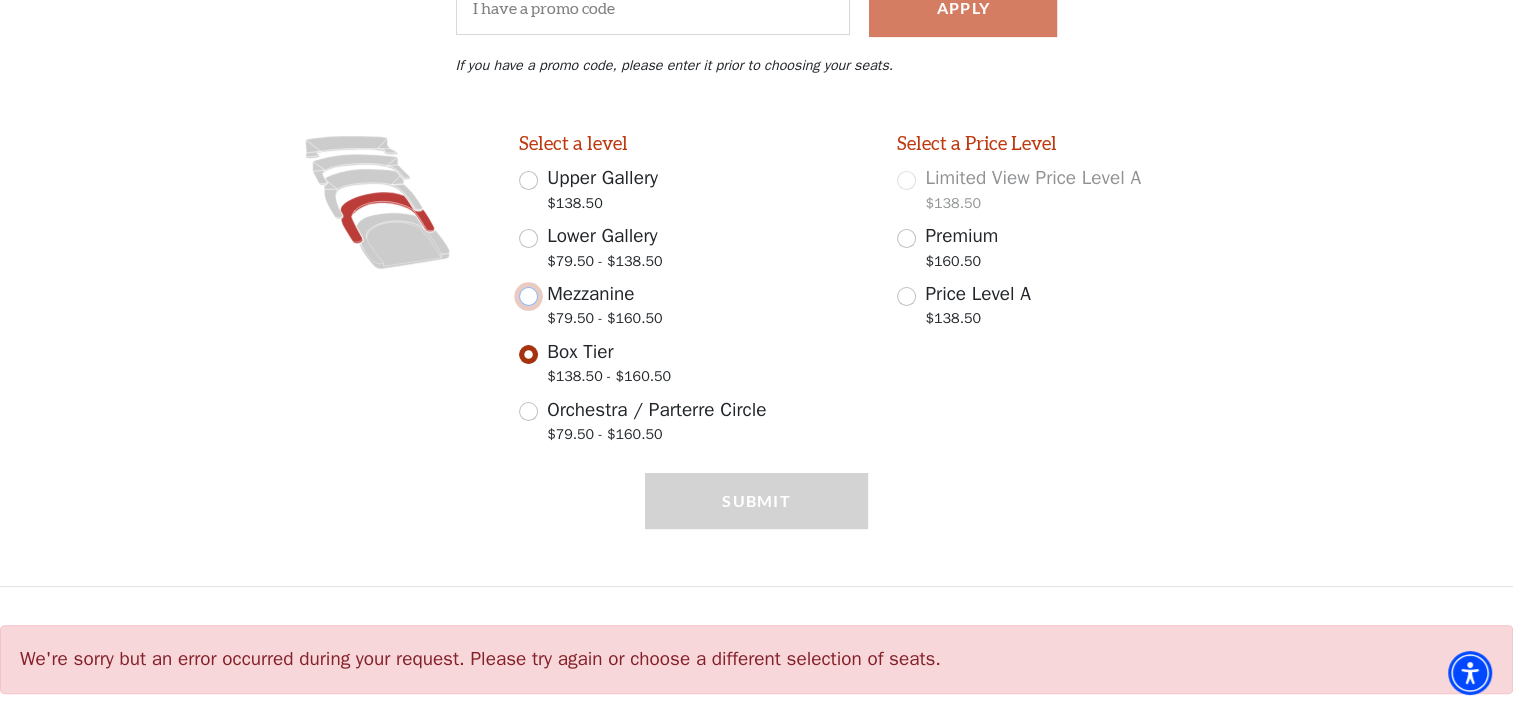 click on "Mezzanine     $79.50 - $160.50" at bounding box center (528, 296) 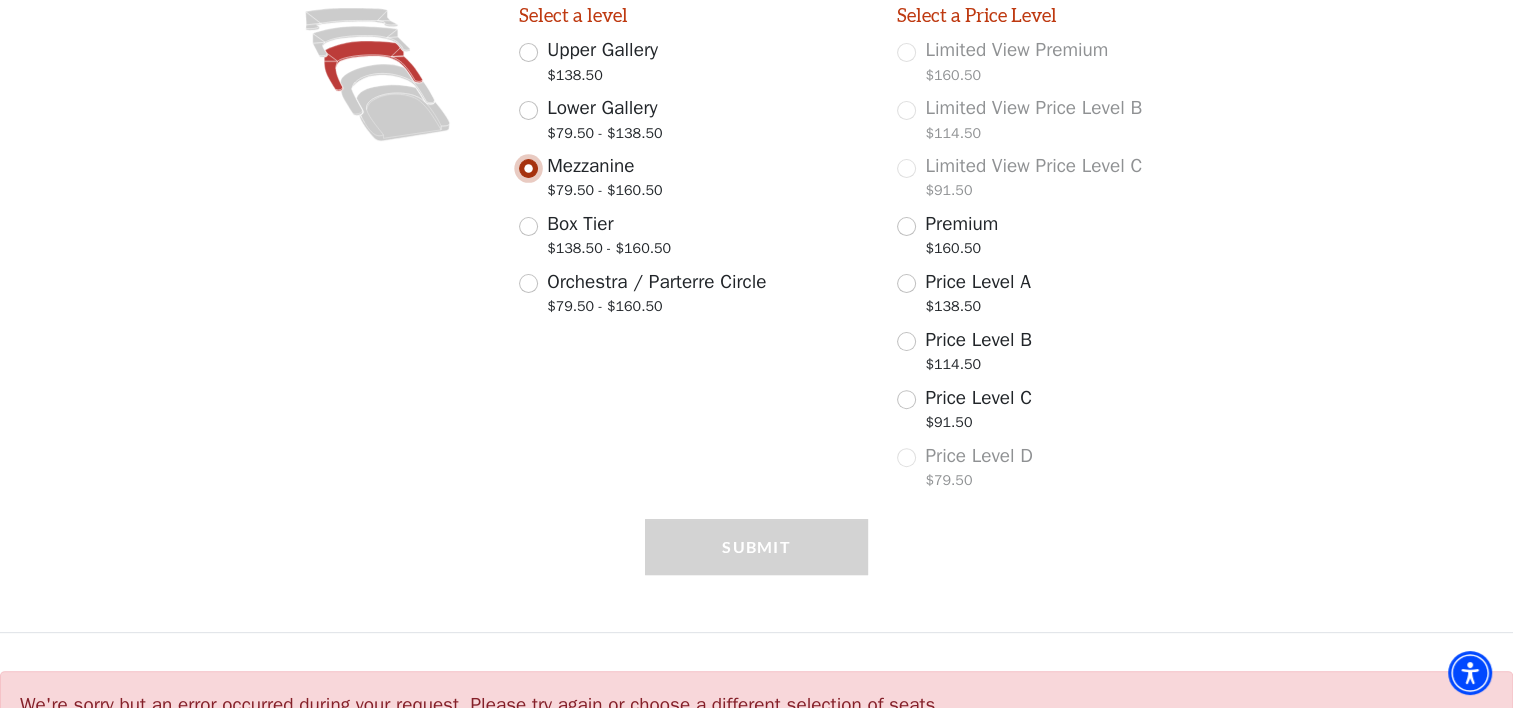 scroll, scrollTop: 576, scrollLeft: 0, axis: vertical 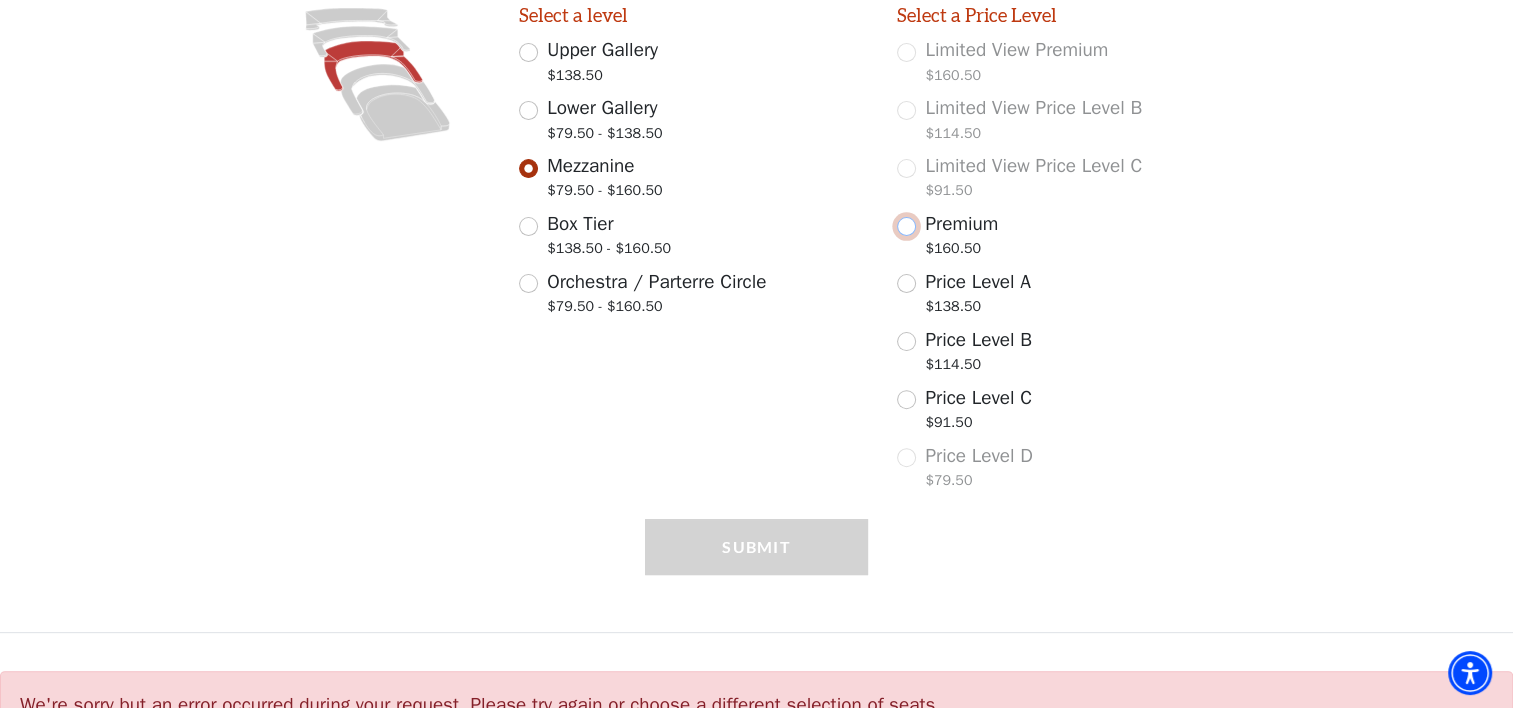 click on "Premium $160.50" at bounding box center (906, 226) 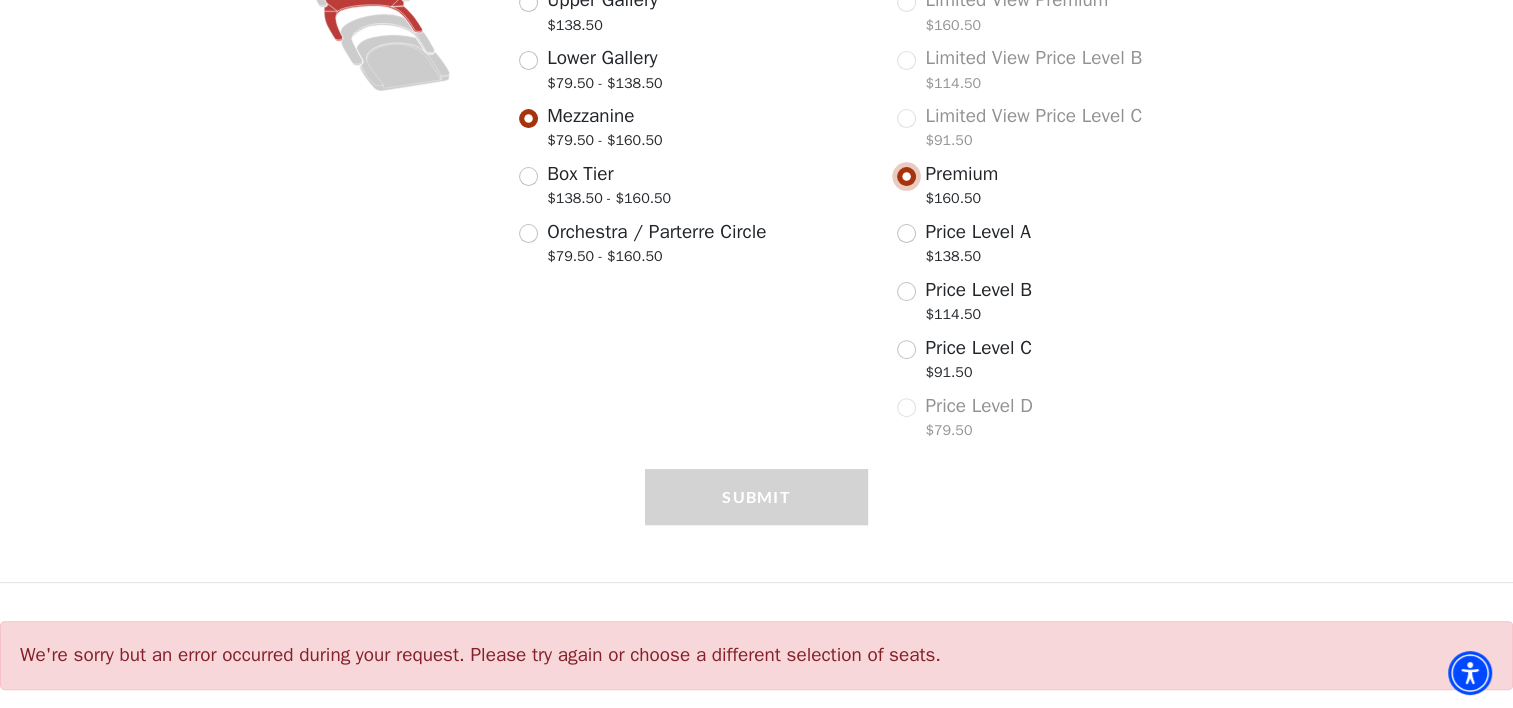 select on "2" 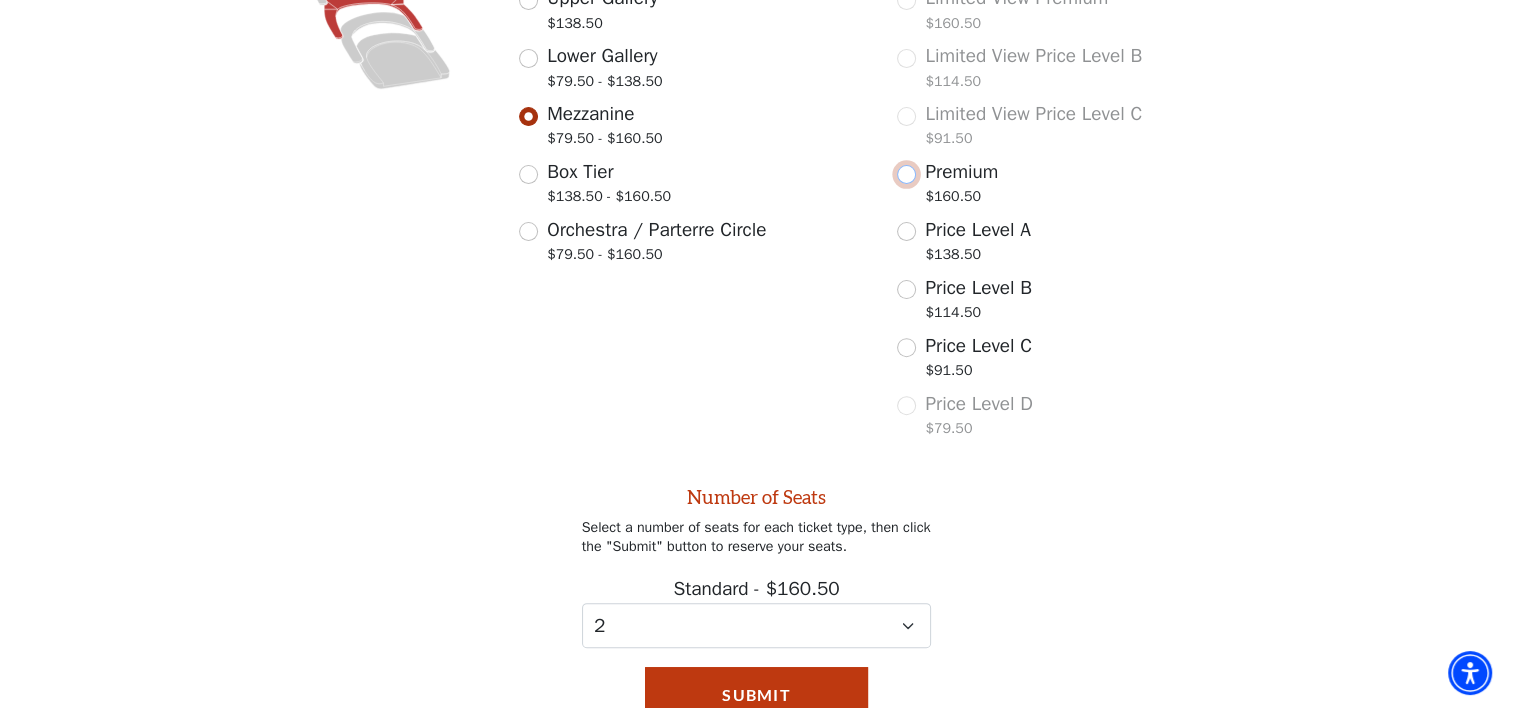 scroll, scrollTop: 321, scrollLeft: 0, axis: vertical 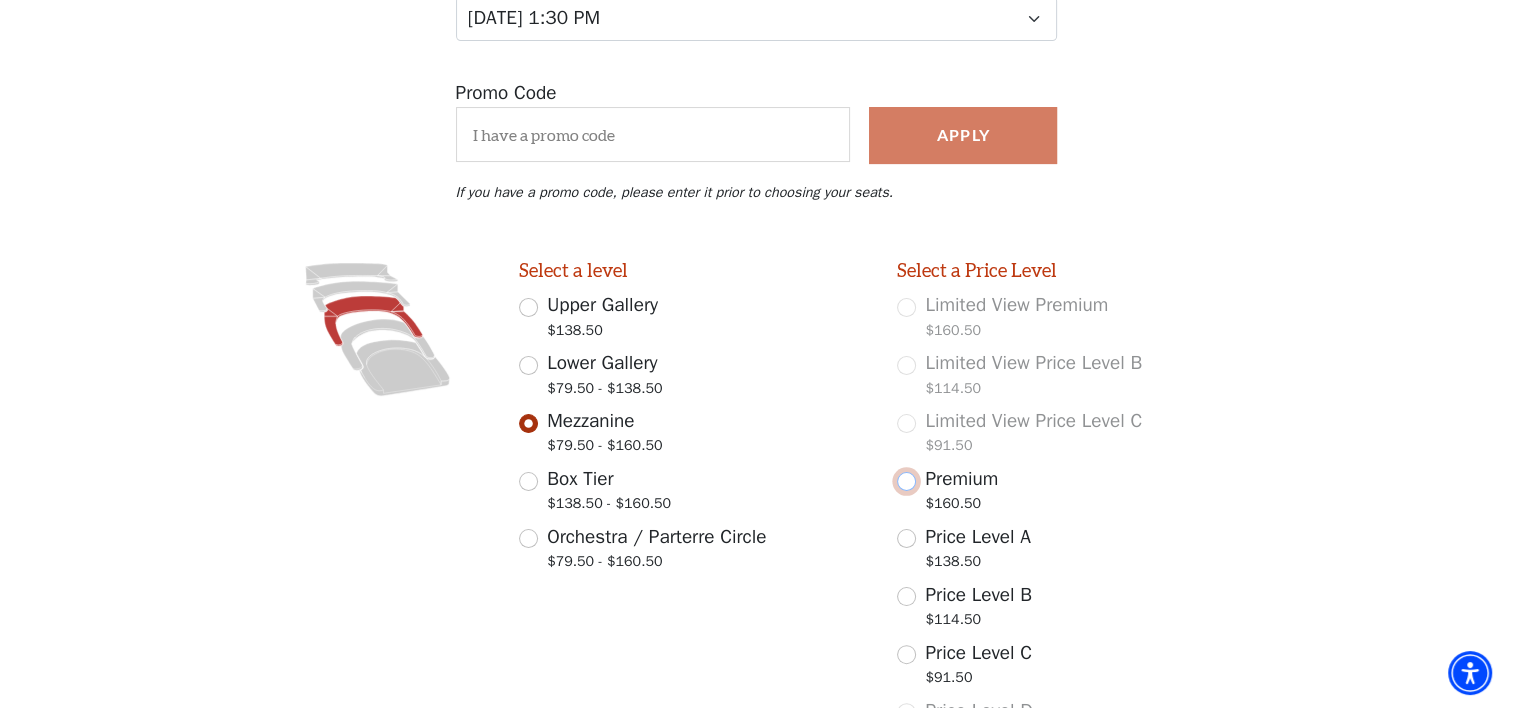 click on "Premium $160.50" at bounding box center [906, 481] 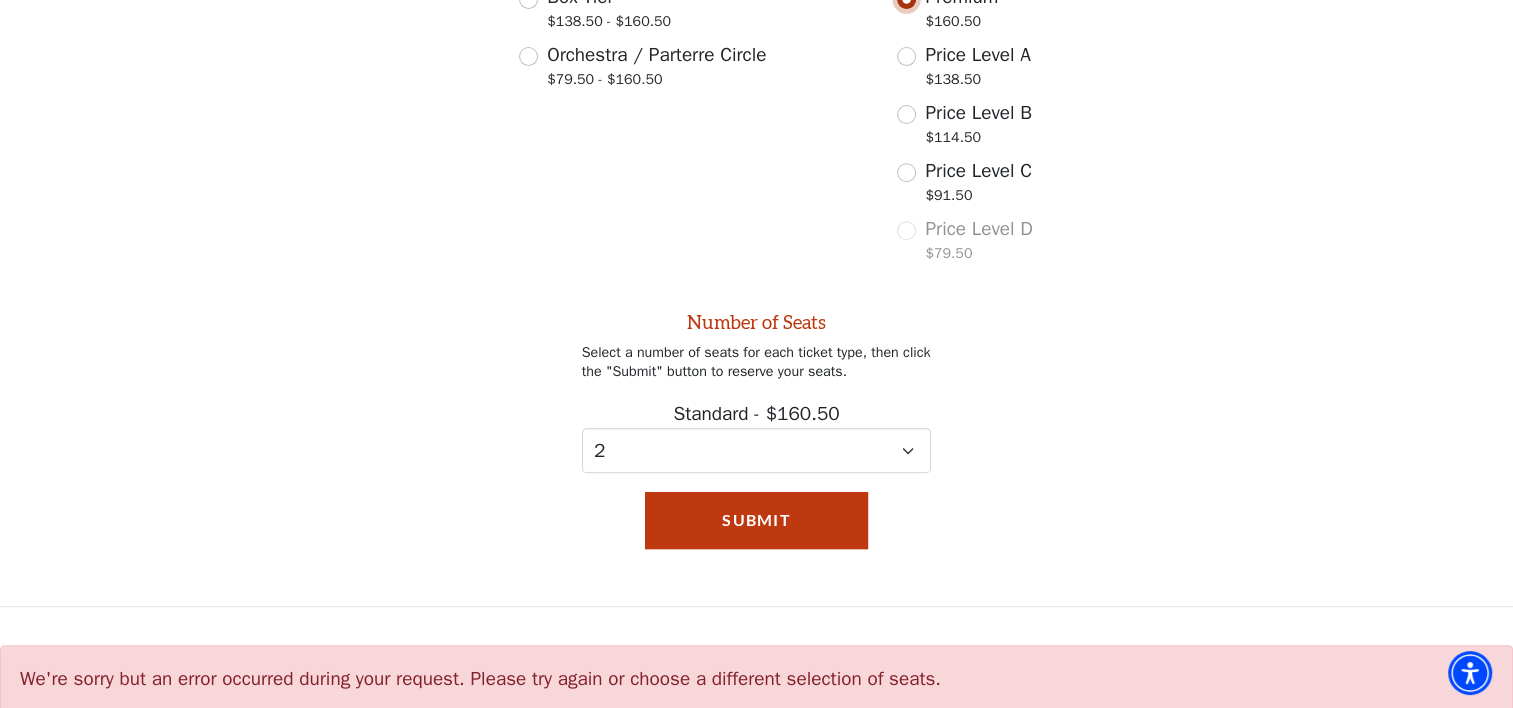 scroll, scrollTop: 821, scrollLeft: 0, axis: vertical 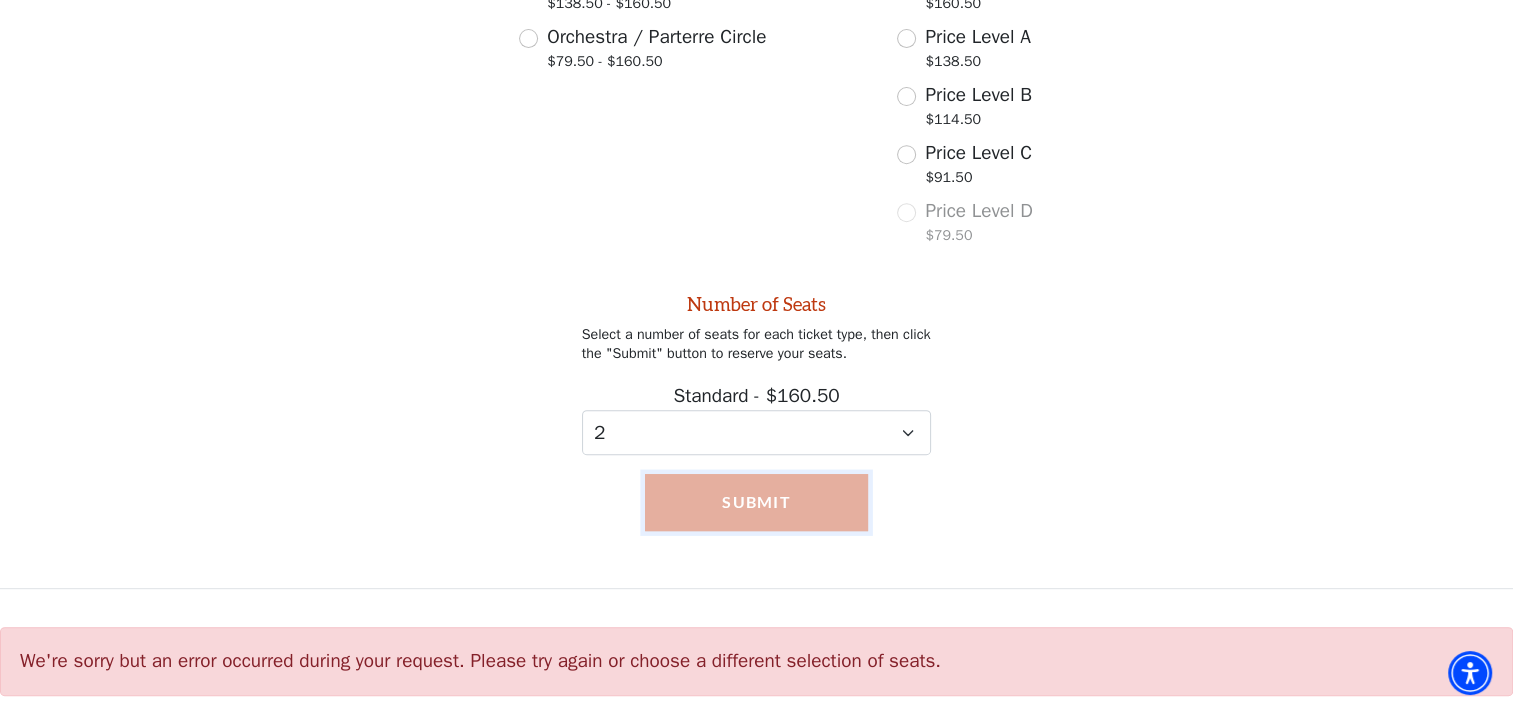 click on "Submit" at bounding box center [757, 502] 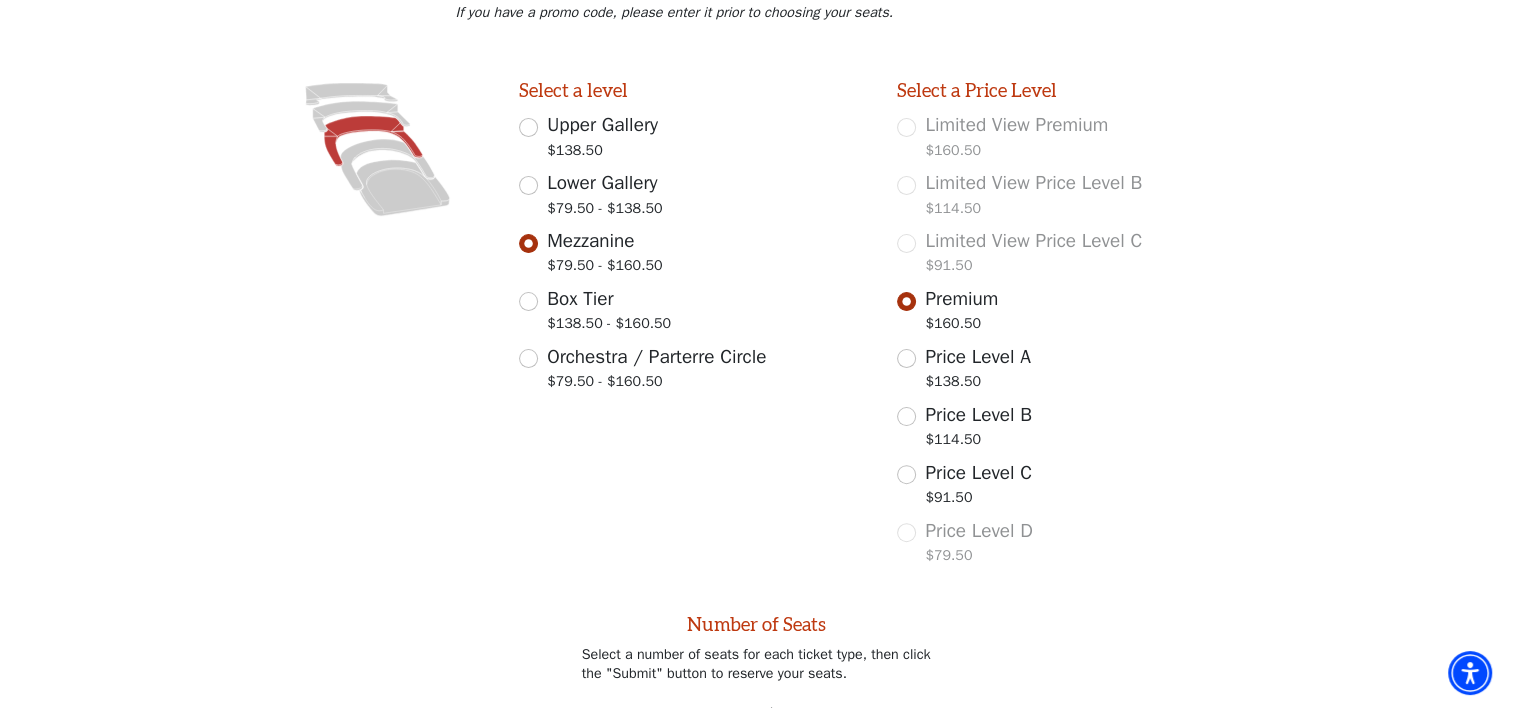 scroll, scrollTop: 0, scrollLeft: 0, axis: both 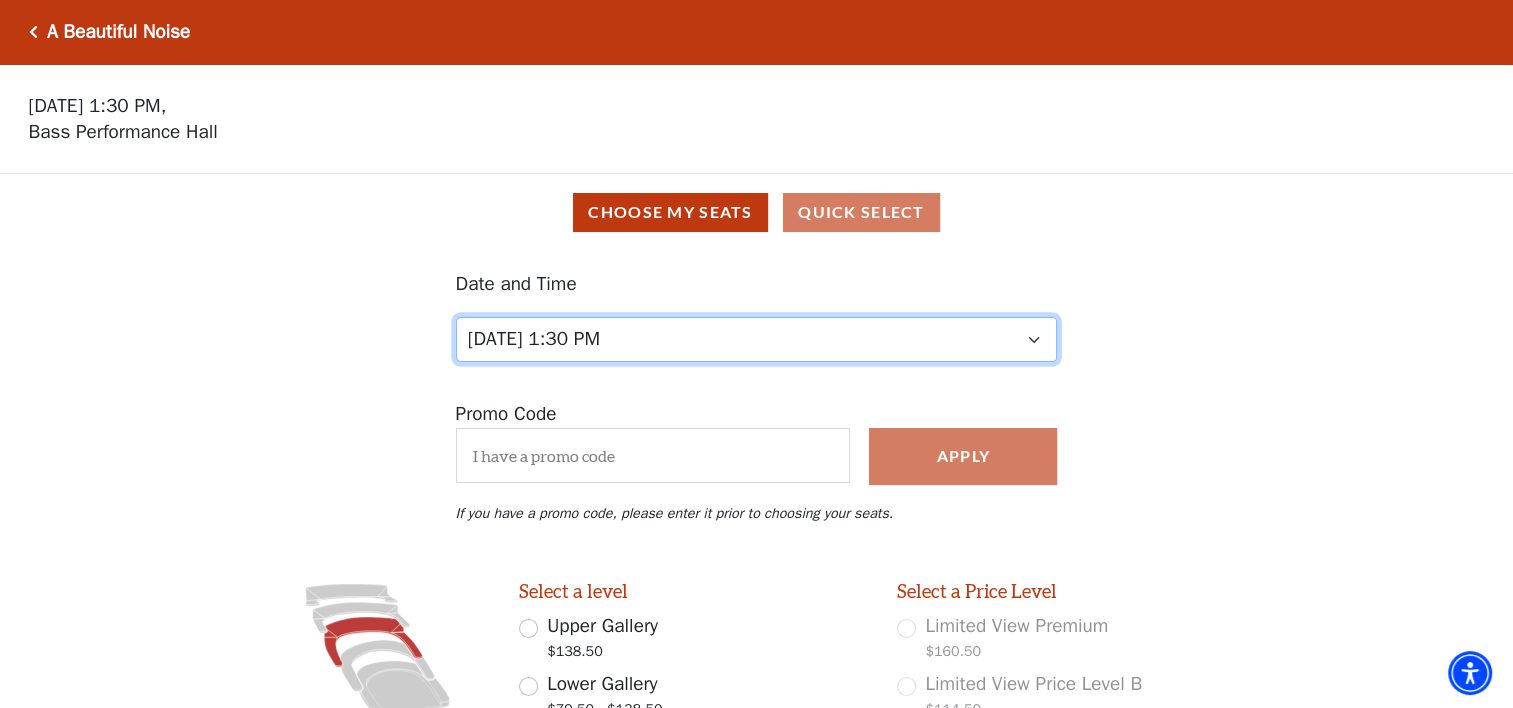 click on "Tuesday, October 28 at 7:30 PM Wednesday, October 29 at 7:30 PM Thursday, October 30 at 7:30 PM Friday, October 31 at 7:30 PM Saturday, November 1 at 1:30 PM Saturday, November 1 at 7:30 PM Sunday, November 2 at 1:30 PM Sunday, November 2 at 6:30 PM" at bounding box center (757, 339) 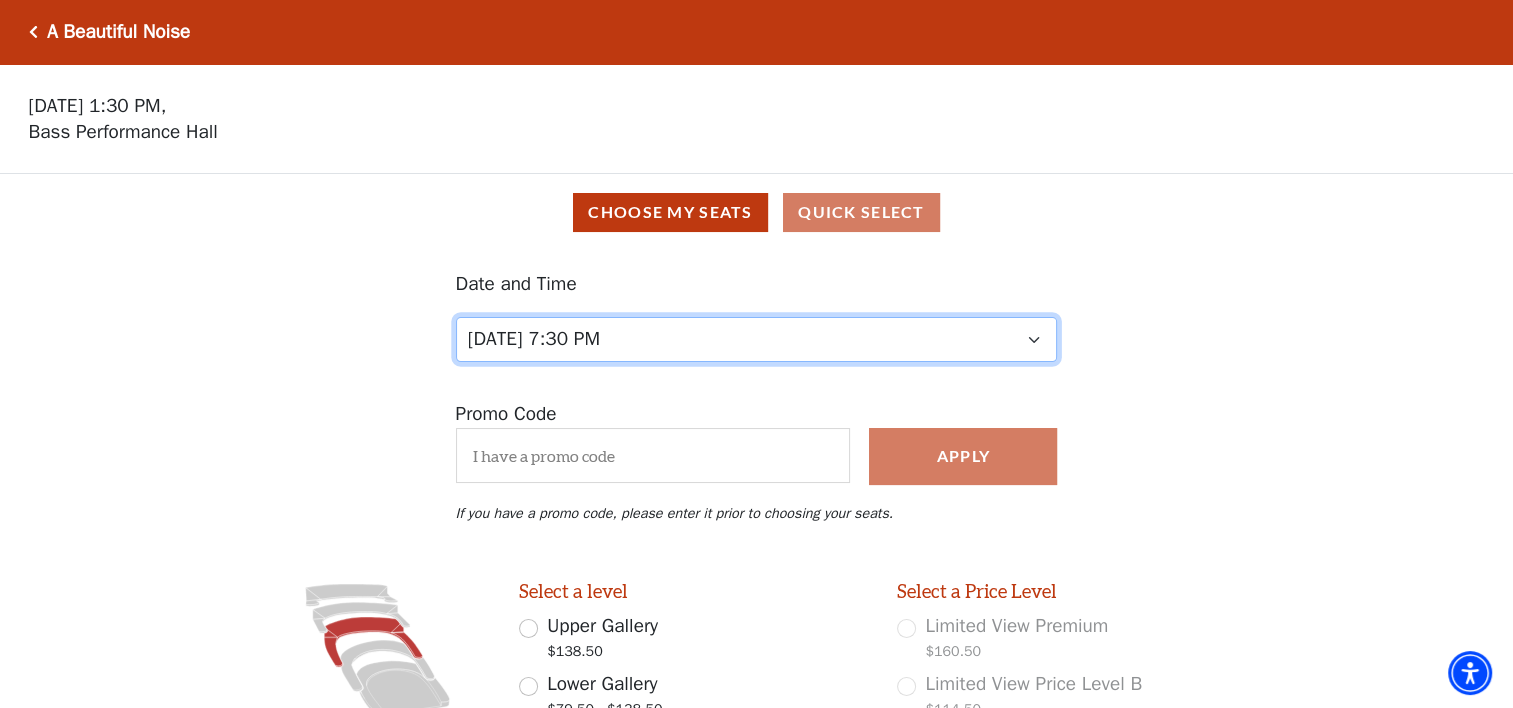 click on "Tuesday, October 28 at 7:30 PM Wednesday, October 29 at 7:30 PM Thursday, October 30 at 7:30 PM Friday, October 31 at 7:30 PM Saturday, November 1 at 1:30 PM Saturday, November 1 at 7:30 PM Sunday, November 2 at 1:30 PM Sunday, November 2 at 6:30 PM" at bounding box center (757, 339) 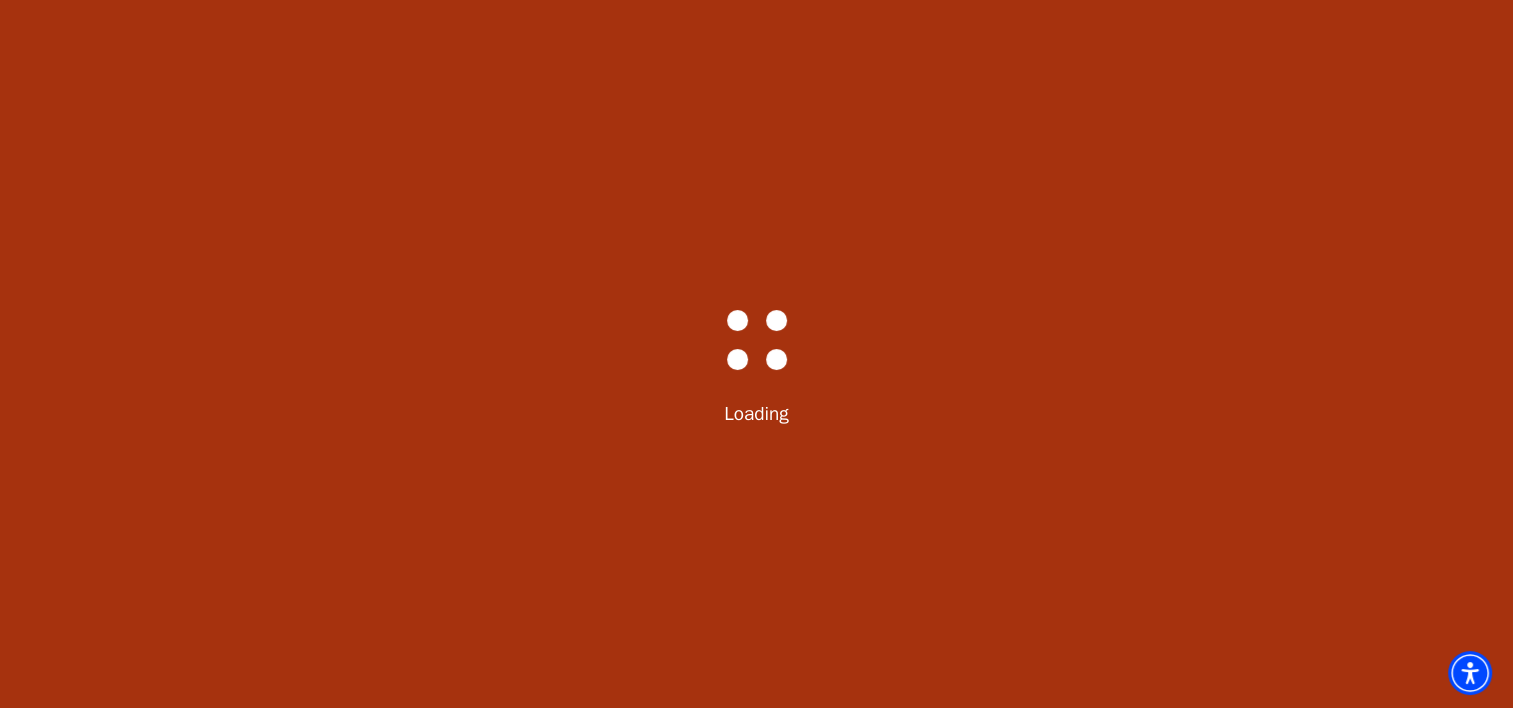 radio on "false" 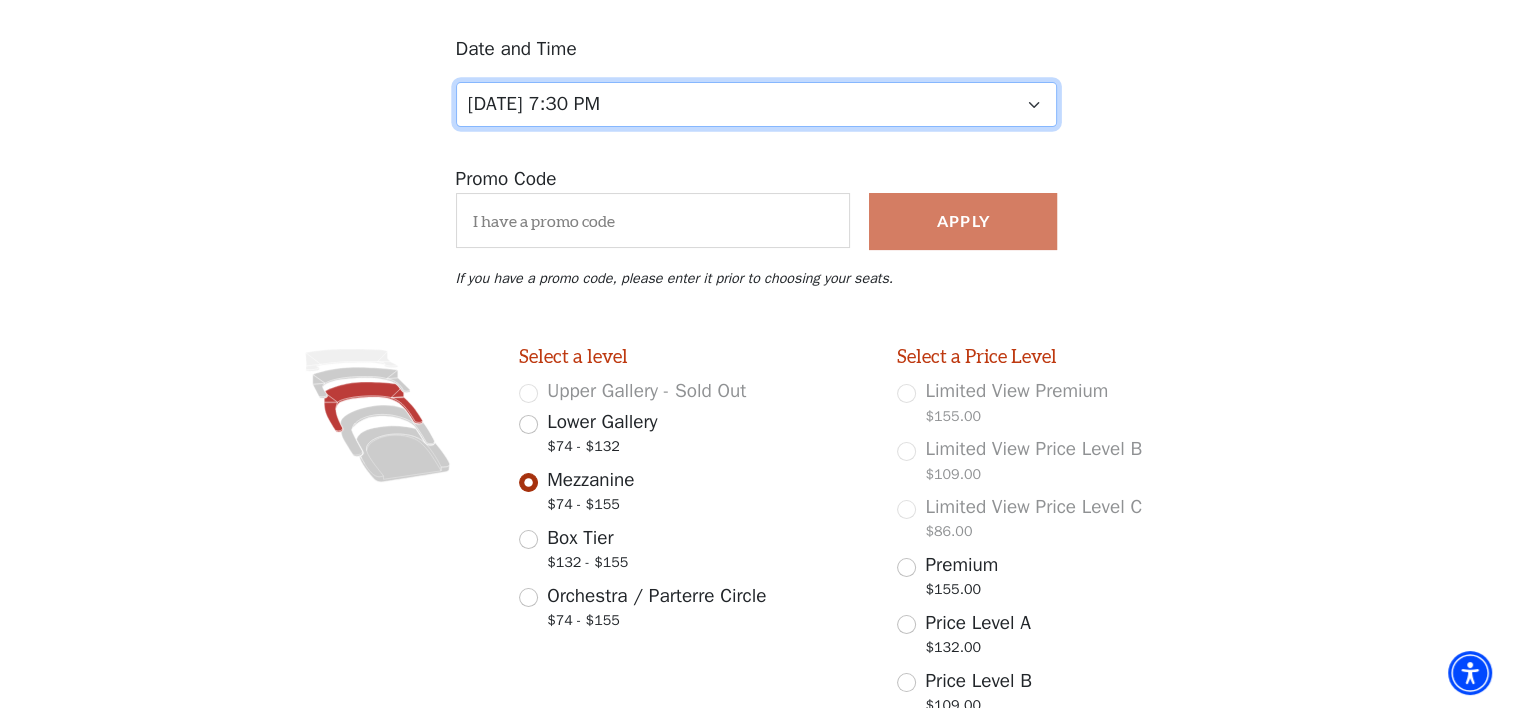 scroll, scrollTop: 516, scrollLeft: 0, axis: vertical 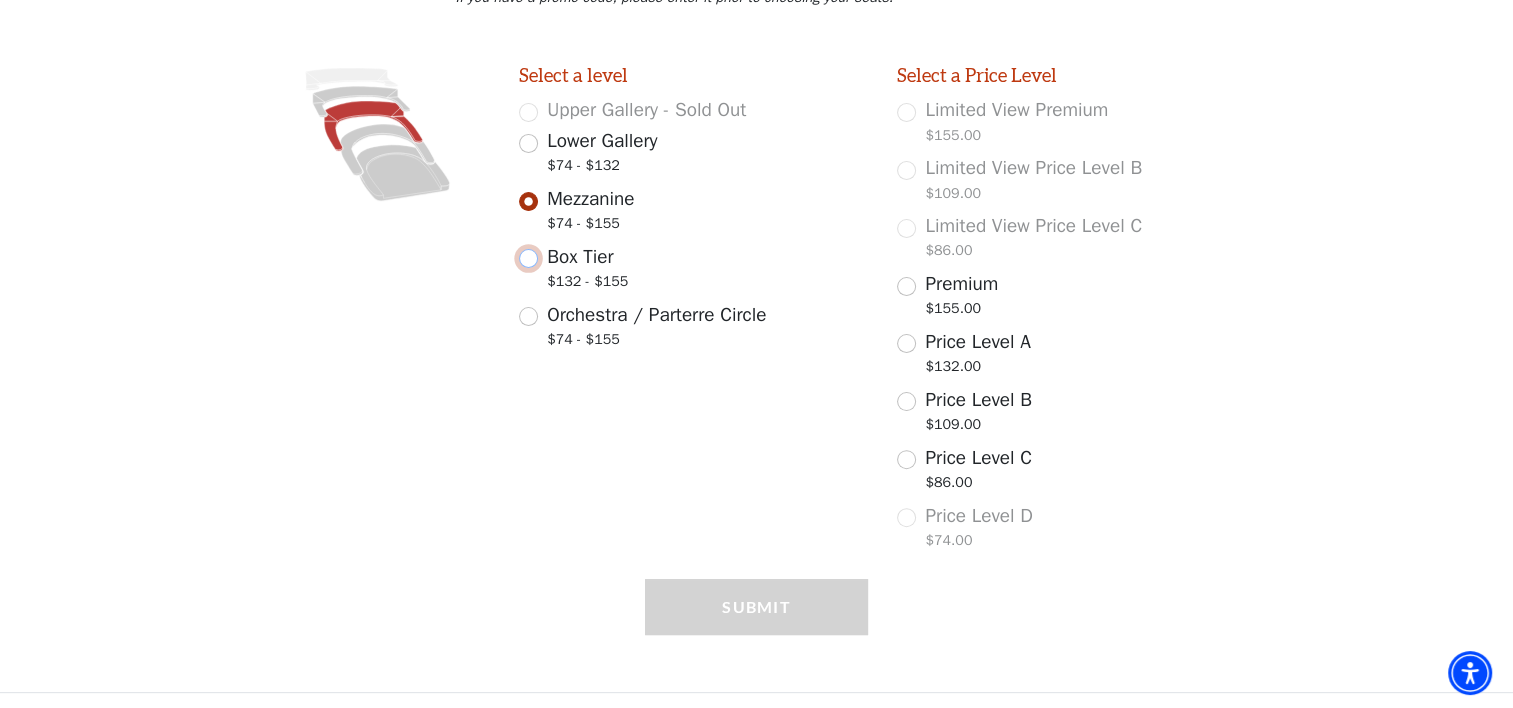 click on "Box Tier     $132 - $155" at bounding box center (528, 258) 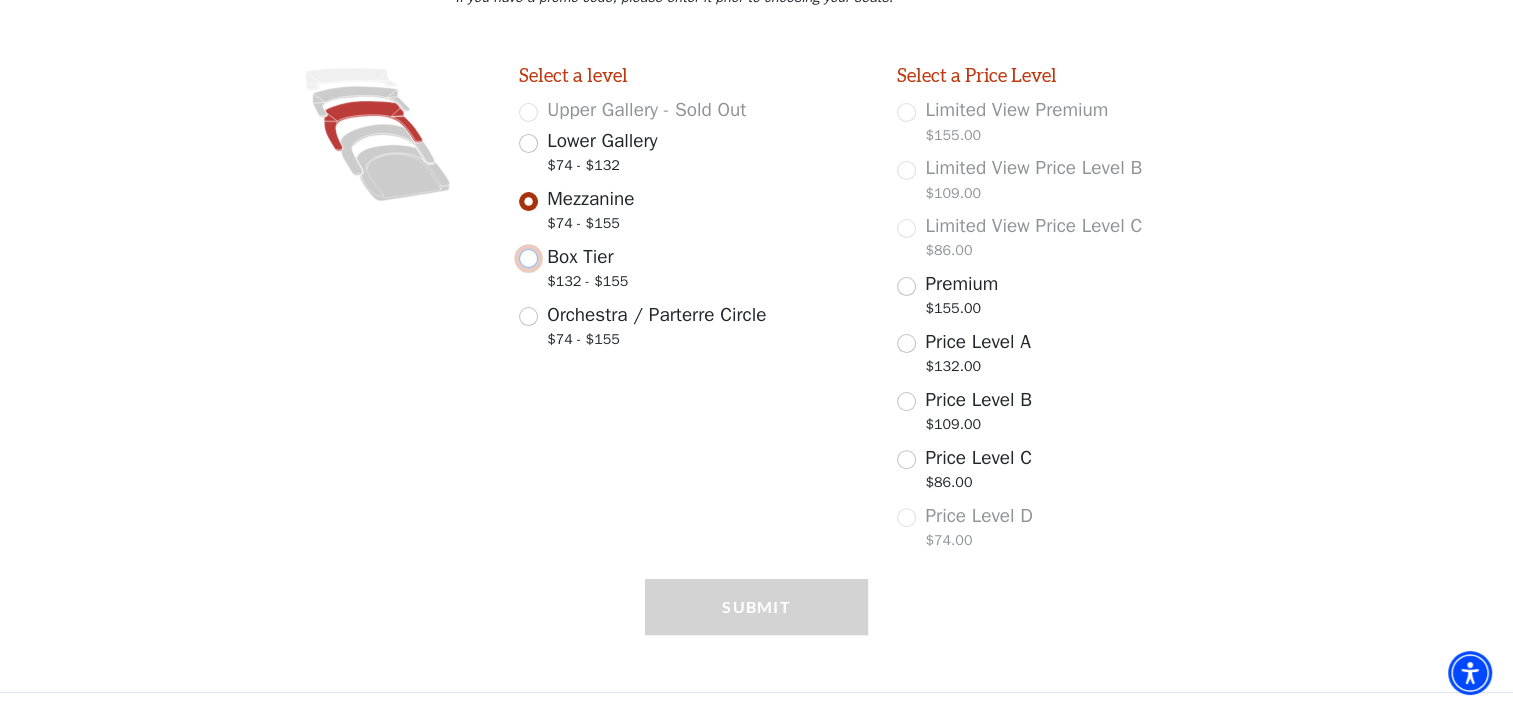 radio on "true" 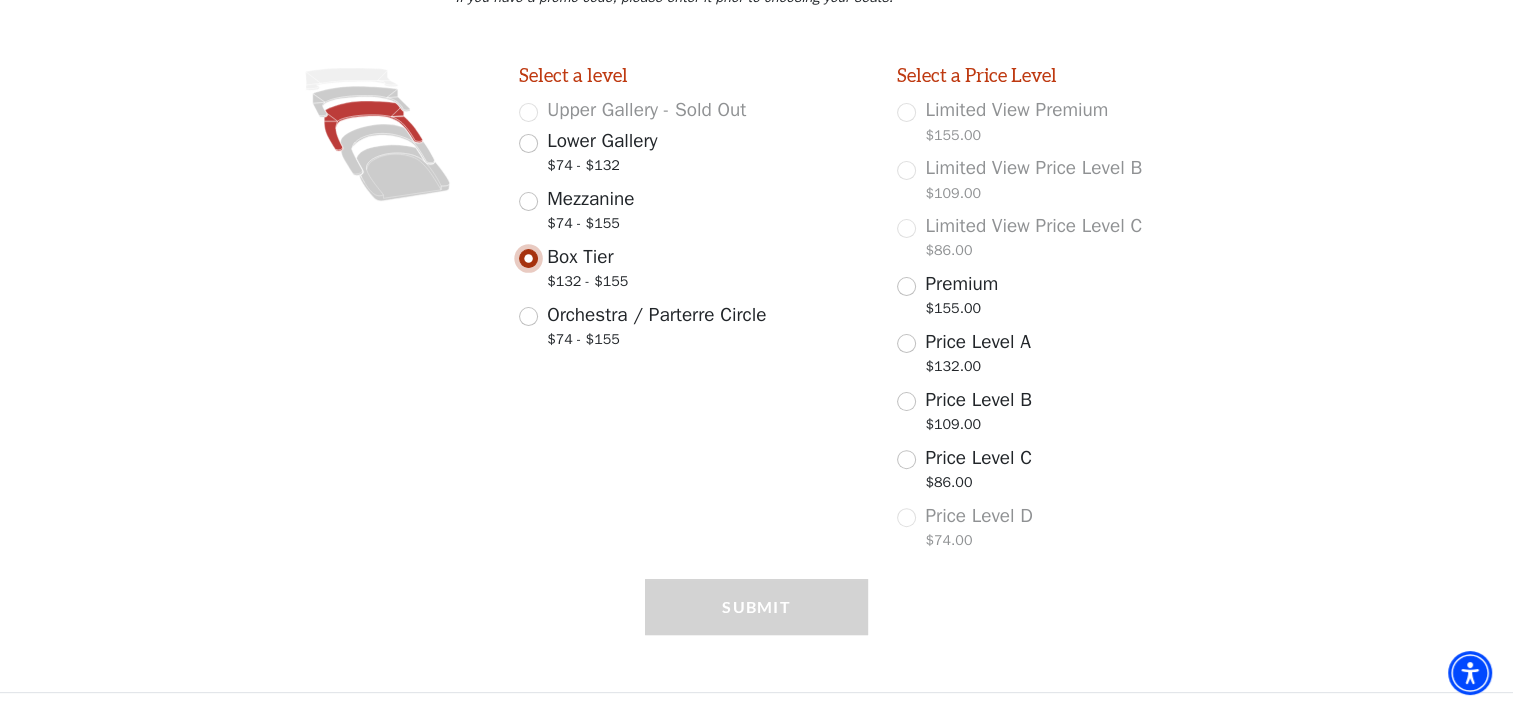 scroll, scrollTop: 316, scrollLeft: 0, axis: vertical 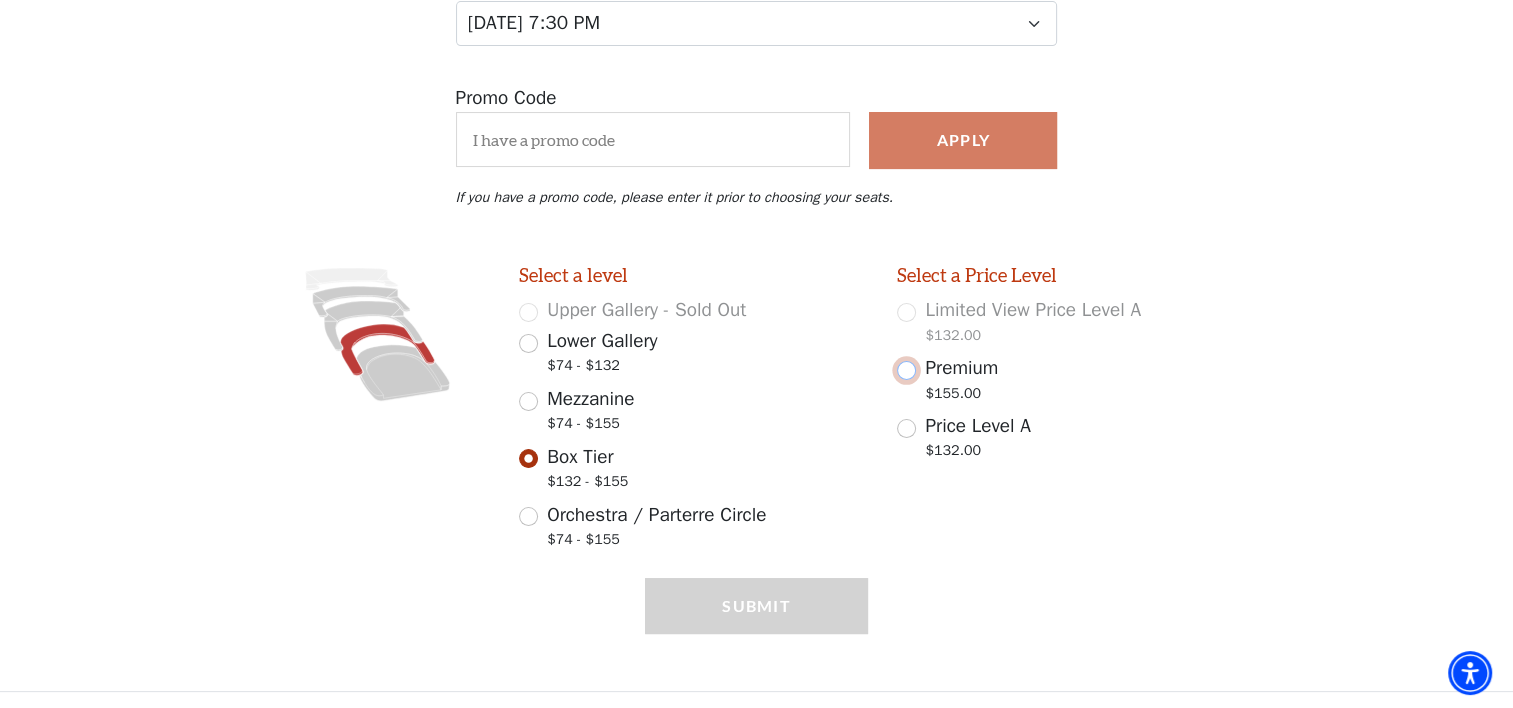 click on "Premium $155.00" at bounding box center (906, 370) 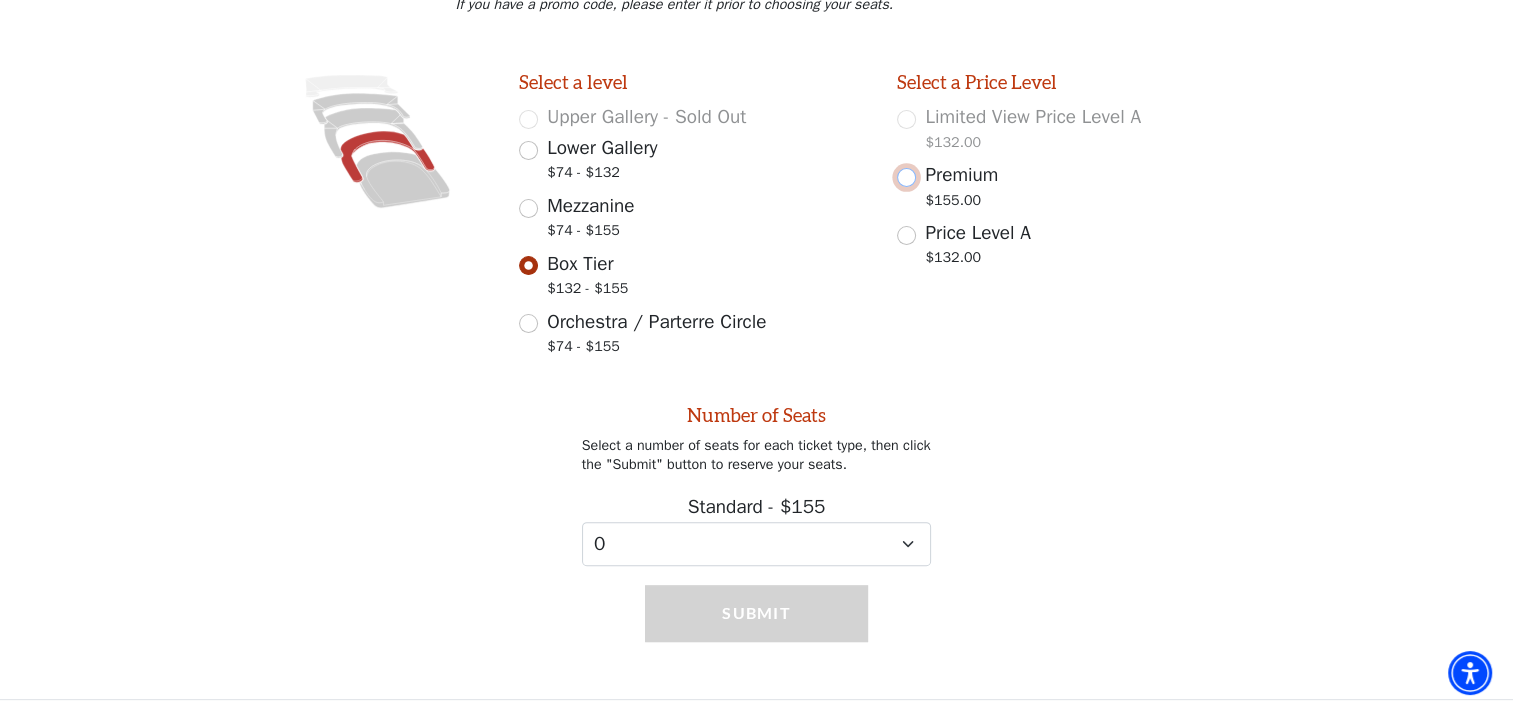 scroll, scrollTop: 514, scrollLeft: 0, axis: vertical 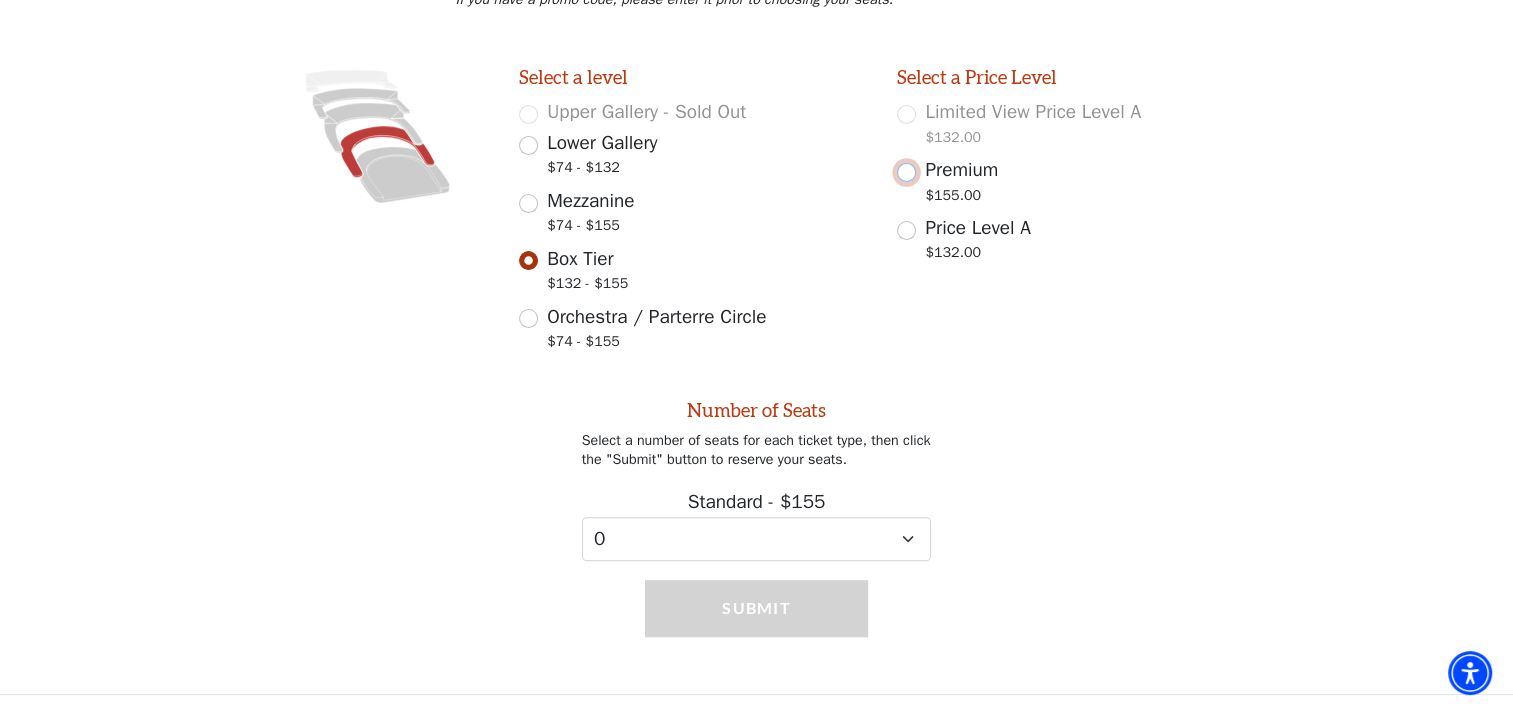 click on "Premium $155.00" at bounding box center [906, 172] 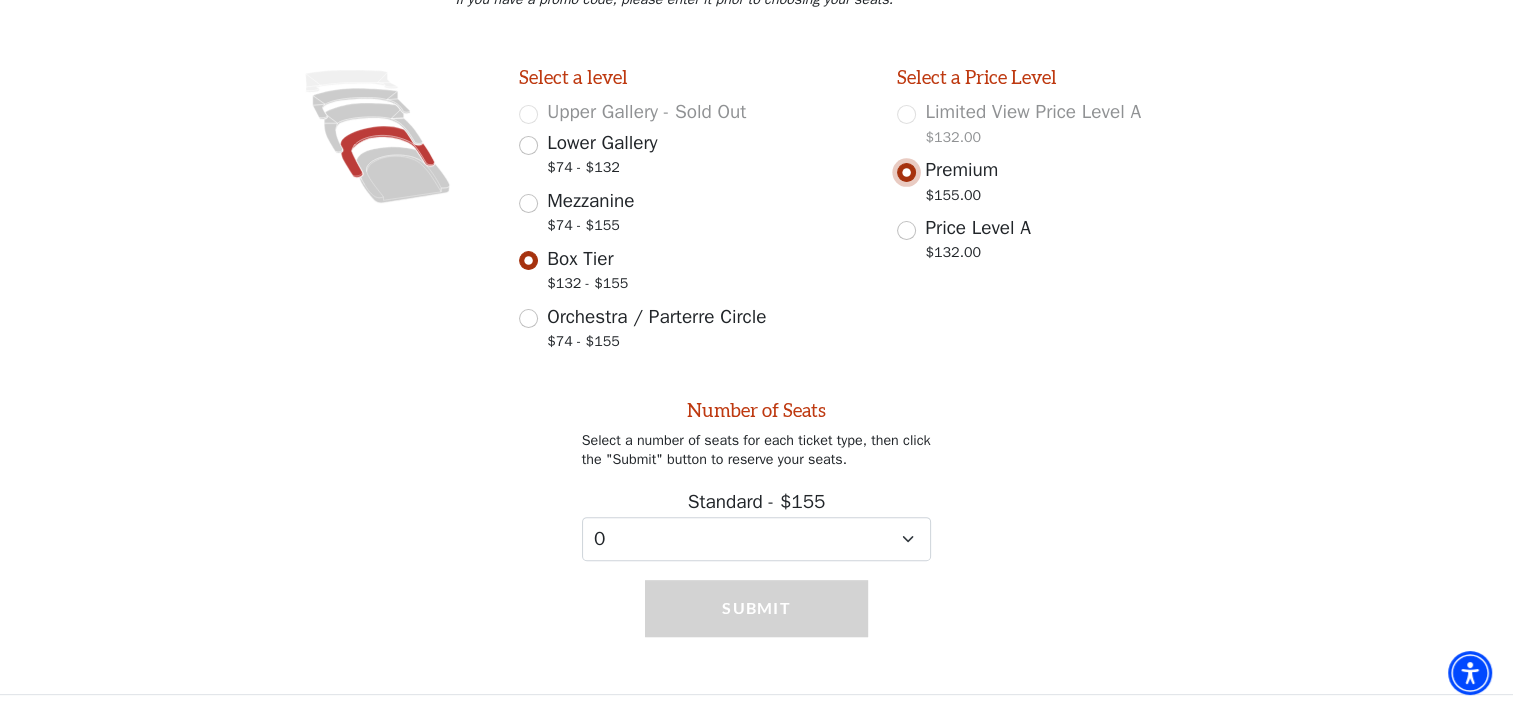click on "Premium $155.00" at bounding box center (906, 172) 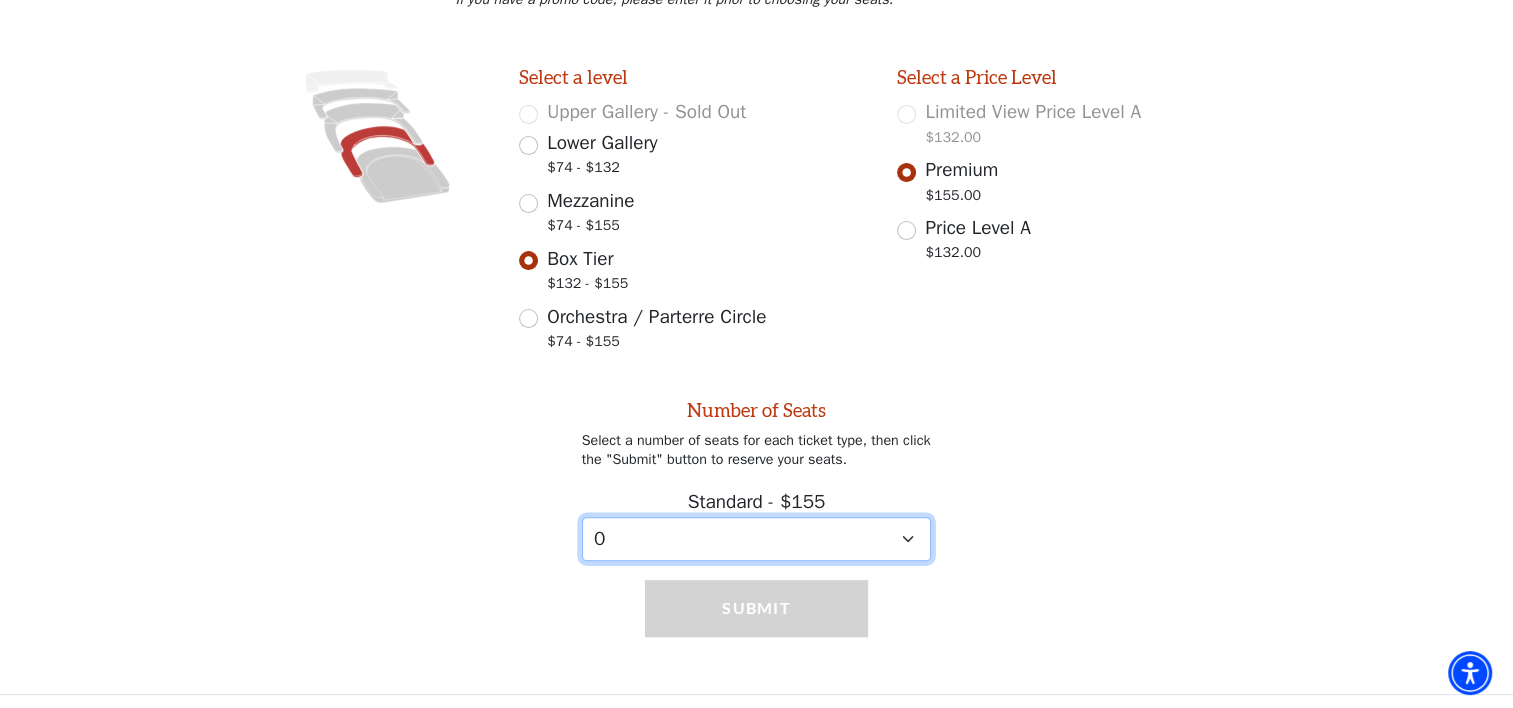 click on "0 1 2 3 4 5 6 7 8 9" at bounding box center [757, 539] 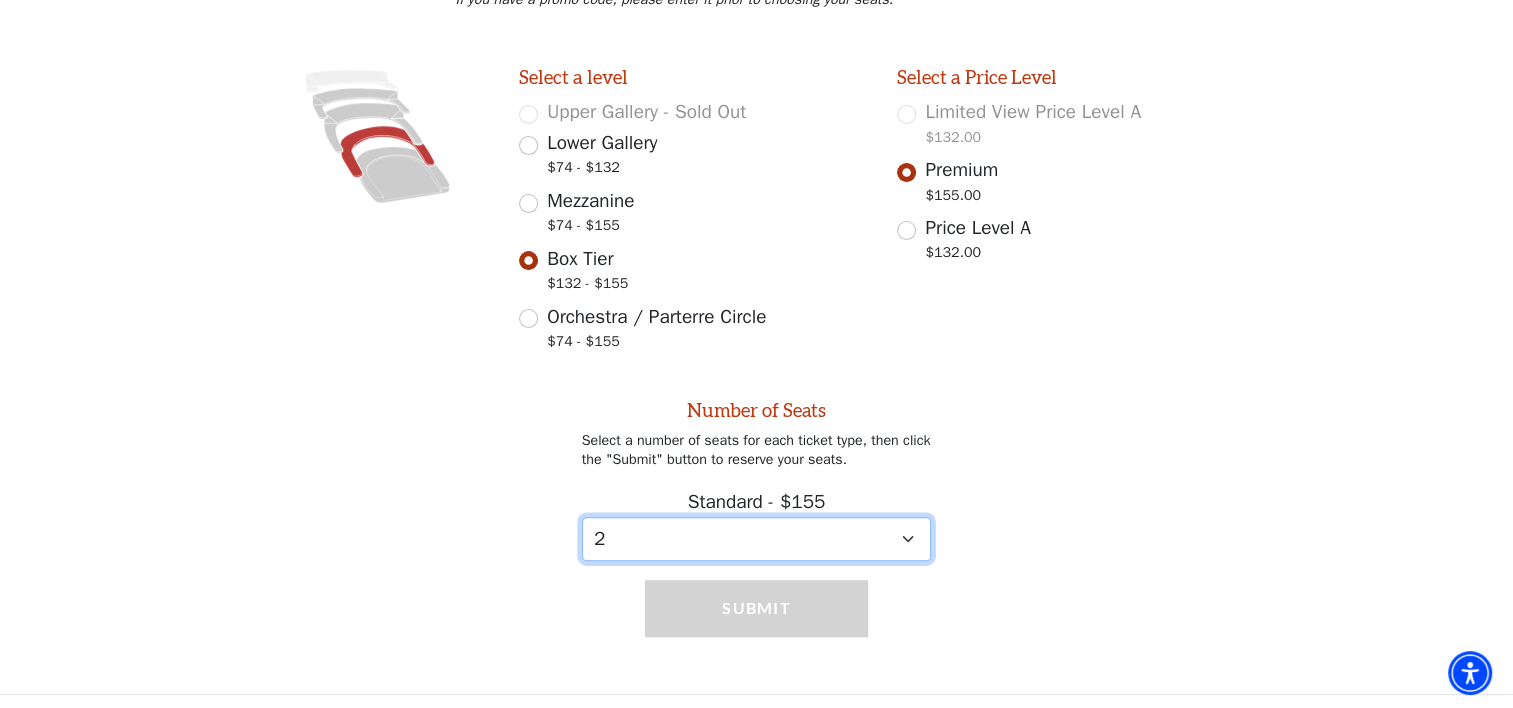 click on "0 1 2 3 4 5 6 7 8 9" at bounding box center (757, 539) 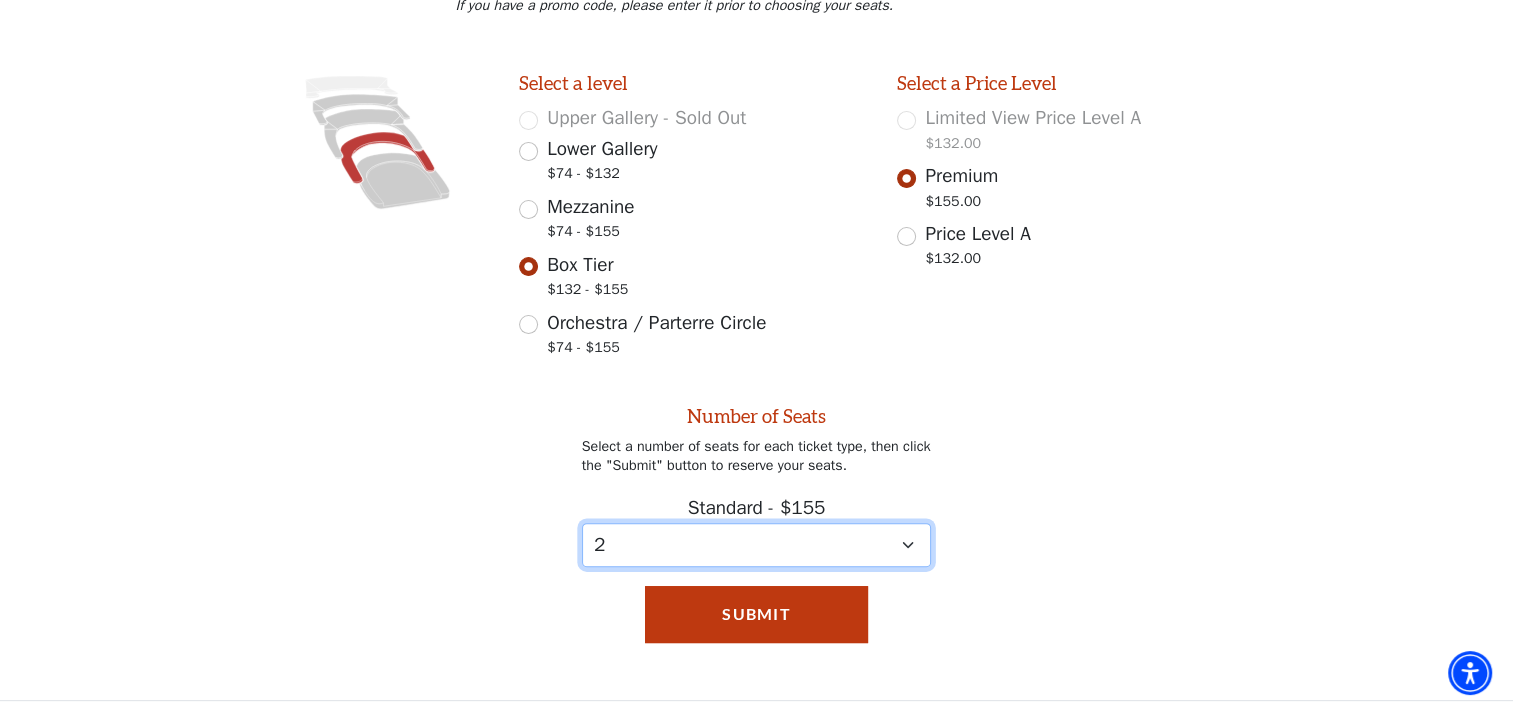 scroll, scrollTop: 514, scrollLeft: 0, axis: vertical 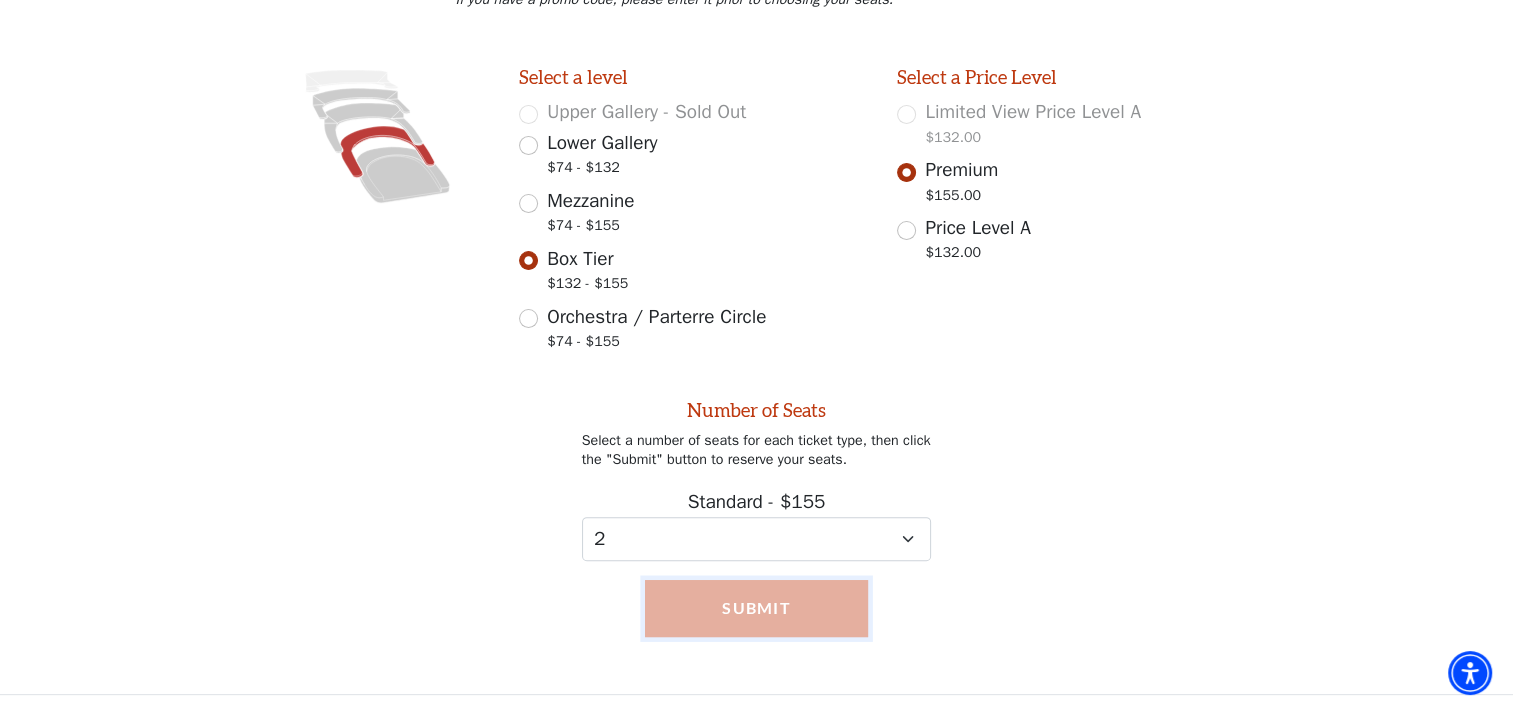 click on "Submit" at bounding box center (757, 608) 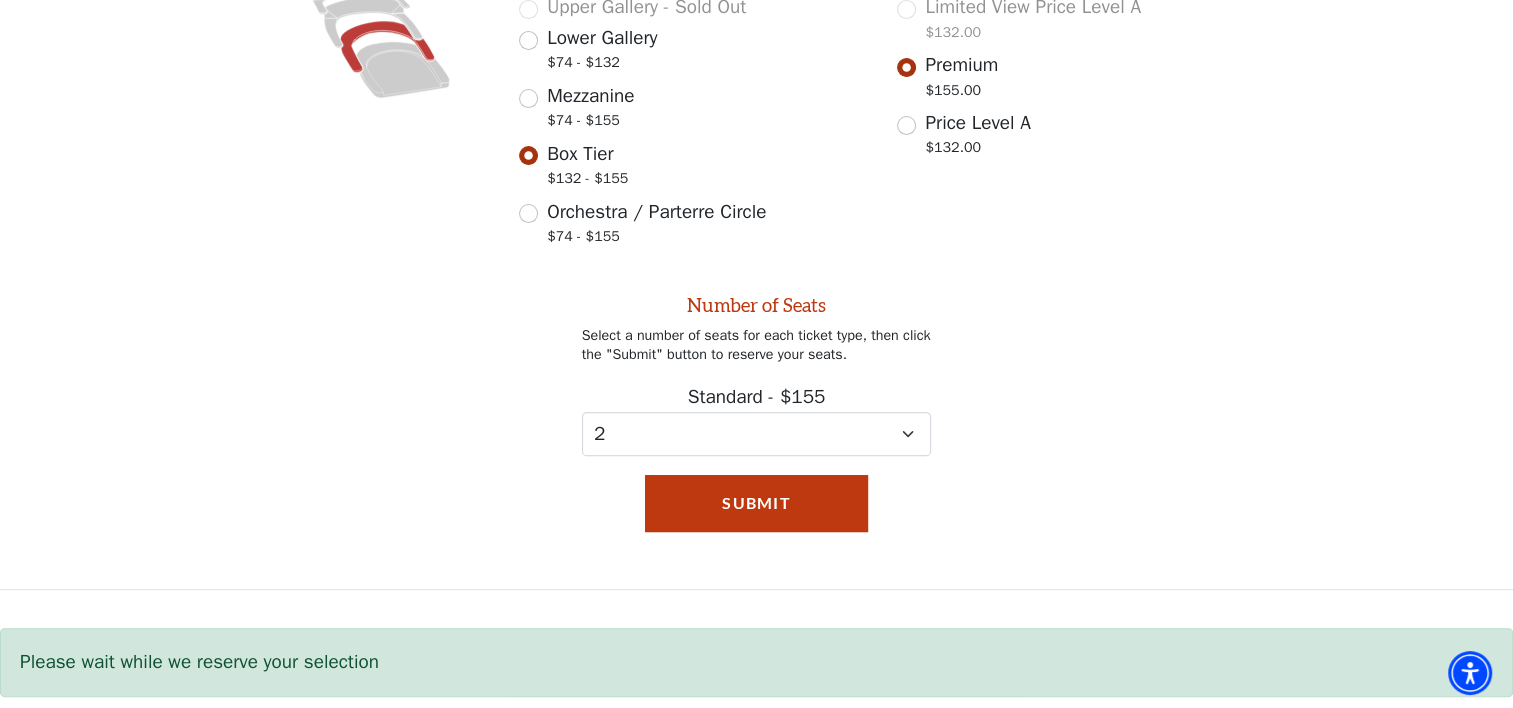scroll, scrollTop: 620, scrollLeft: 0, axis: vertical 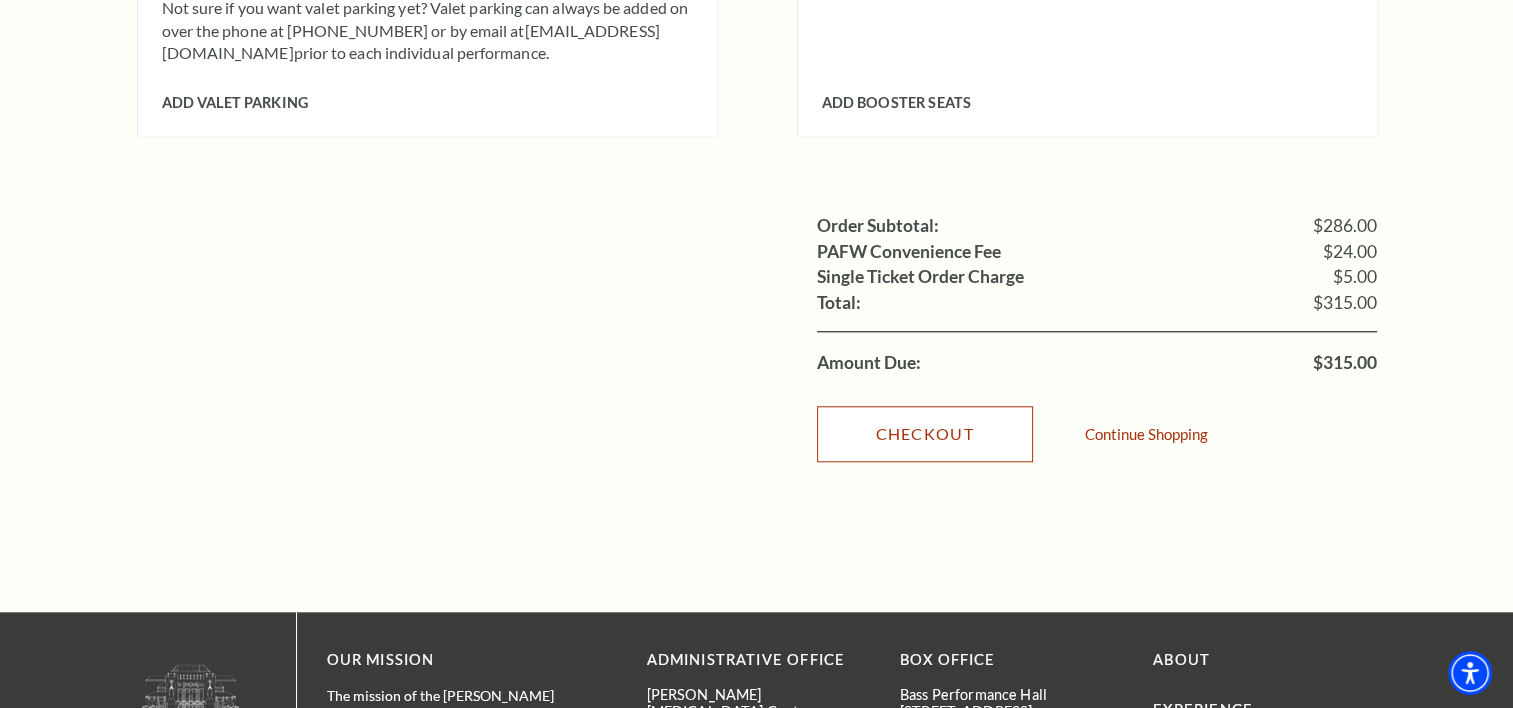 click on "Checkout" at bounding box center (925, 434) 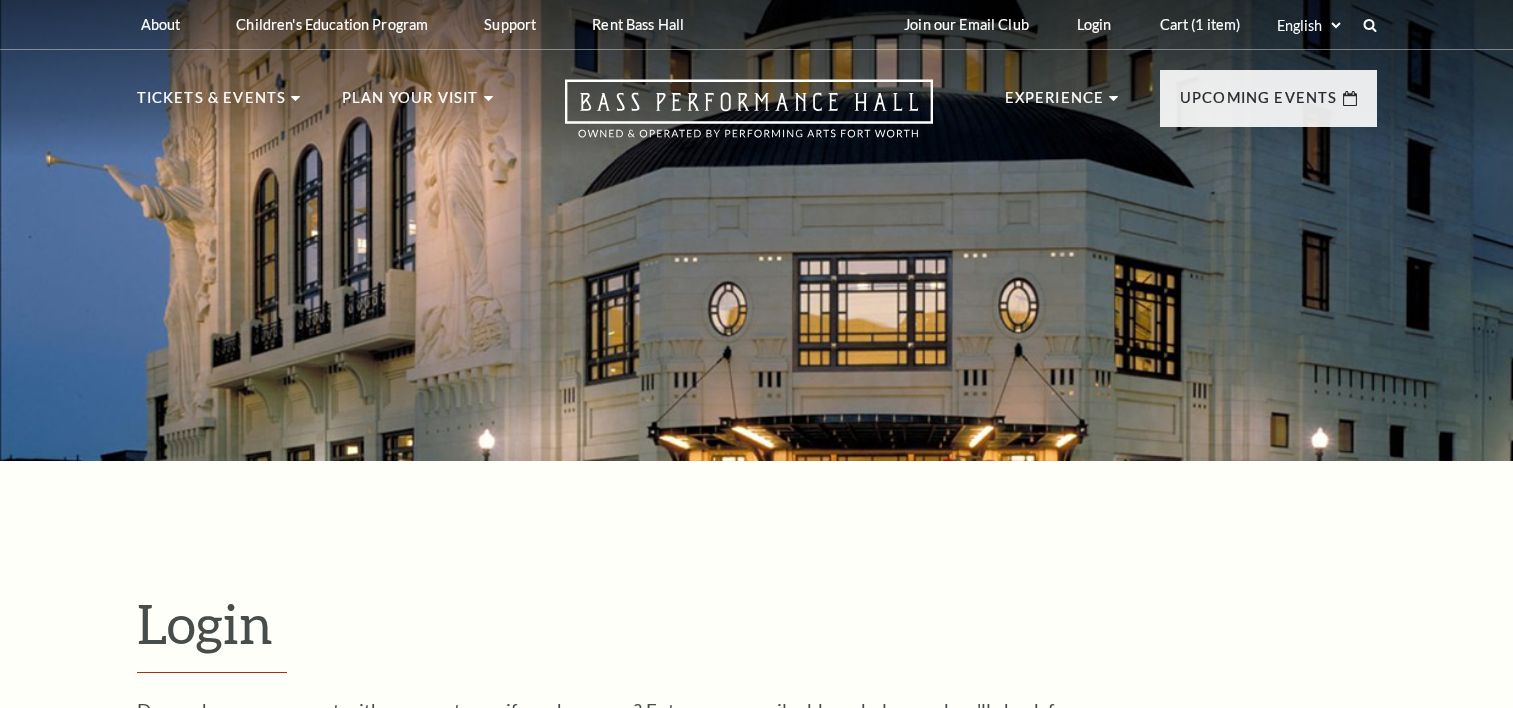 scroll, scrollTop: 476, scrollLeft: 0, axis: vertical 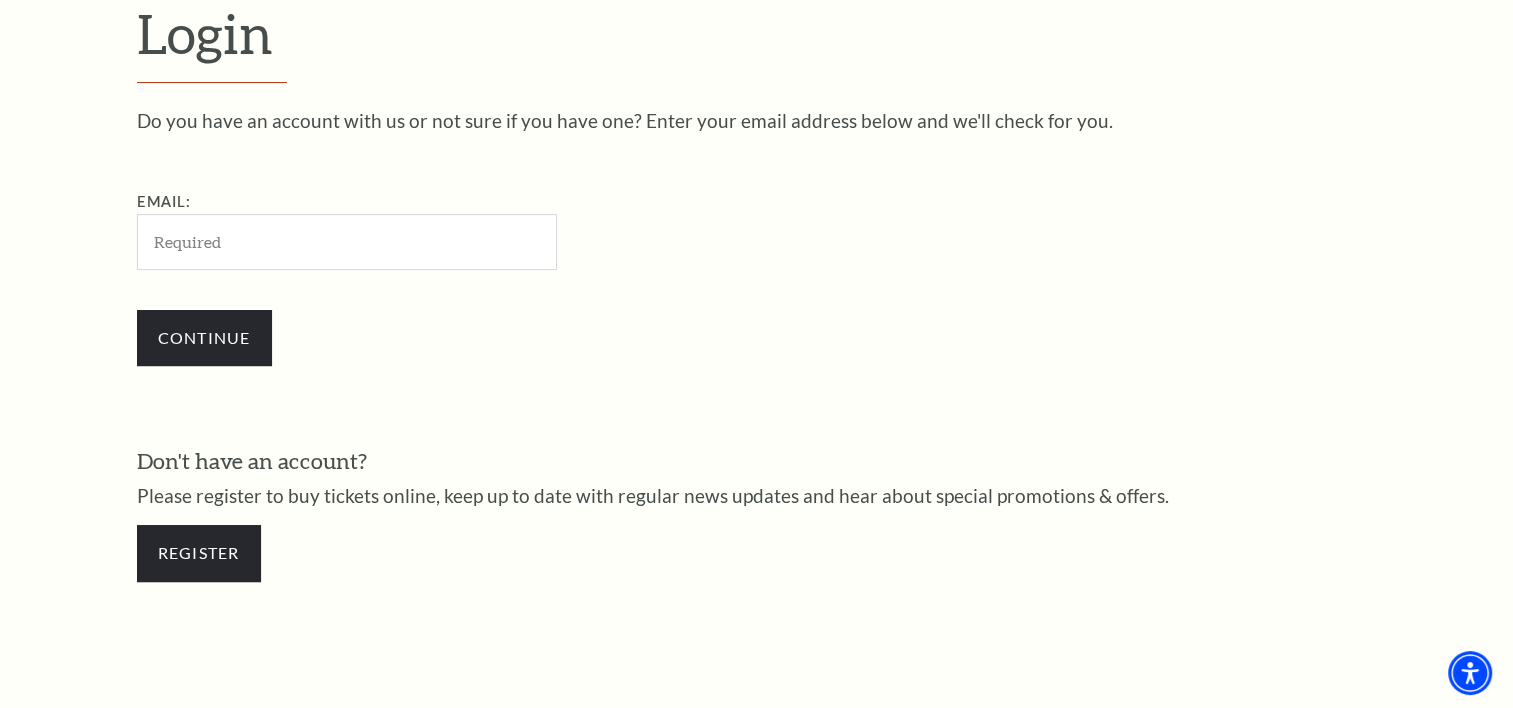 click on "Email:" at bounding box center [347, 241] 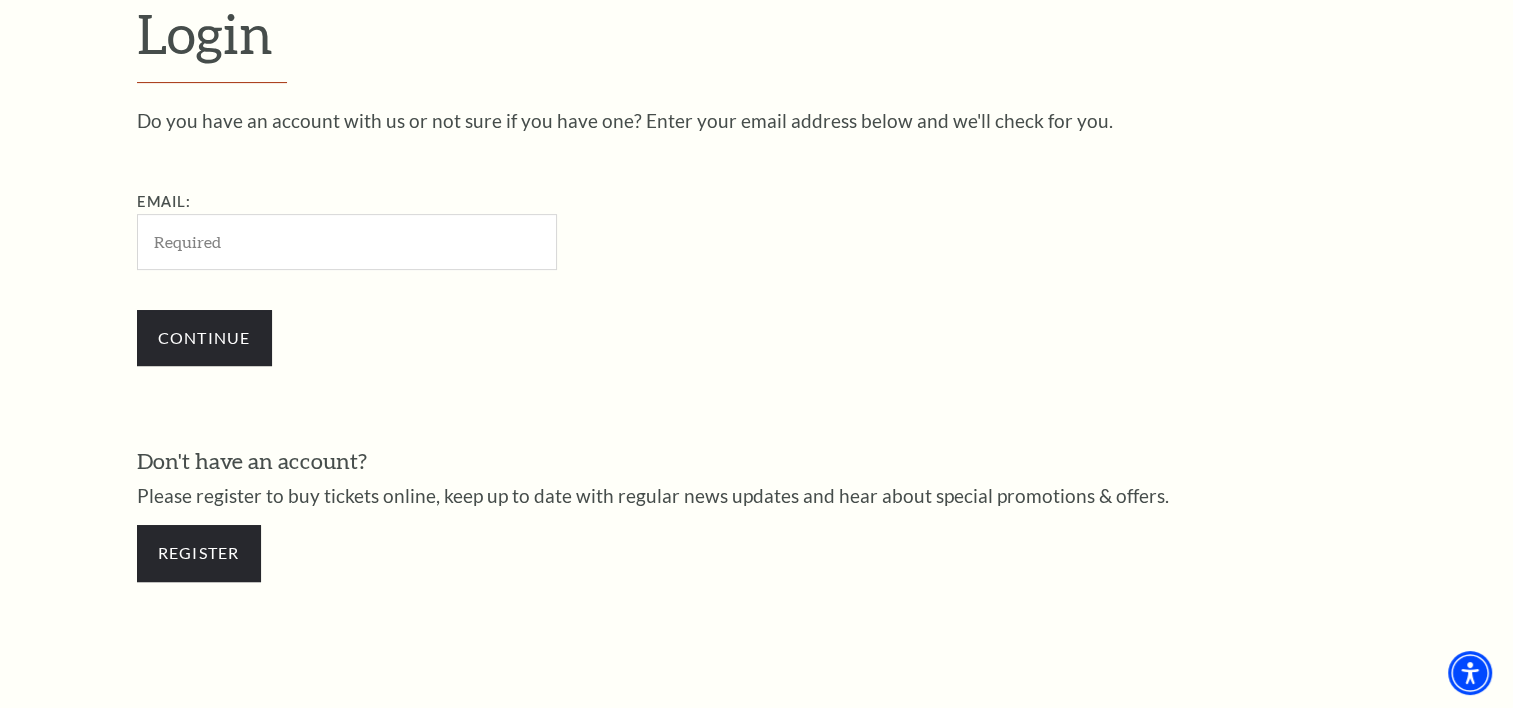 type on "[EMAIL_ADDRESS][DOMAIN_NAME]" 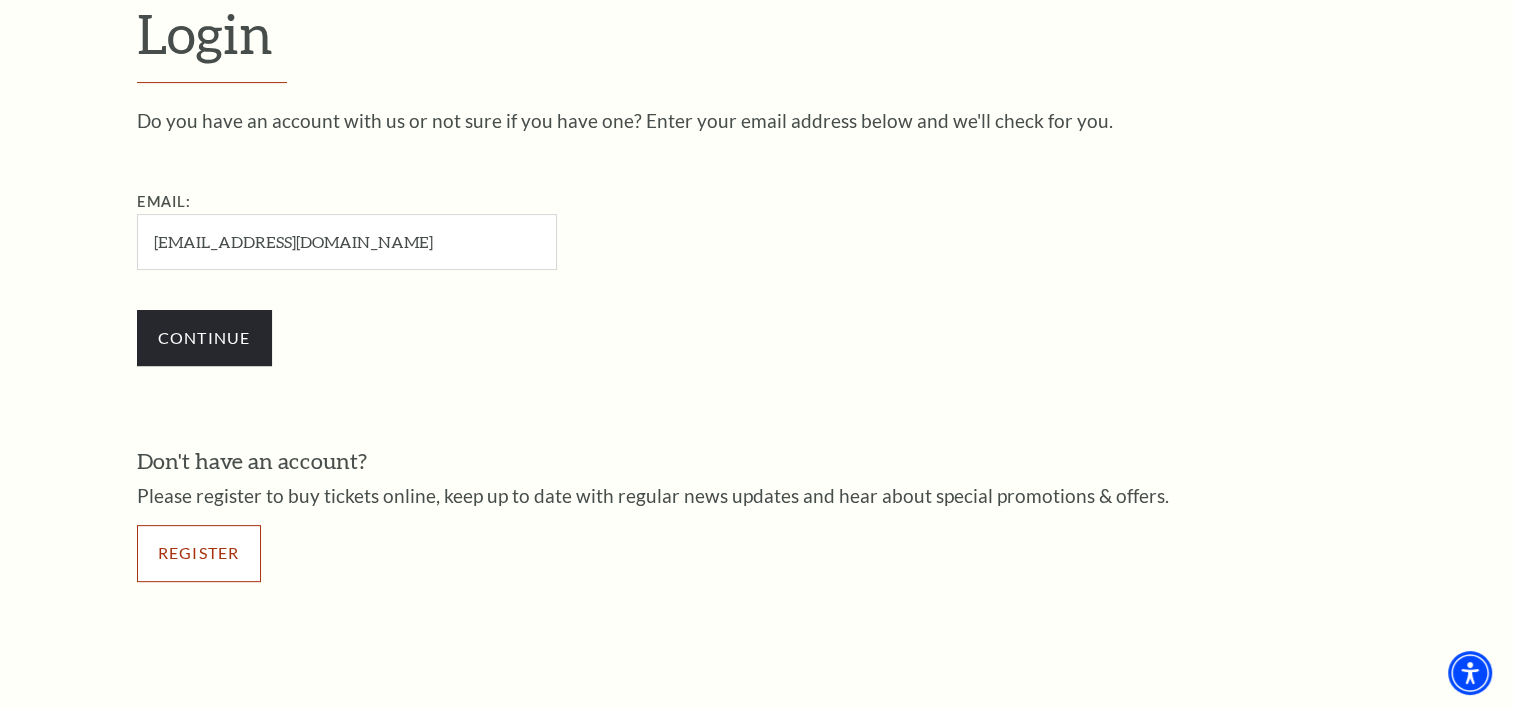 click on "Register" at bounding box center [199, 553] 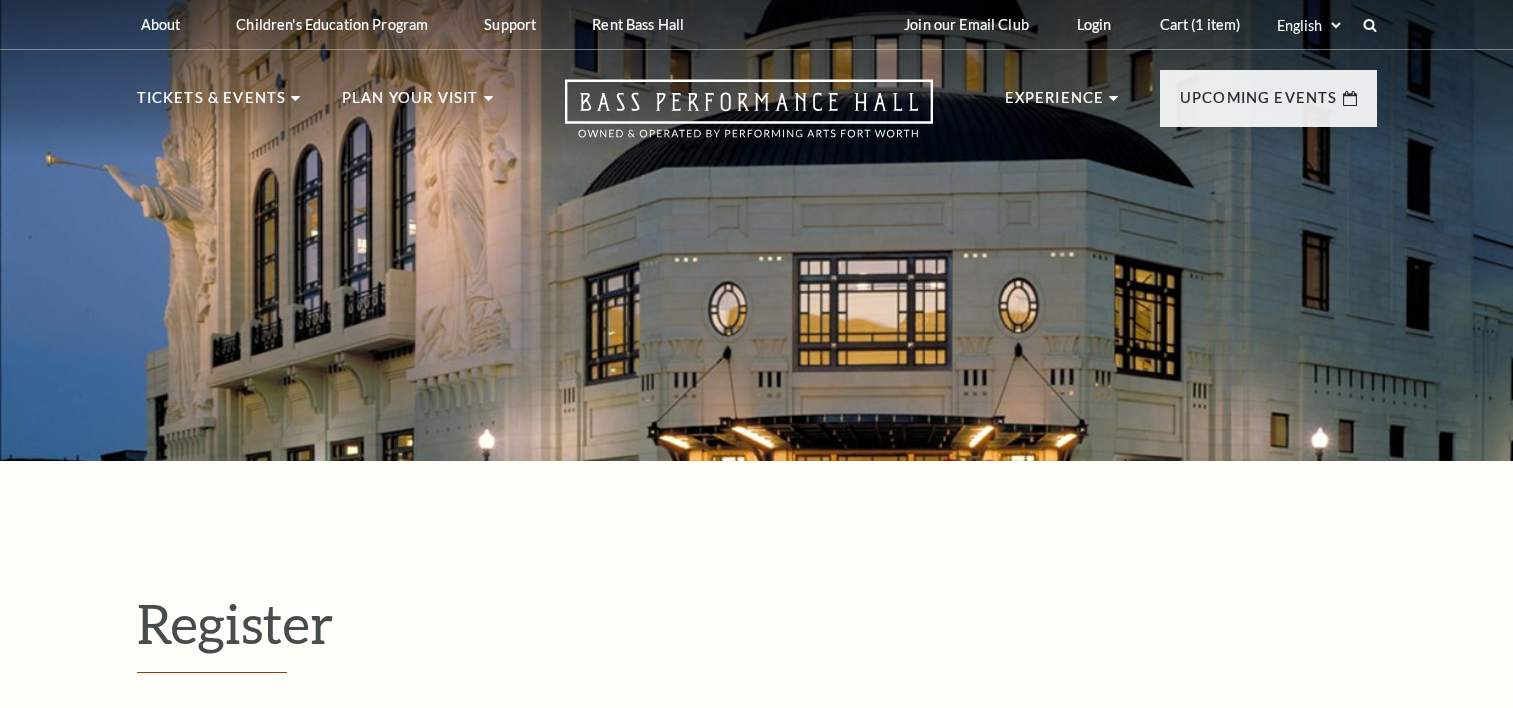 select on "1" 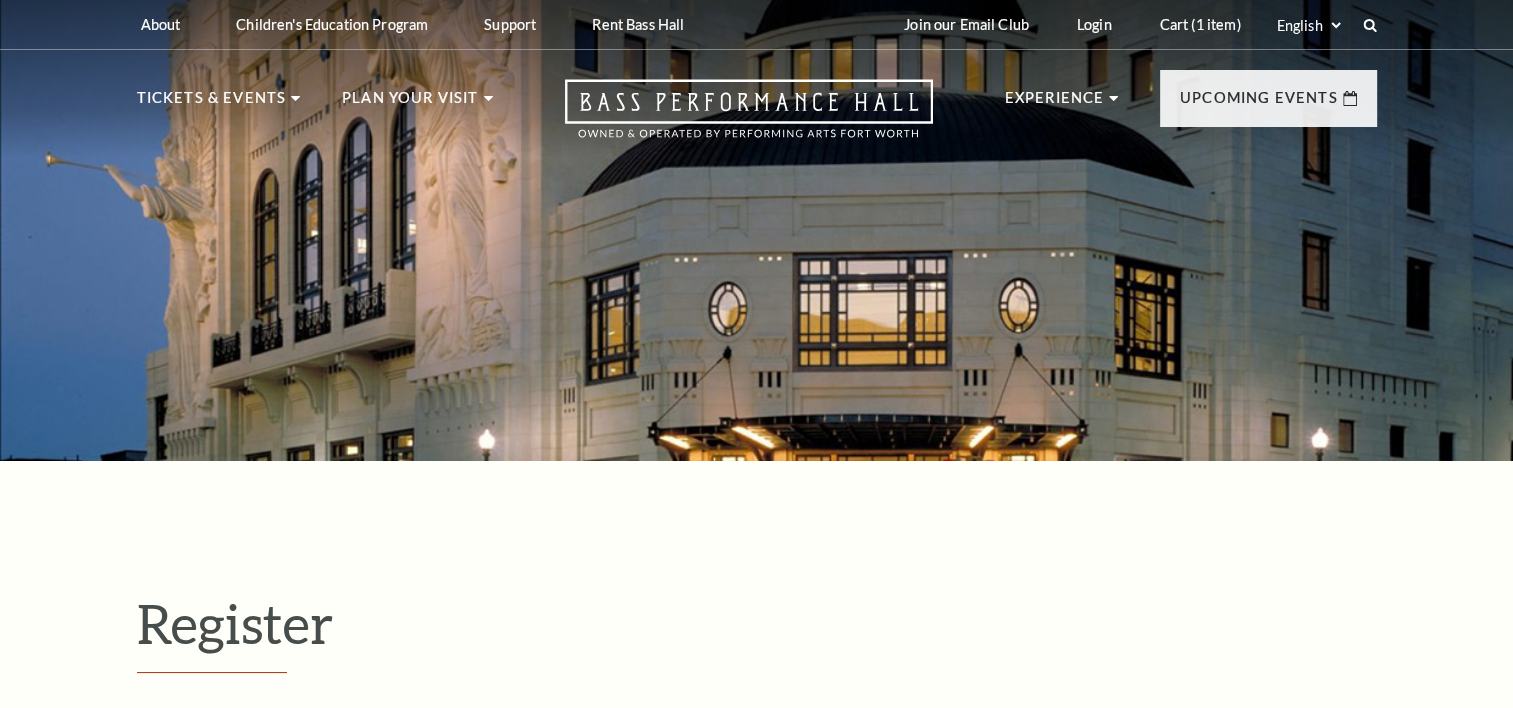 scroll, scrollTop: 0, scrollLeft: 0, axis: both 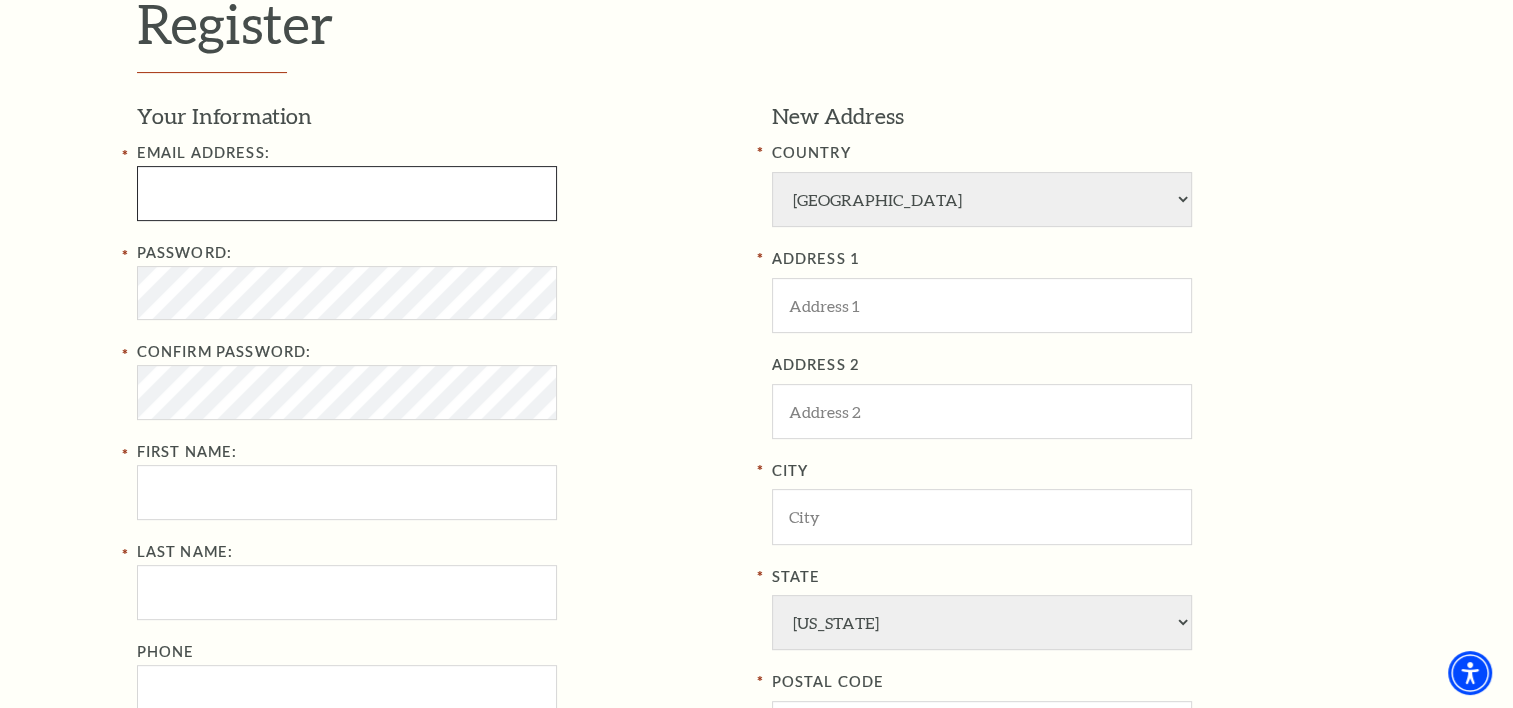 click at bounding box center (347, 193) 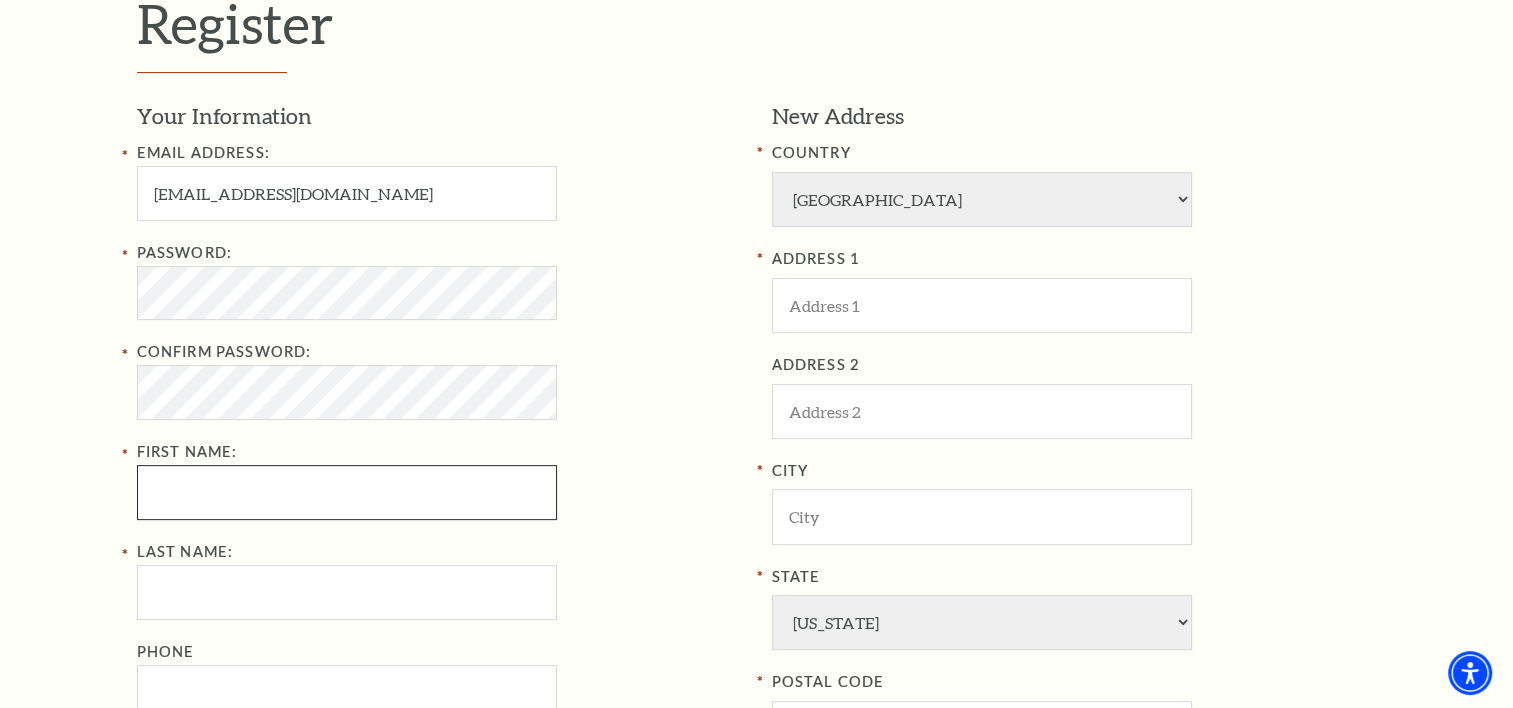 type on "[PERSON_NAME]" 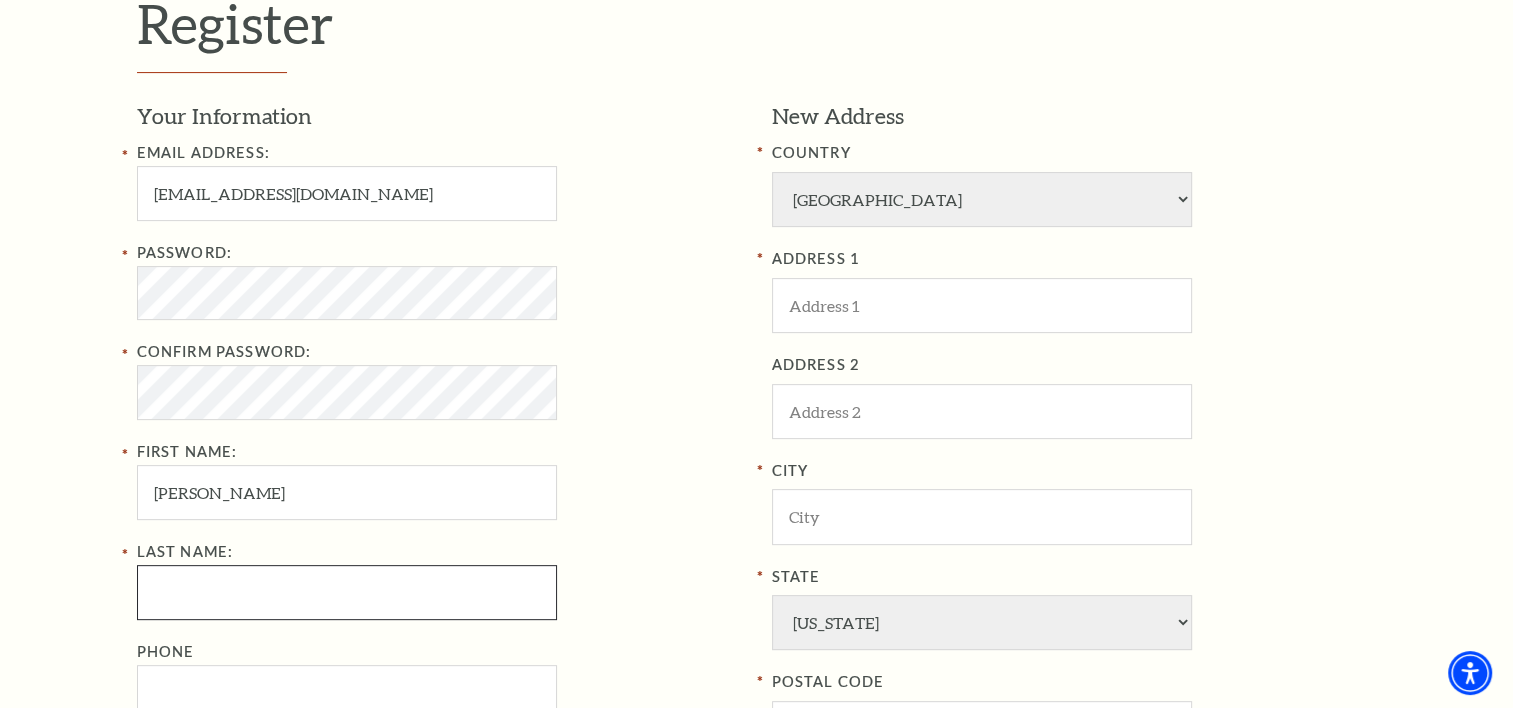 type on "Bethell" 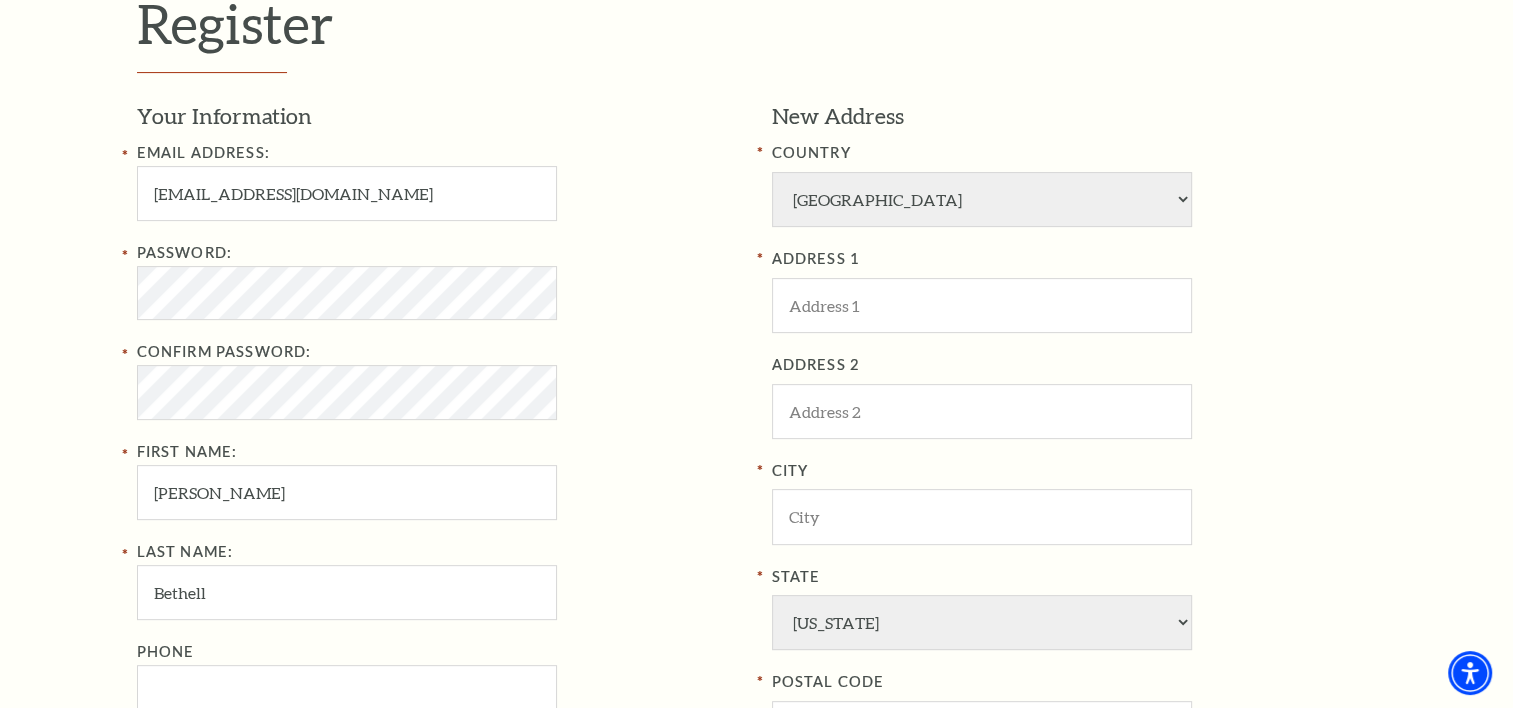 type on "[PHONE_NUMBER]" 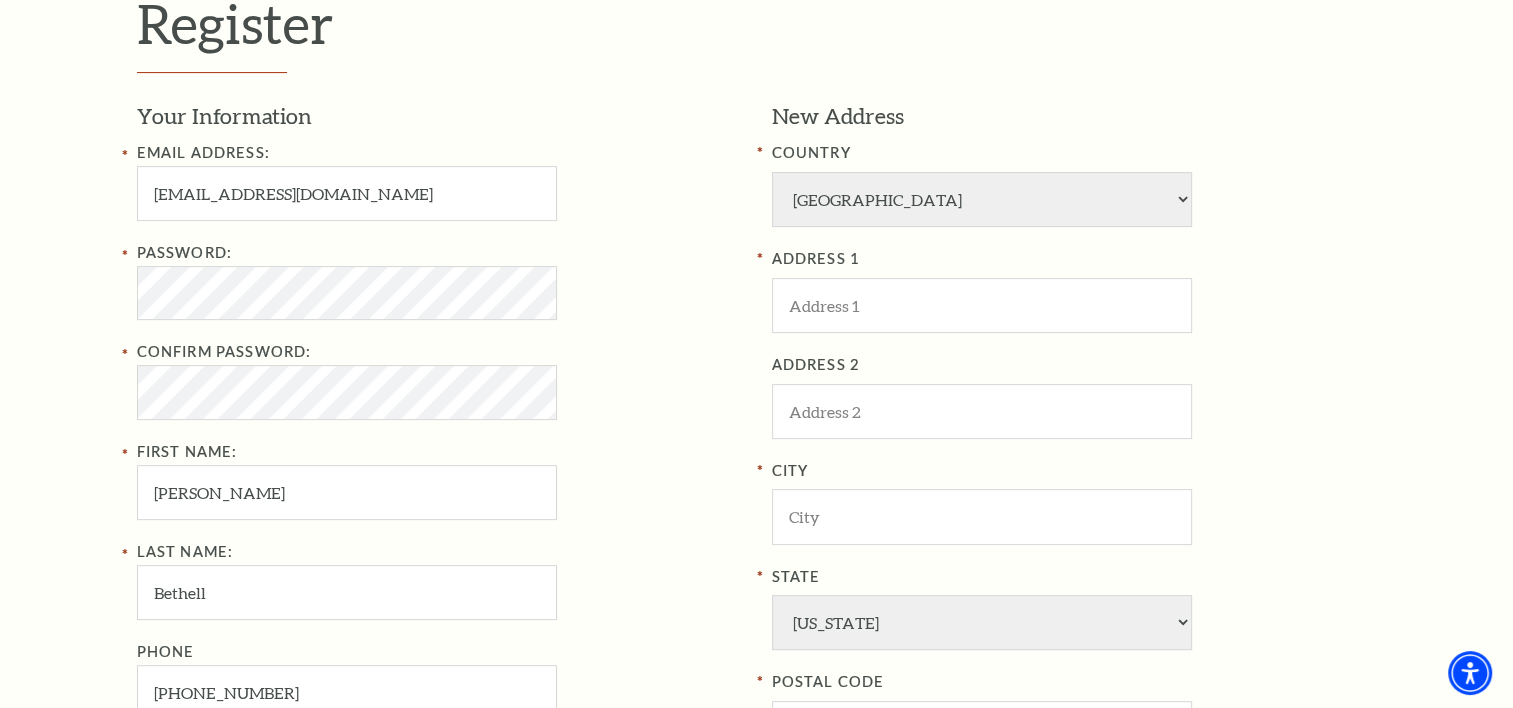 type on "7316 Family Farm" 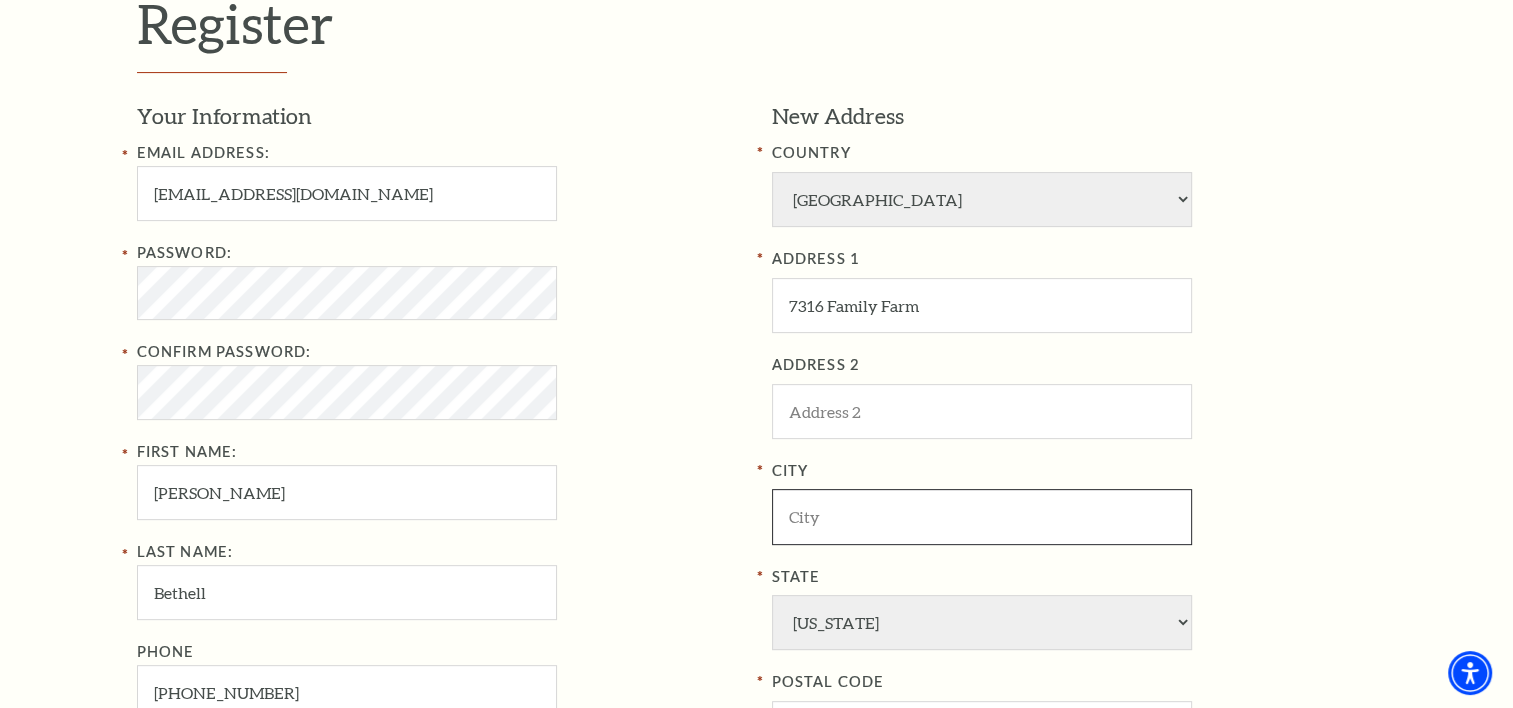 type on "Plano" 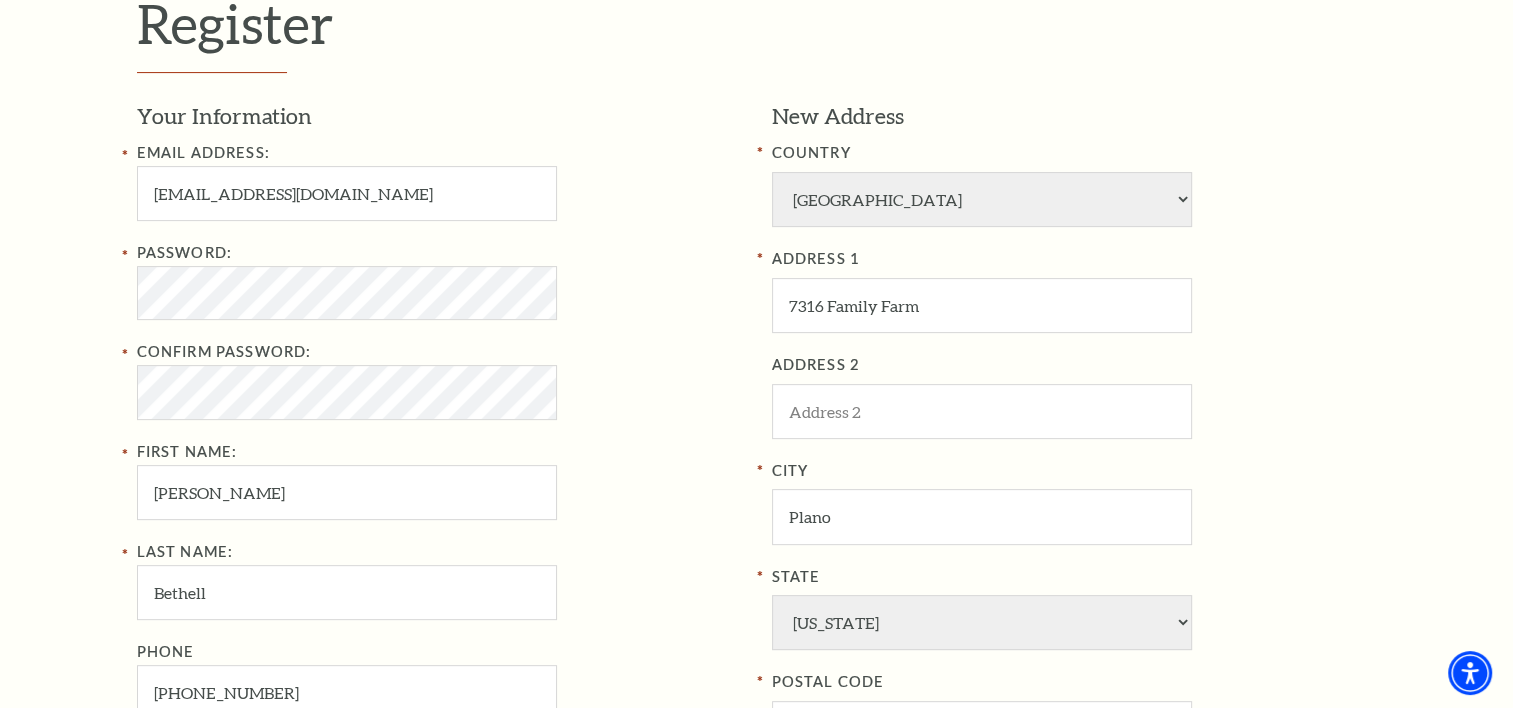 type on "75024" 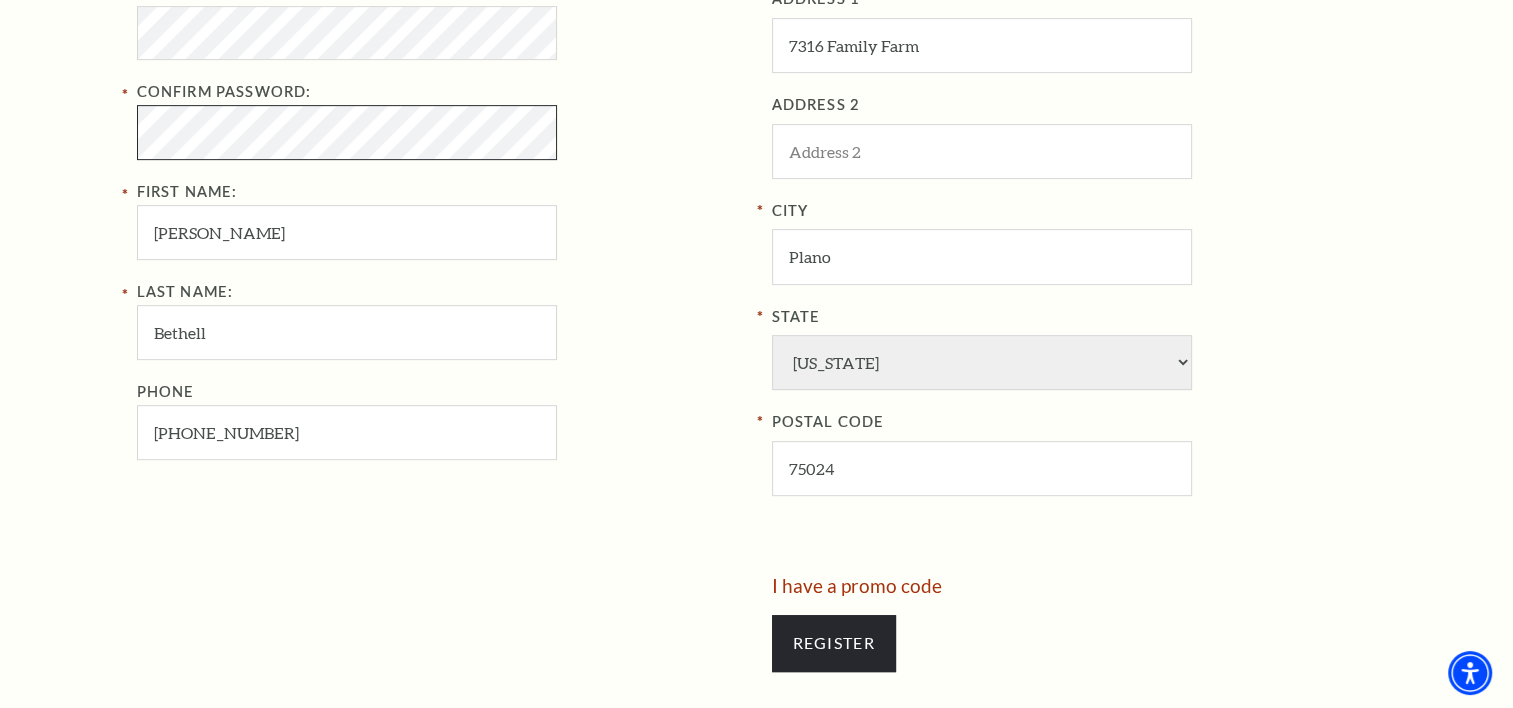 scroll, scrollTop: 900, scrollLeft: 0, axis: vertical 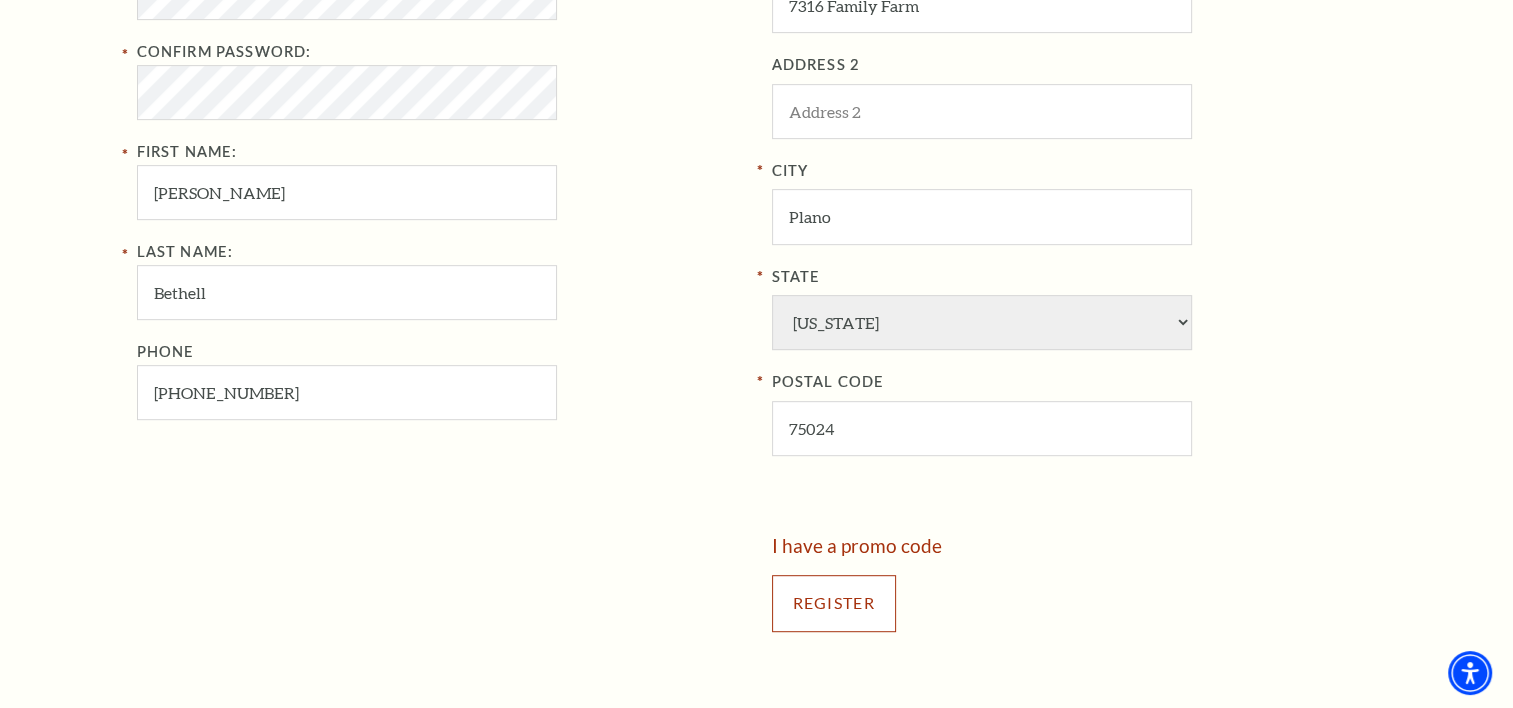 click on "Register" at bounding box center [834, 603] 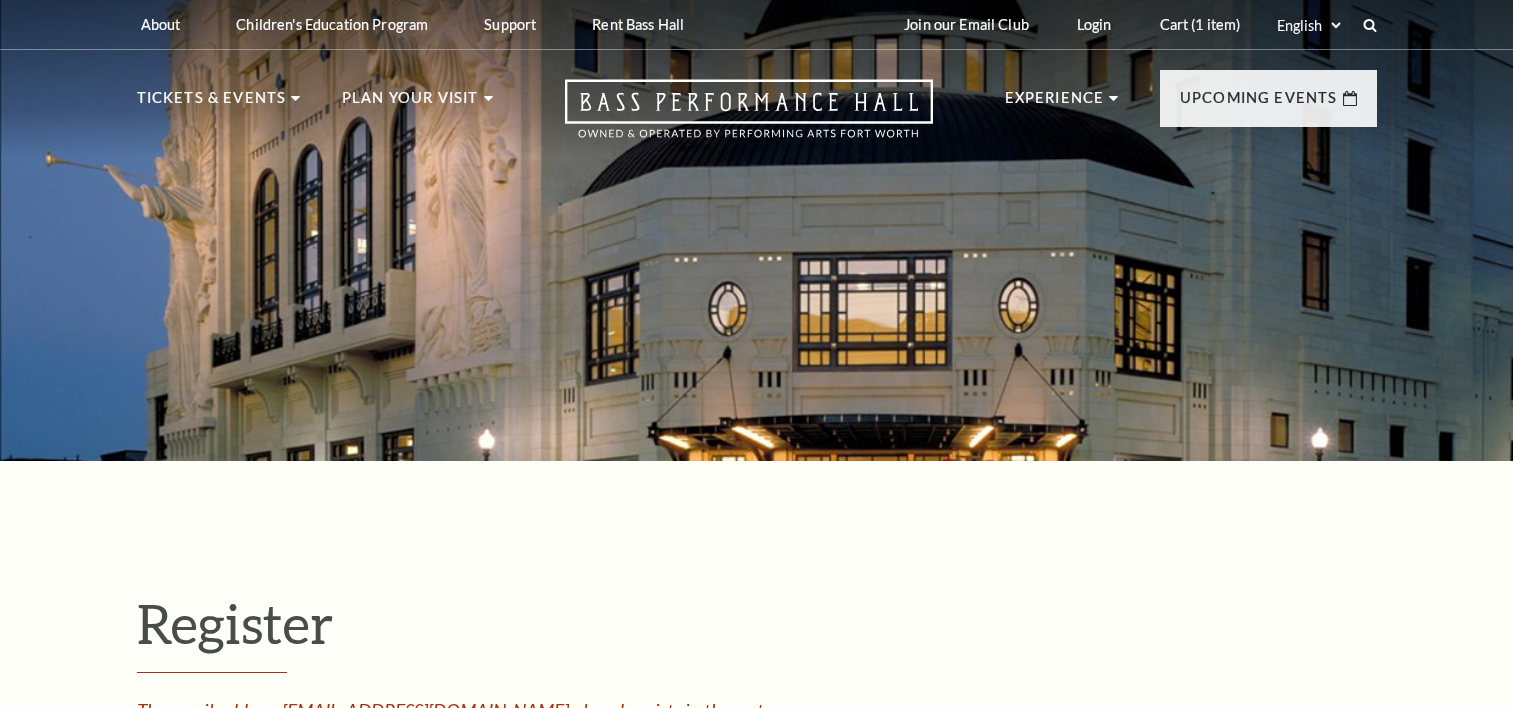 select on "1" 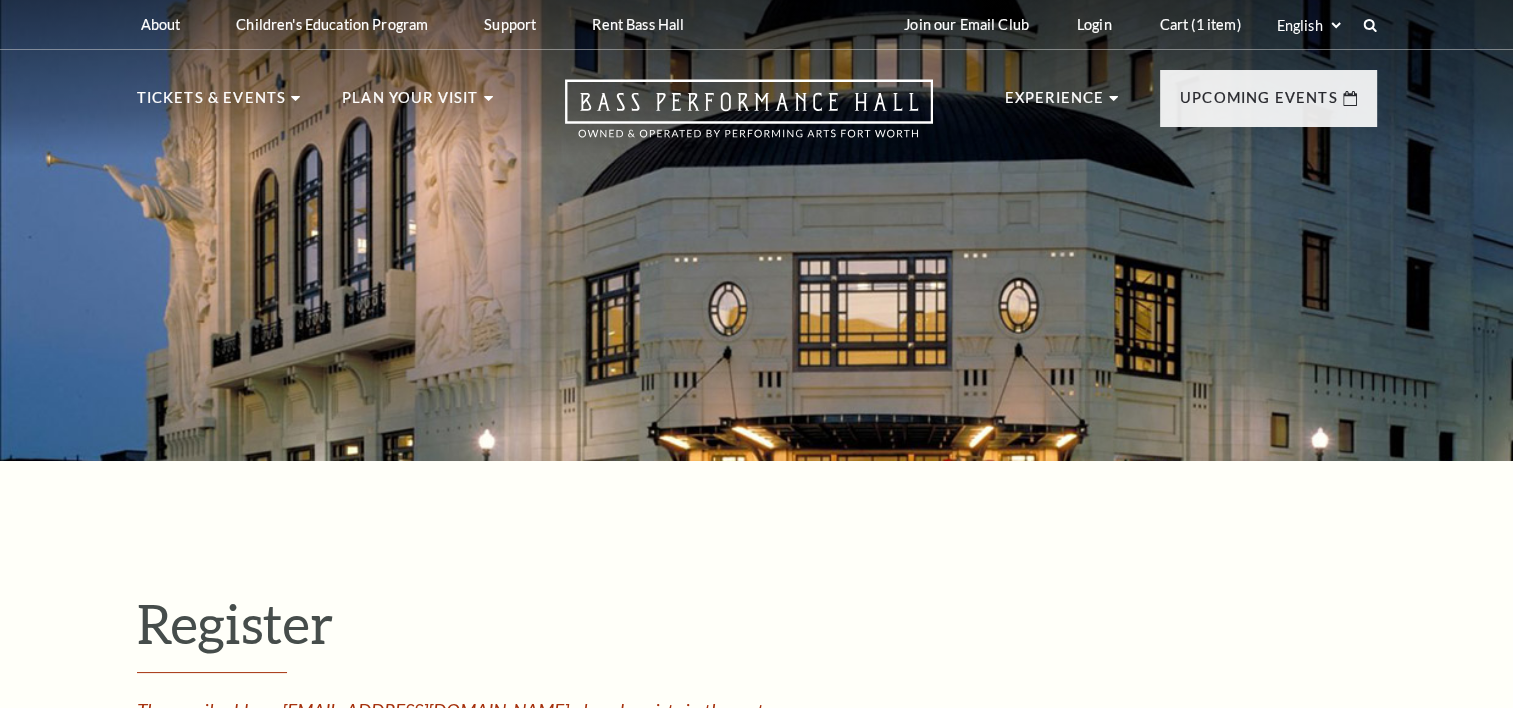 scroll, scrollTop: 0, scrollLeft: 0, axis: both 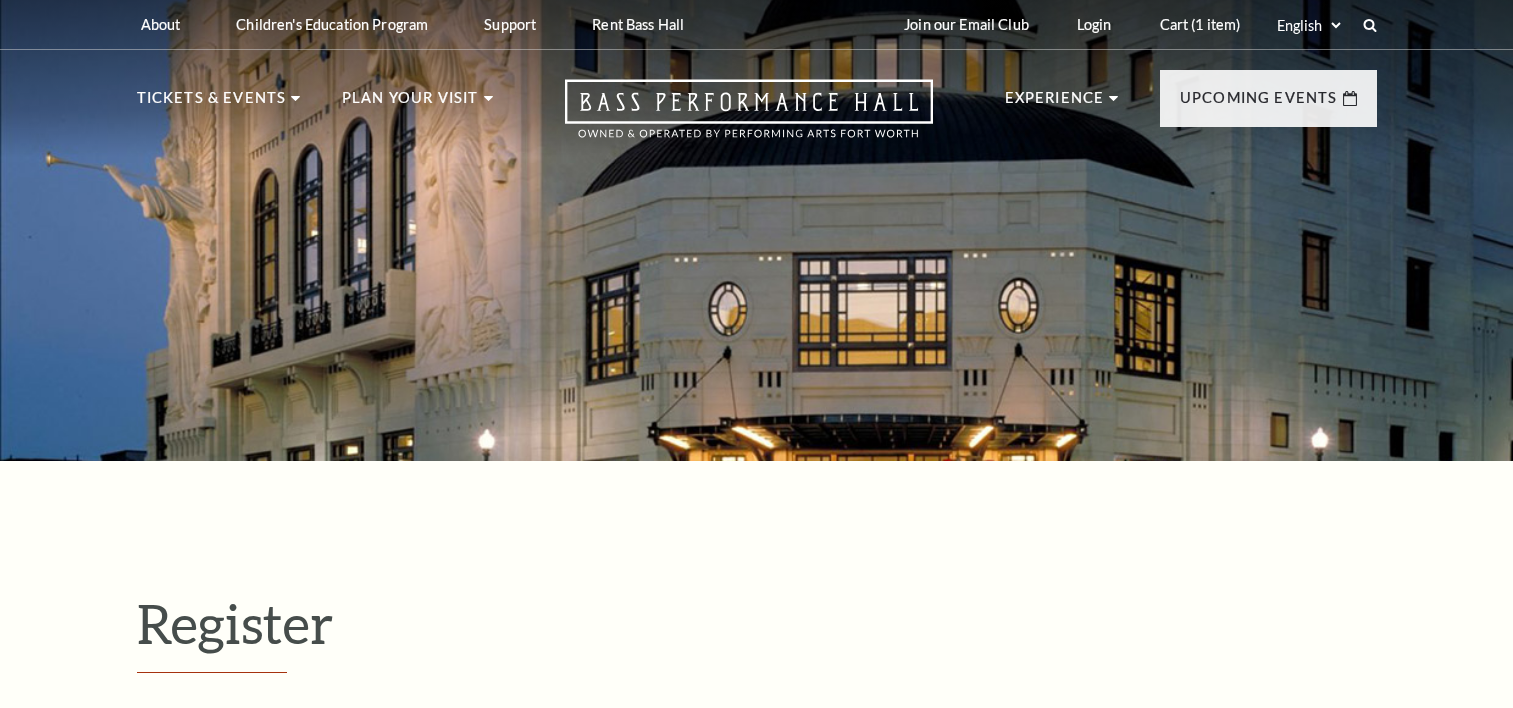 select on "1" 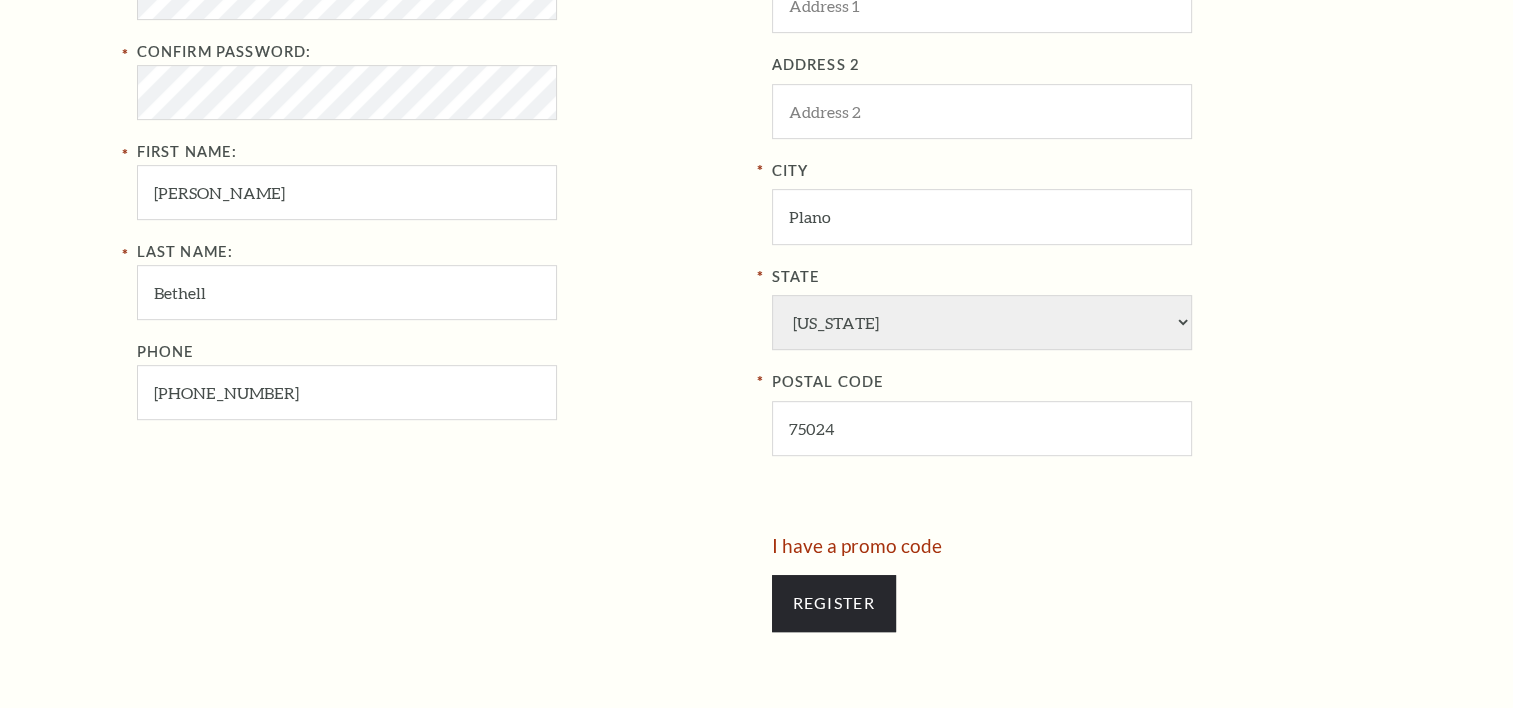 scroll, scrollTop: 0, scrollLeft: 0, axis: both 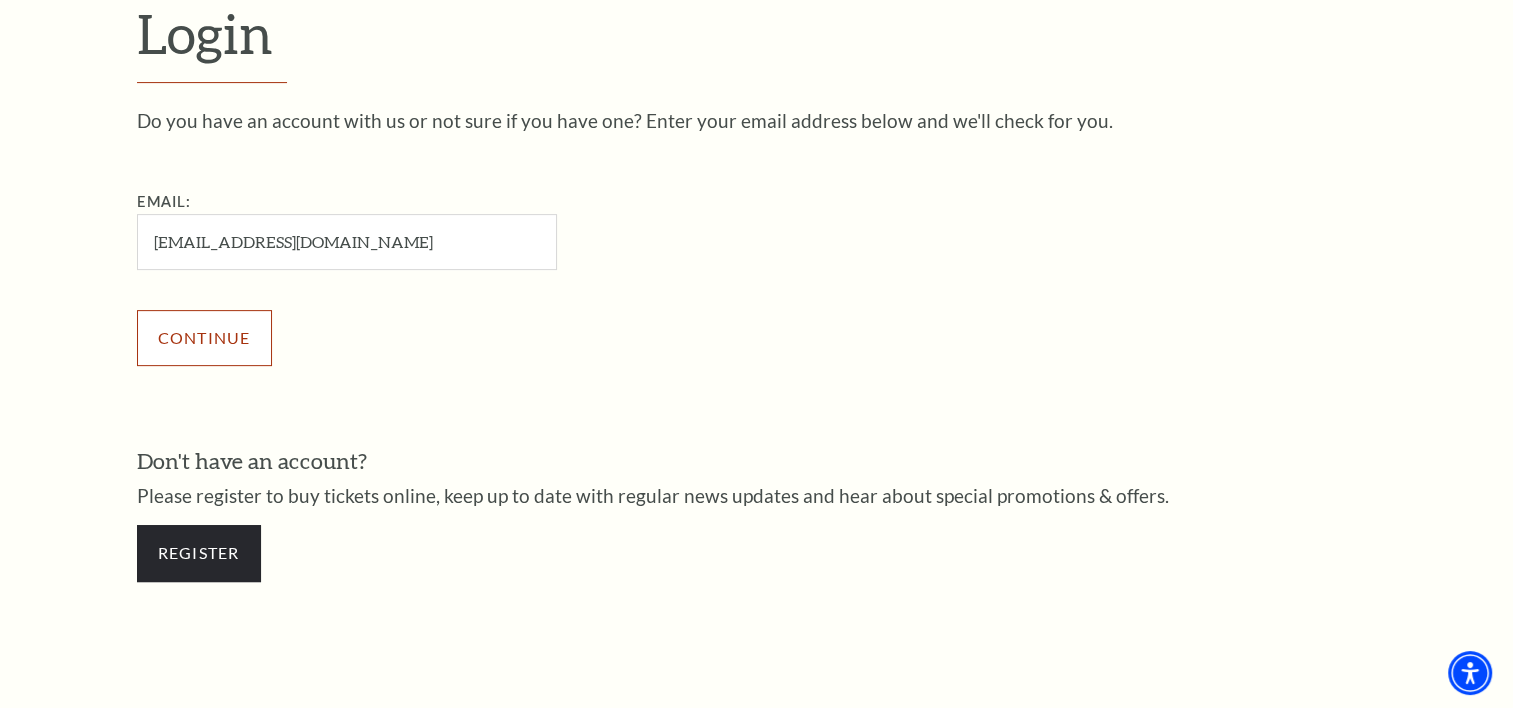 click on "Continue" at bounding box center [204, 338] 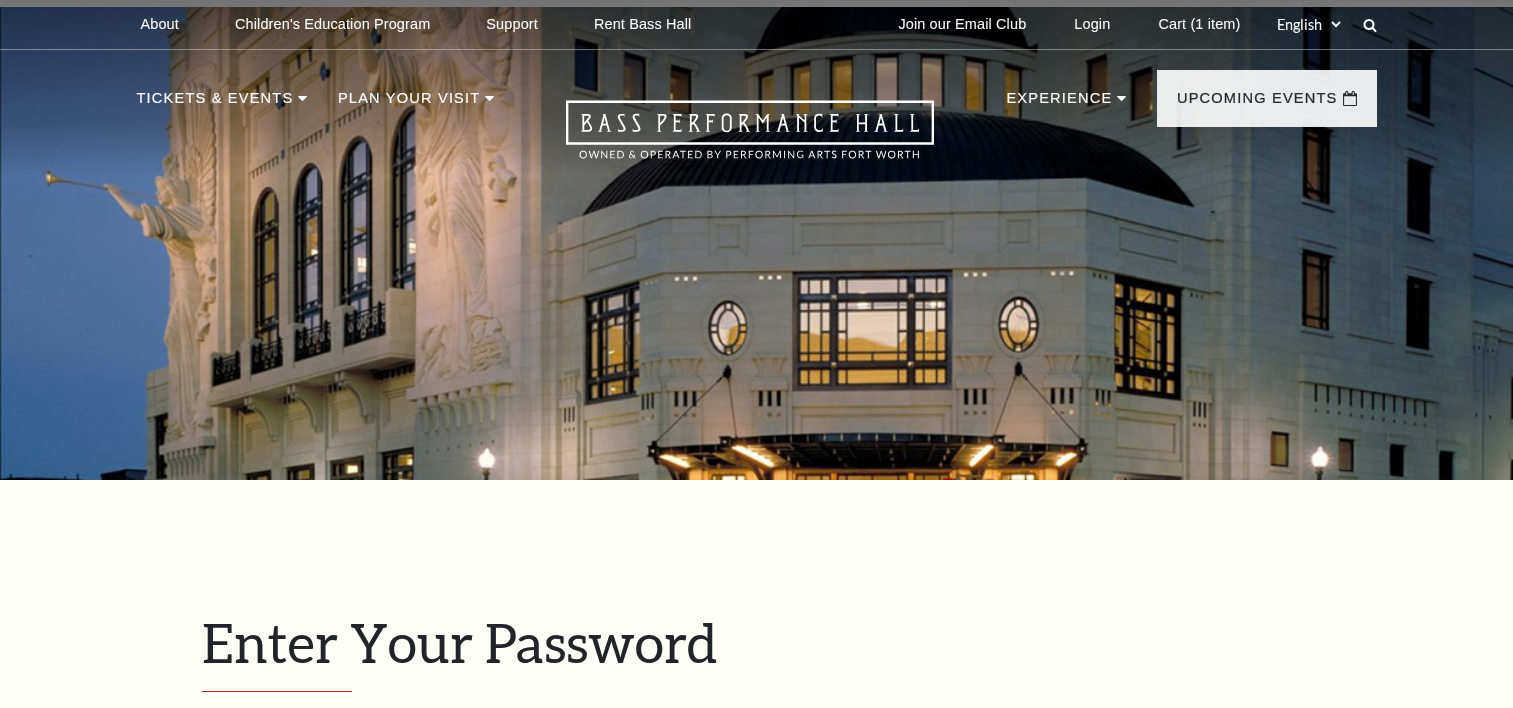 scroll, scrollTop: 671, scrollLeft: 0, axis: vertical 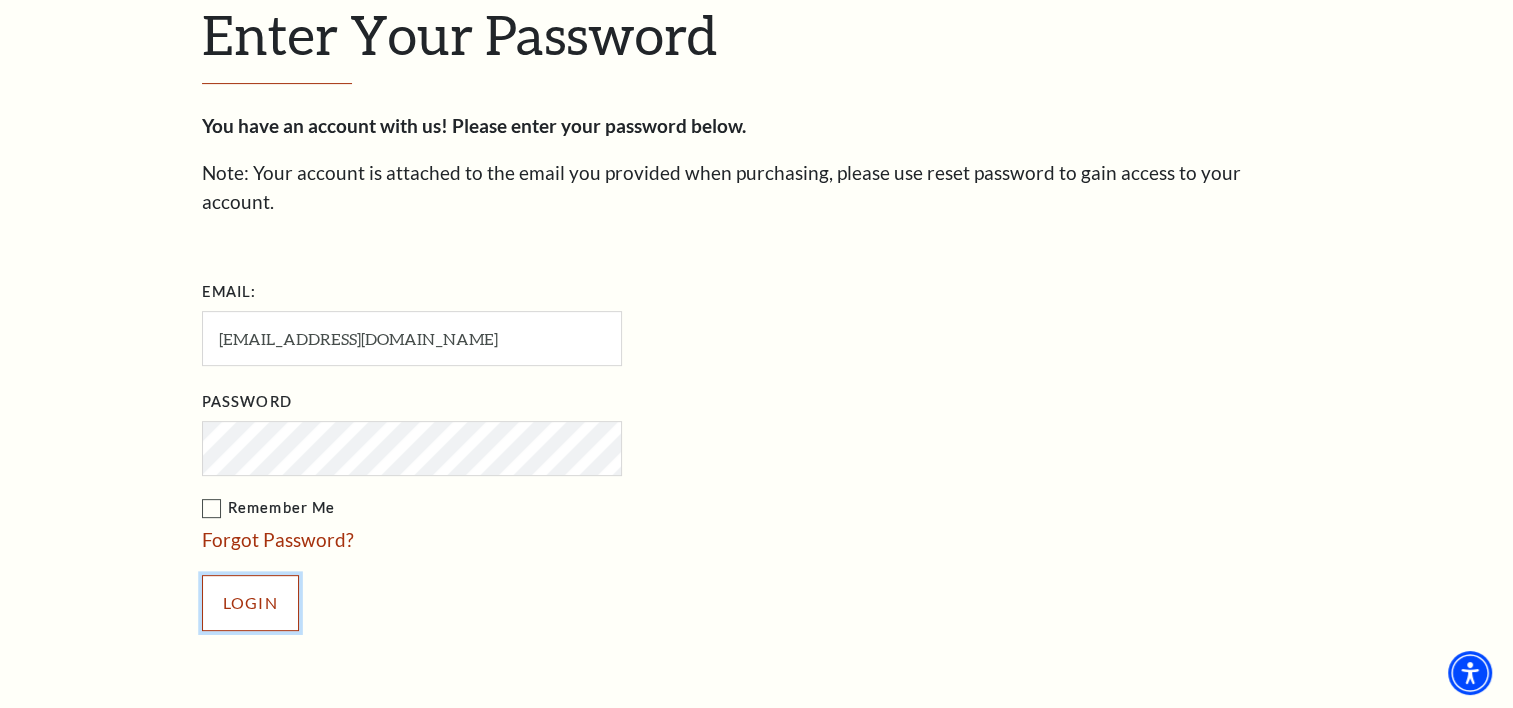 click on "Login" at bounding box center [250, 603] 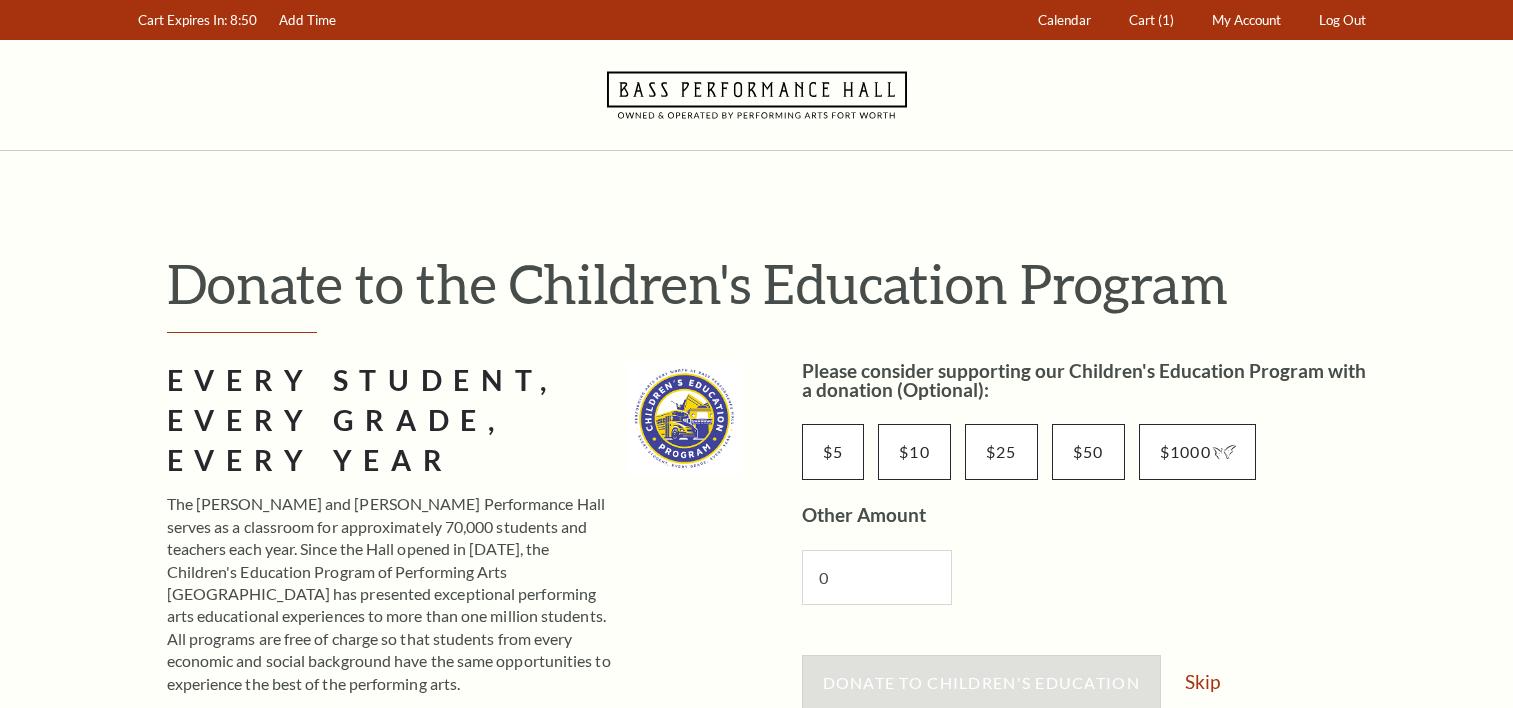 scroll, scrollTop: 0, scrollLeft: 0, axis: both 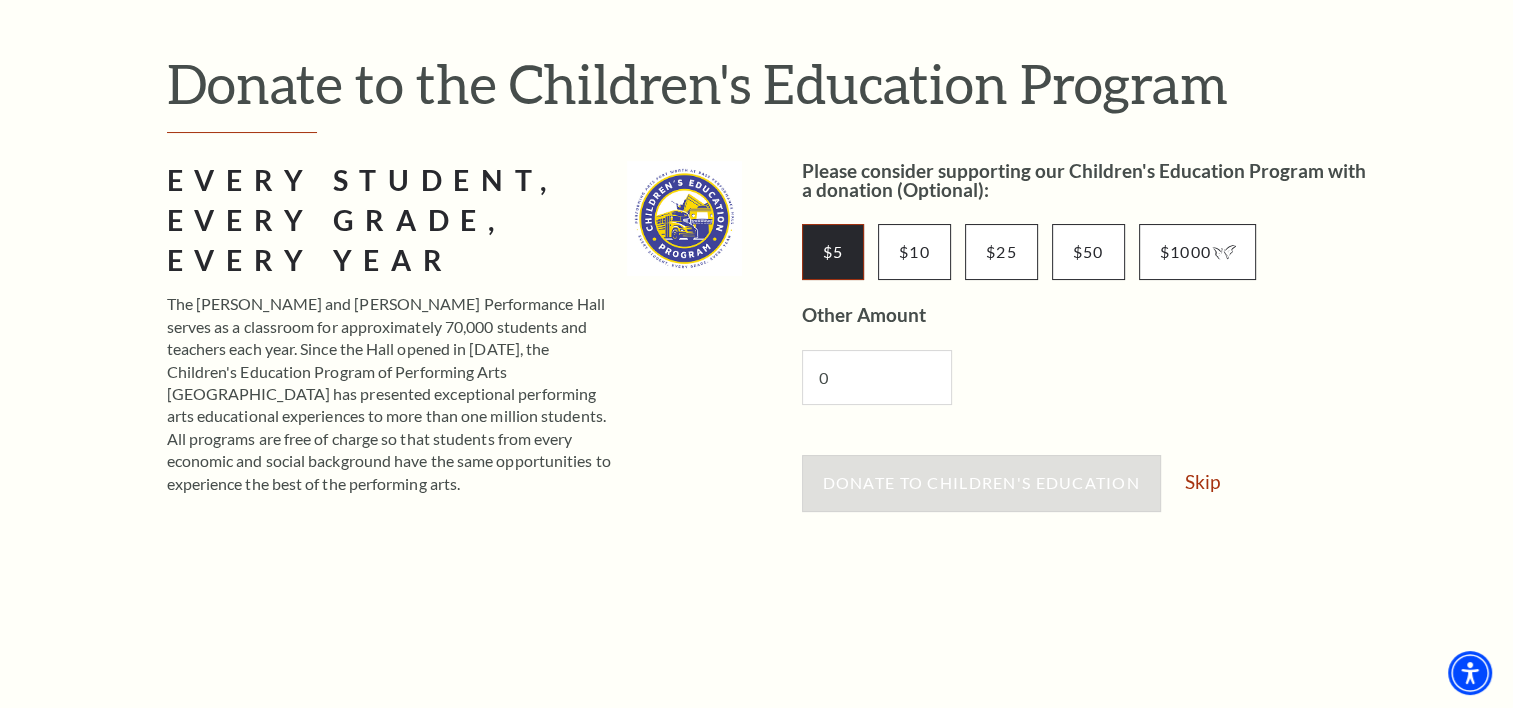 click on "$5" at bounding box center (833, 252) 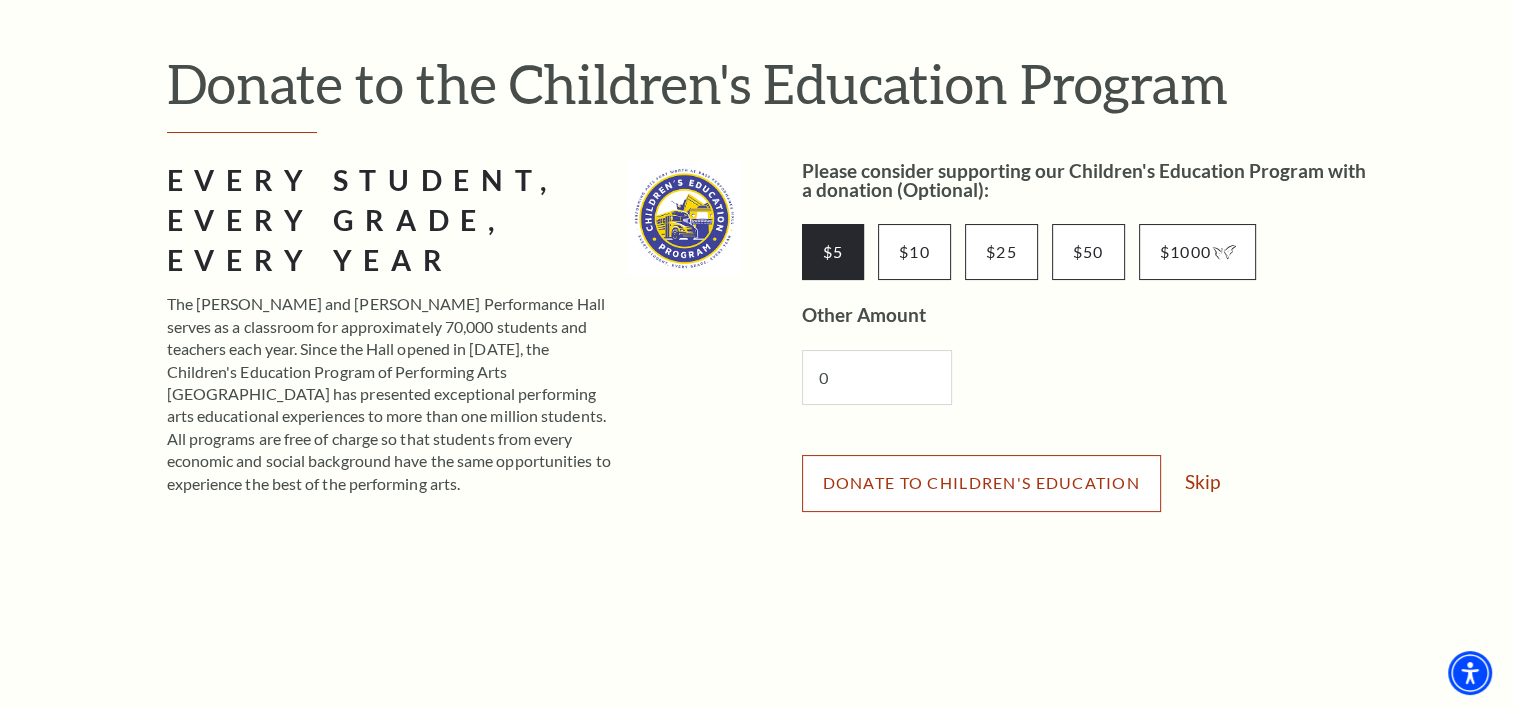 click on "Donate to Children's Education" at bounding box center [981, 482] 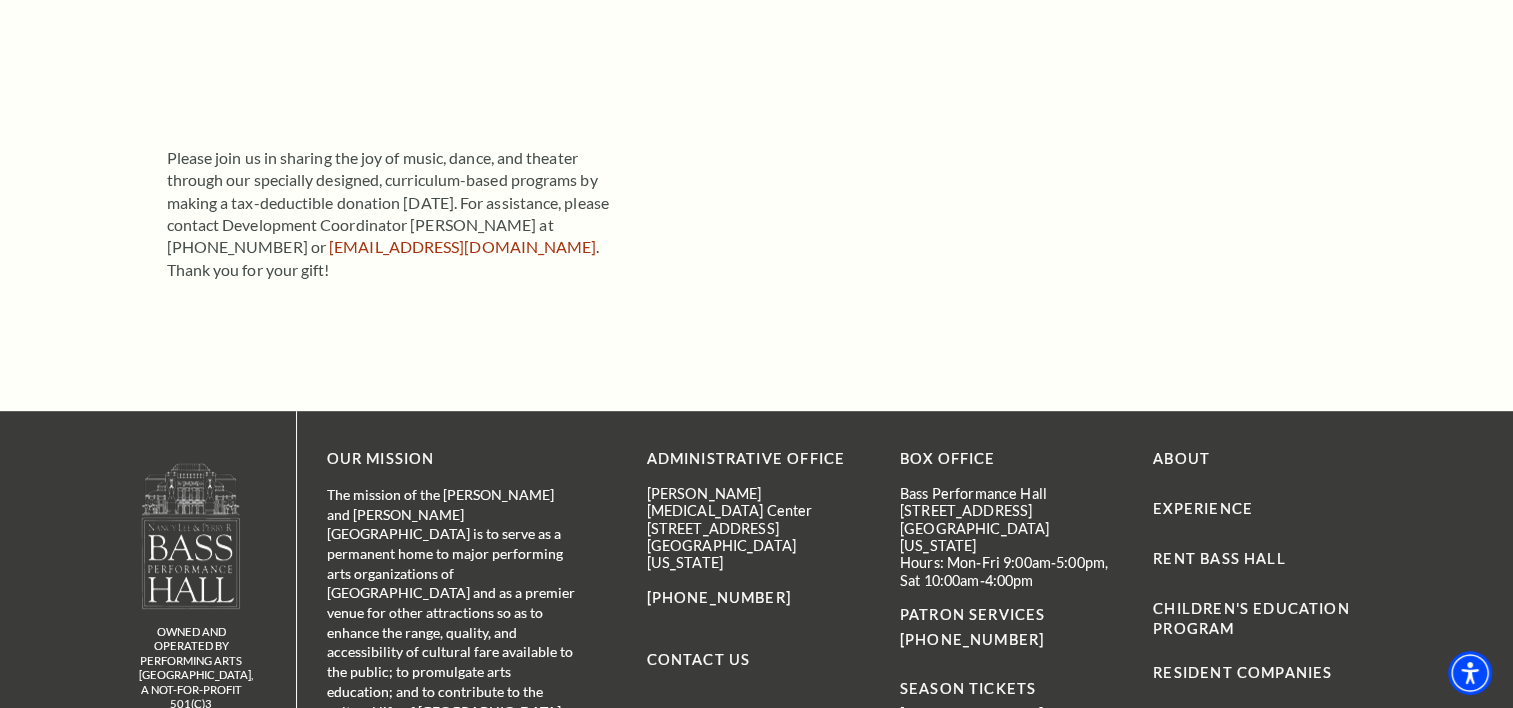 scroll, scrollTop: 1000, scrollLeft: 0, axis: vertical 